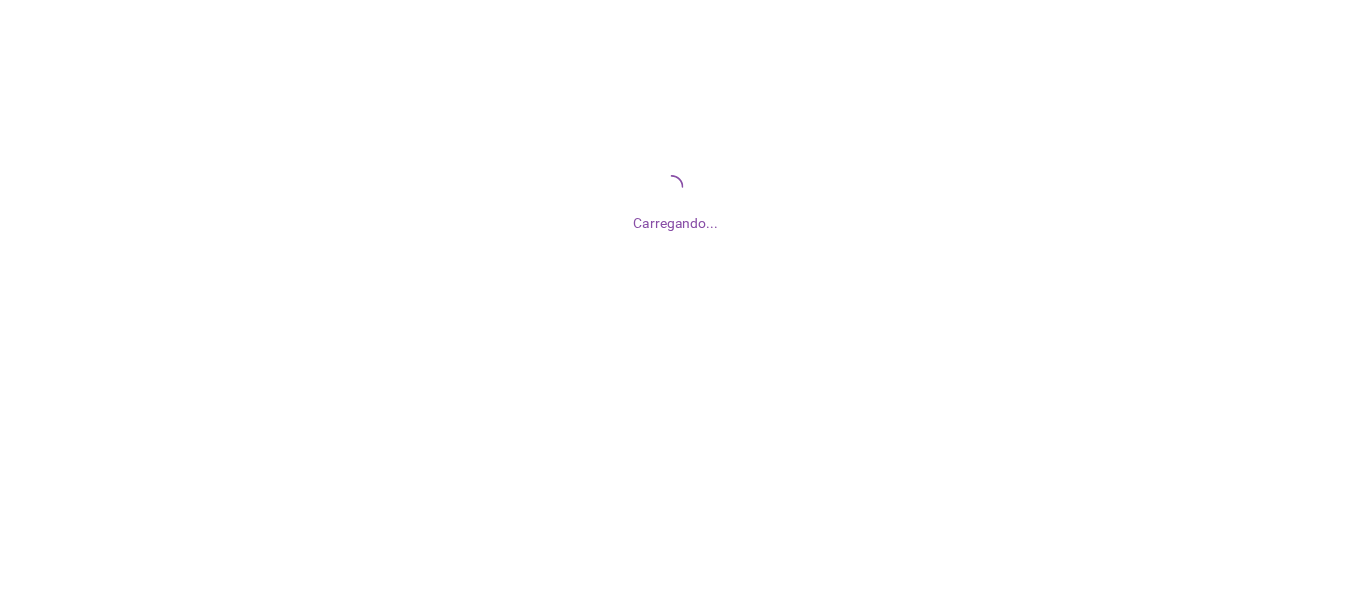 scroll, scrollTop: 0, scrollLeft: 0, axis: both 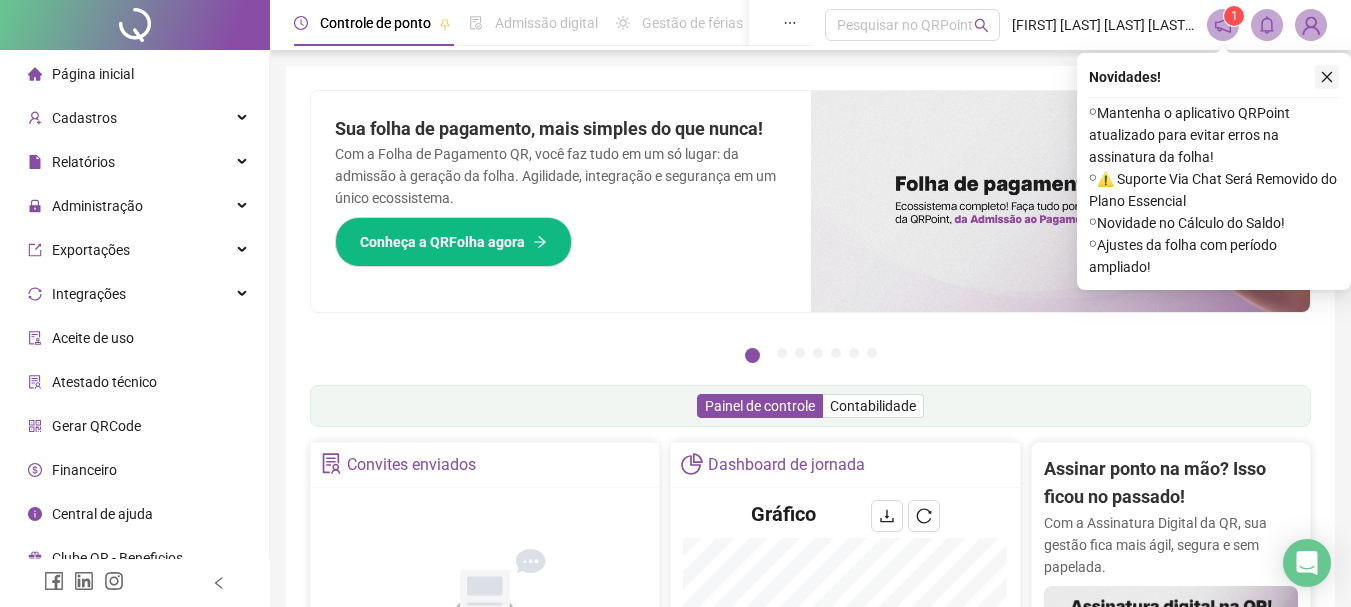 click 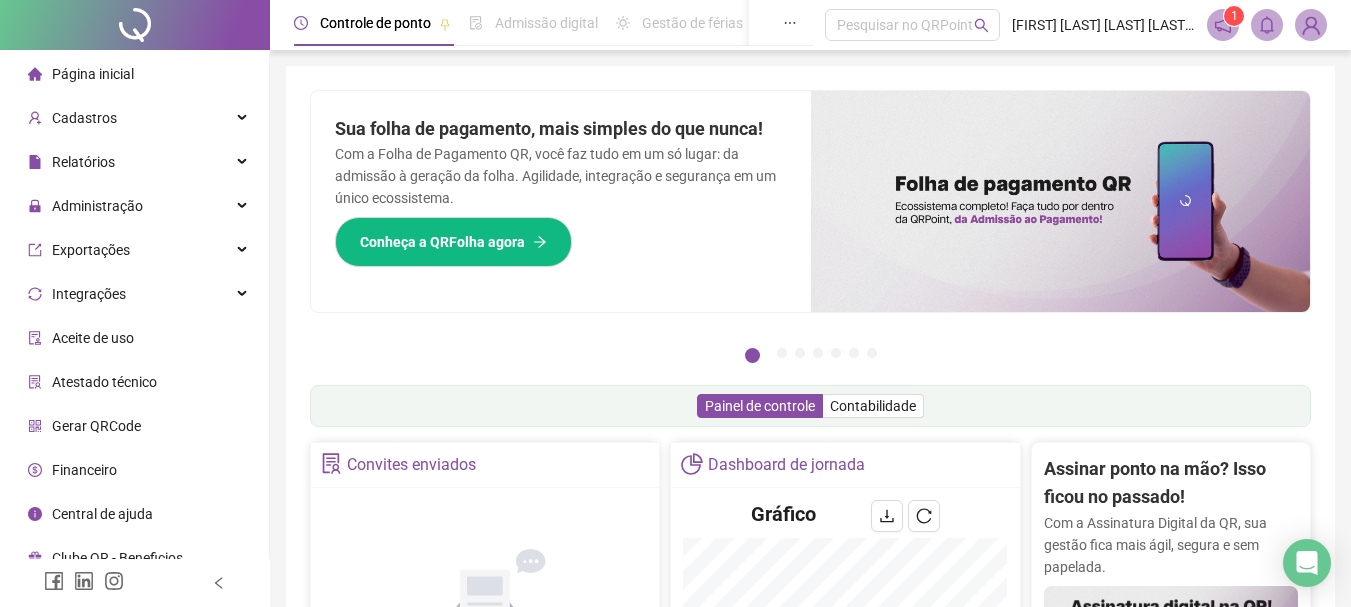 click on "Página inicial" at bounding box center (93, 74) 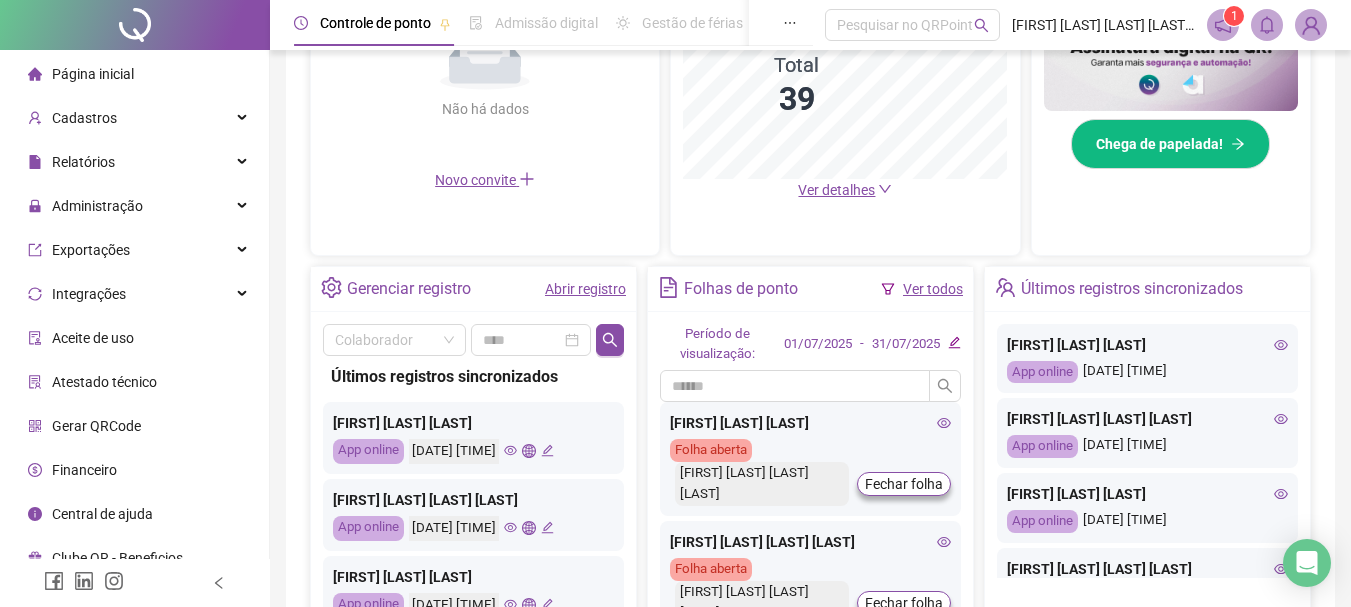 scroll, scrollTop: 600, scrollLeft: 0, axis: vertical 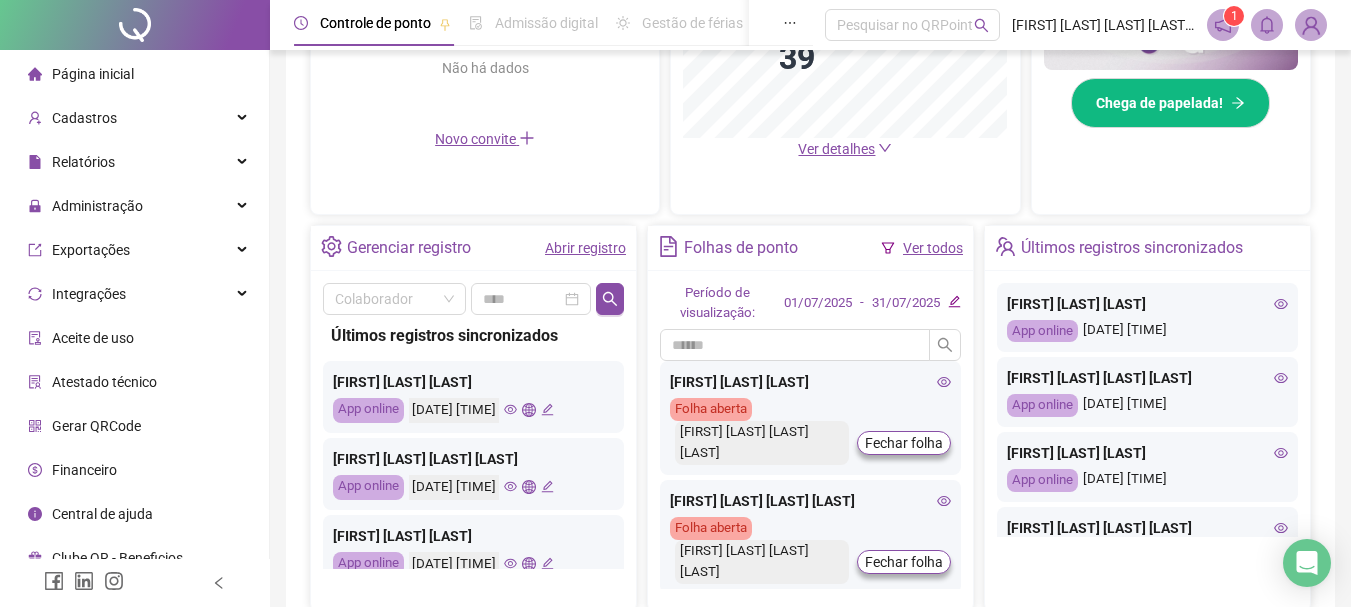 click on "Abrir registro" at bounding box center (585, 248) 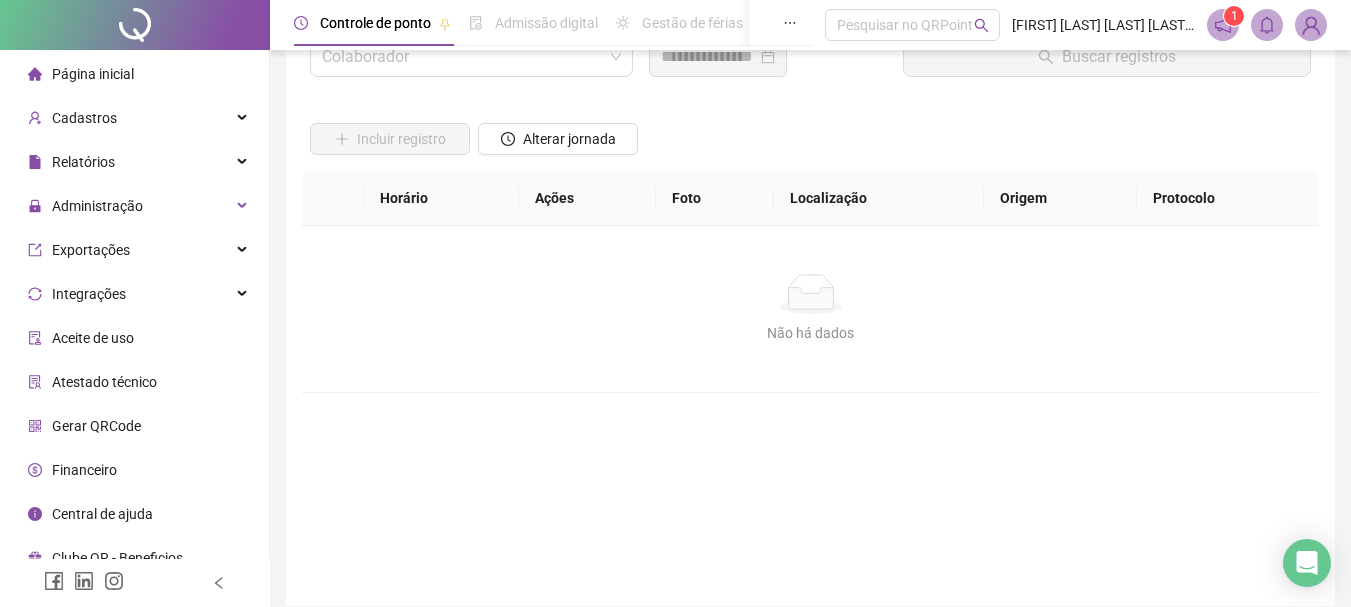 scroll, scrollTop: 0, scrollLeft: 0, axis: both 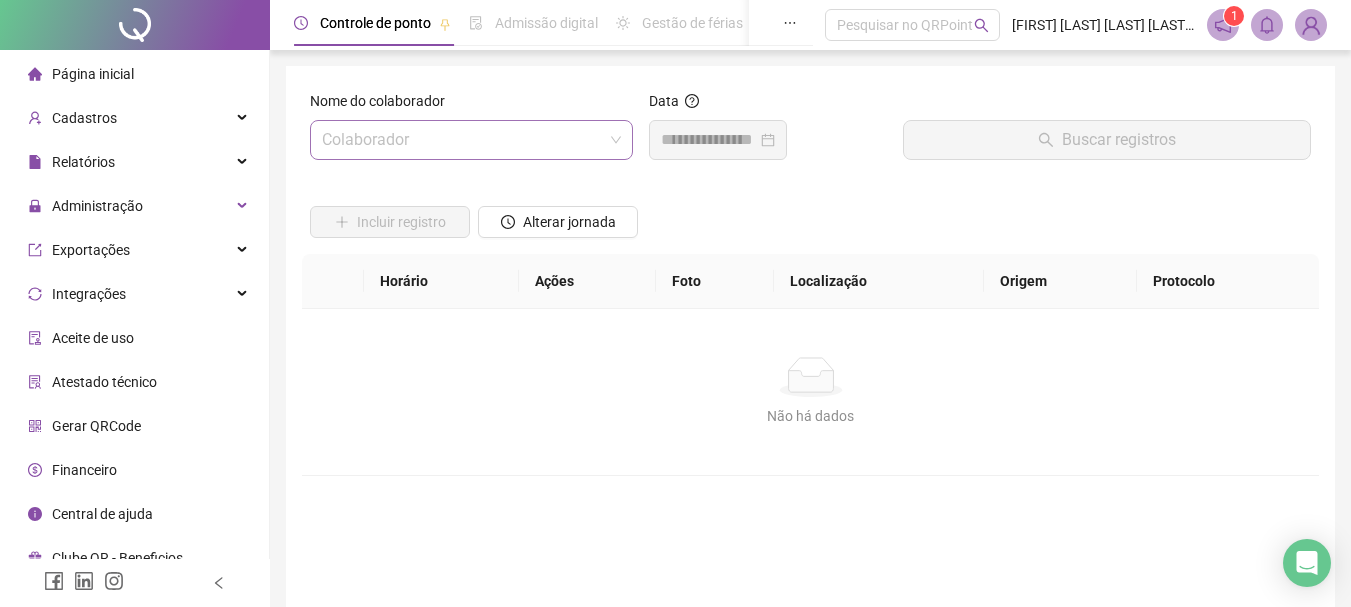 click at bounding box center [462, 140] 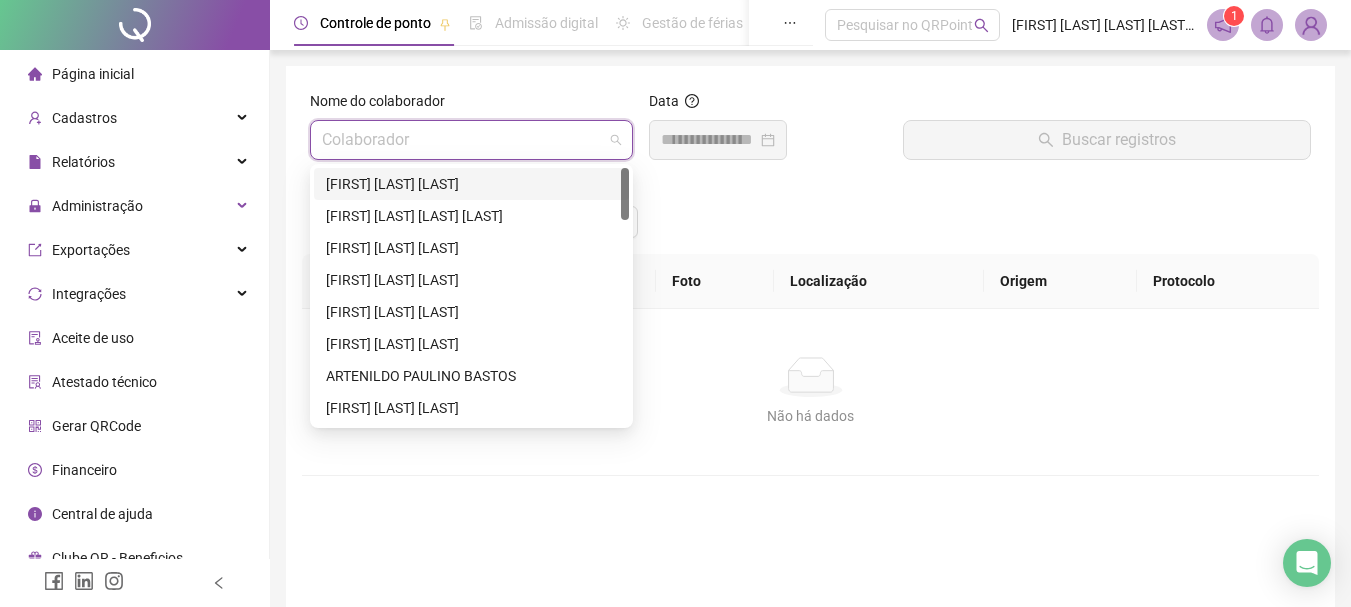 click on "[FIRST] [LAST] [LAST]" at bounding box center [471, 184] 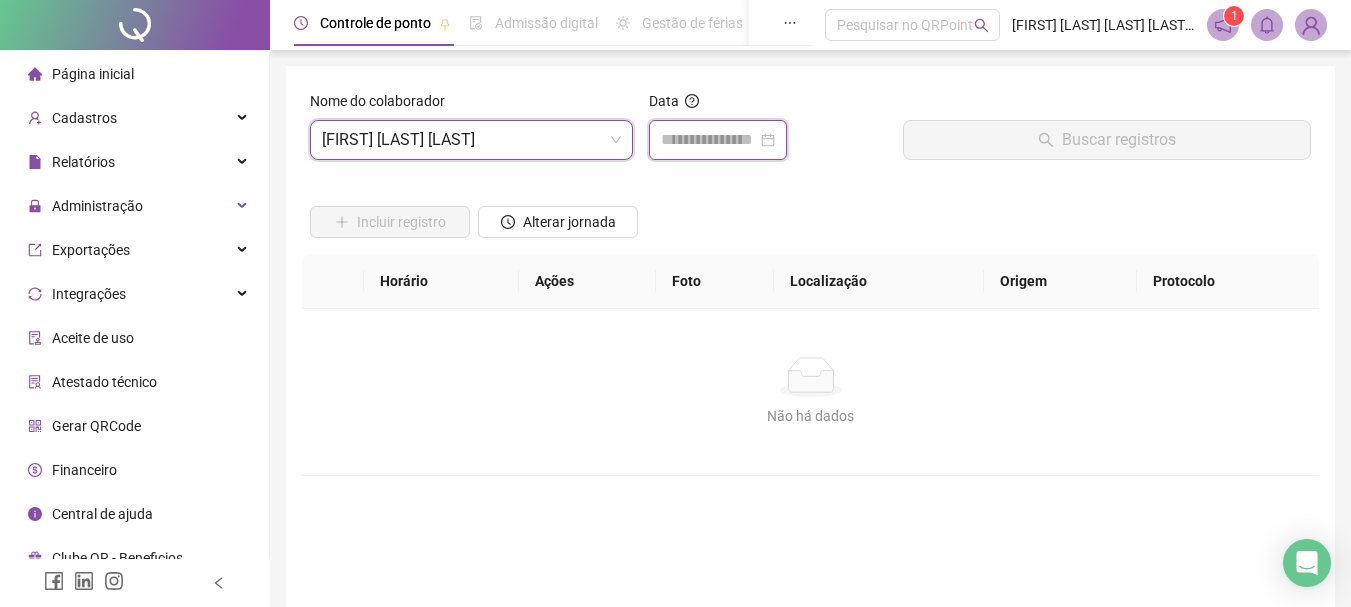 click at bounding box center (709, 140) 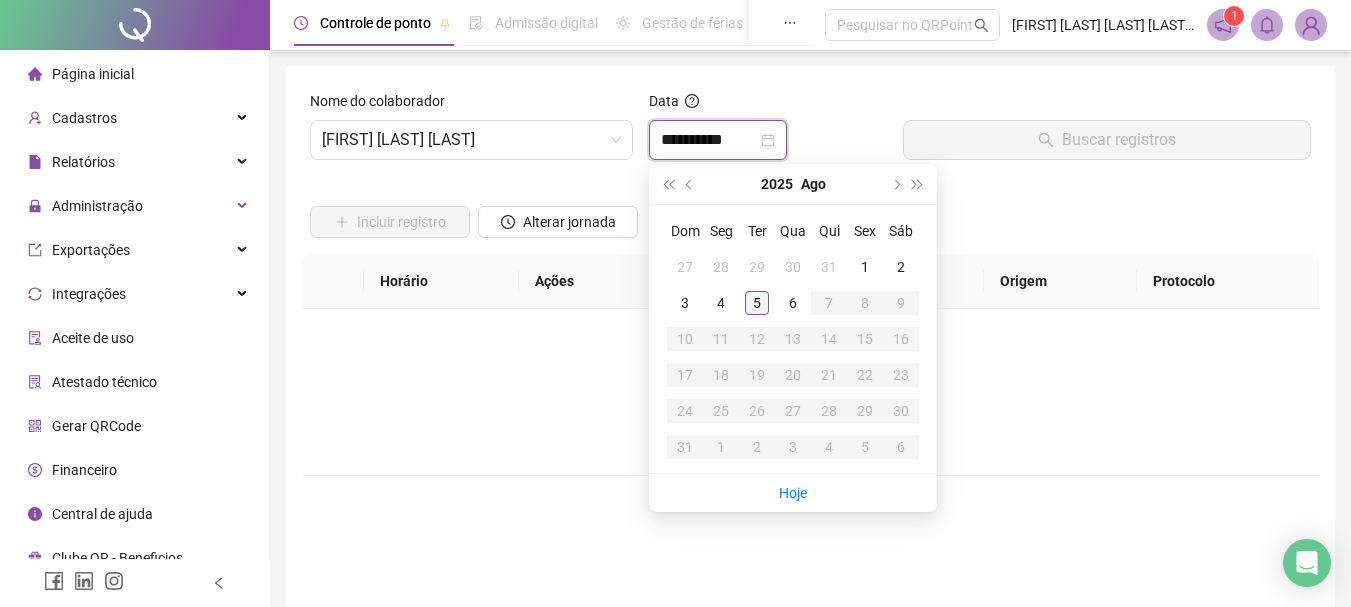 type on "**********" 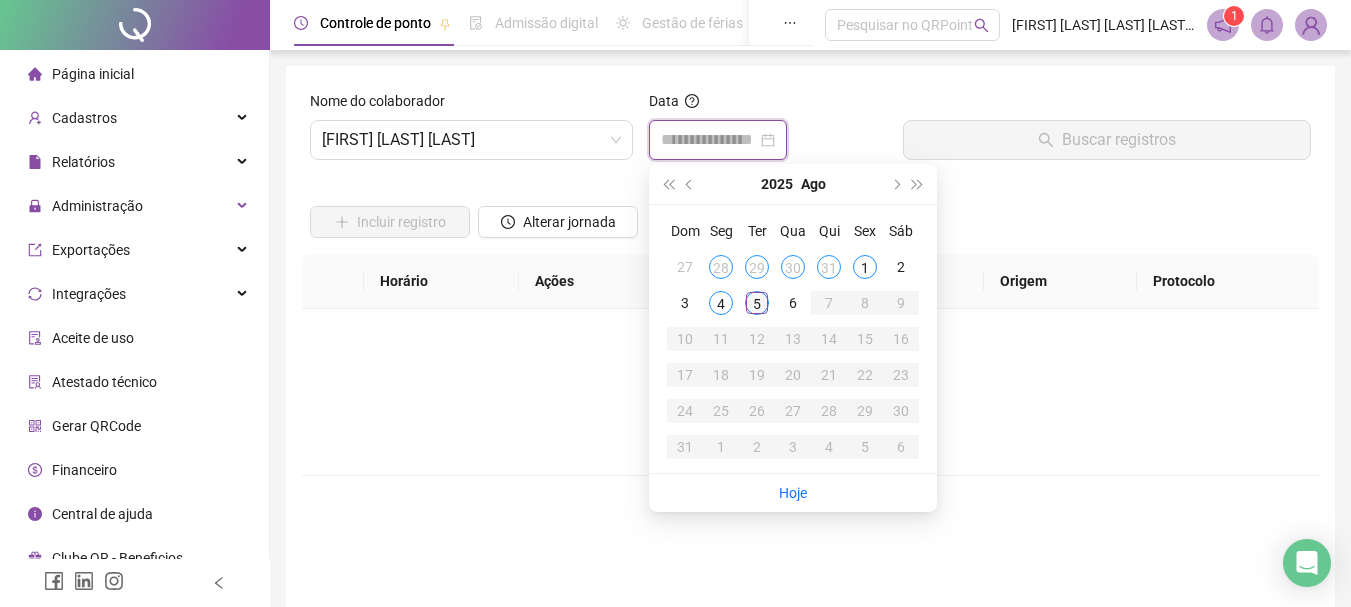 type on "**********" 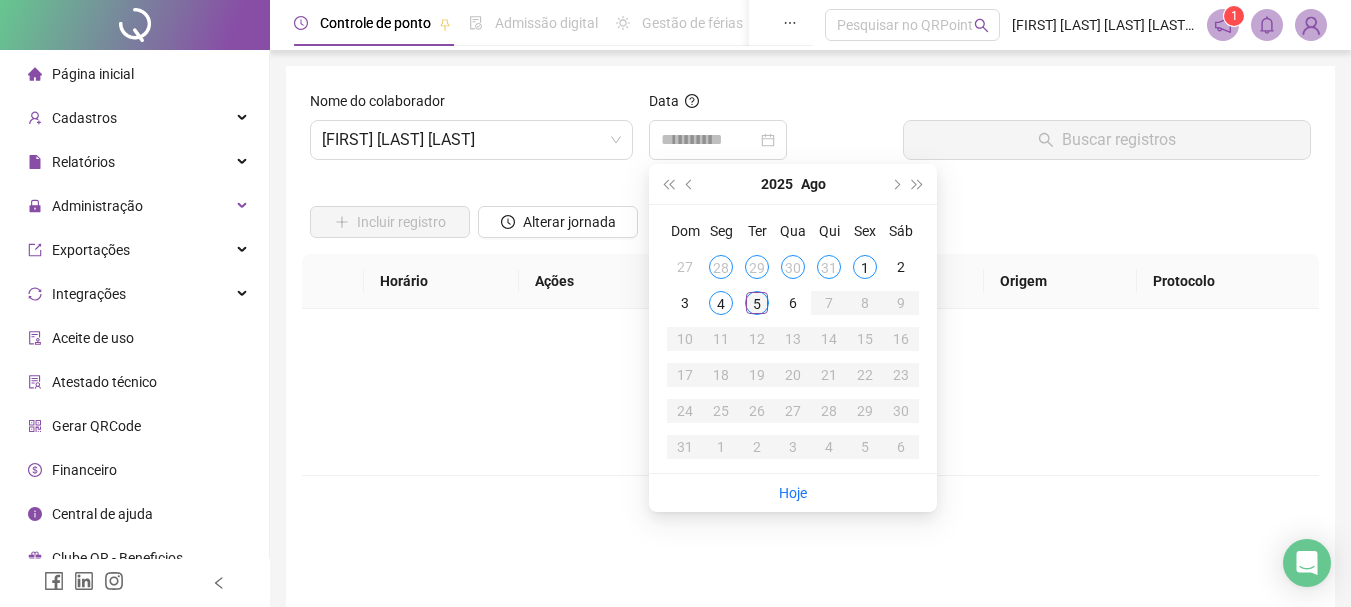 click on "5" at bounding box center [757, 303] 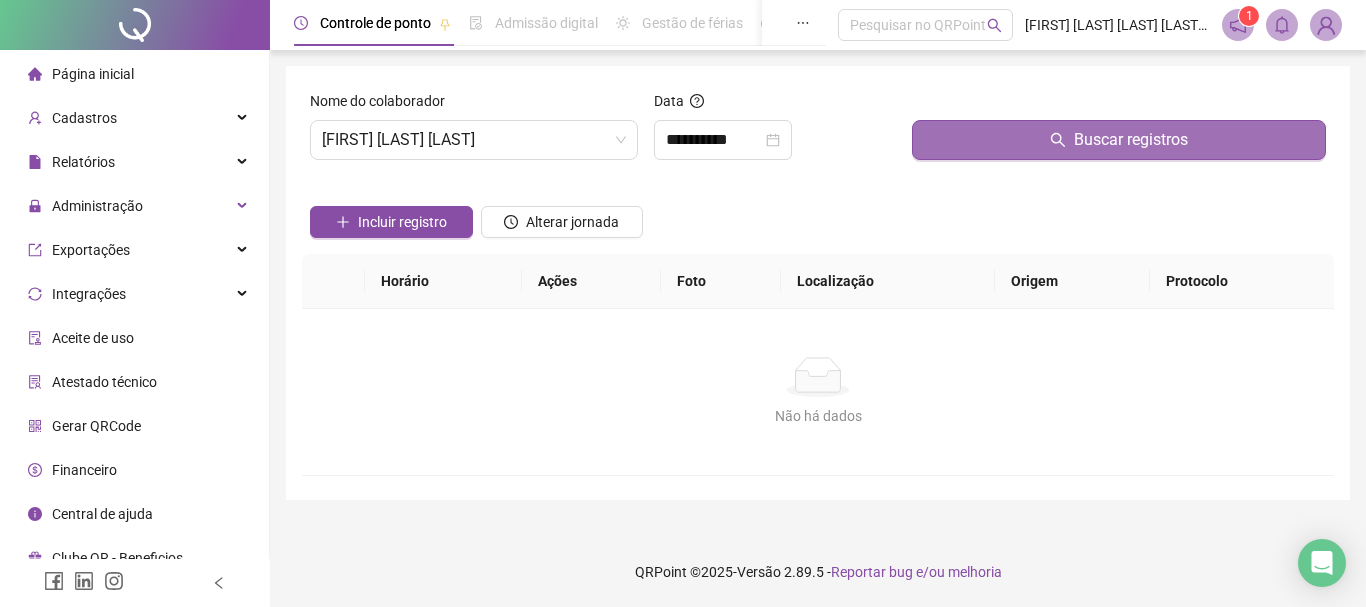 click on "Buscar registros" at bounding box center [1131, 140] 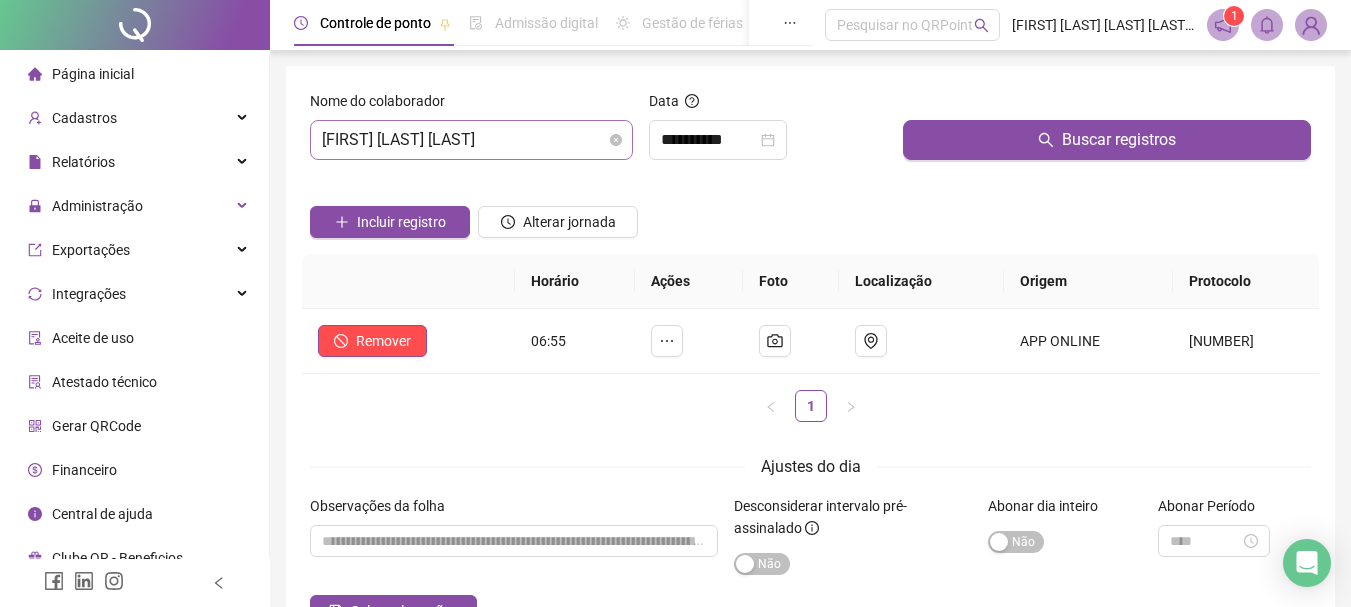 click on "[FIRST] [LAST] [LAST]" at bounding box center (471, 140) 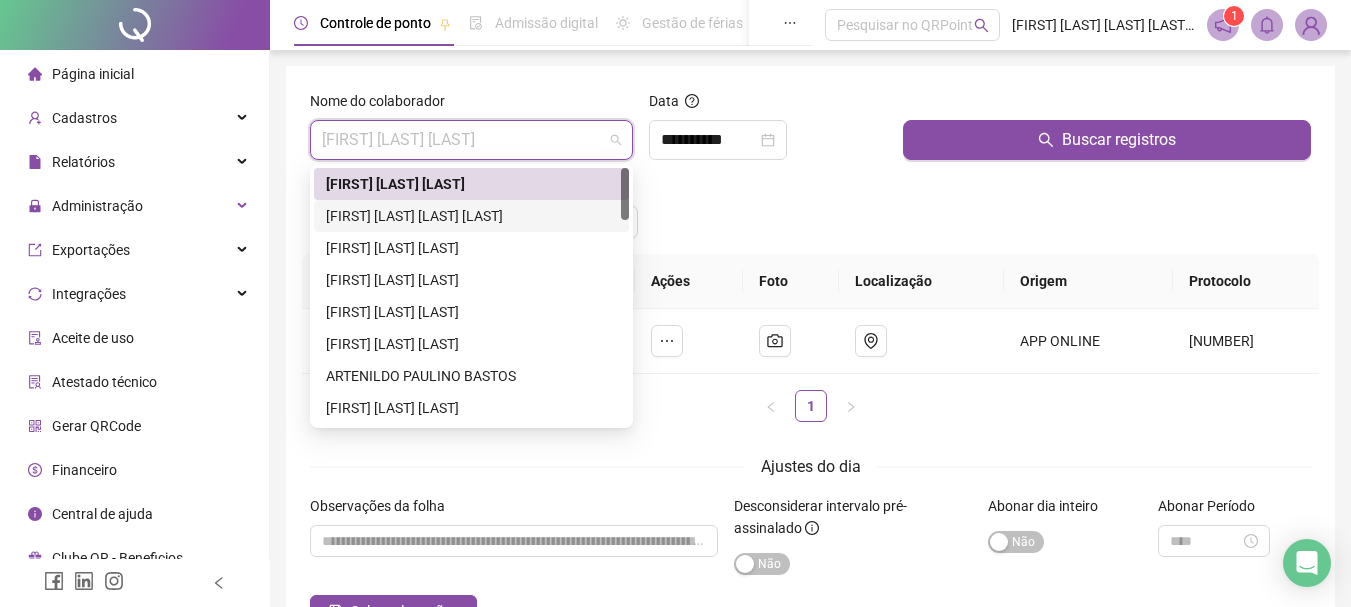 click on "[FIRST] [LAST] [LAST] [LAST]" at bounding box center (471, 216) 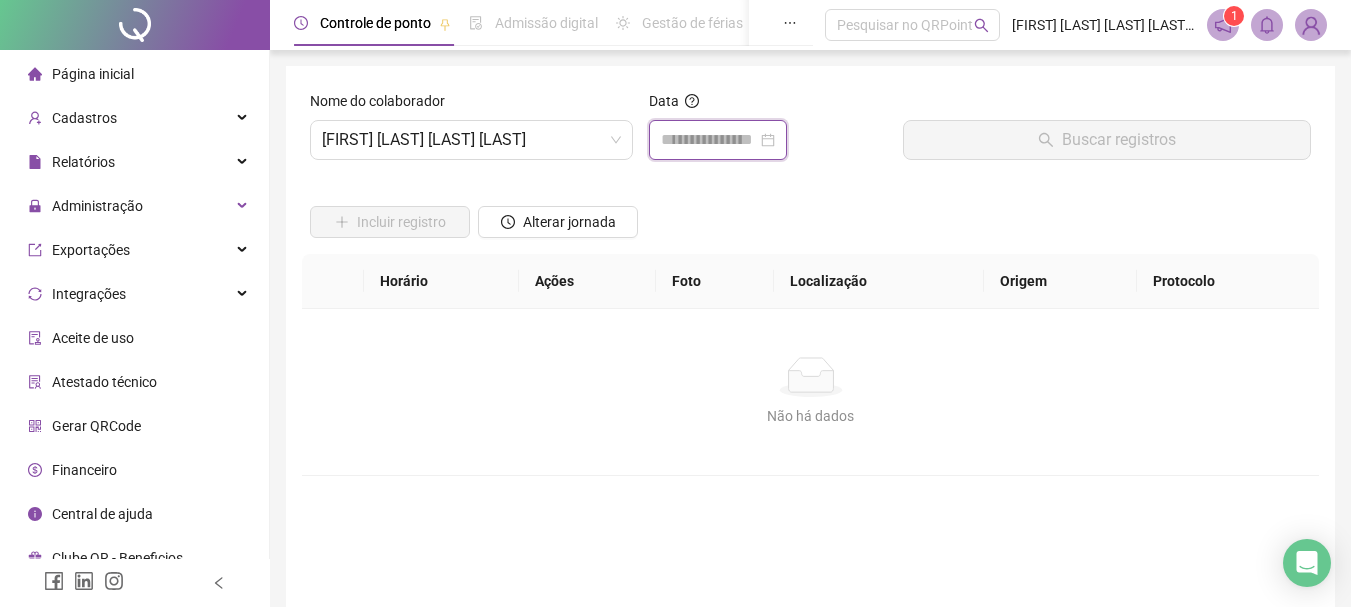 click at bounding box center [709, 140] 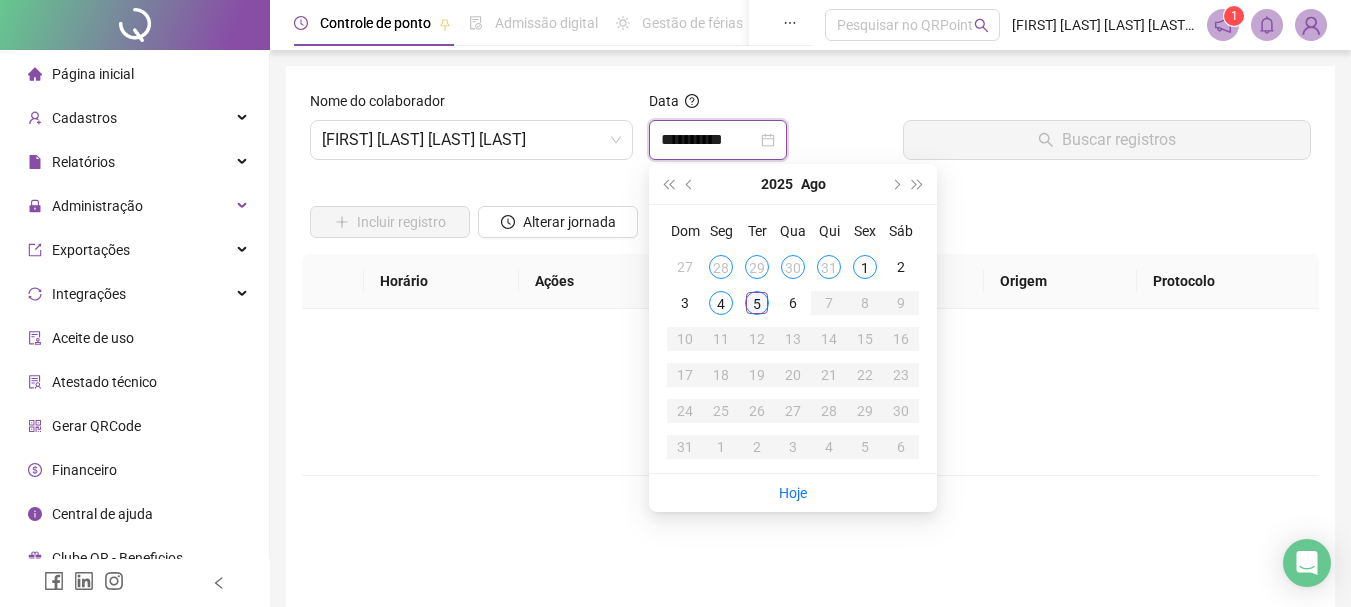type on "**********" 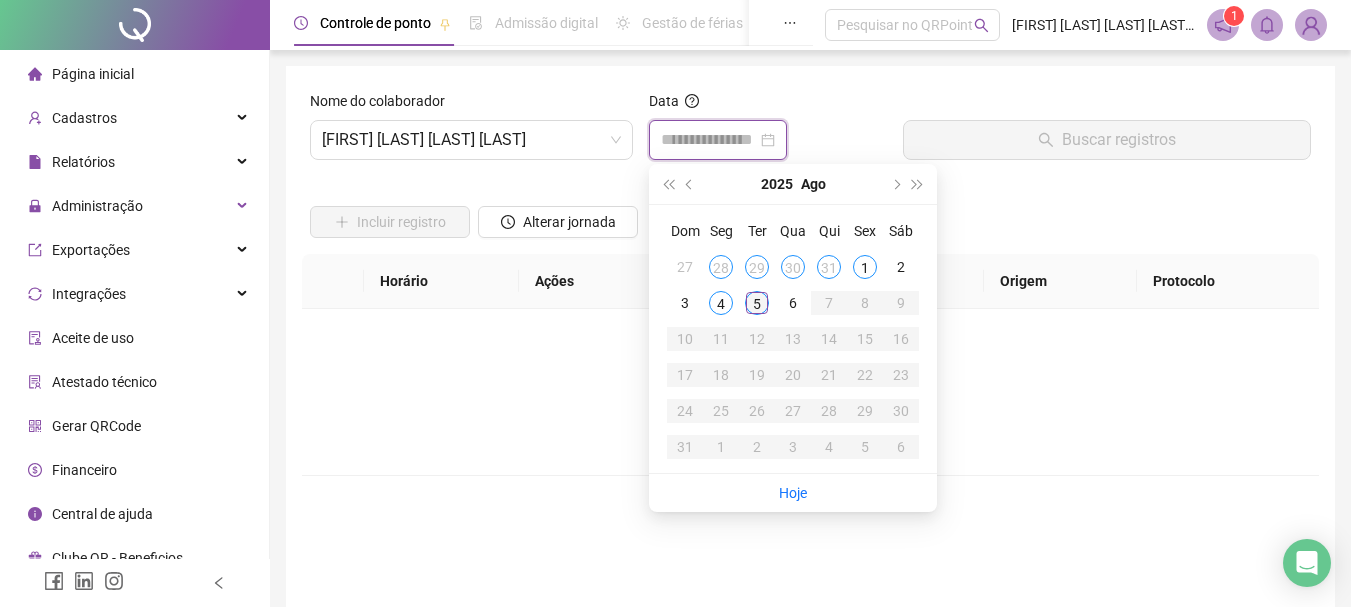 type on "**********" 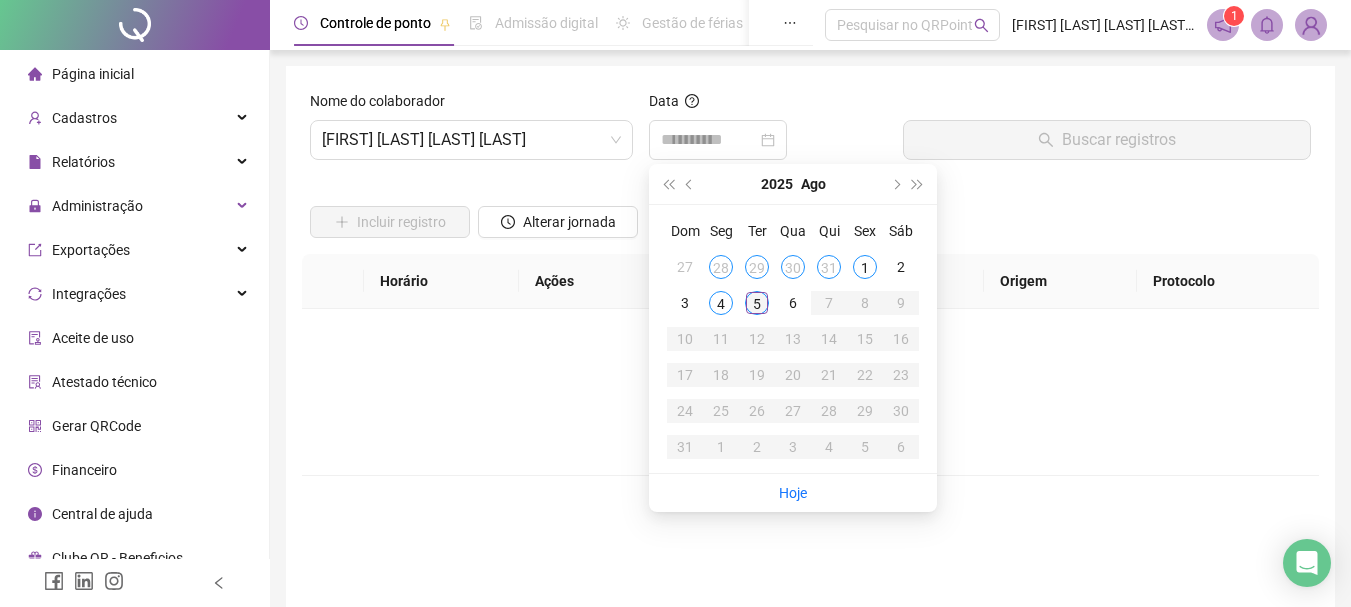 click on "5" at bounding box center [757, 303] 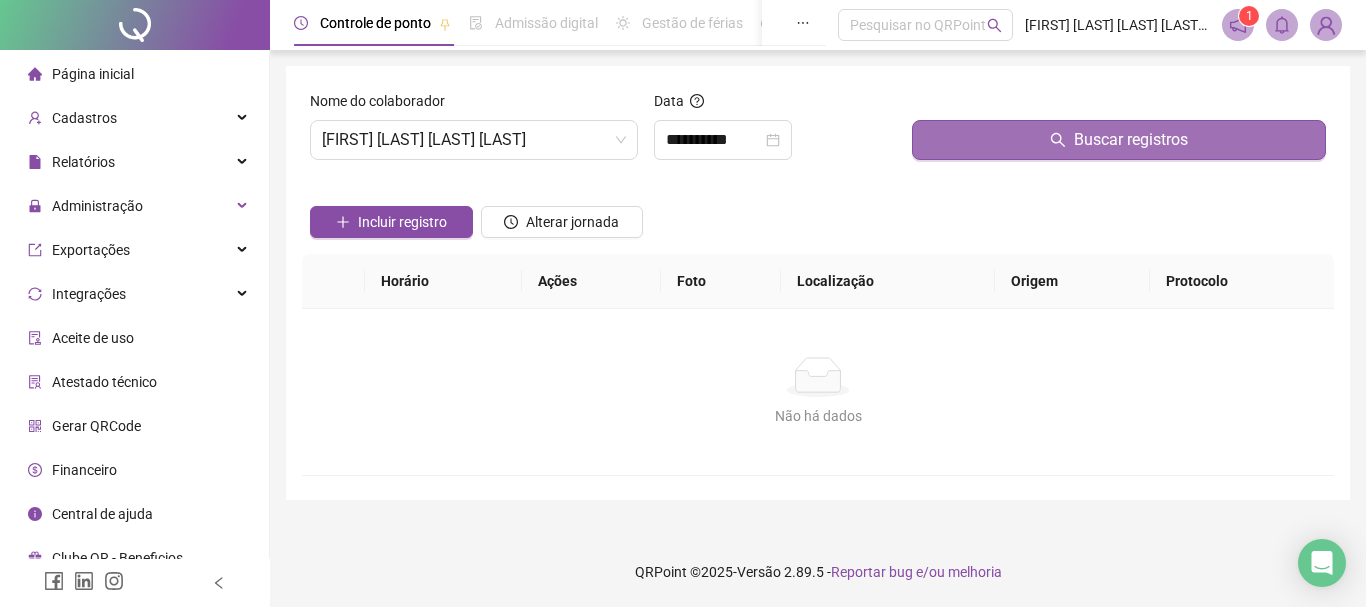 click on "Buscar registros" at bounding box center [1131, 140] 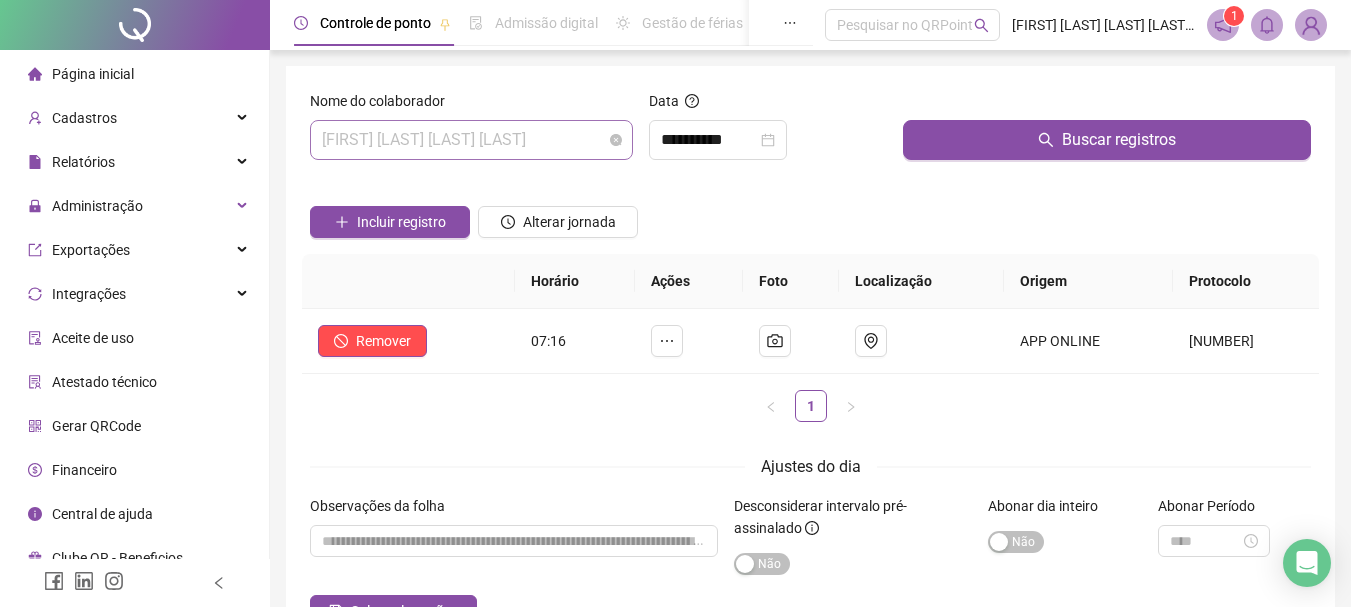 click on "[FIRST] [LAST] [LAST] [LAST]" at bounding box center (471, 140) 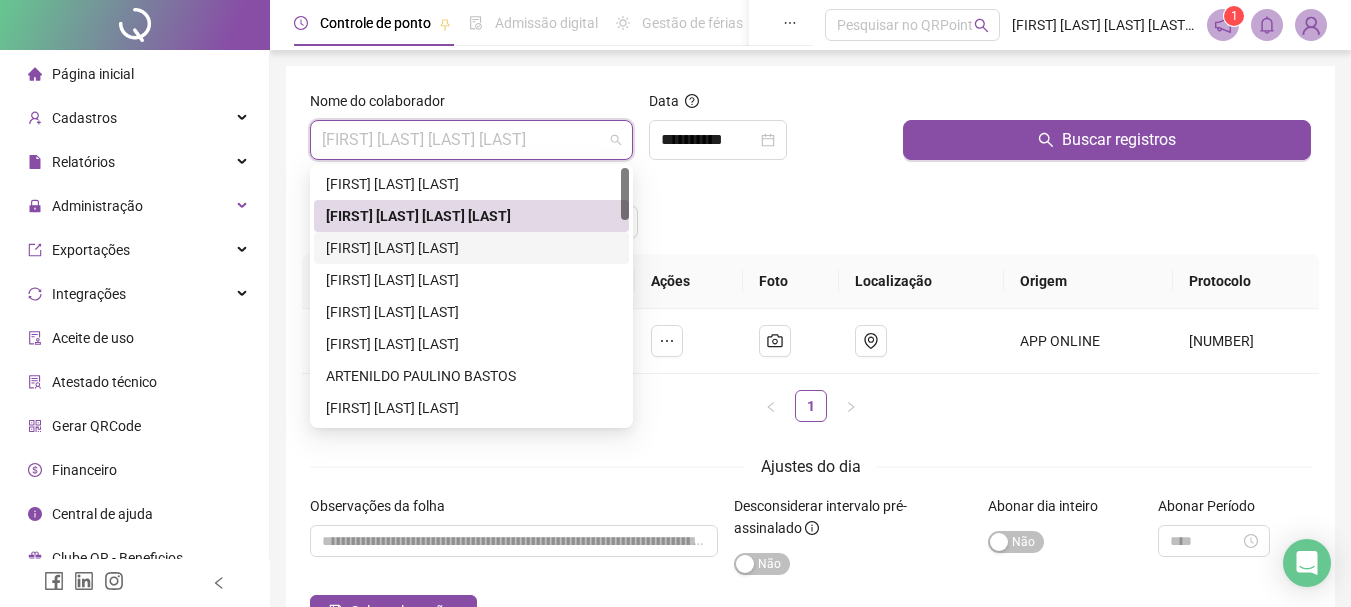click on "[FIRST] [LAST] [LAST]" at bounding box center (471, 248) 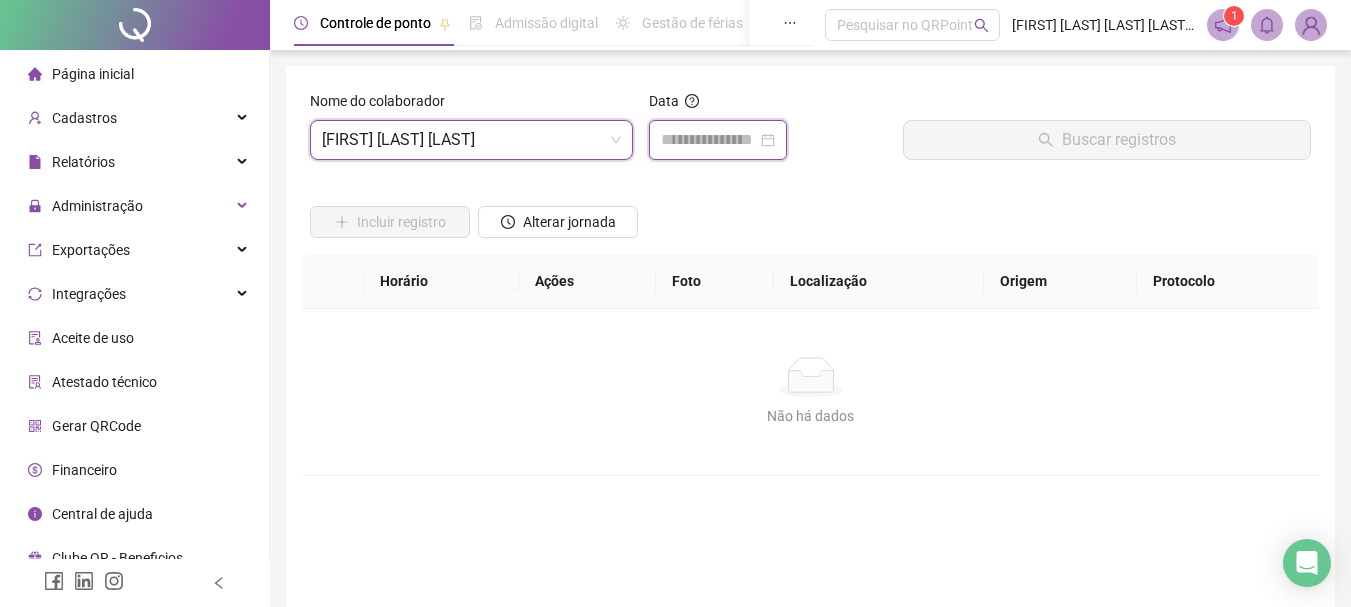 click at bounding box center (709, 140) 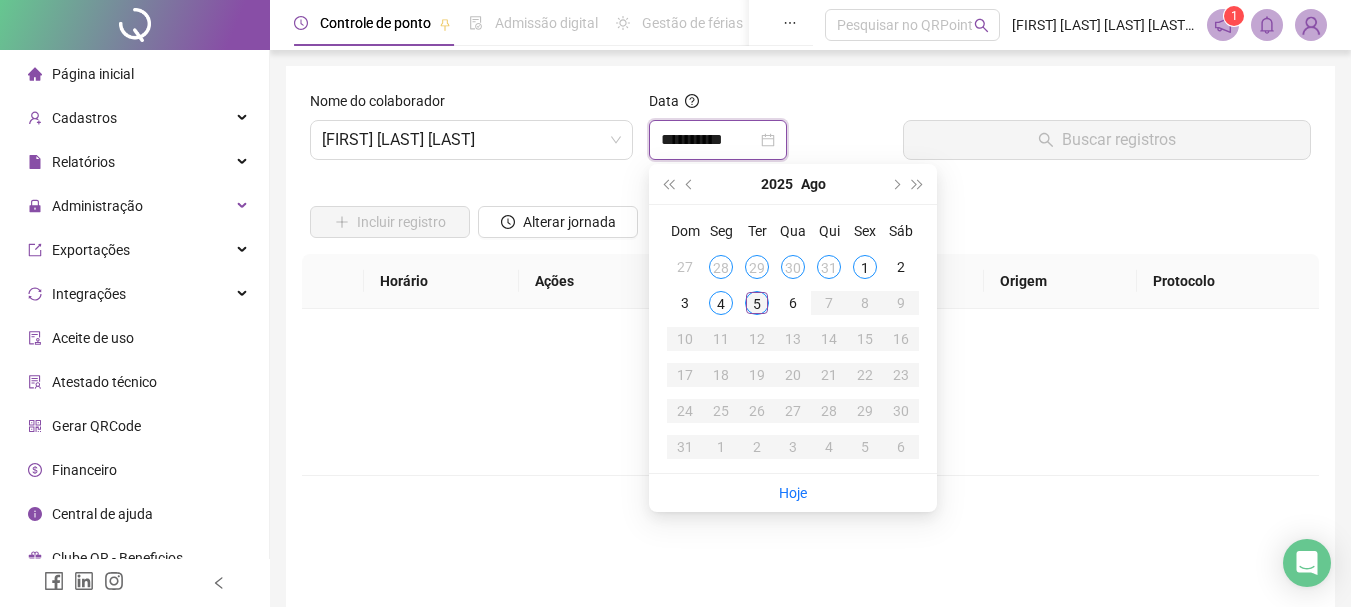 type on "**********" 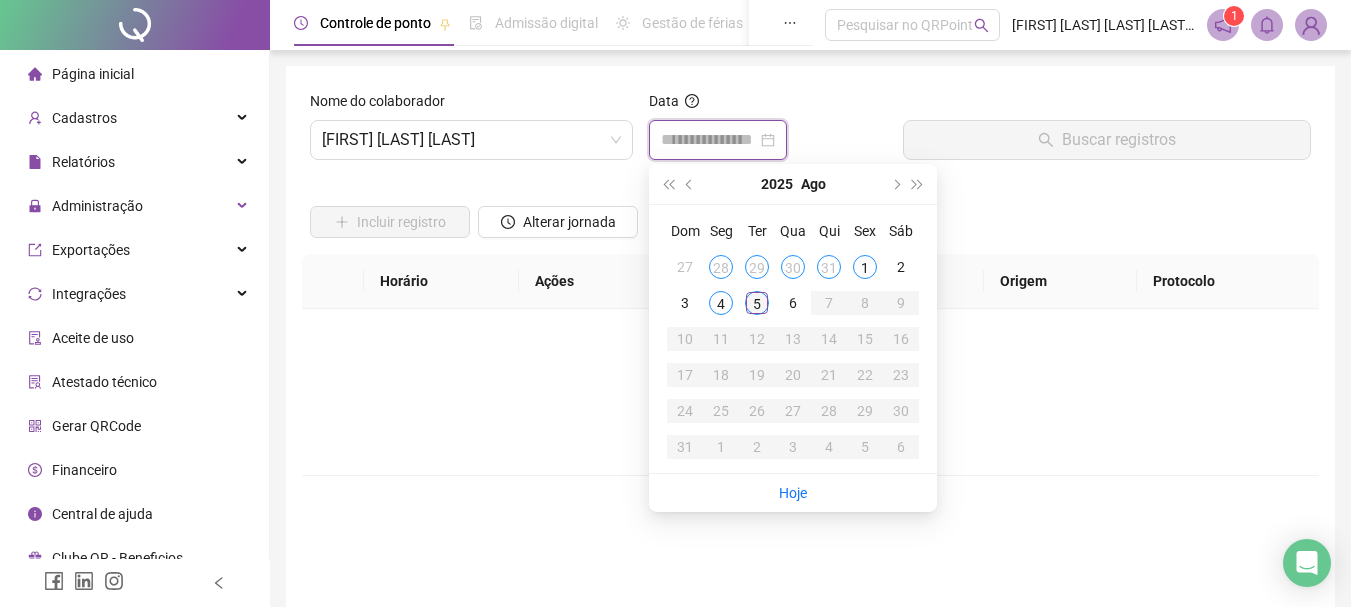 type on "**********" 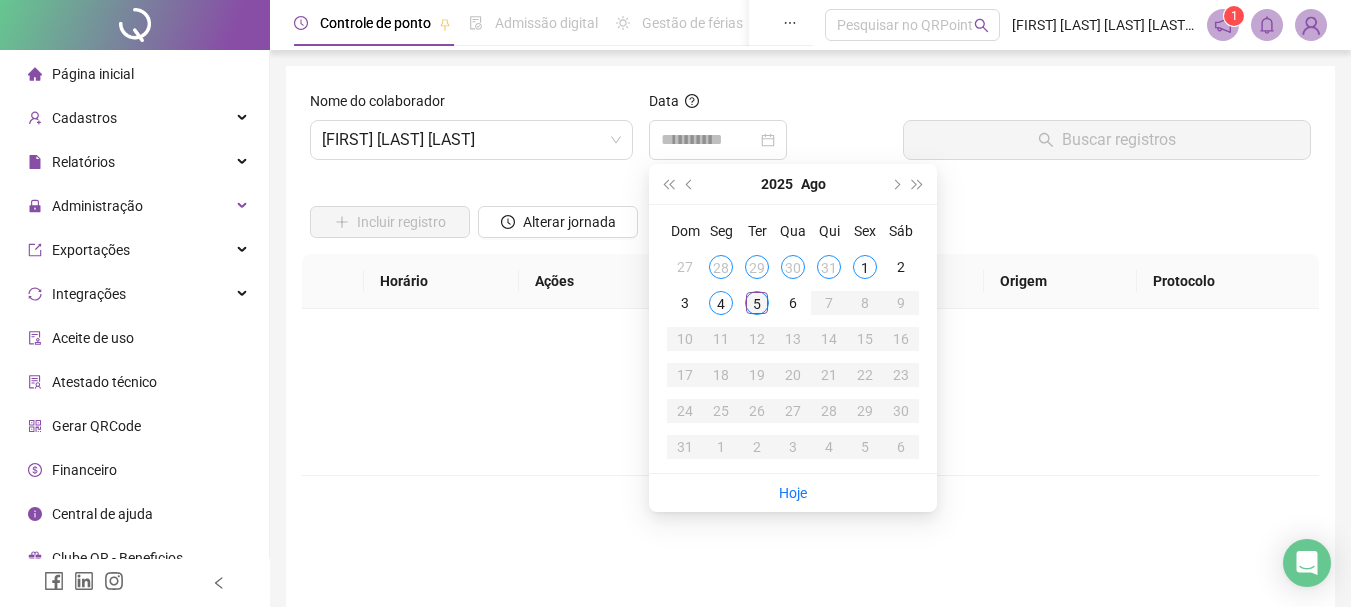 click on "5" at bounding box center [757, 303] 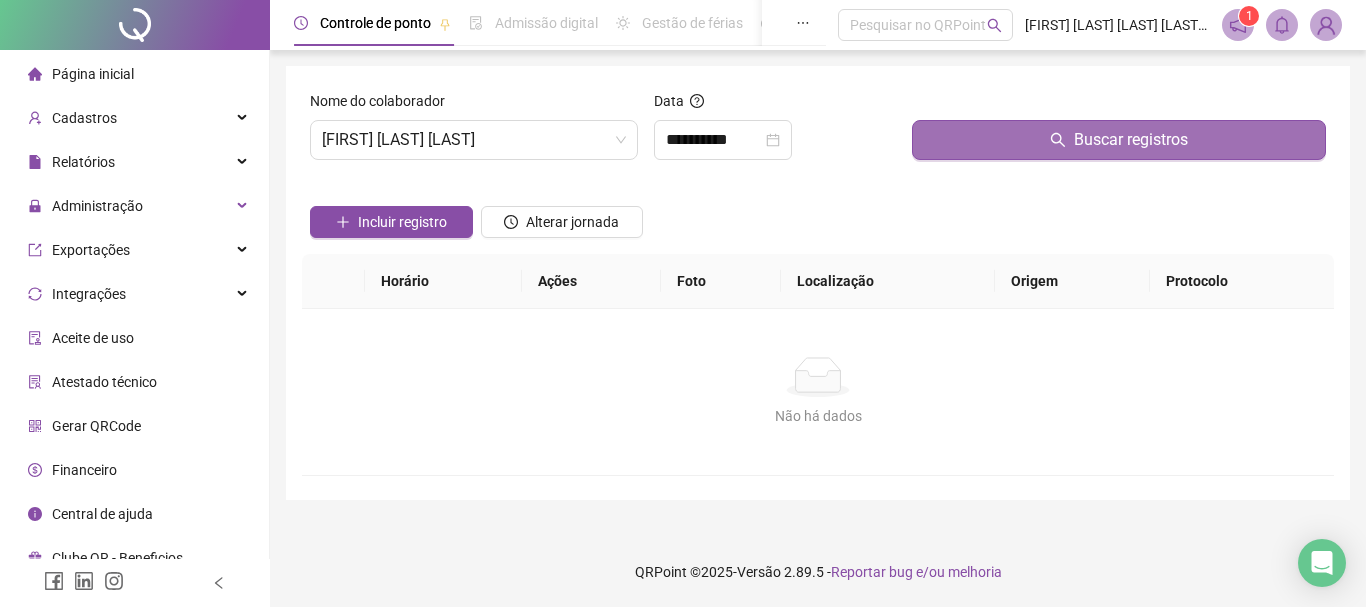 click on "Buscar registros" at bounding box center [1131, 140] 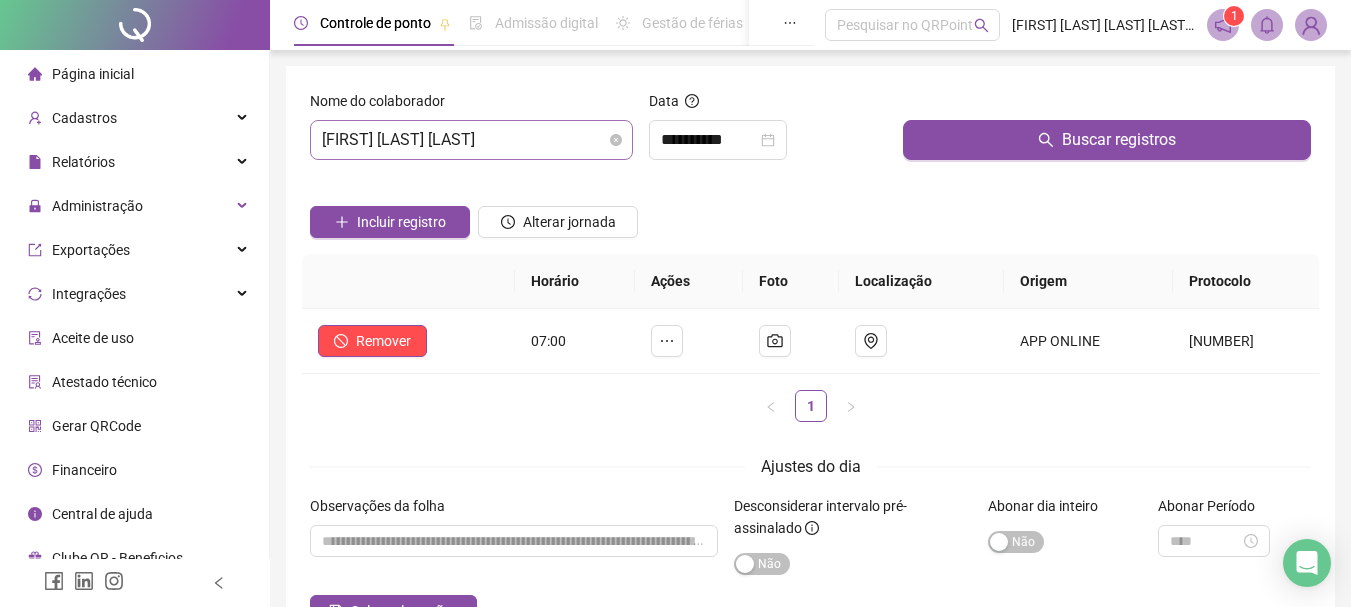 click on "[FIRST] [LAST] [LAST]" at bounding box center (471, 140) 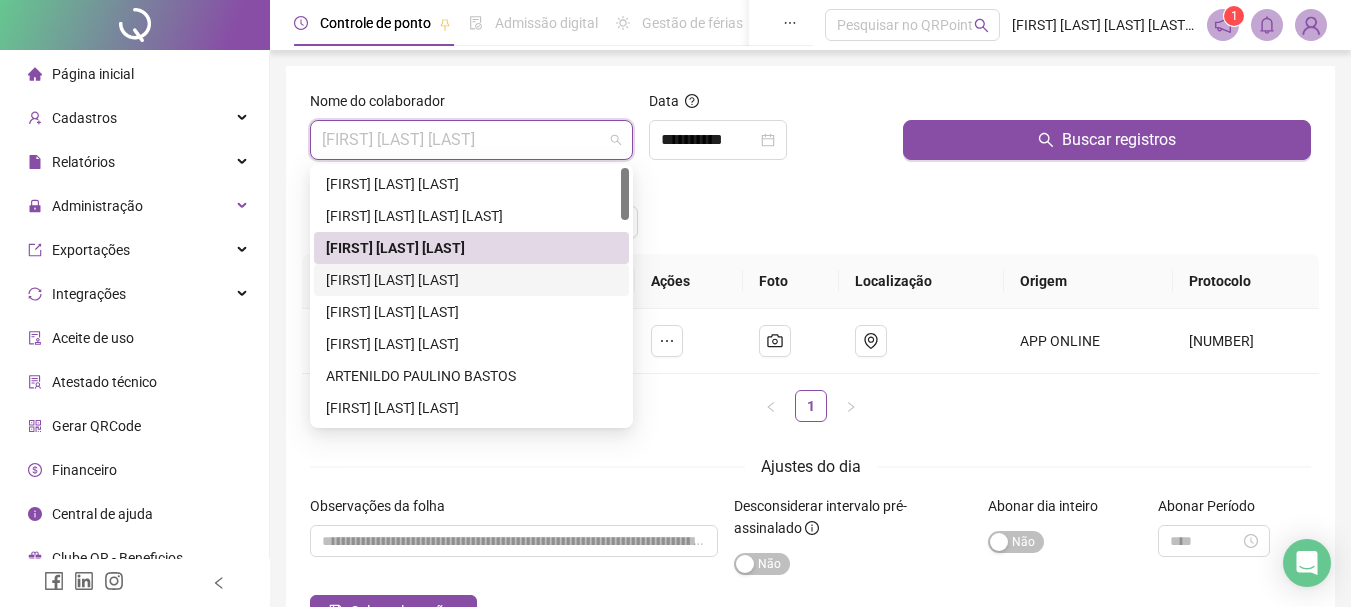 click on "[FIRST] [LAST] [LAST]" at bounding box center [471, 280] 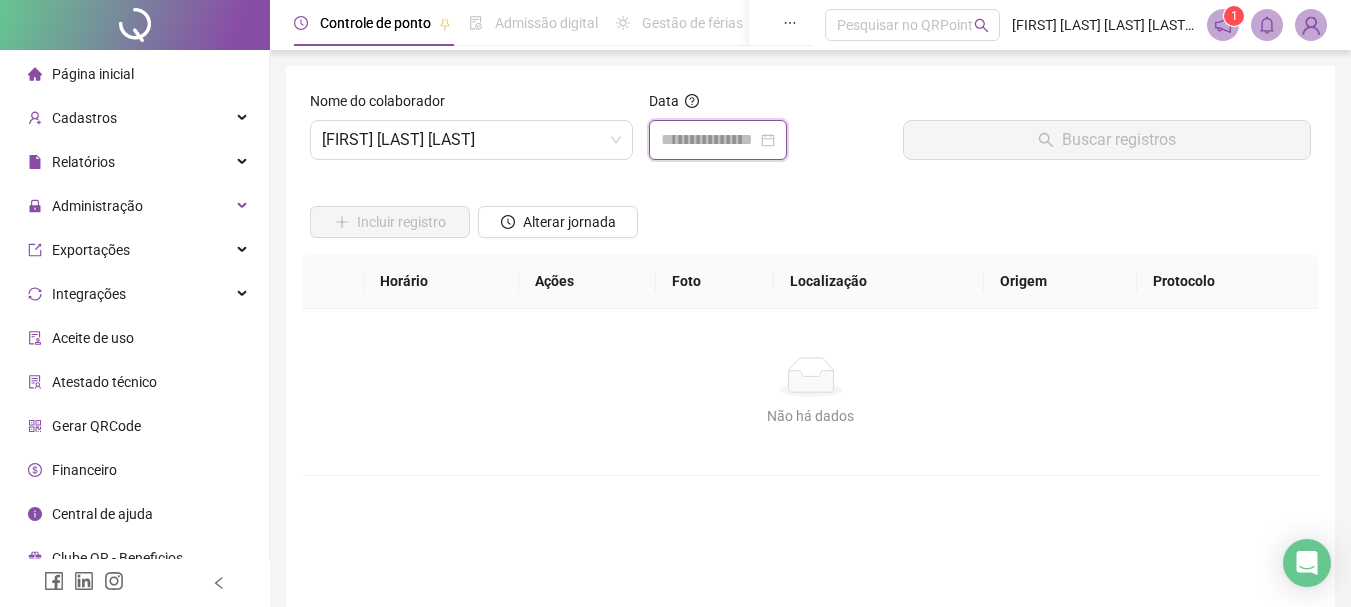 click at bounding box center (709, 140) 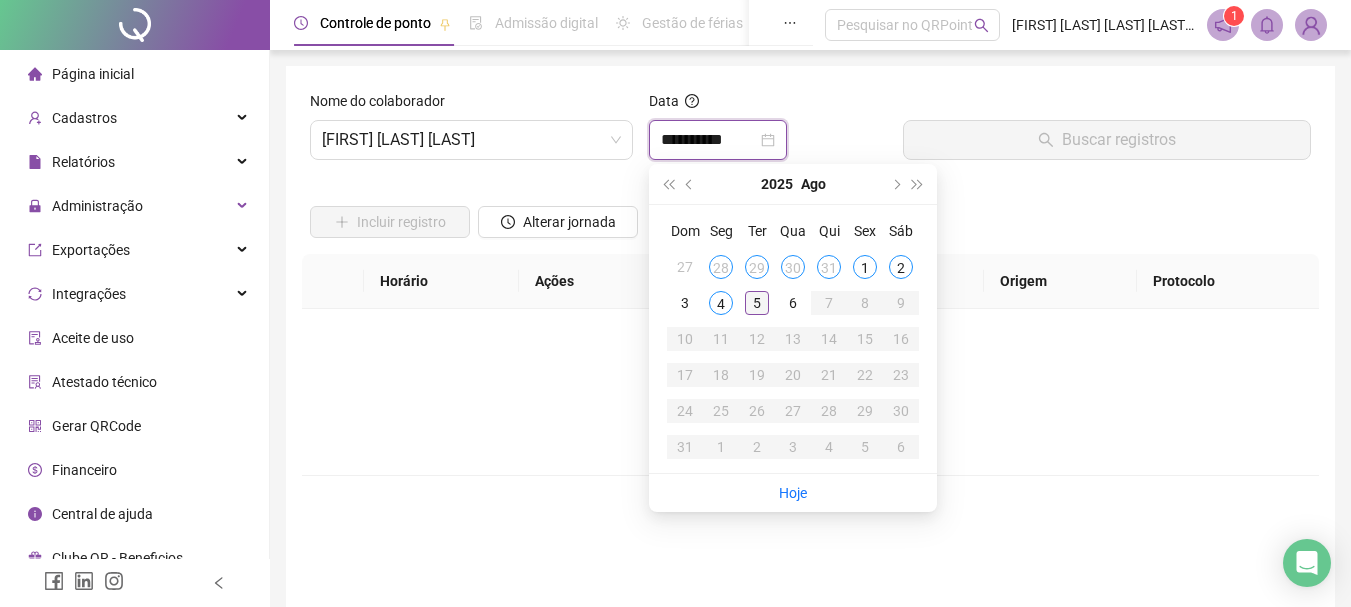 type on "**********" 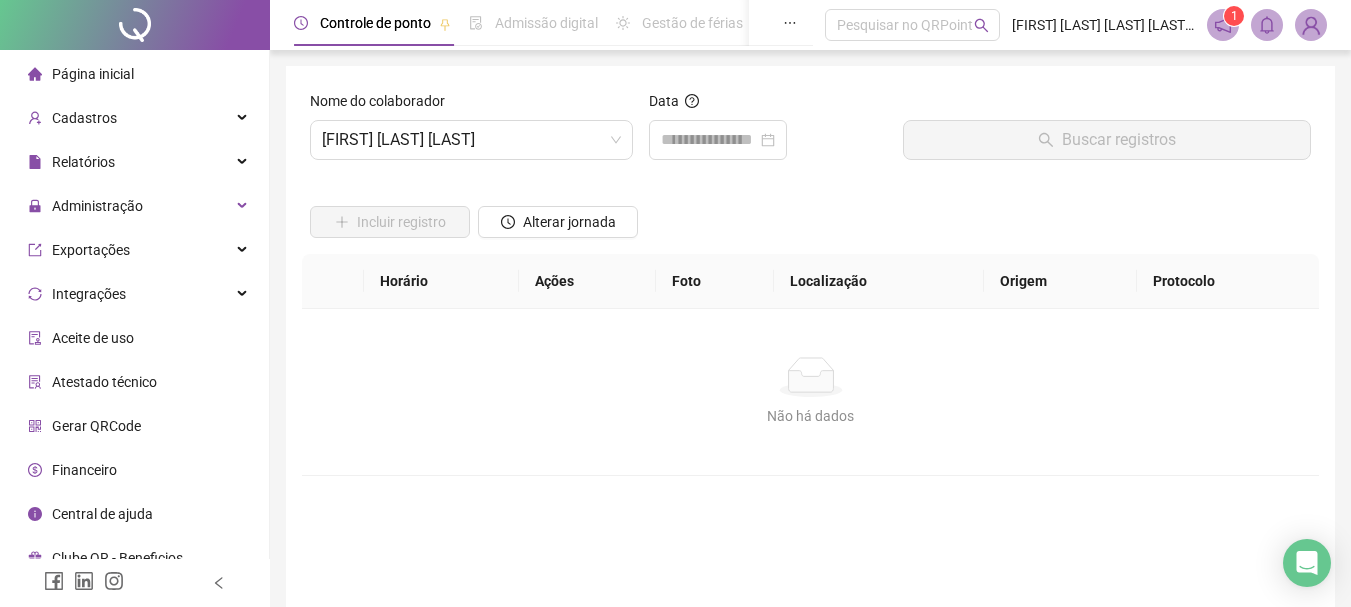 click on "Não há dados" at bounding box center (810, 377) 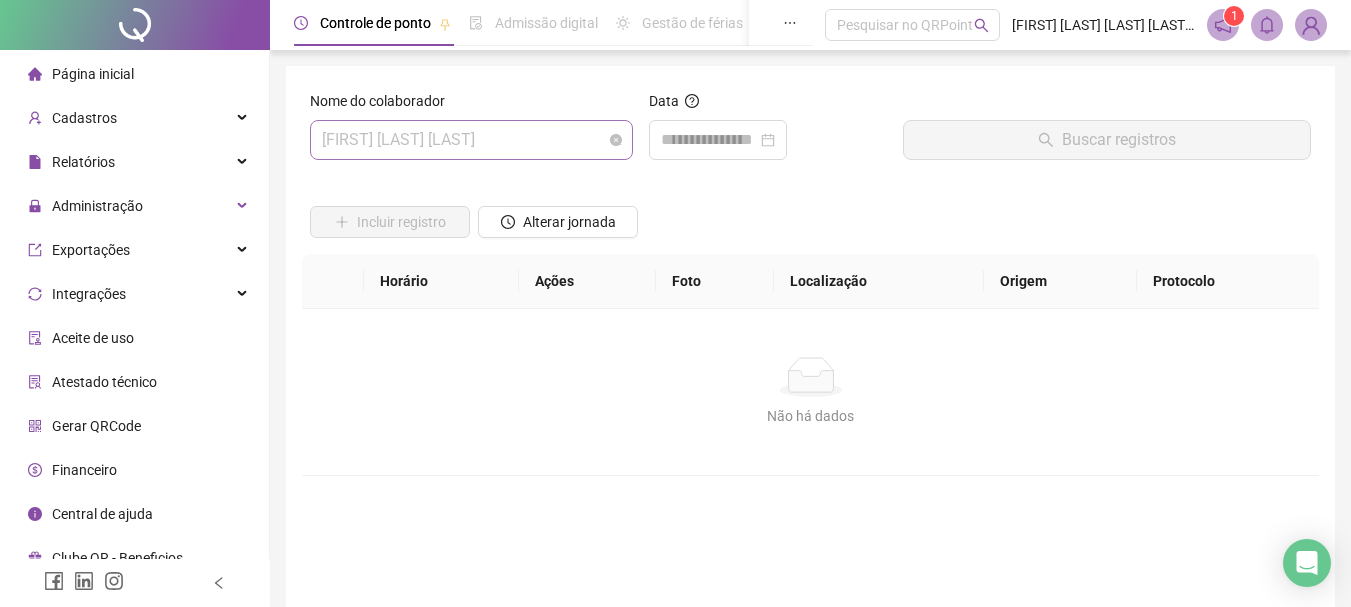click on "[FIRST] [LAST] [LAST]" at bounding box center [471, 140] 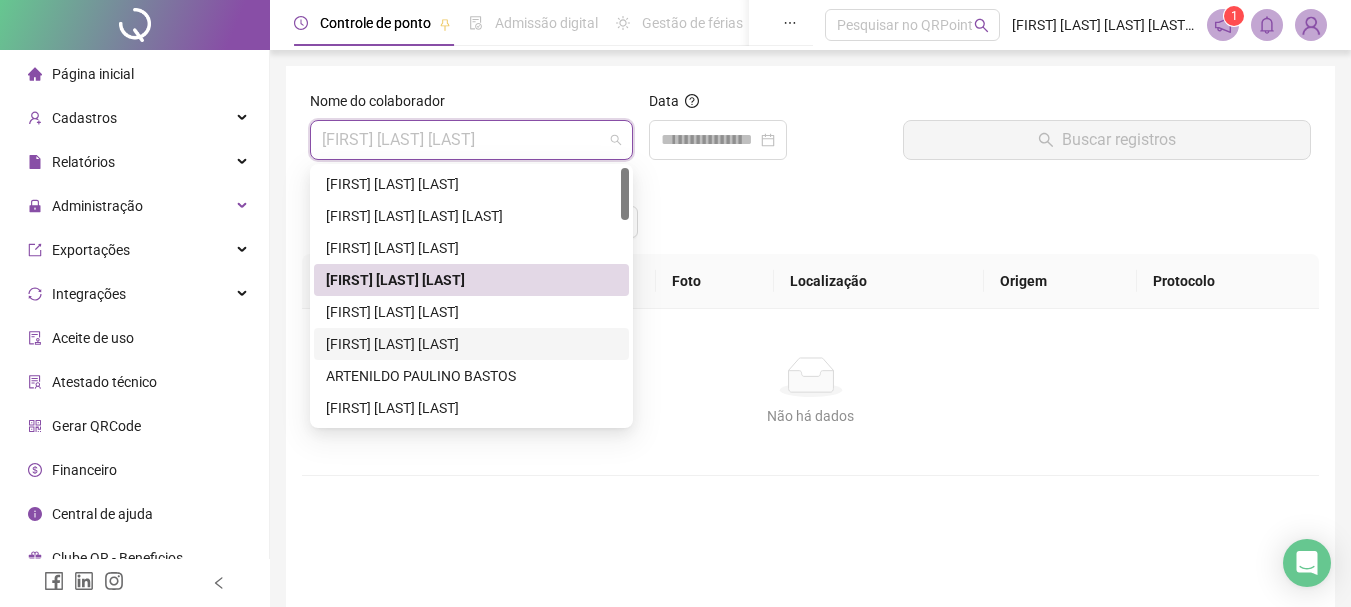 click on "[FIRST] [LAST] [LAST]" at bounding box center (471, 344) 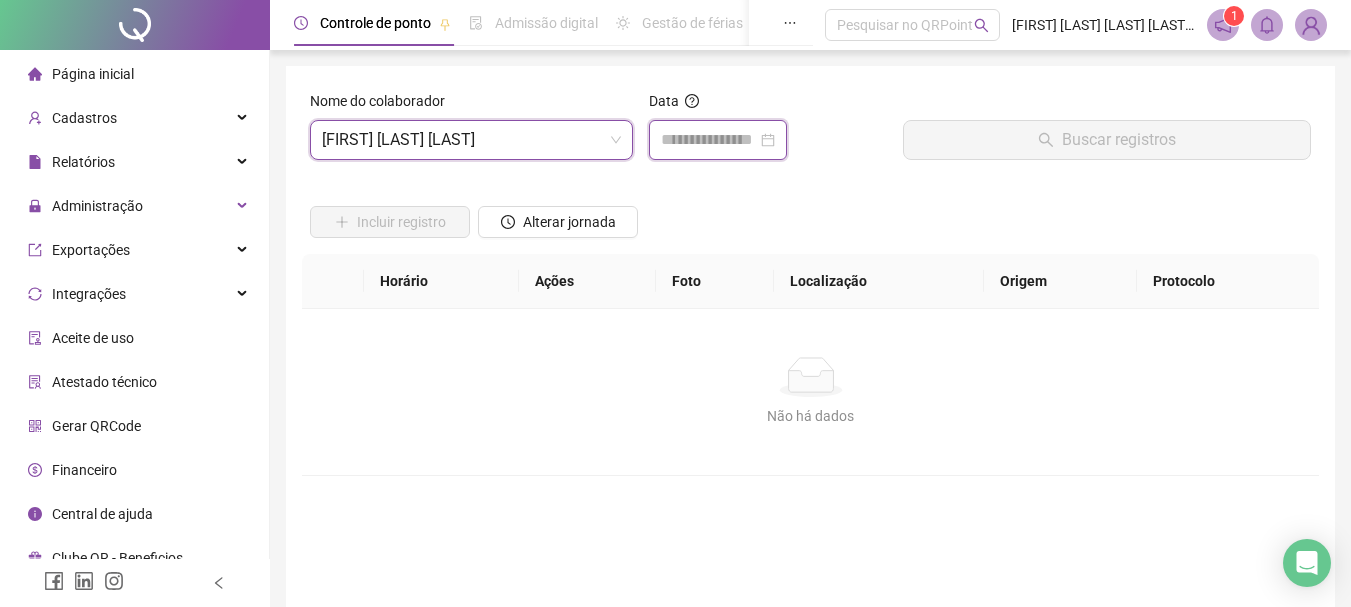 click at bounding box center (709, 140) 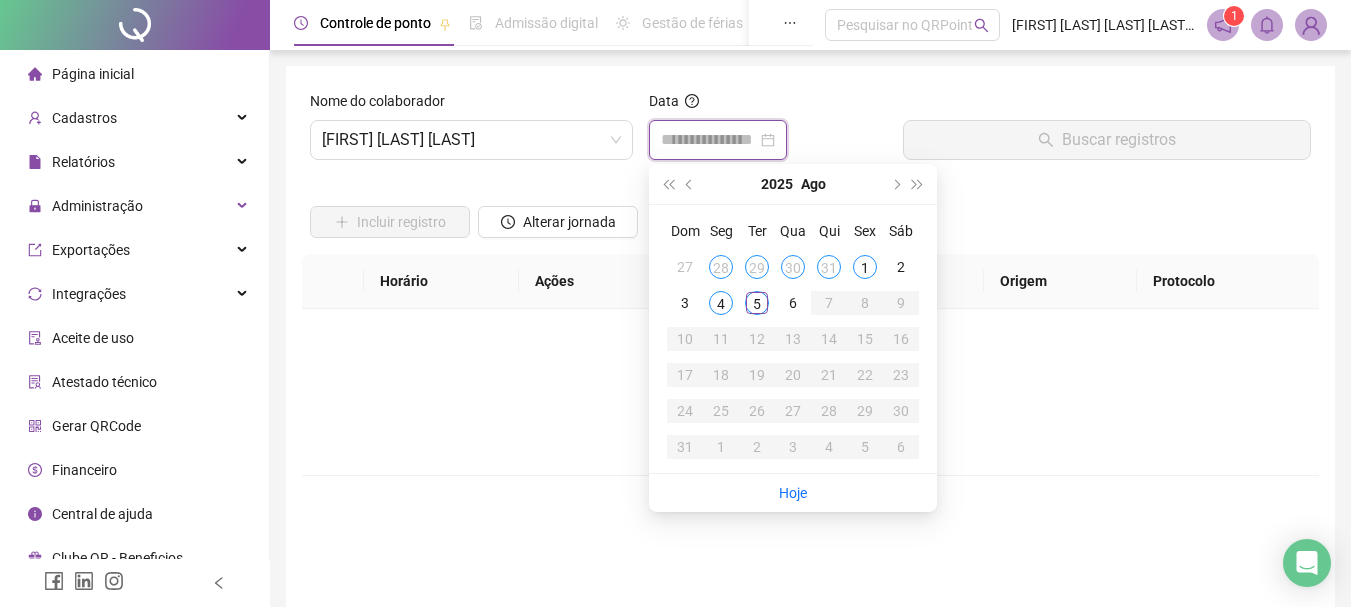 type on "**********" 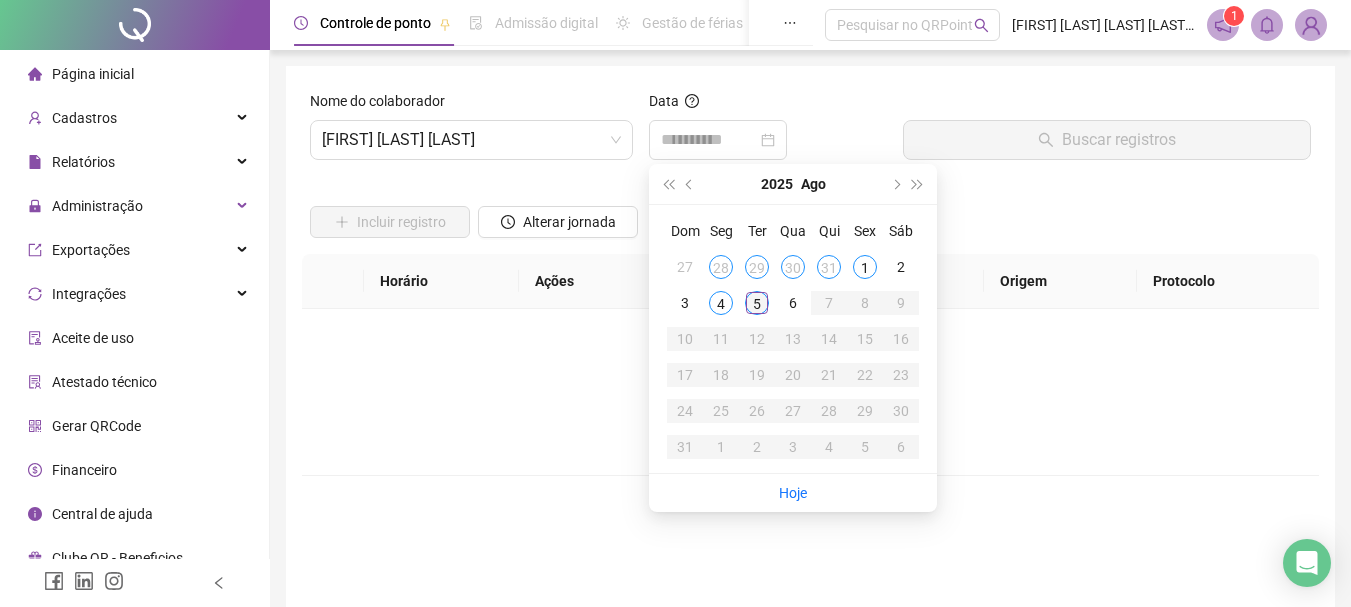 click on "5" at bounding box center [757, 303] 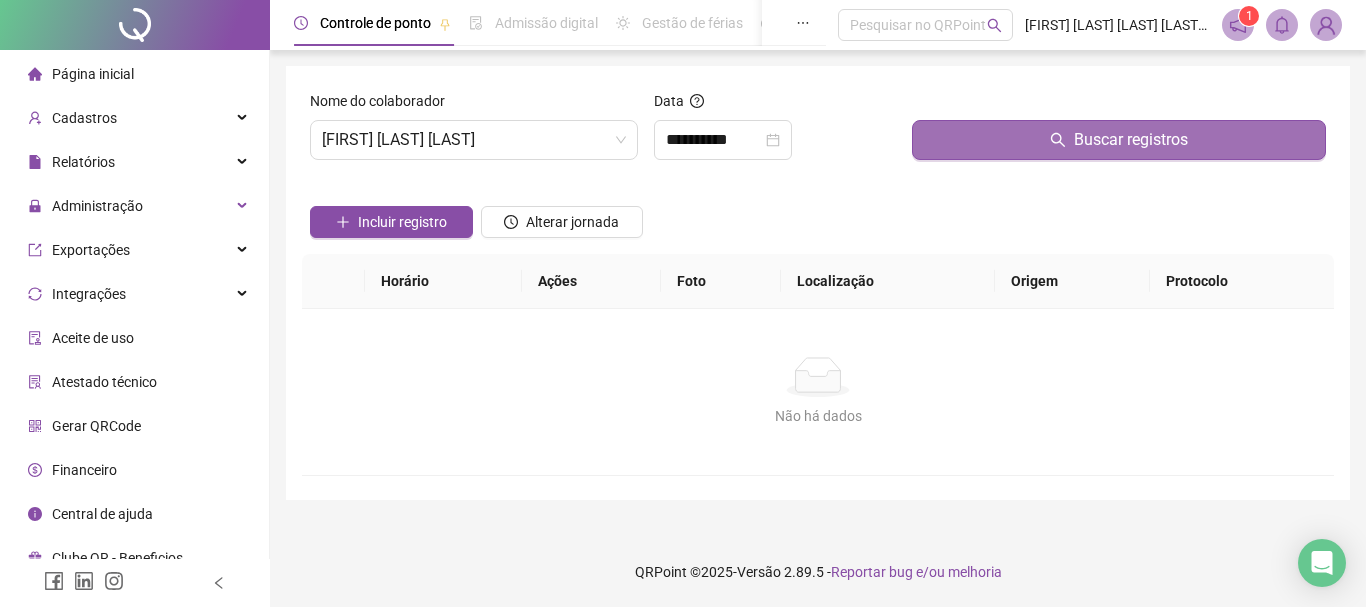 click on "Buscar registros" at bounding box center (1131, 140) 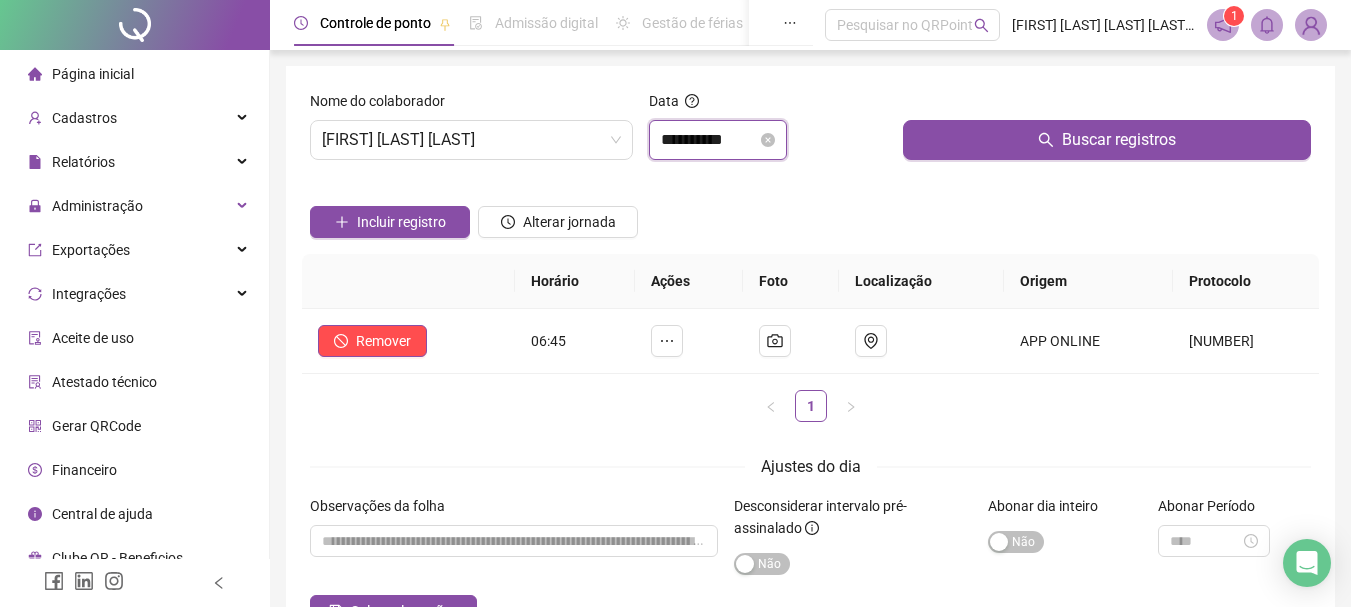 click on "**********" at bounding box center [709, 140] 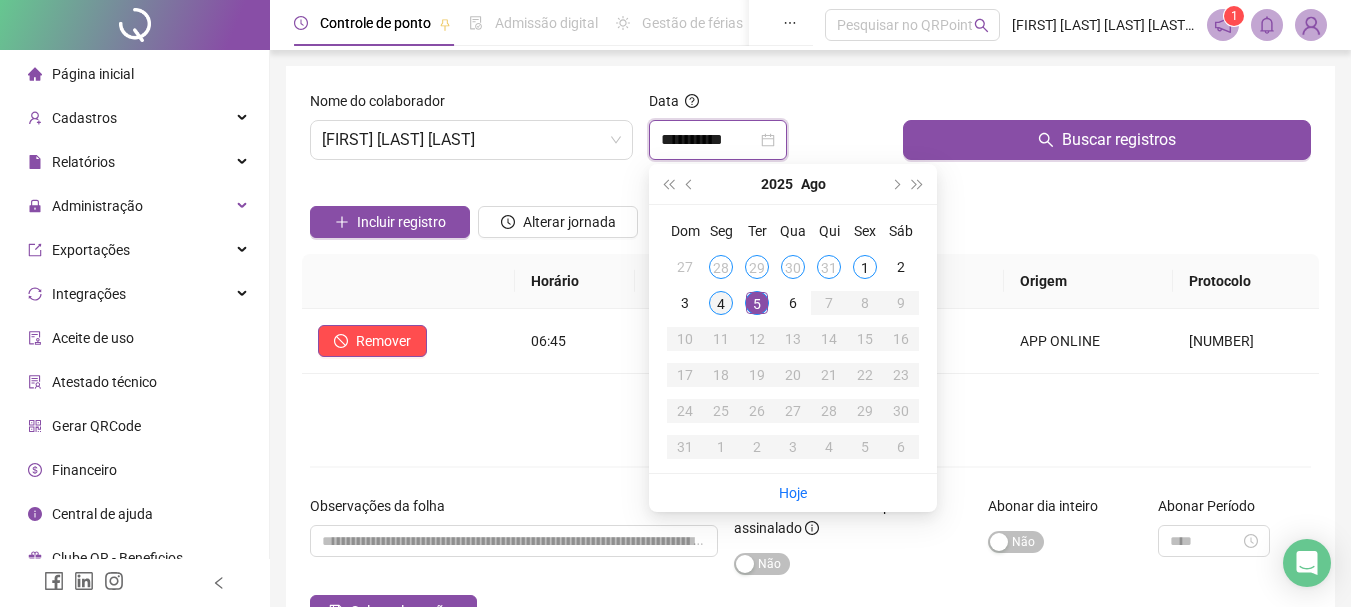 type on "**********" 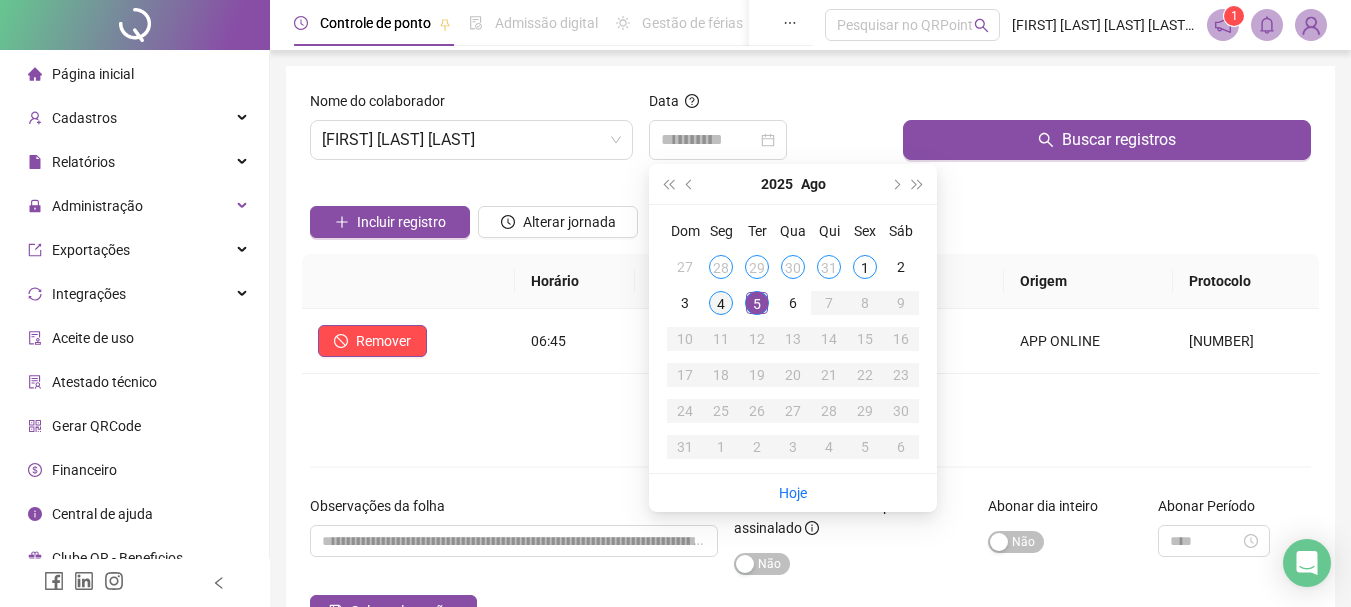 click on "4" at bounding box center (721, 303) 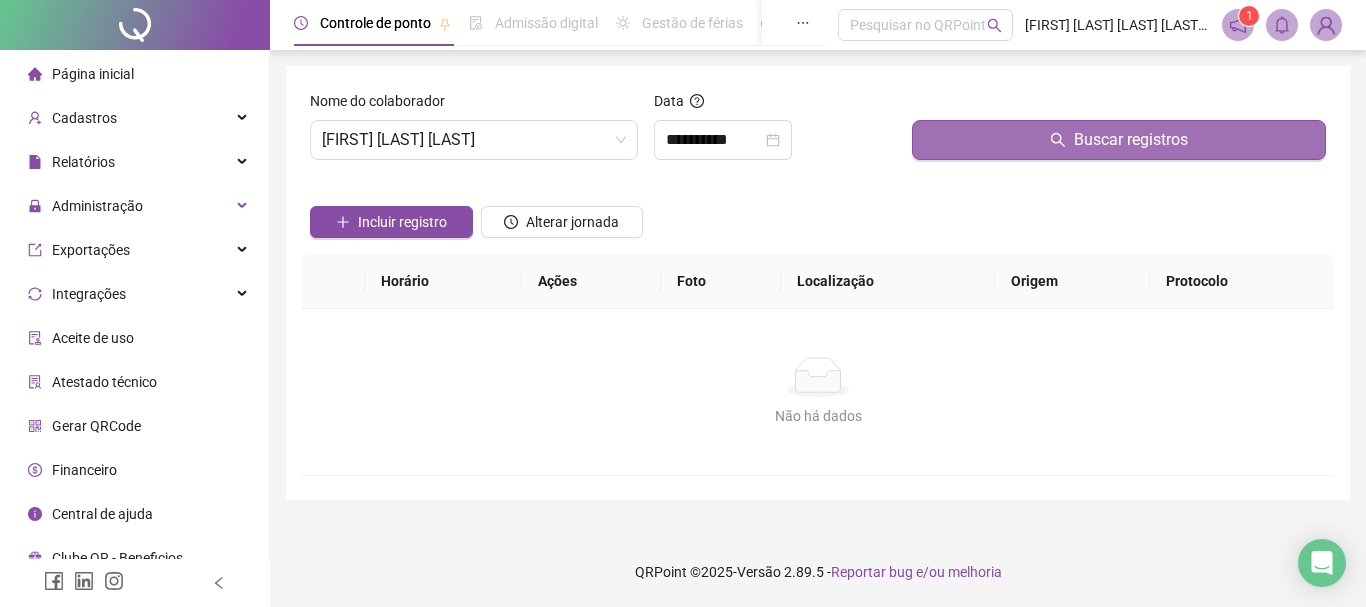 click on "Buscar registros" at bounding box center [1131, 140] 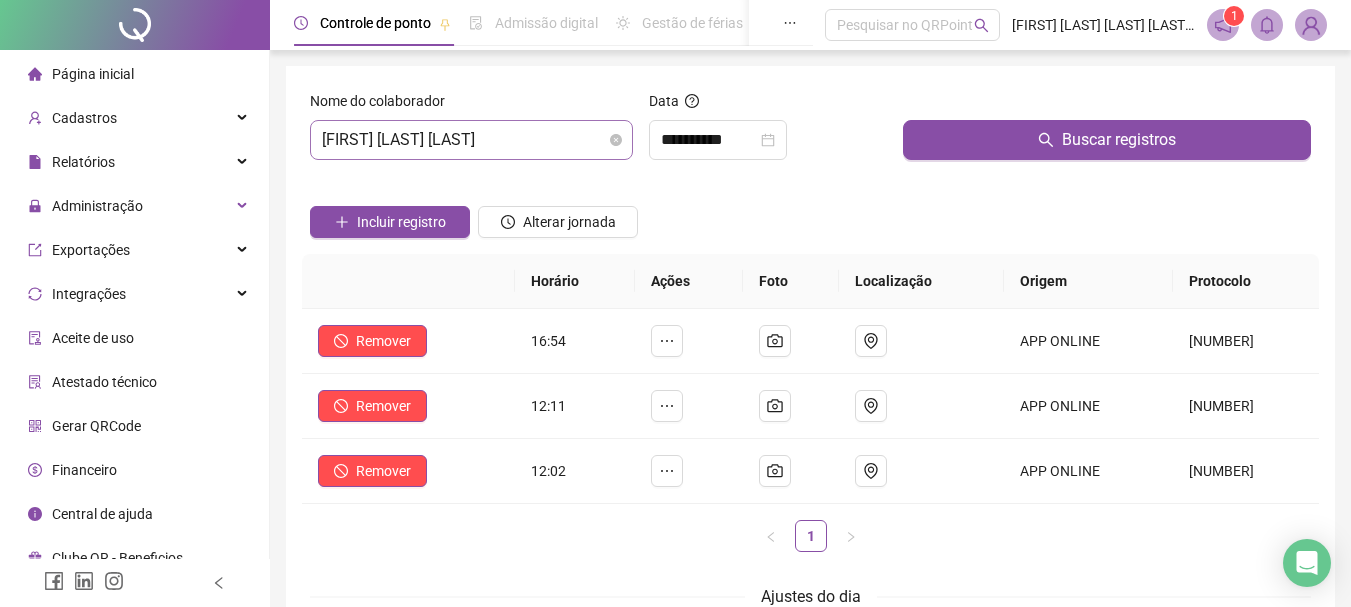click on "[FIRST] [LAST] [LAST]" at bounding box center (471, 140) 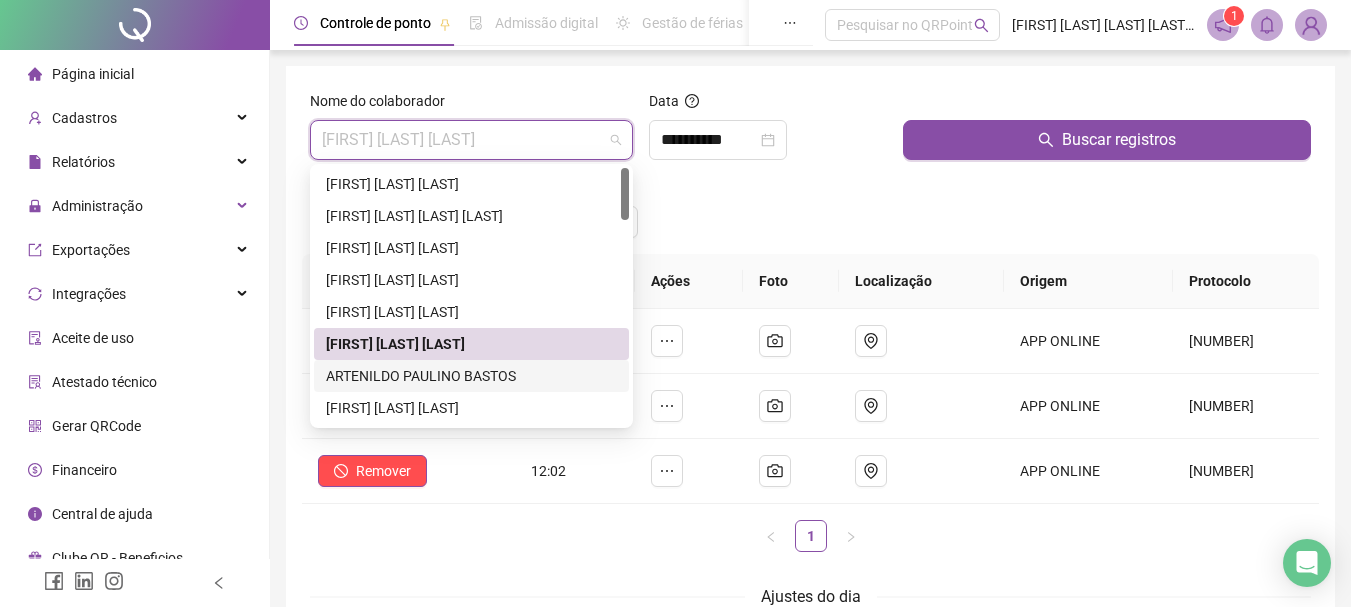 click on "ARTENILDO PAULINO BASTOS" at bounding box center [471, 376] 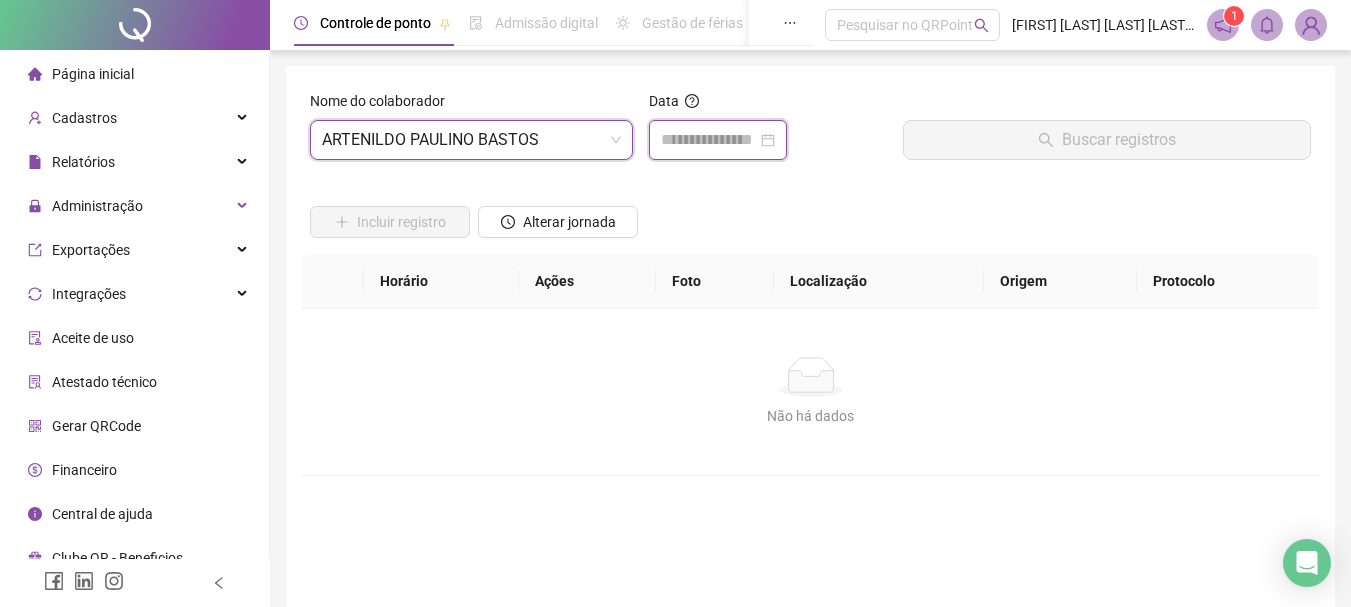 click at bounding box center [709, 140] 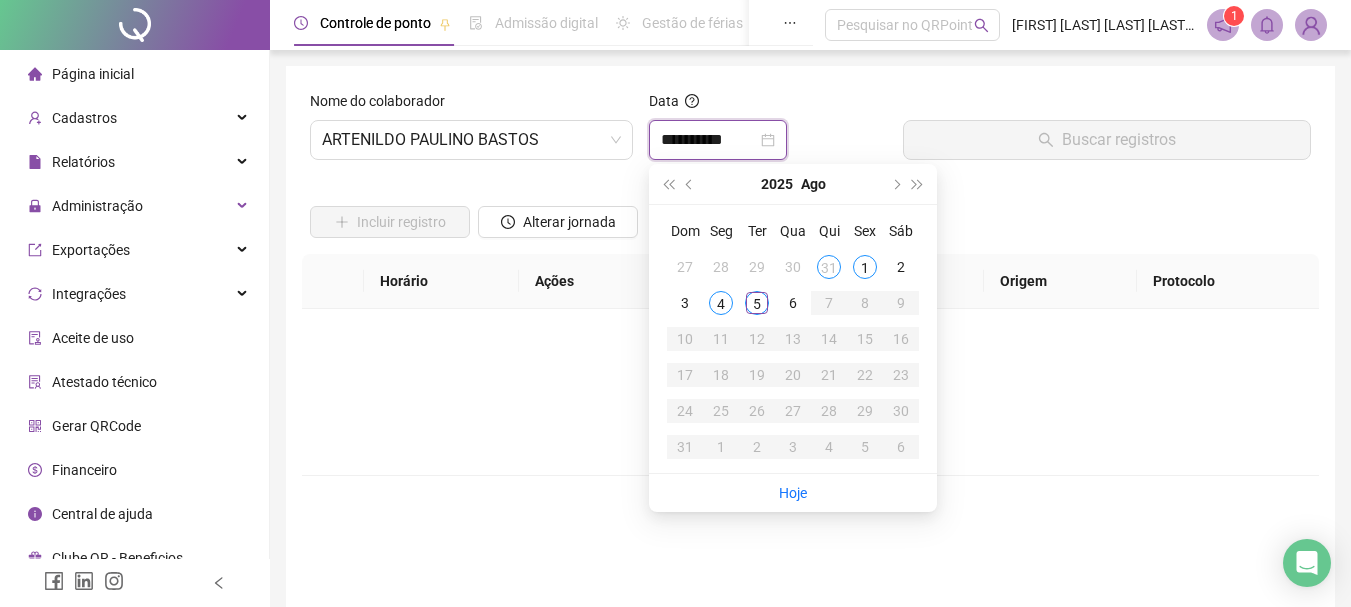 type on "**********" 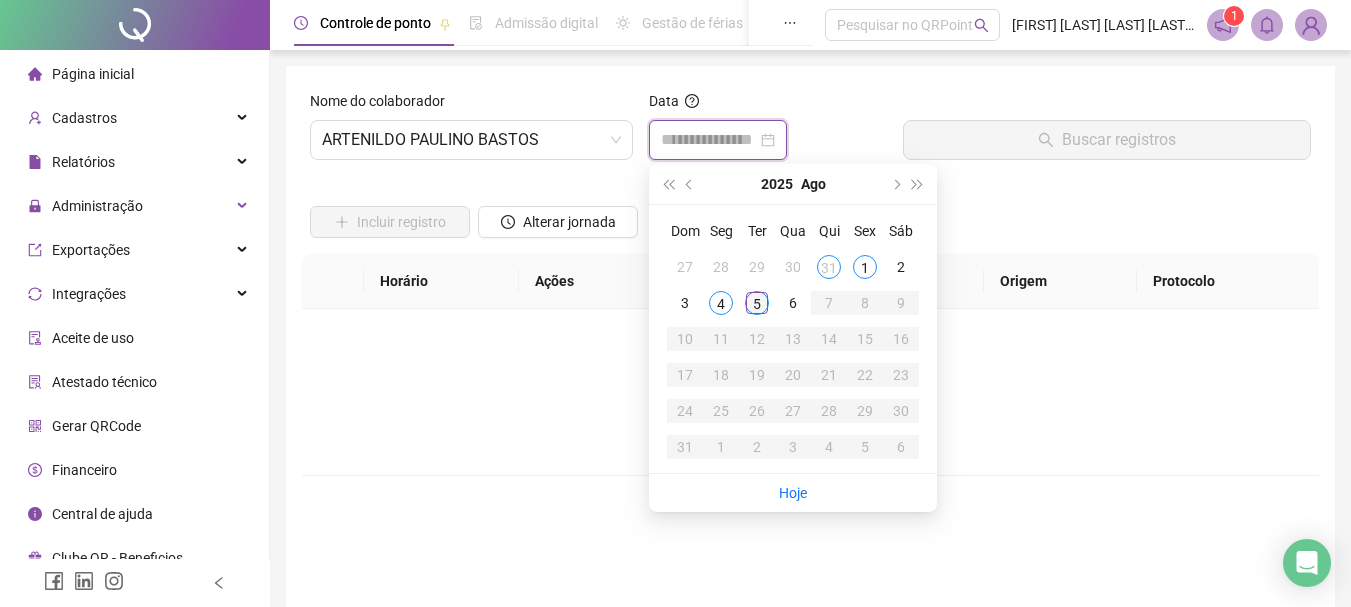 type on "**********" 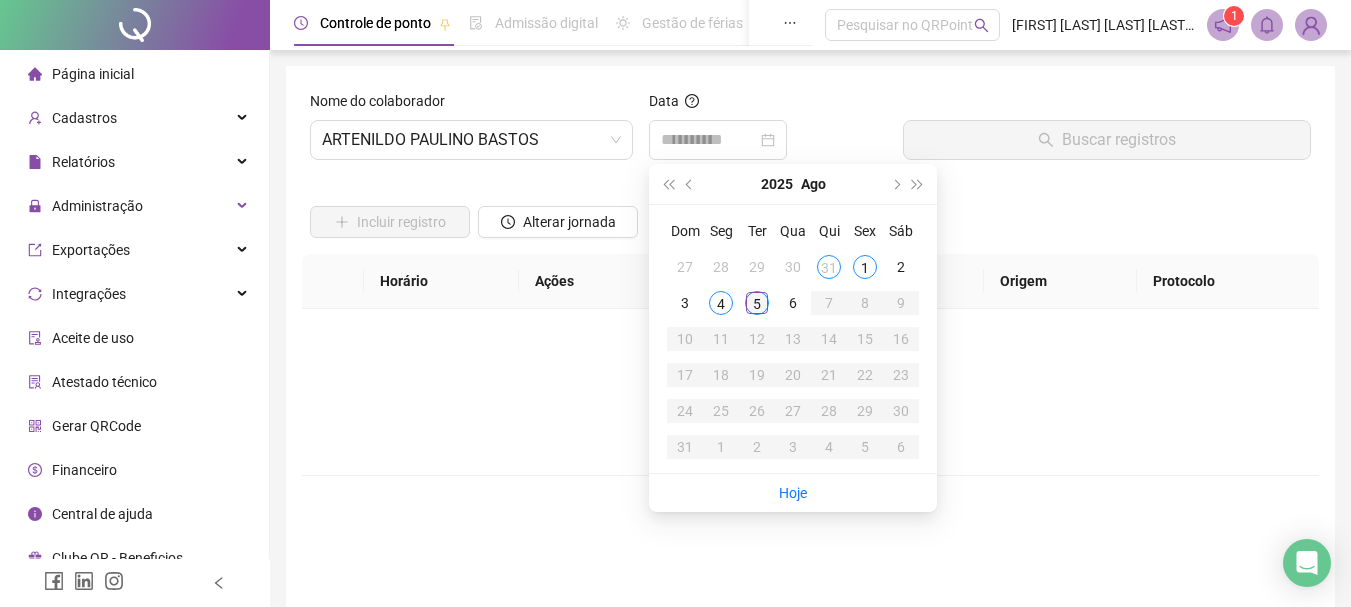 click on "5" at bounding box center (757, 303) 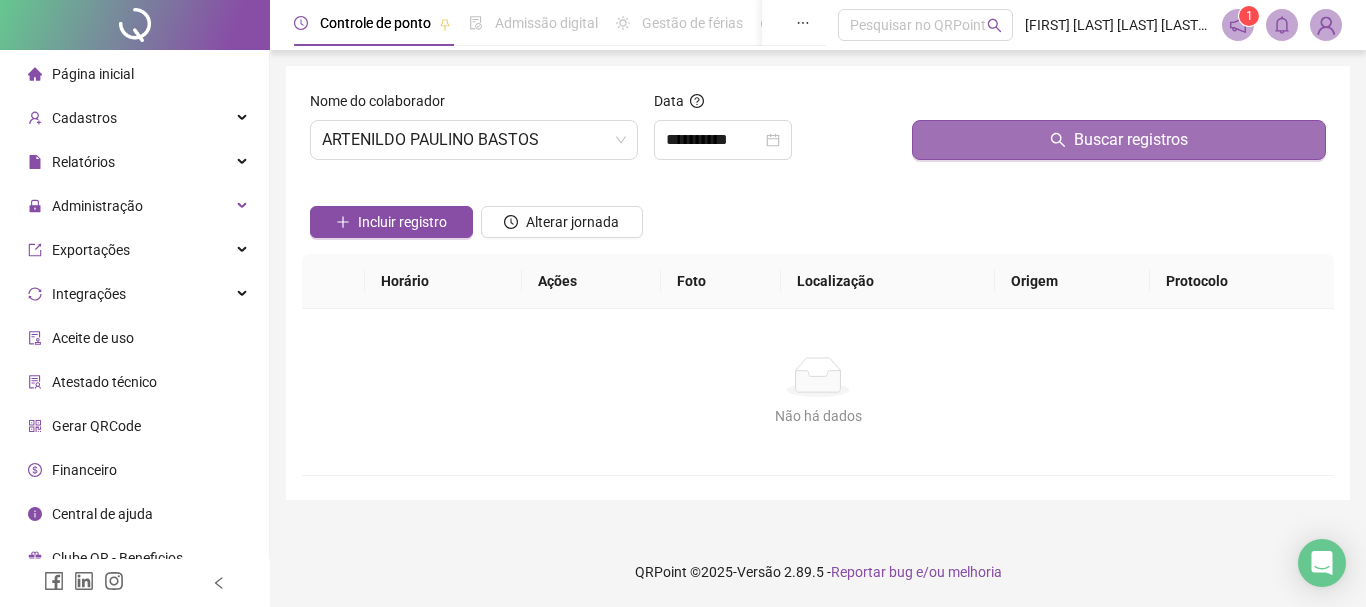 click on "Buscar registros" at bounding box center [1131, 140] 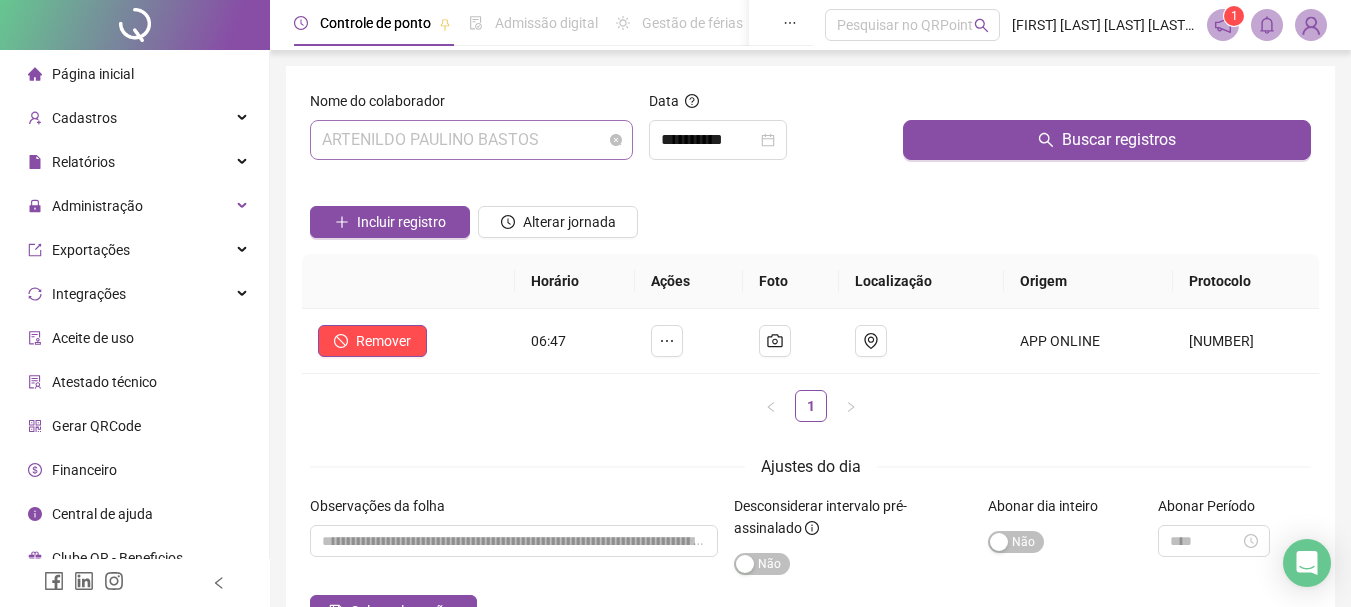 click on "ARTENILDO PAULINO BASTOS" at bounding box center (471, 140) 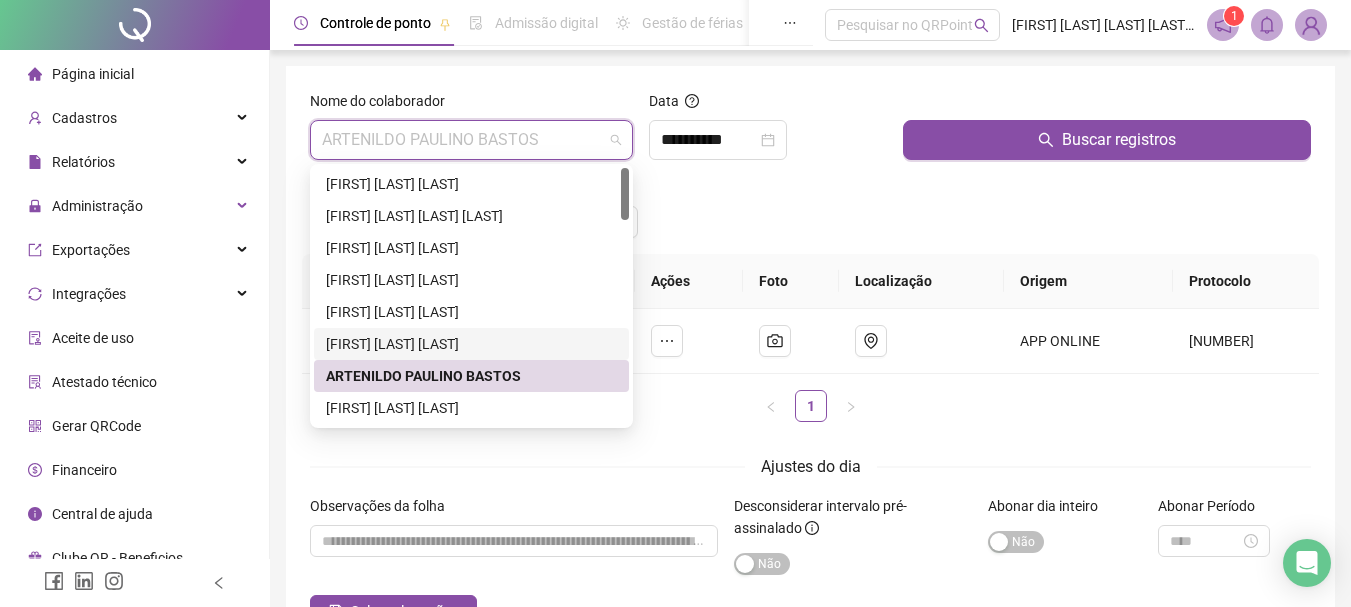 scroll, scrollTop: 100, scrollLeft: 0, axis: vertical 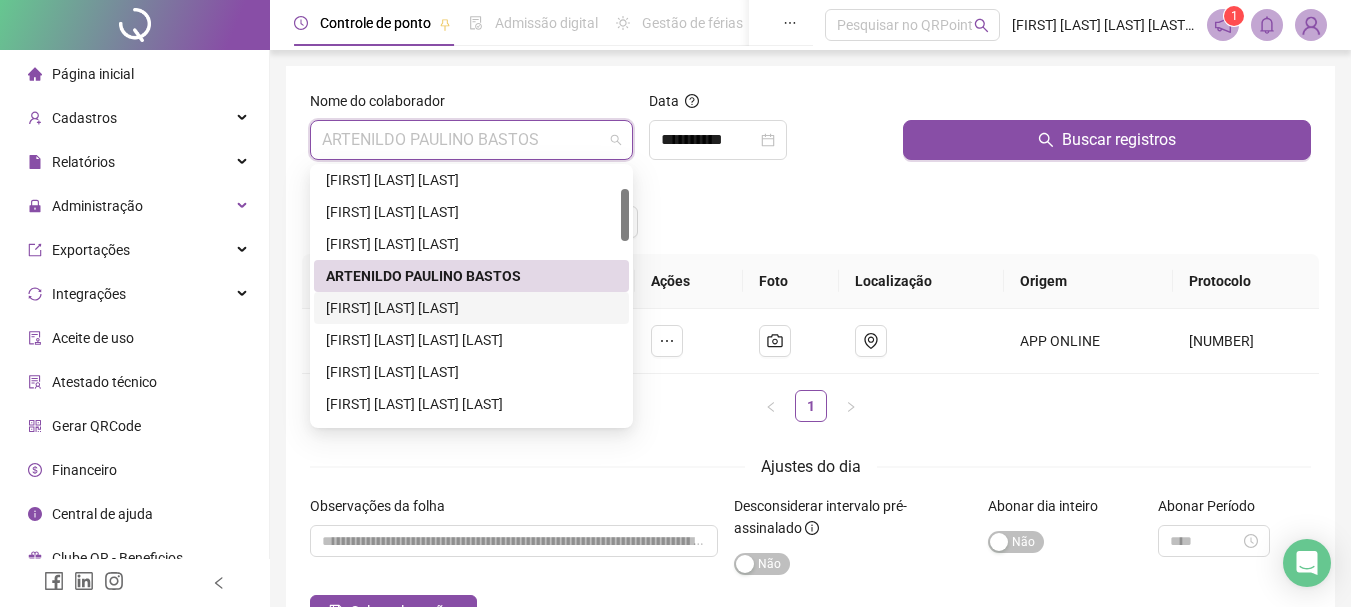 click on "[FIRST] [LAST] [LAST]" at bounding box center [471, 308] 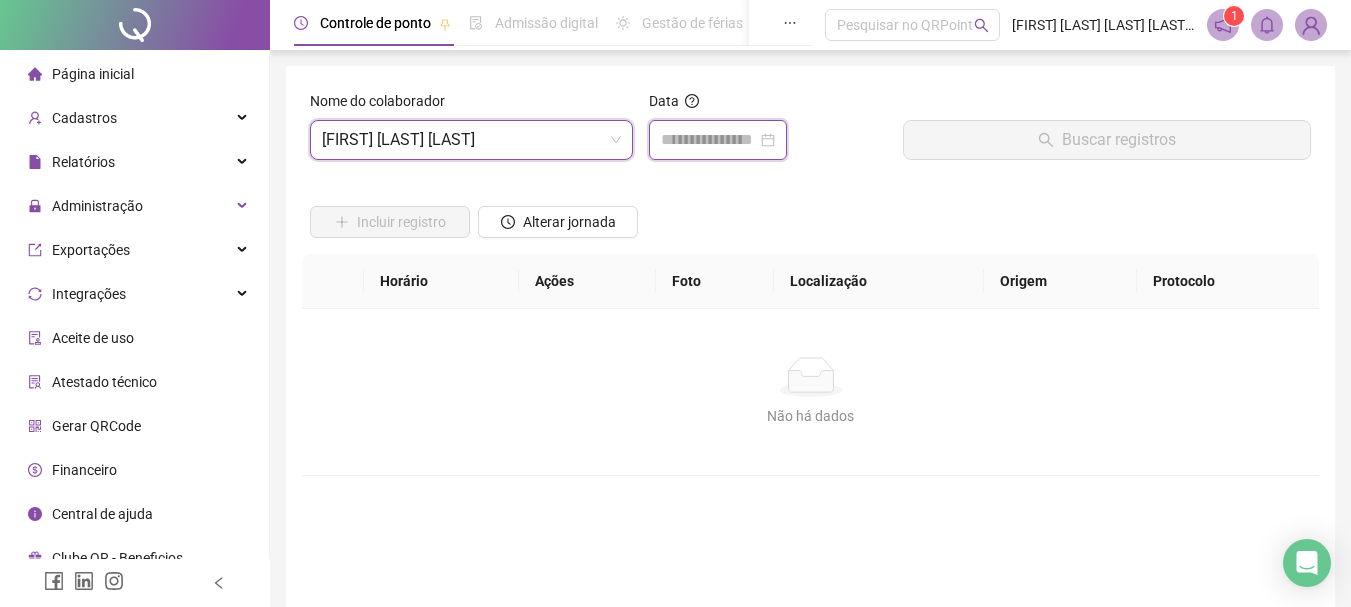 click at bounding box center [709, 140] 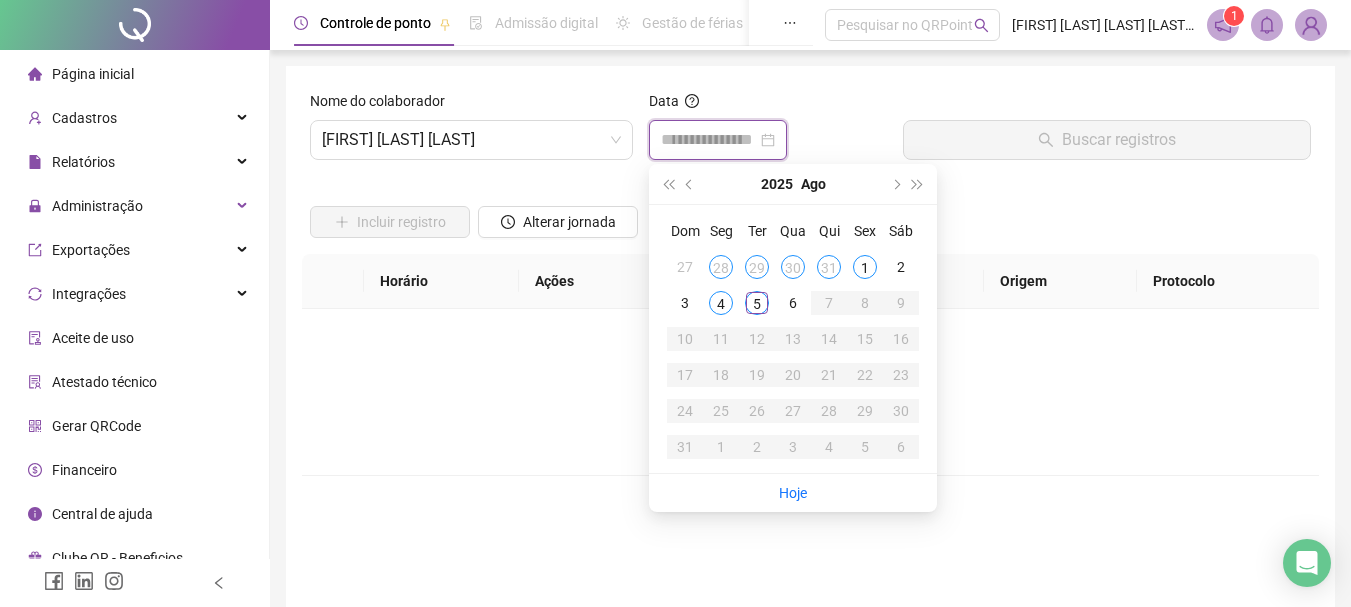 type on "**********" 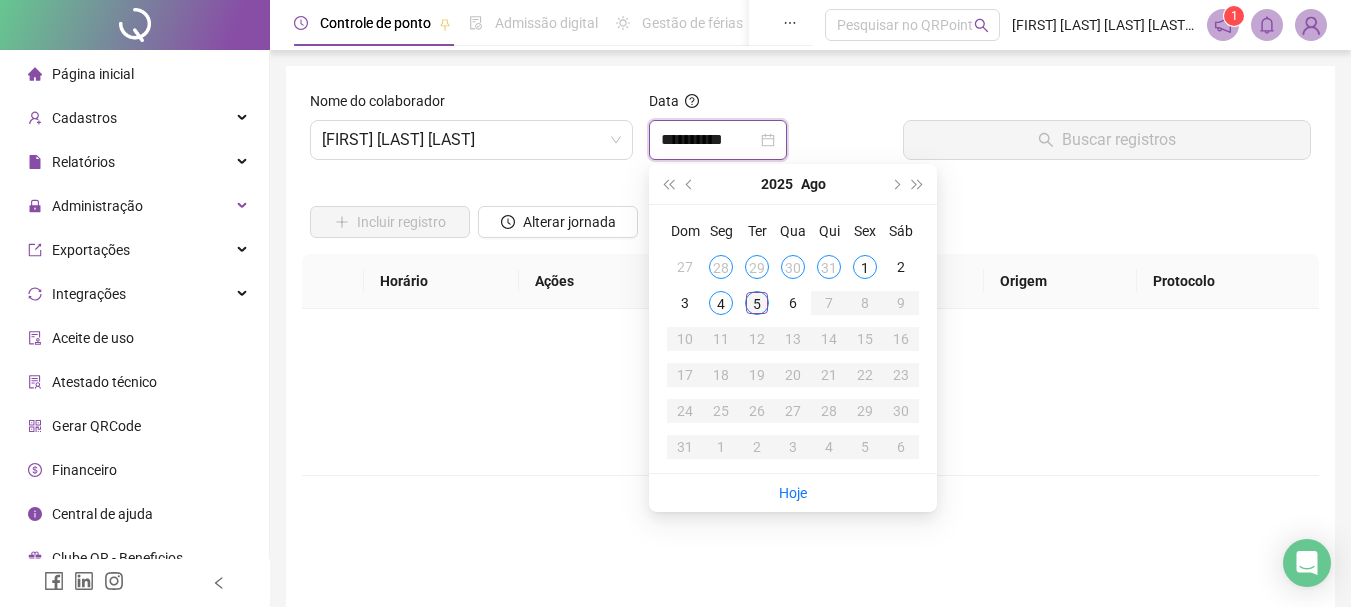 type on "**********" 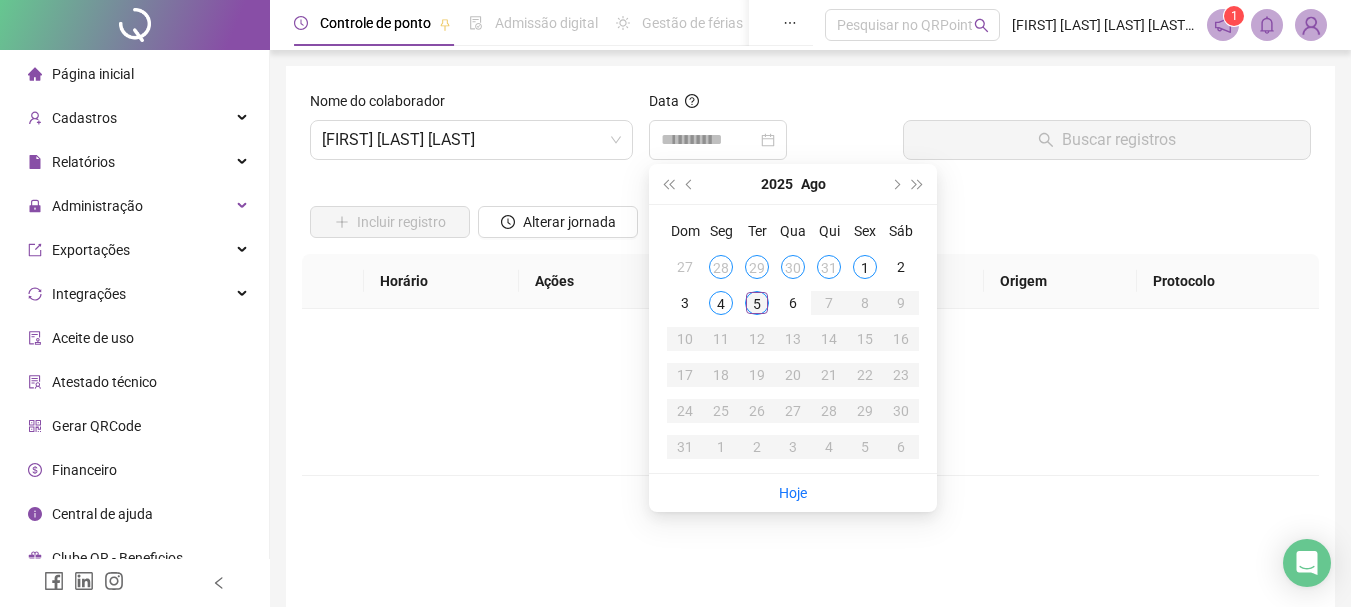 click on "5" at bounding box center (757, 303) 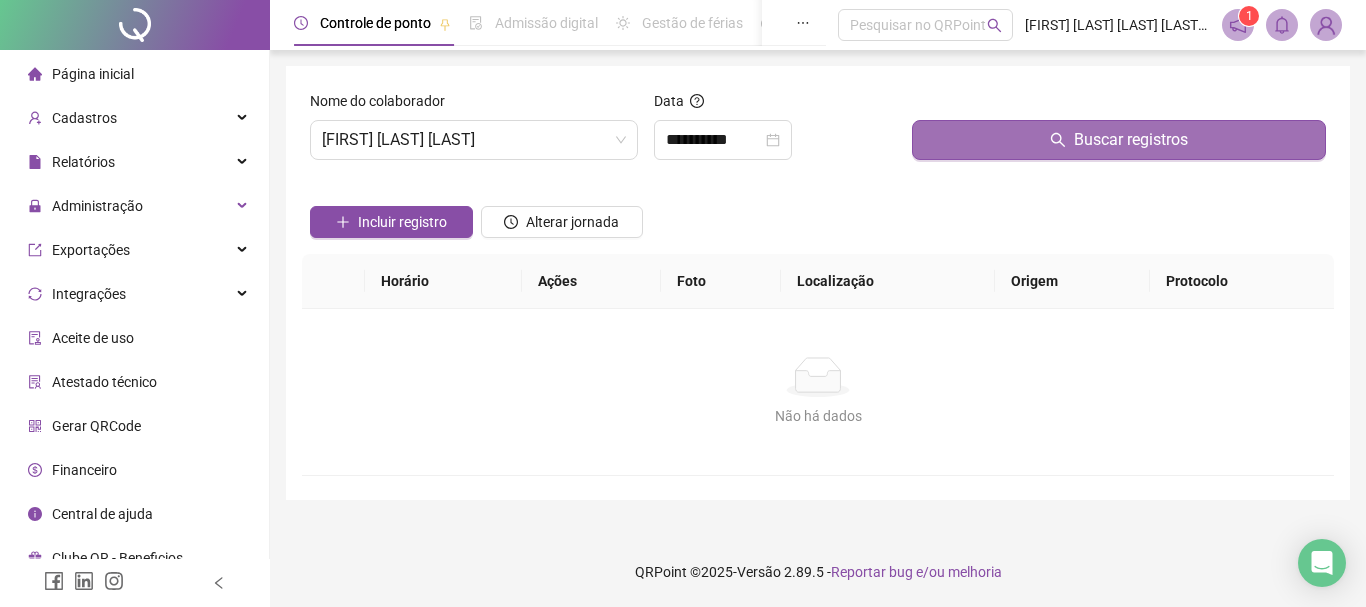 click on "Buscar registros" at bounding box center (1119, 140) 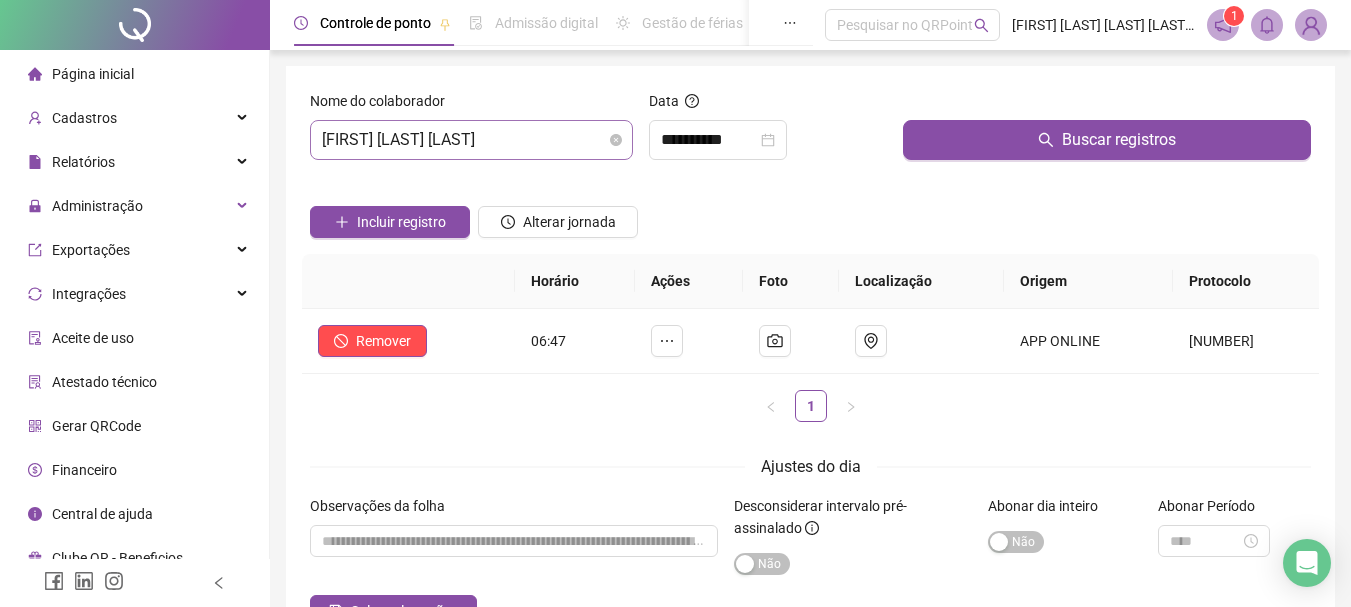 click on "[FIRST] [LAST] [LAST]" at bounding box center [471, 140] 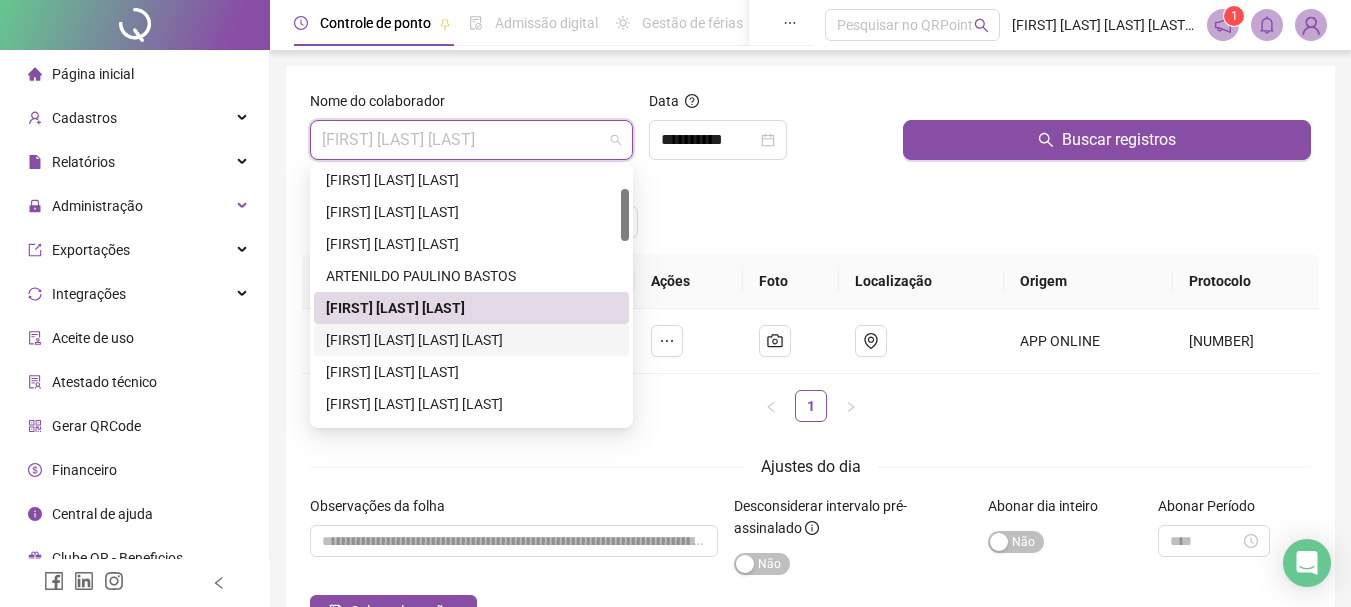click on "[FIRST] [LAST] [LAST] [LAST]" at bounding box center (471, 340) 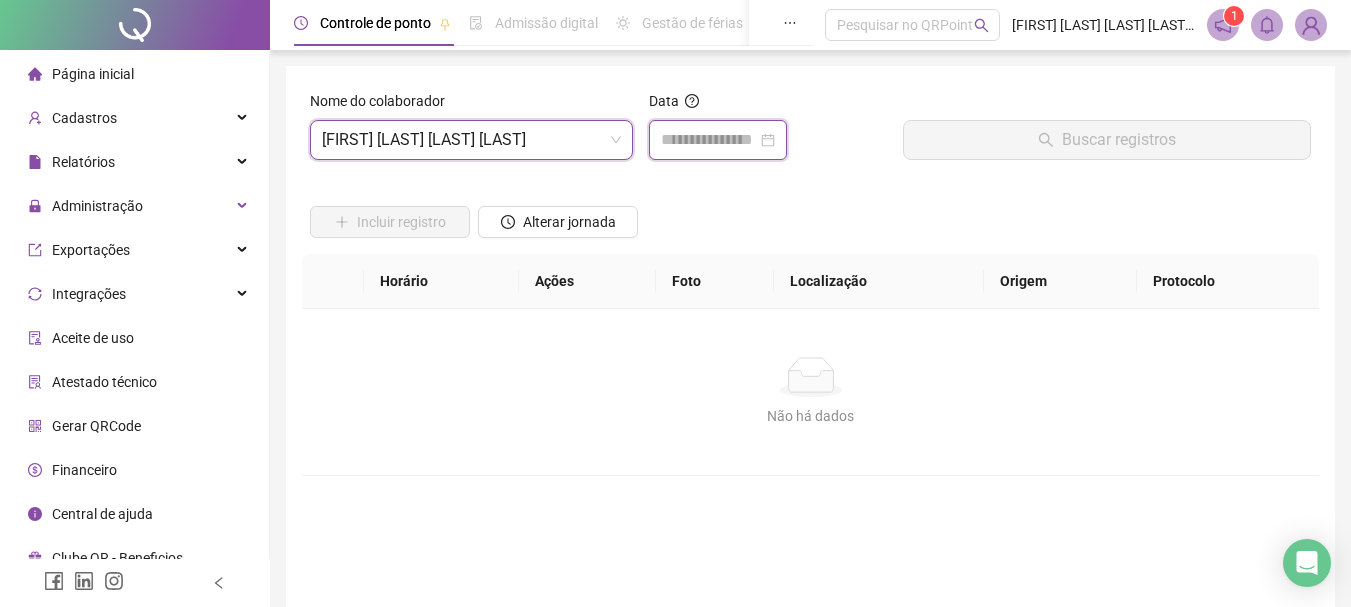 click at bounding box center [709, 140] 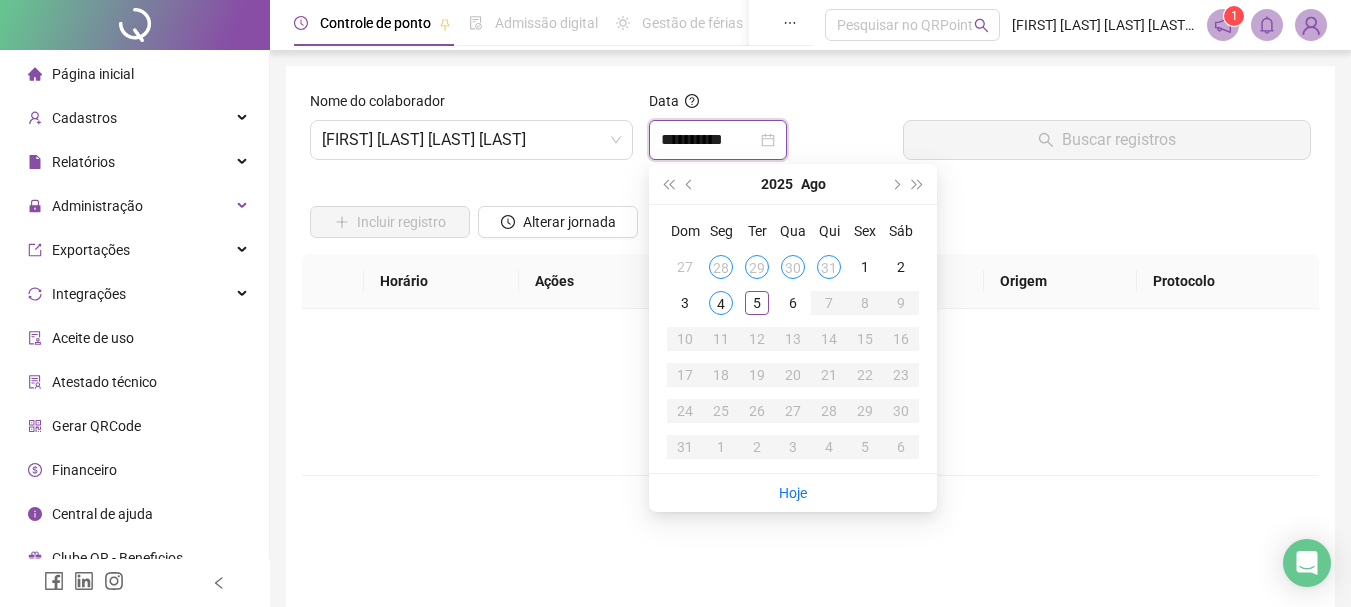 type on "**********" 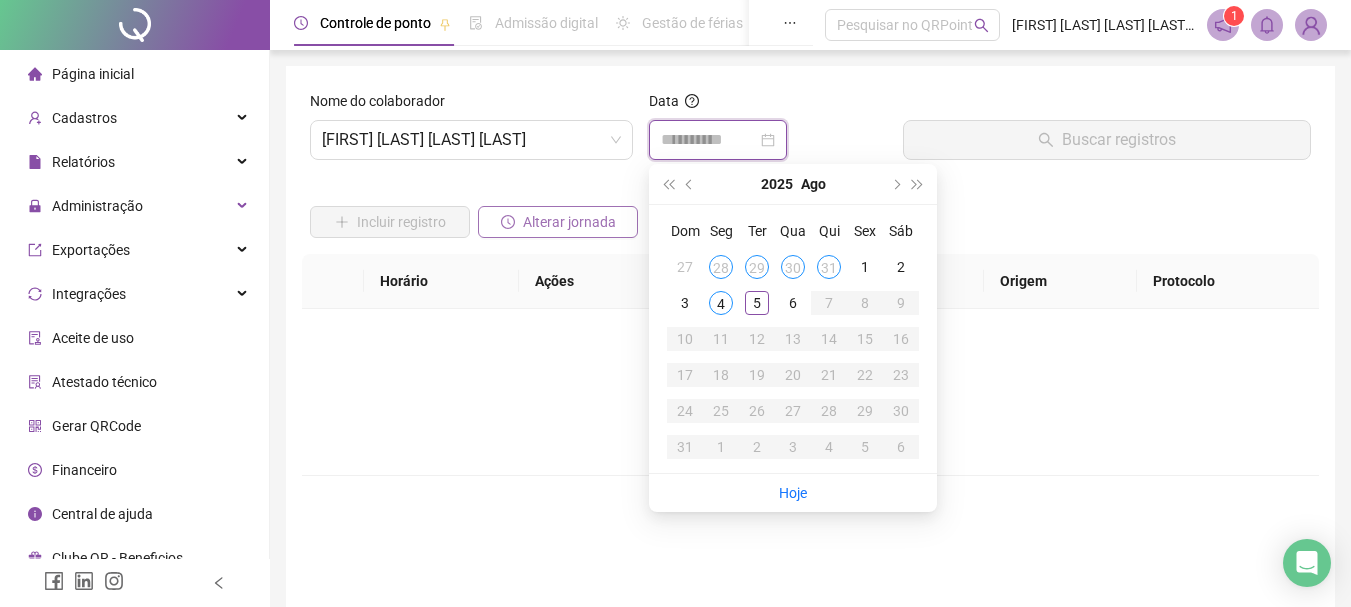type on "**********" 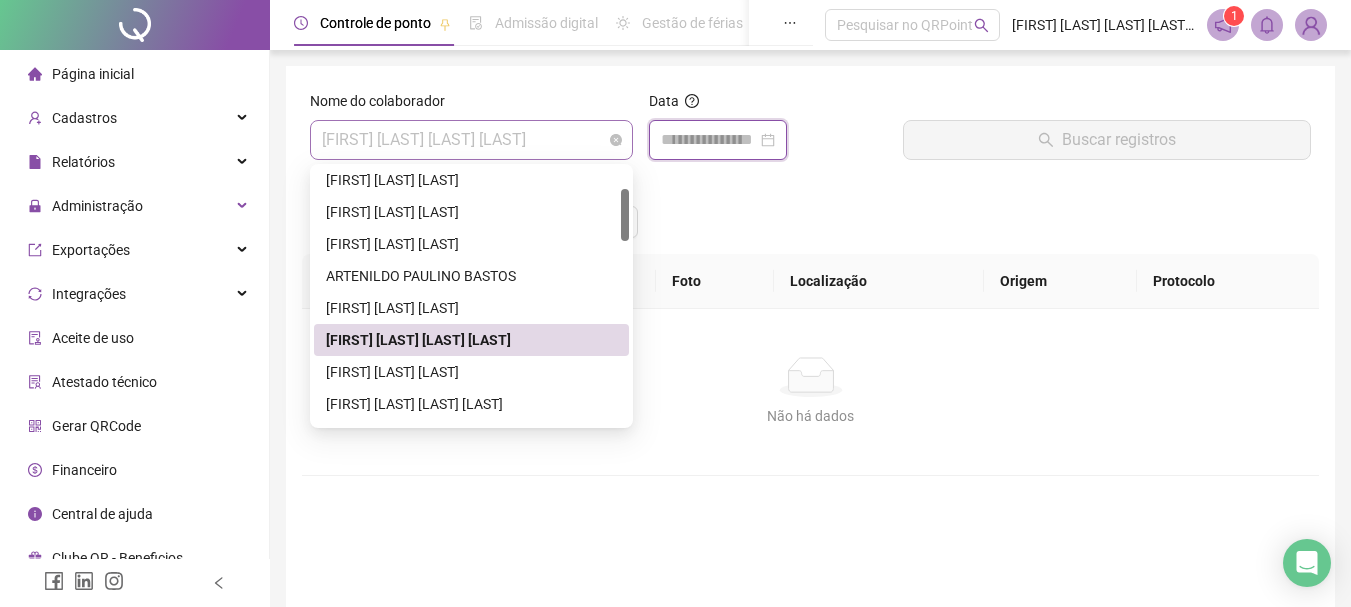 click on "[FIRST] [LAST] [LAST] [LAST]" at bounding box center (471, 140) 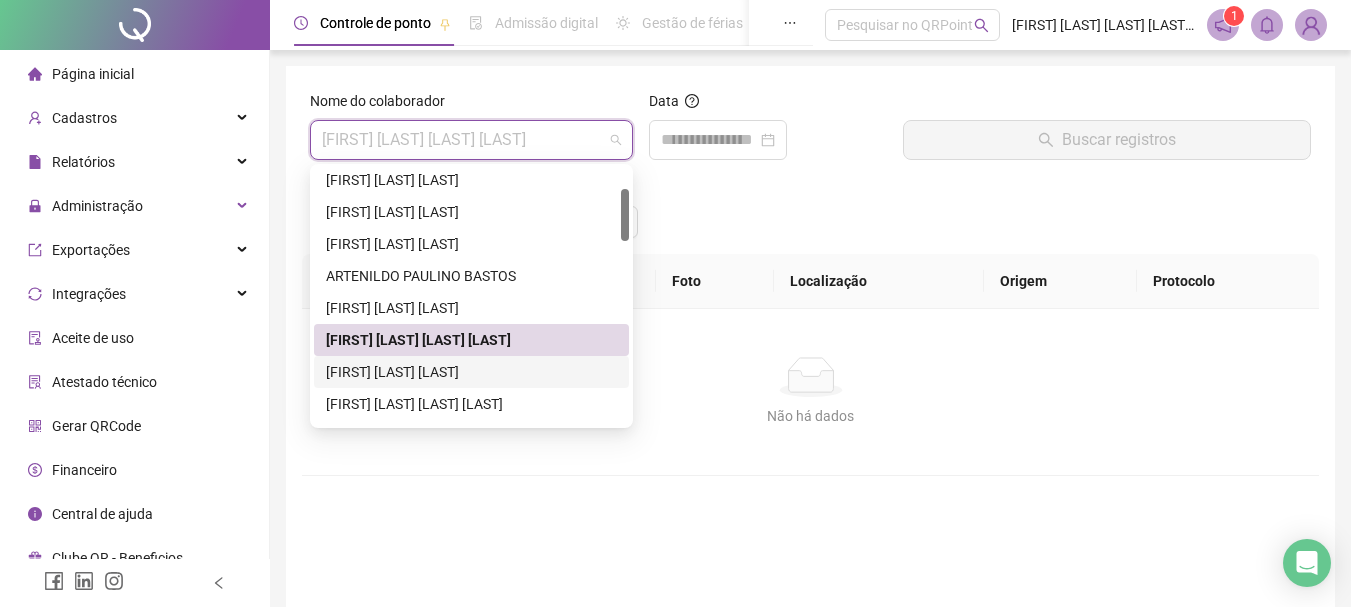click on "[FIRST] [LAST] [LAST]" at bounding box center [471, 372] 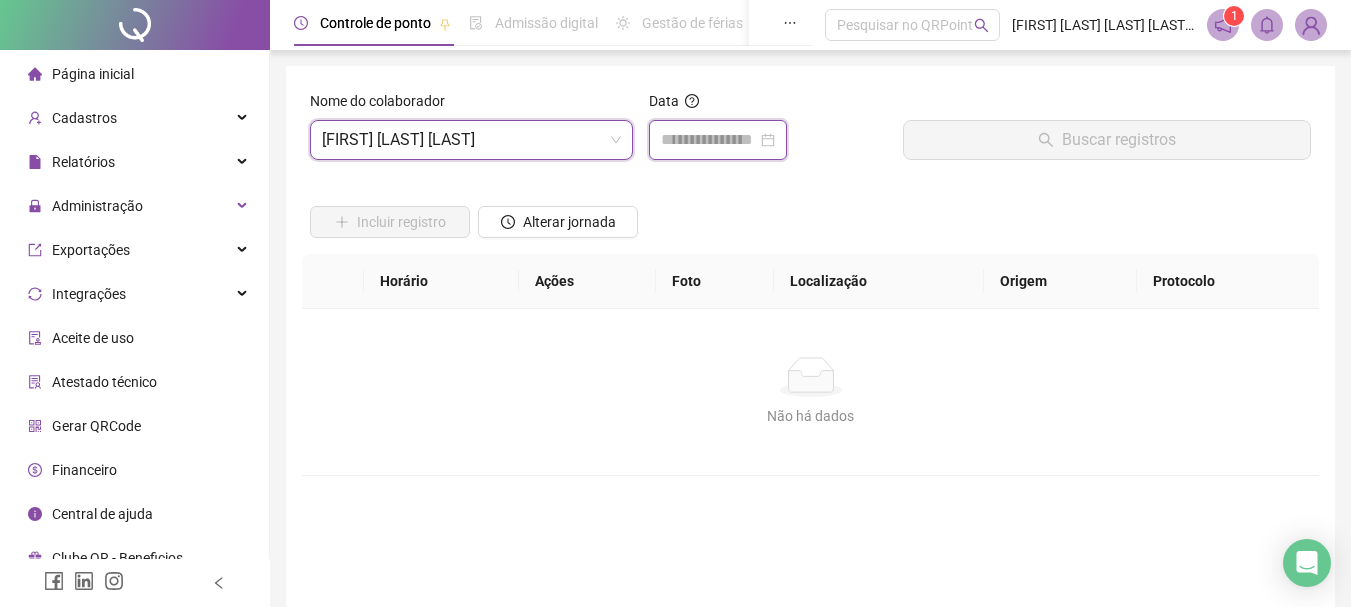 click at bounding box center (709, 140) 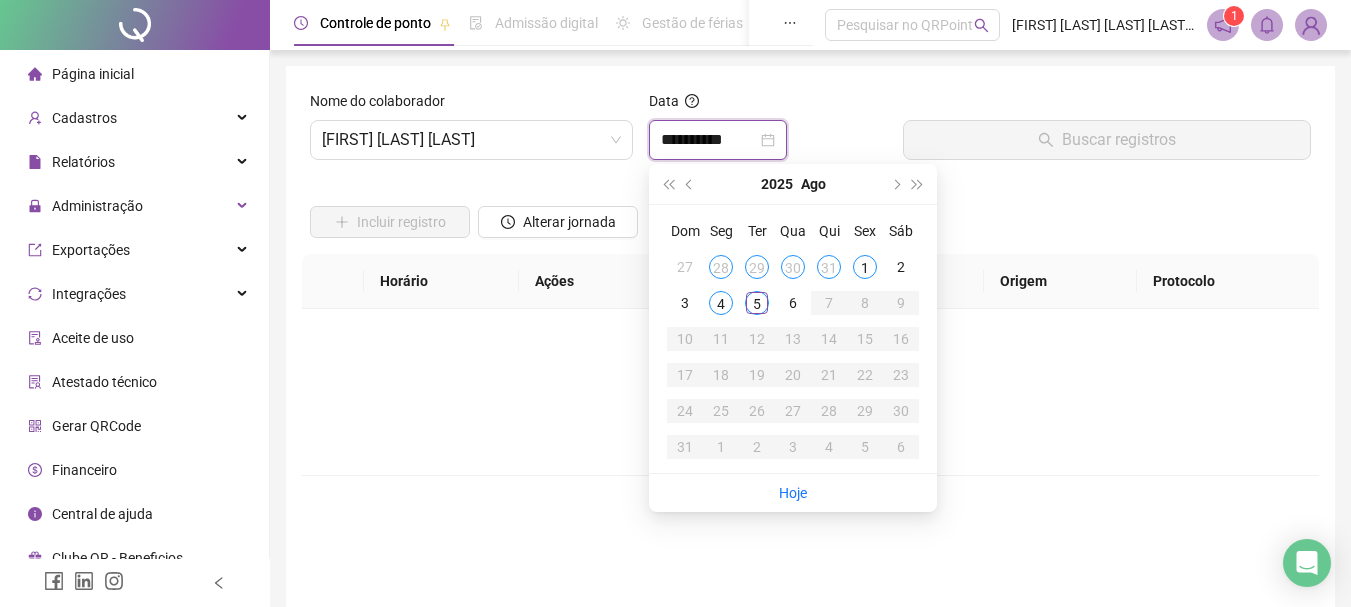 type on "**********" 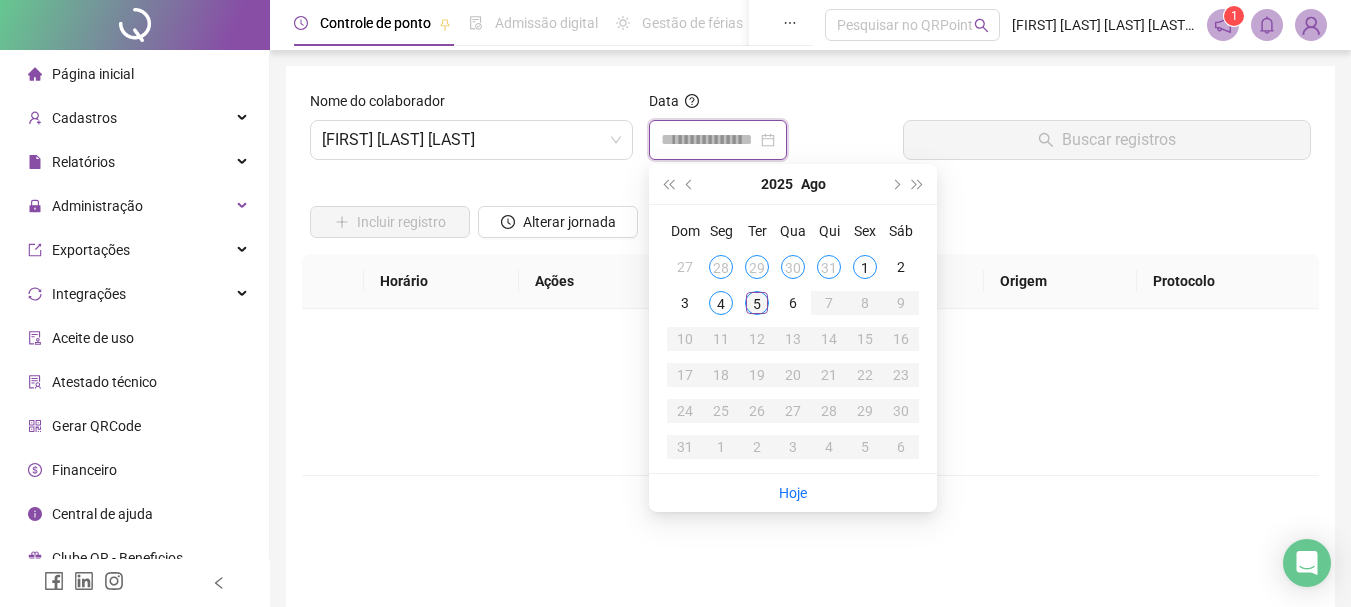 type on "**********" 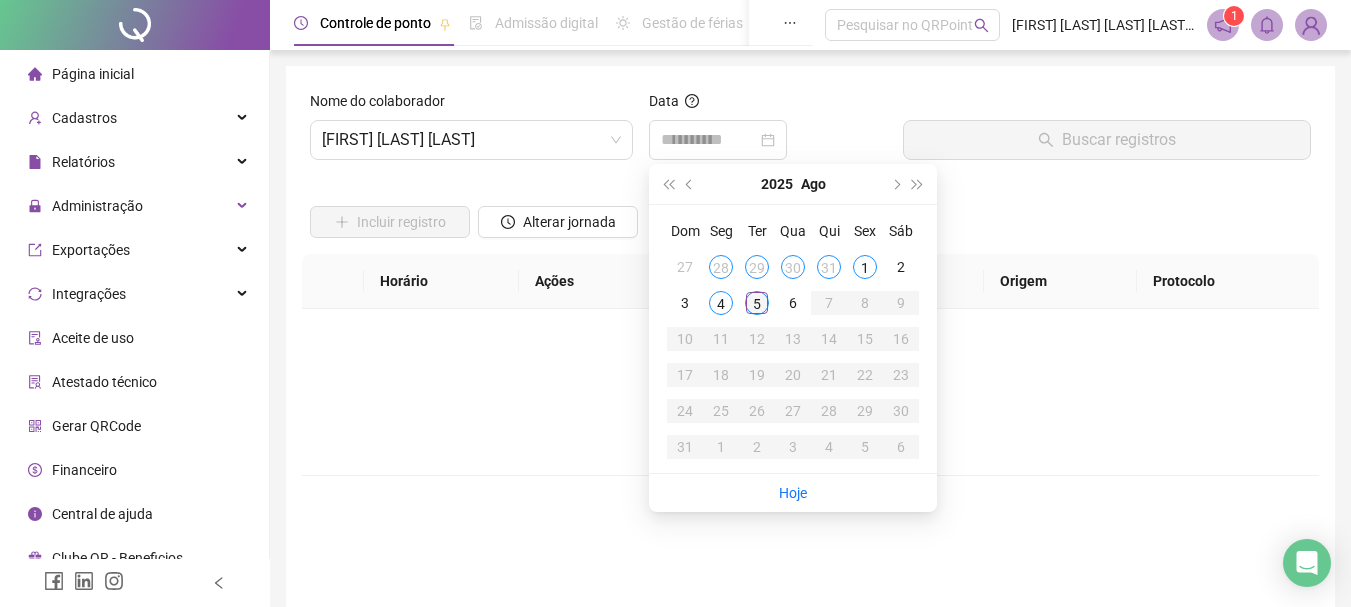 click on "5" at bounding box center (757, 303) 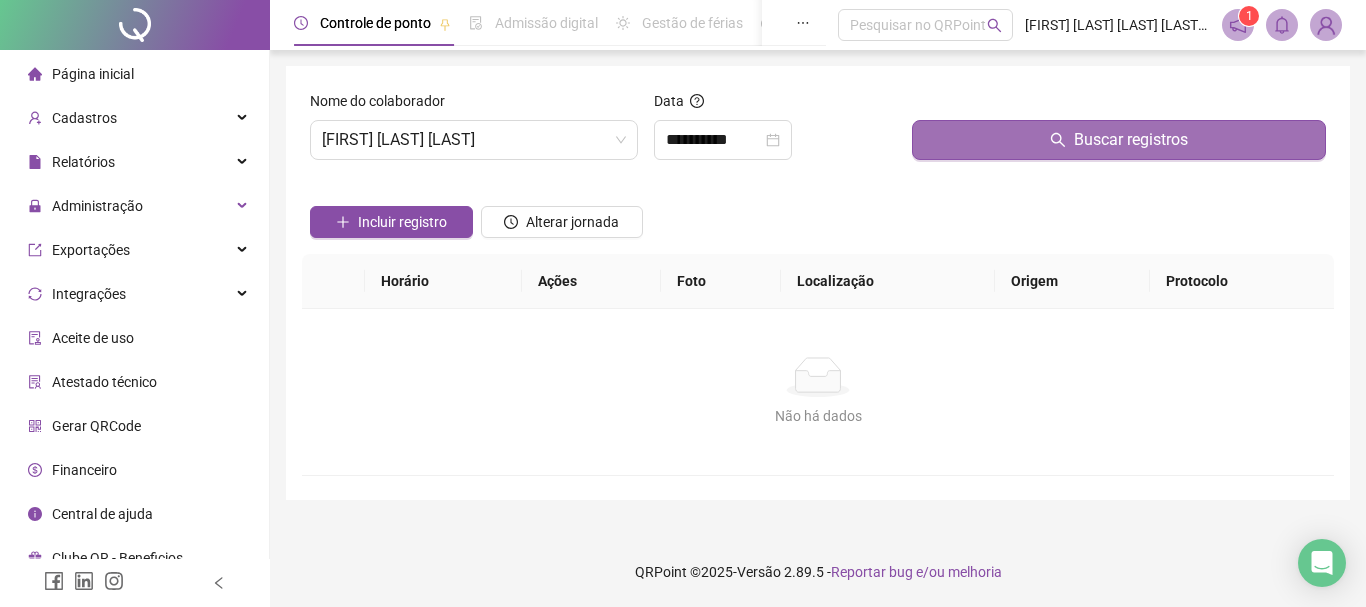 click on "Buscar registros" at bounding box center (1119, 140) 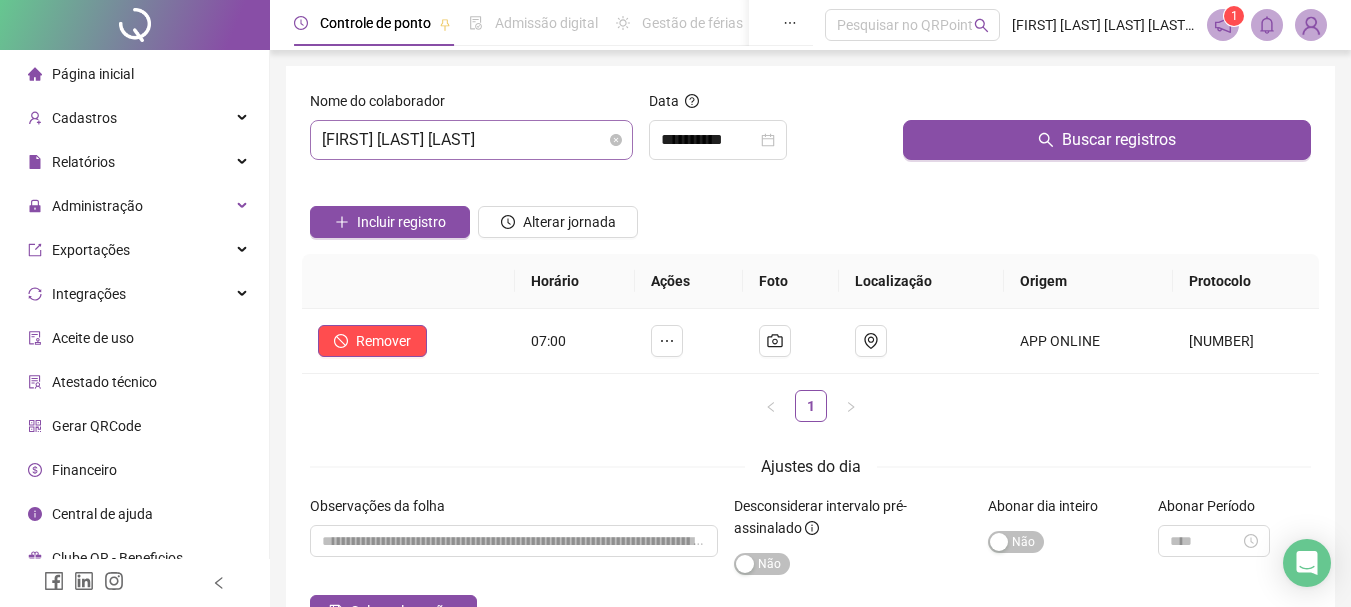 click on "[FIRST] [LAST] [LAST]" at bounding box center [471, 140] 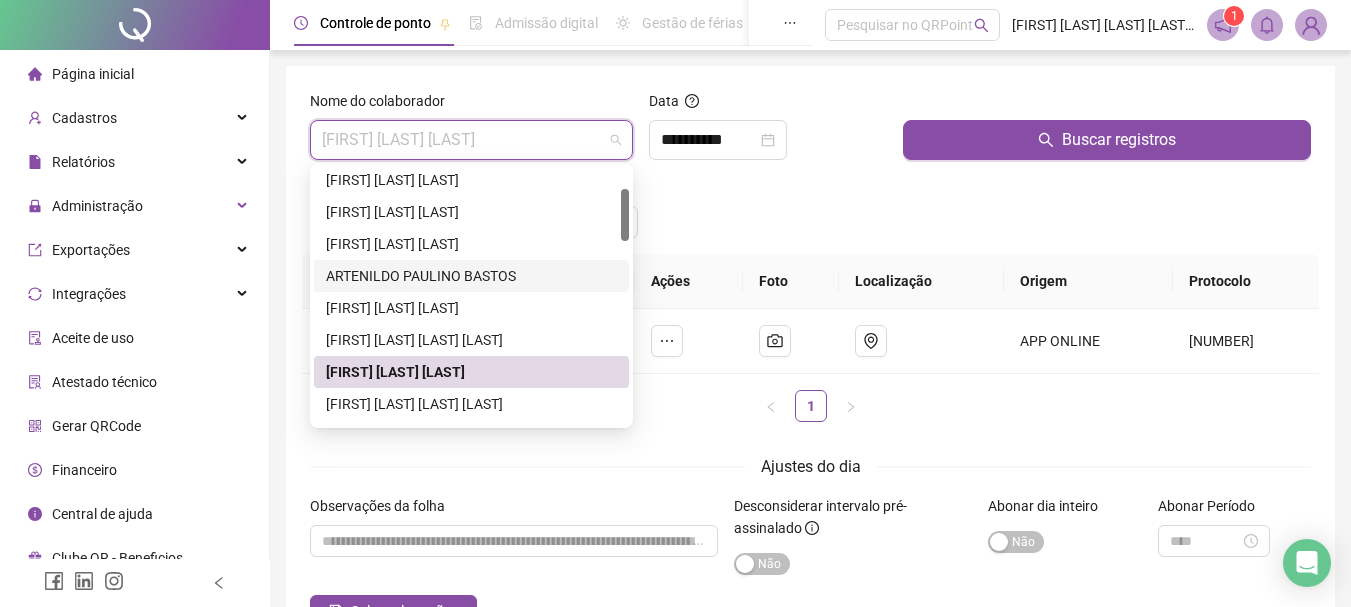 scroll, scrollTop: 200, scrollLeft: 0, axis: vertical 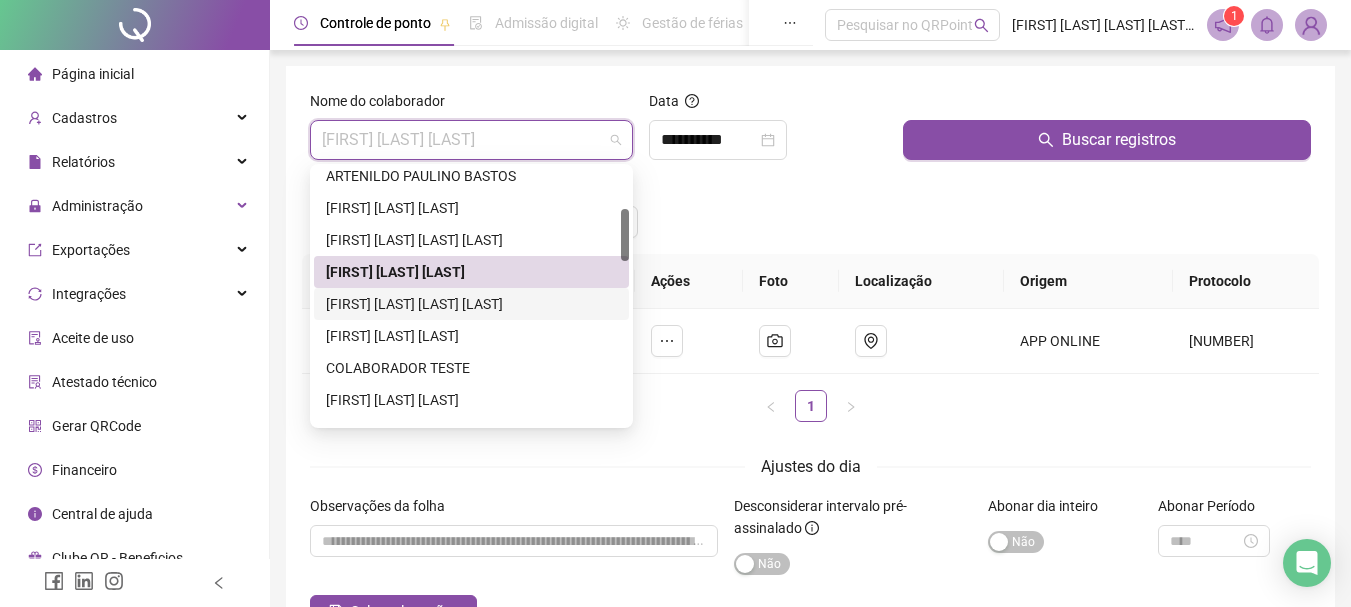 click on "[FIRST] [LAST] [LAST] [LAST]" at bounding box center (471, 304) 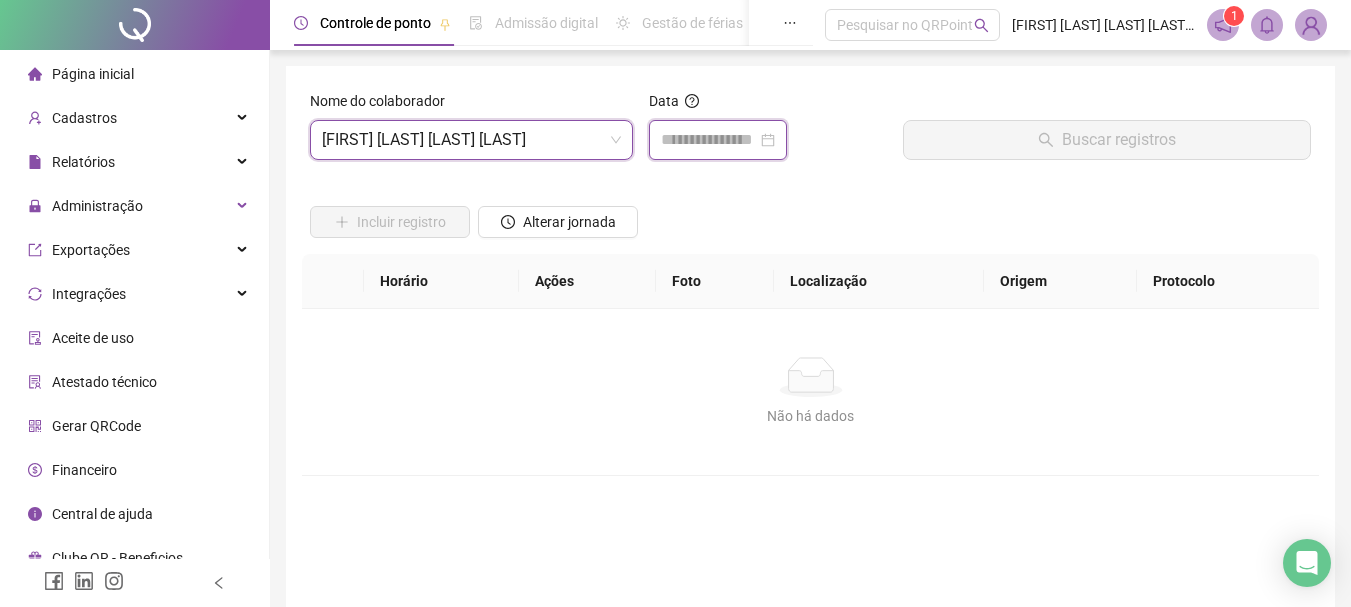 click at bounding box center [709, 140] 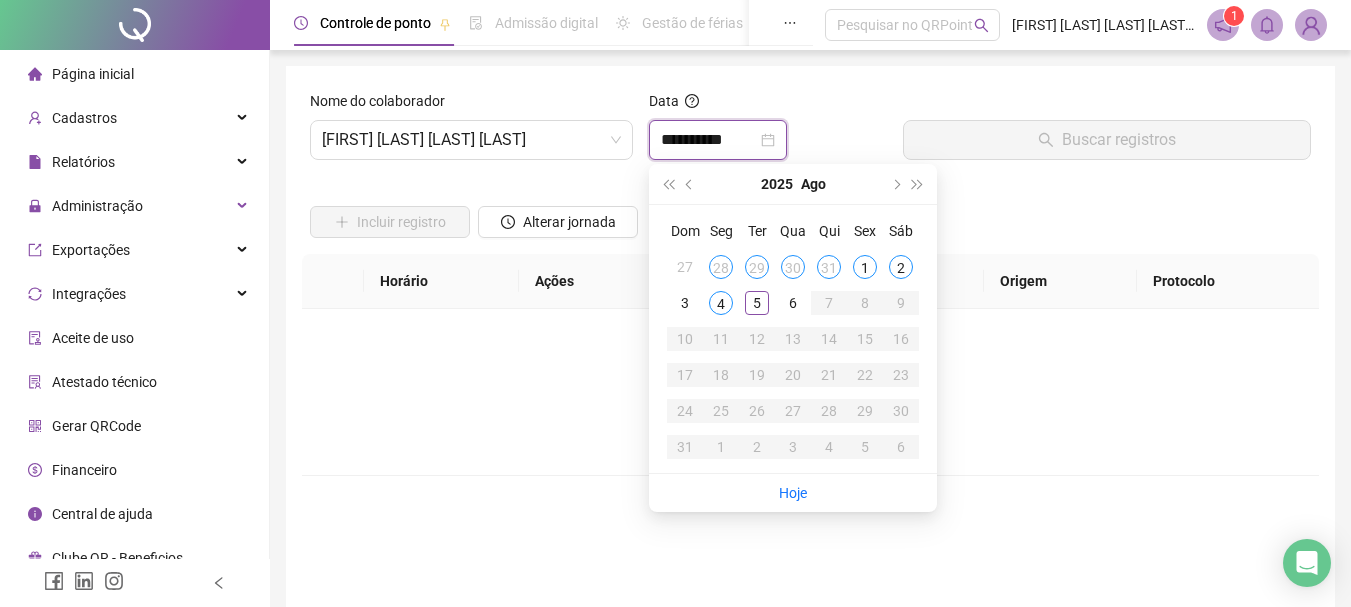 type on "**********" 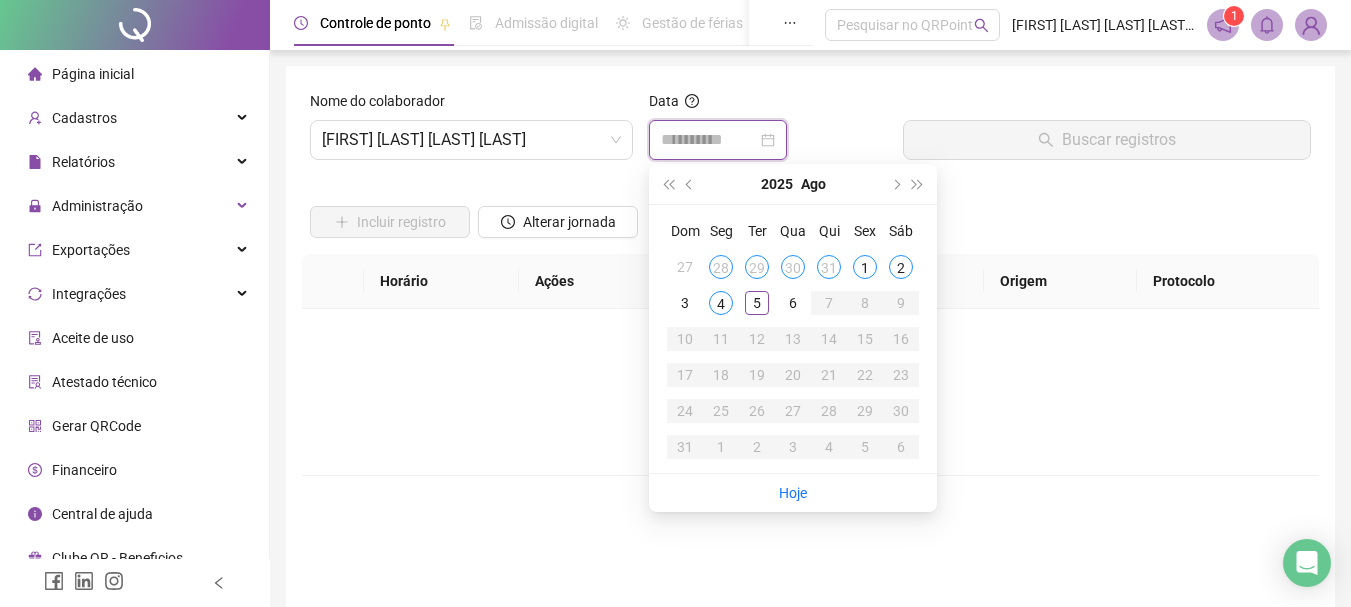 type on "**********" 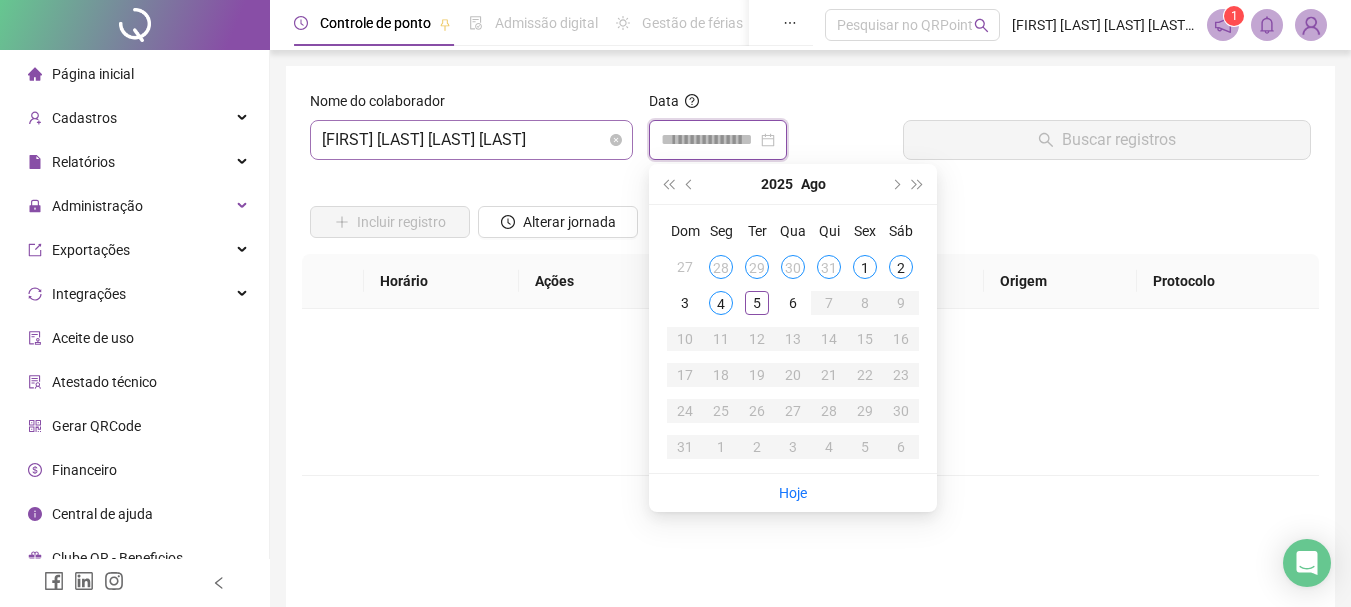 click on "[FIRST] [LAST] [LAST] [LAST]" at bounding box center [471, 140] 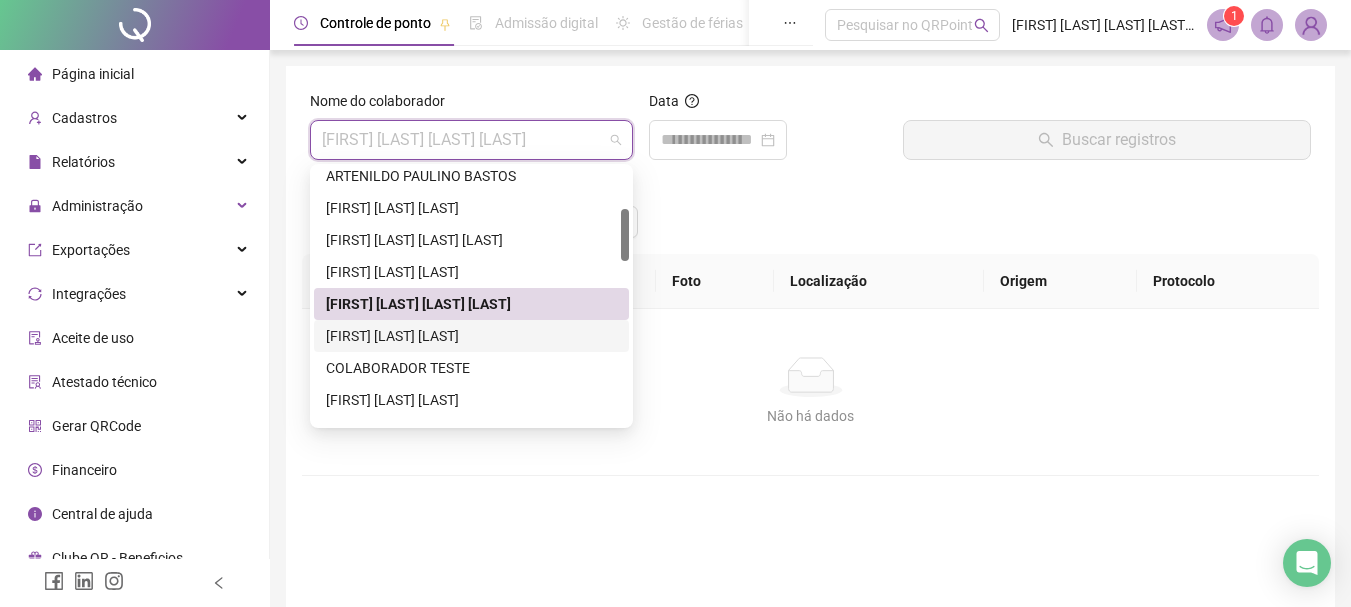 click on "[FIRST] [LAST] [LAST]" at bounding box center [471, 336] 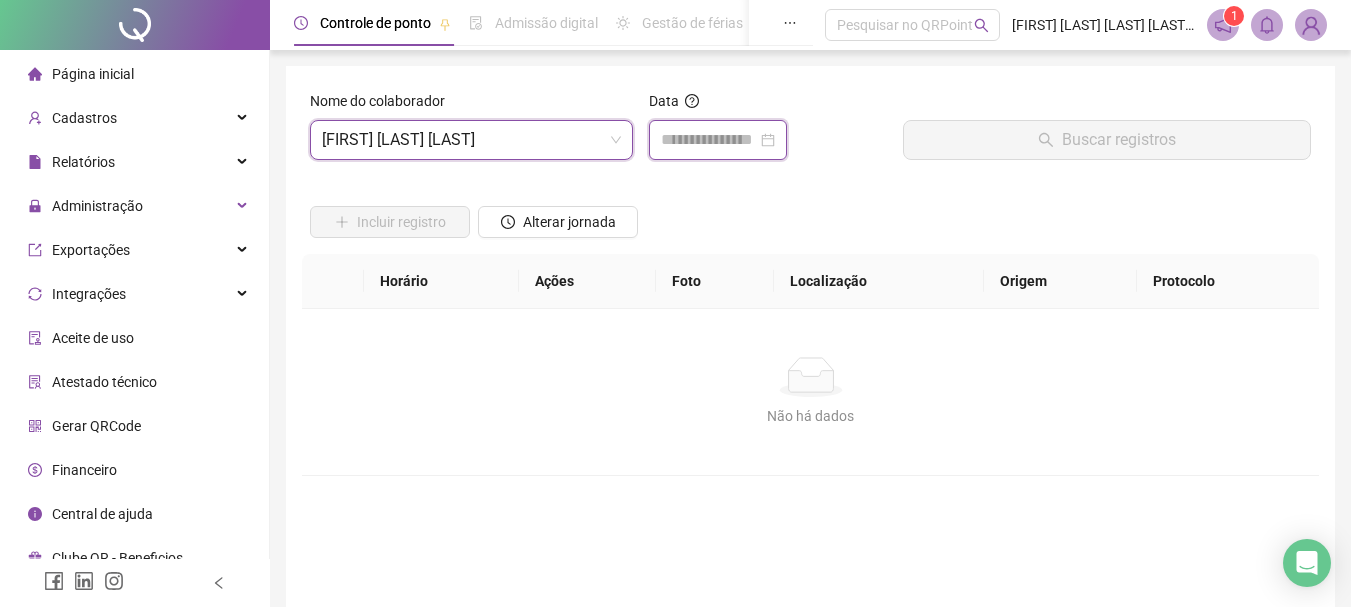 click at bounding box center [709, 140] 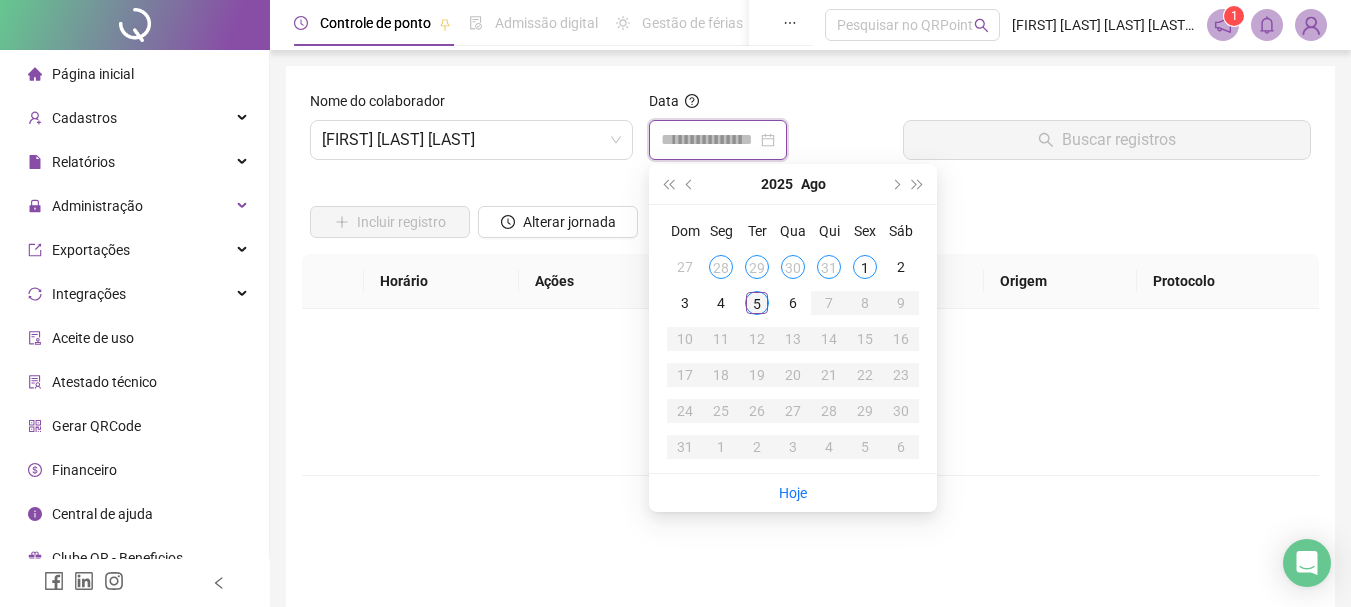 type on "**********" 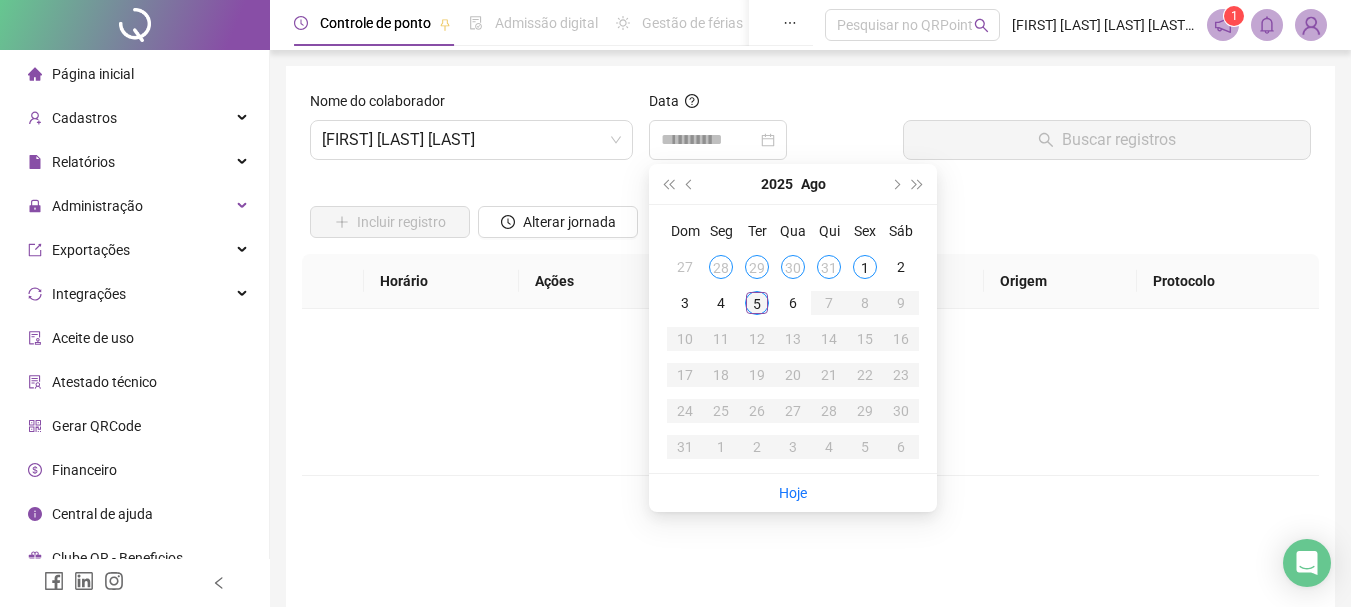 click on "5" at bounding box center (757, 303) 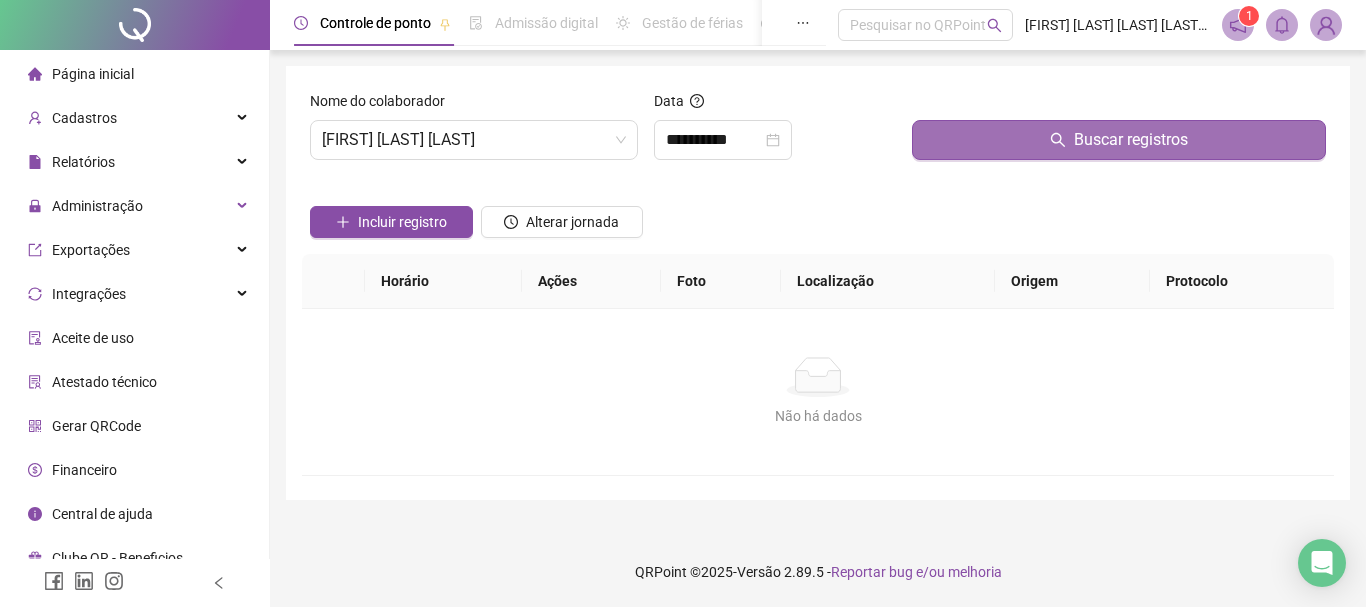 click on "Buscar registros" at bounding box center [1119, 140] 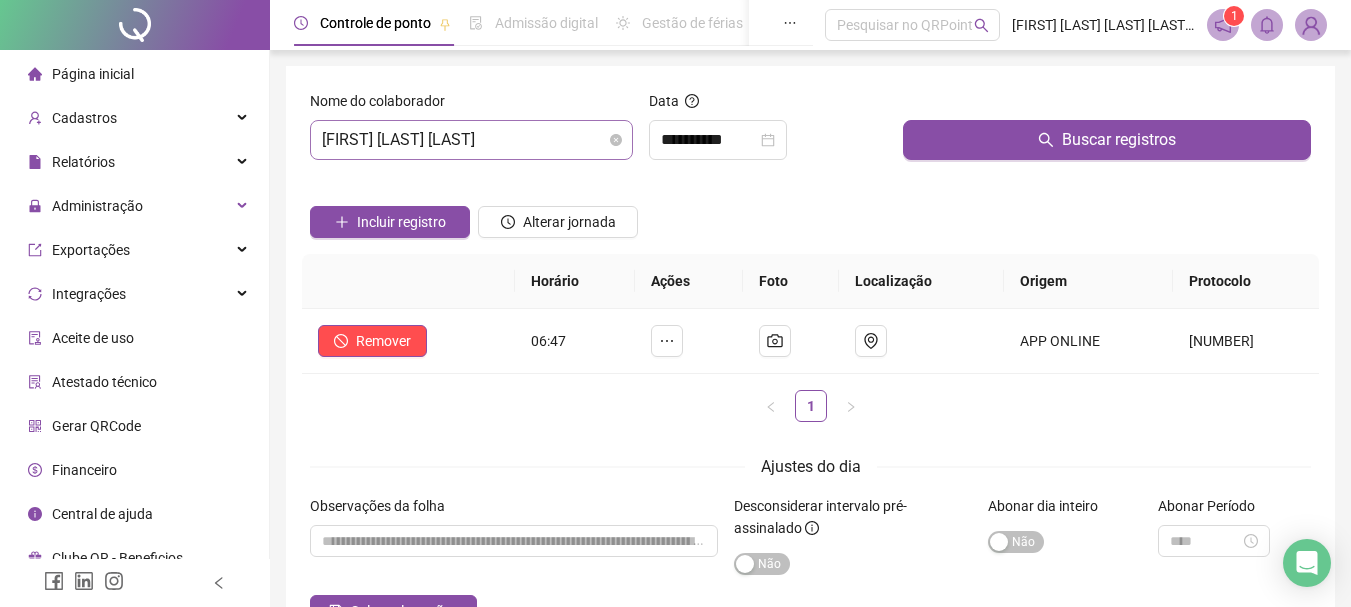 click on "[FIRST] [LAST] [LAST]" at bounding box center [471, 140] 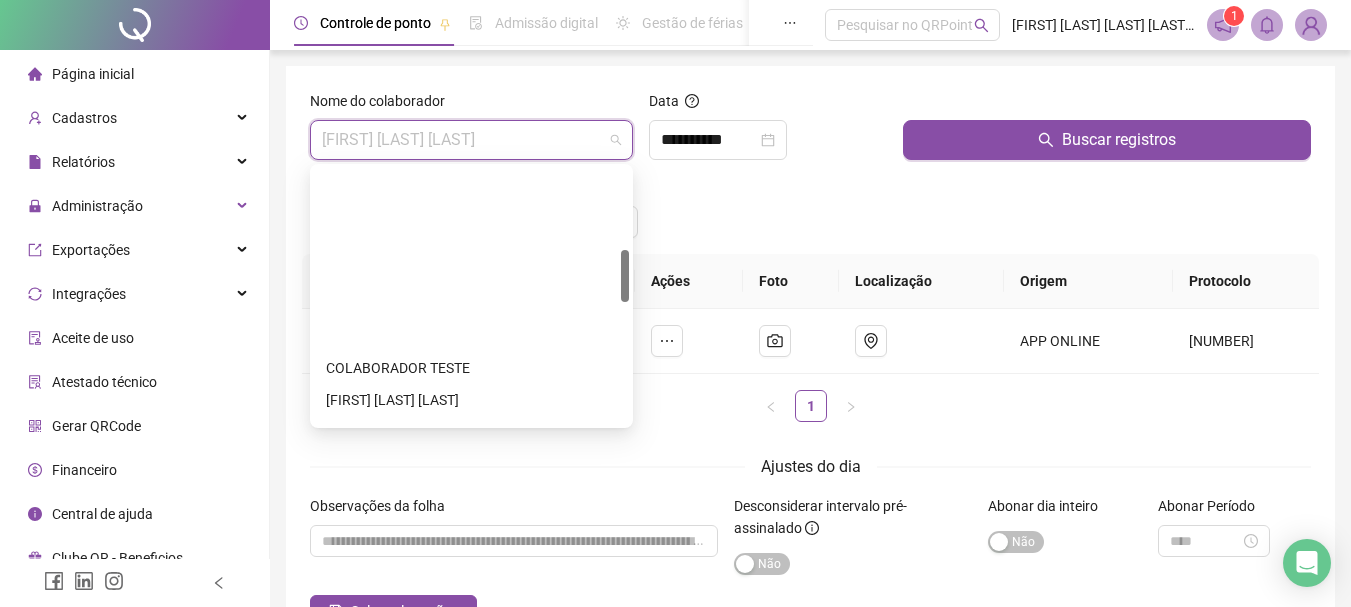 scroll, scrollTop: 400, scrollLeft: 0, axis: vertical 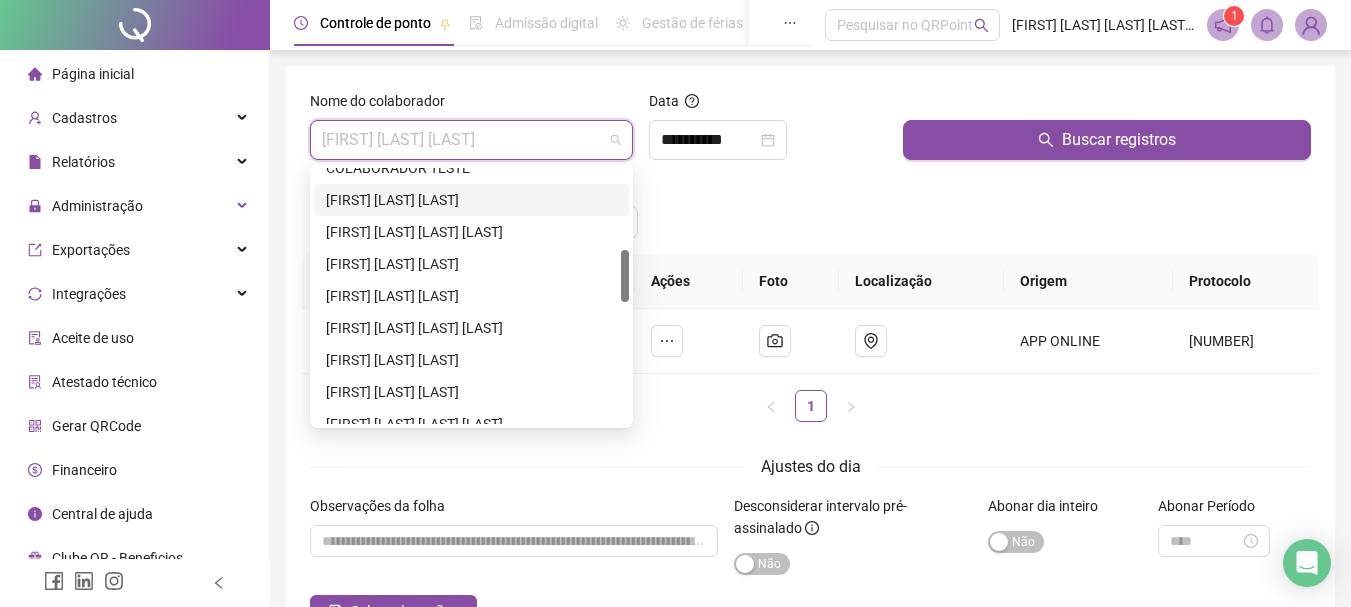 click on "[FIRST] [LAST] [LAST]" at bounding box center (471, 200) 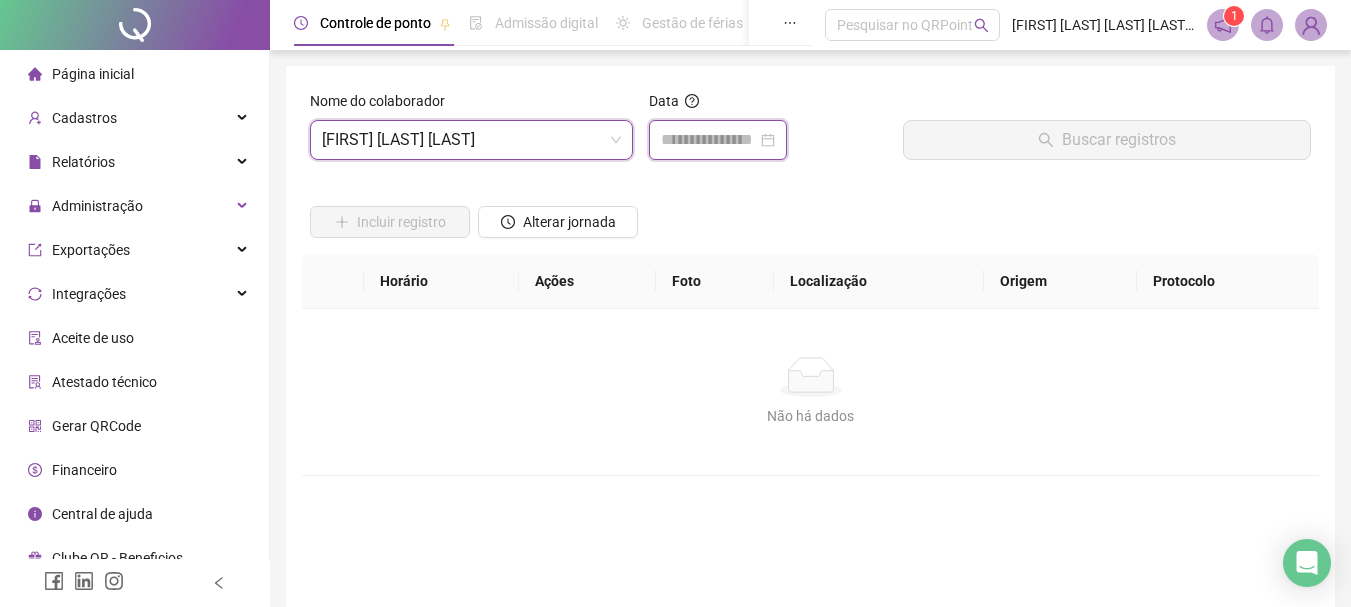 click at bounding box center (709, 140) 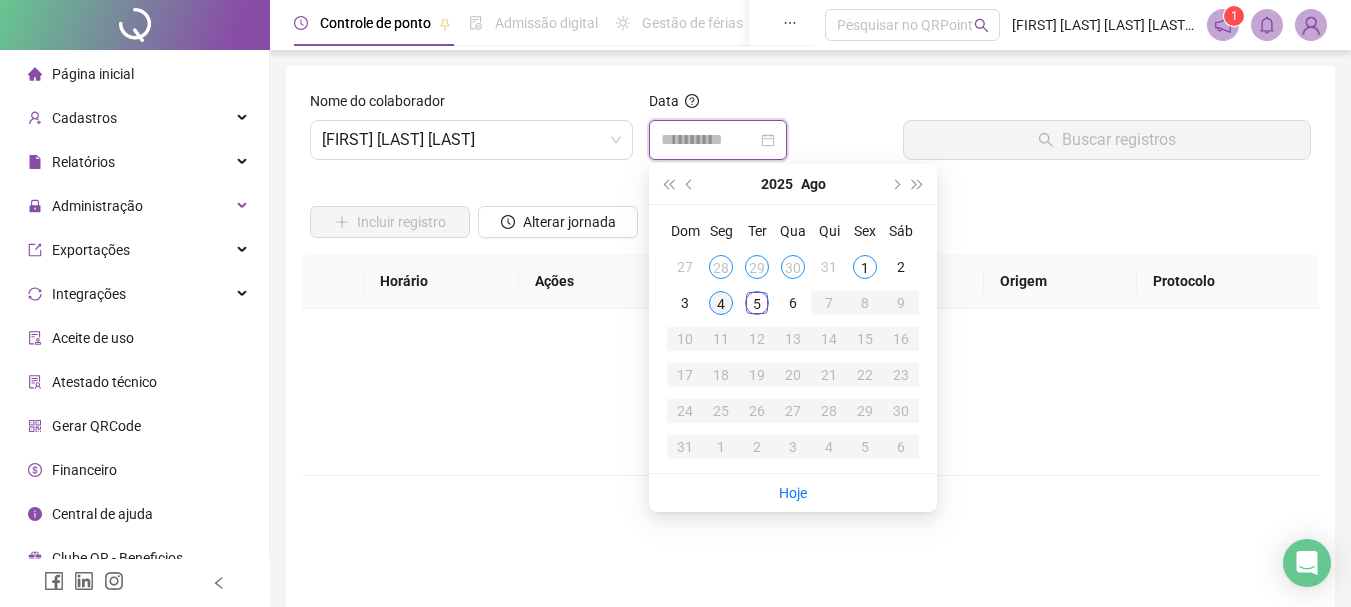 type on "**********" 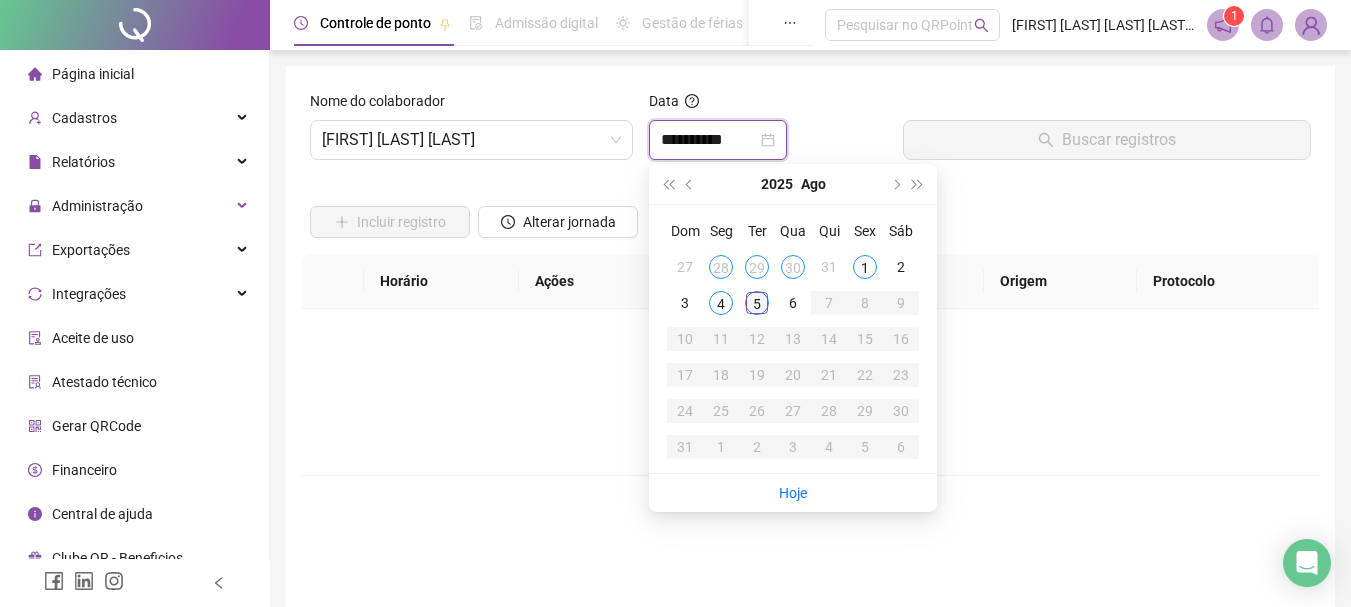 type on "**********" 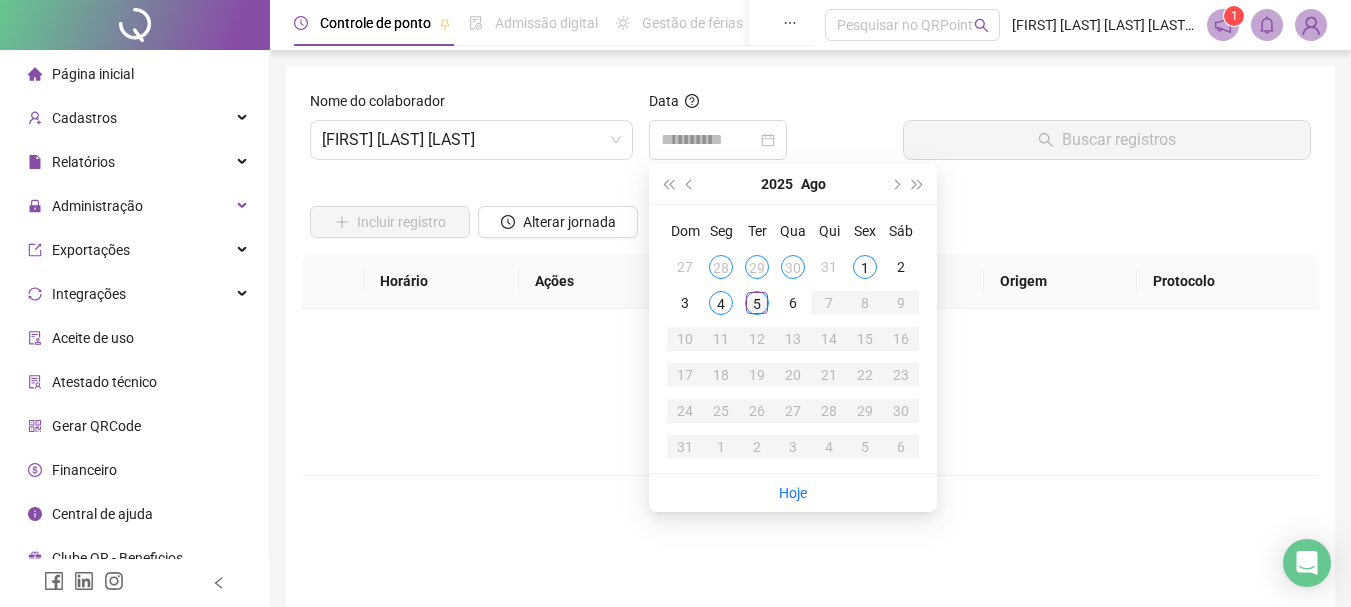 click on "5" at bounding box center [757, 303] 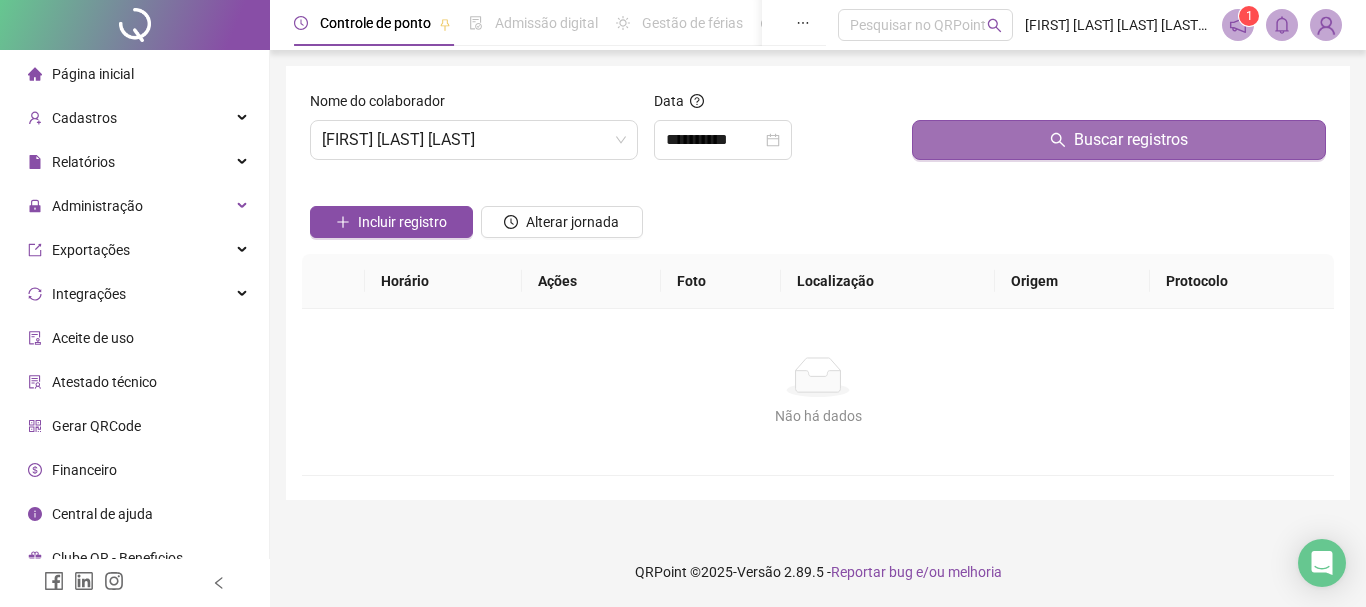 click on "Buscar registros" at bounding box center (1131, 140) 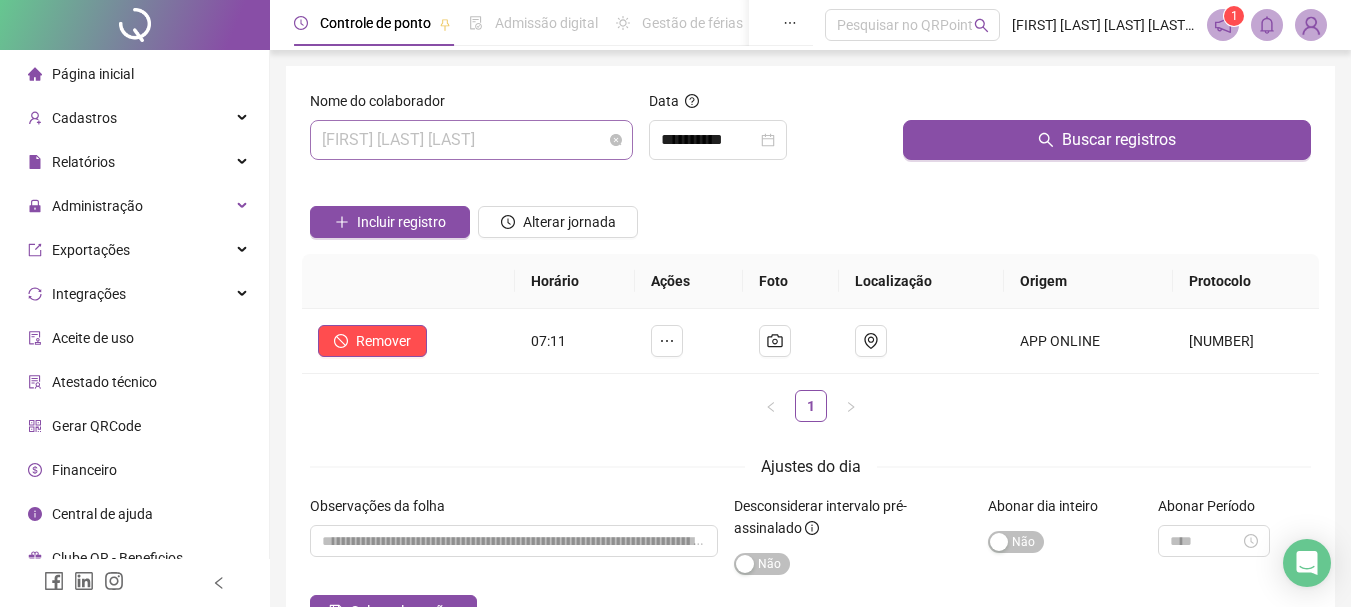 click on "[FIRST] [LAST] [LAST]" at bounding box center [471, 140] 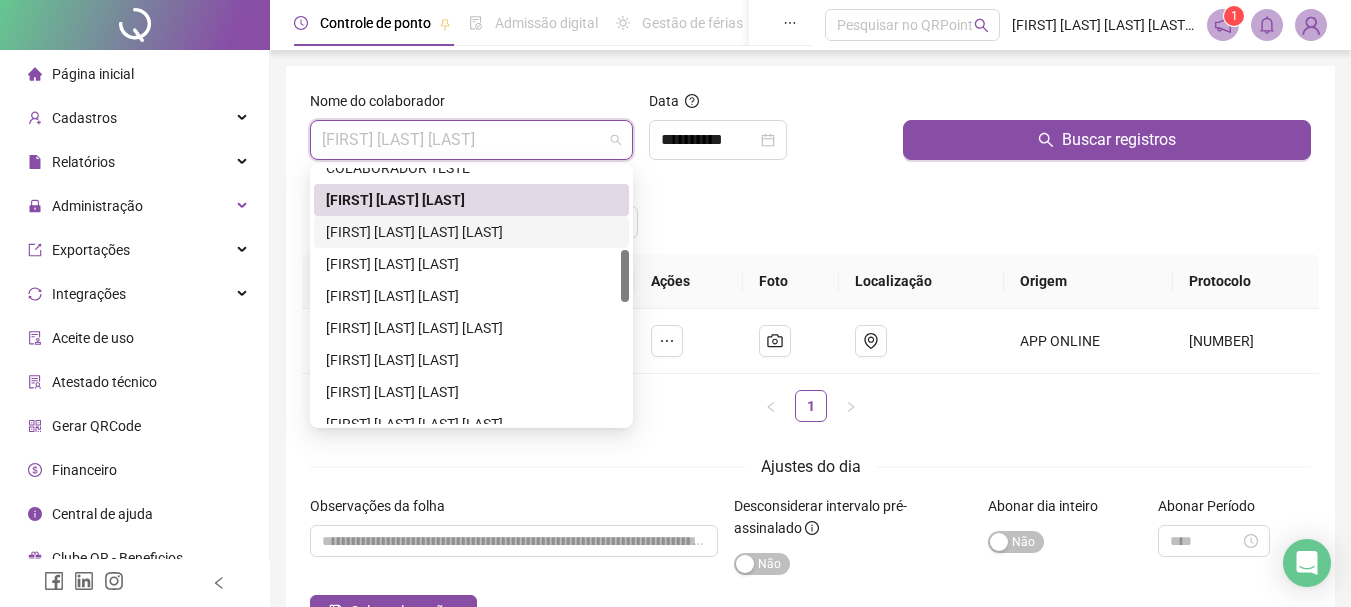 click on "[FIRST] [LAST] [LAST] [LAST]" at bounding box center [471, 232] 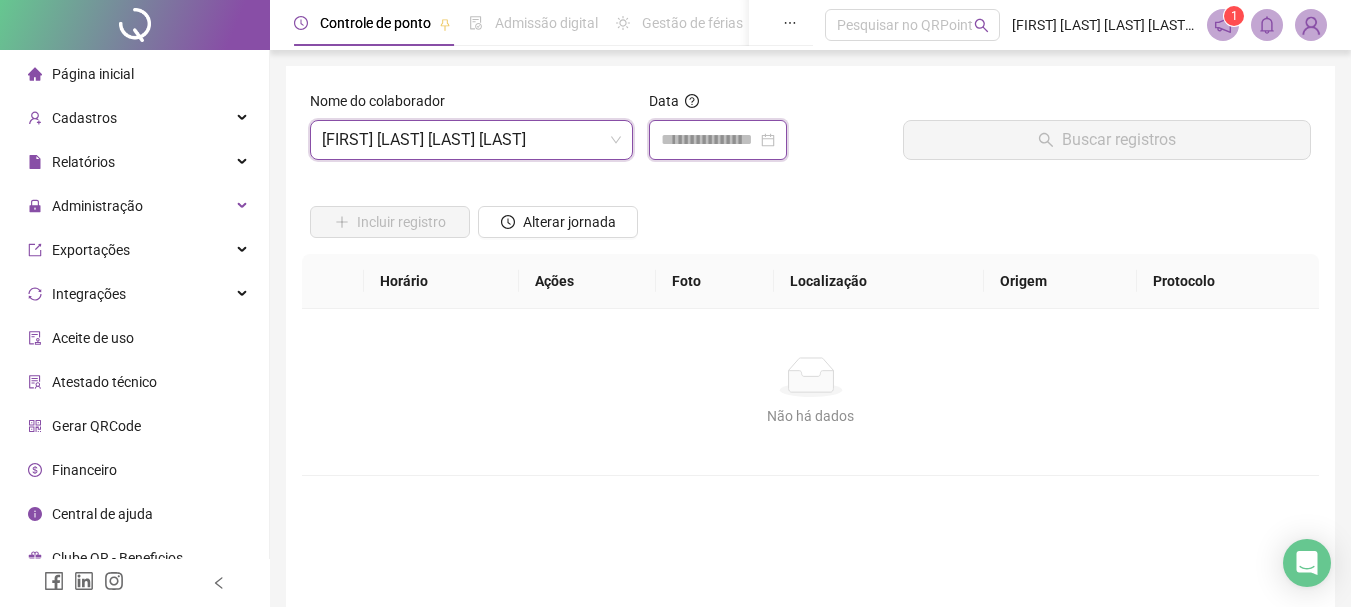 click at bounding box center [709, 140] 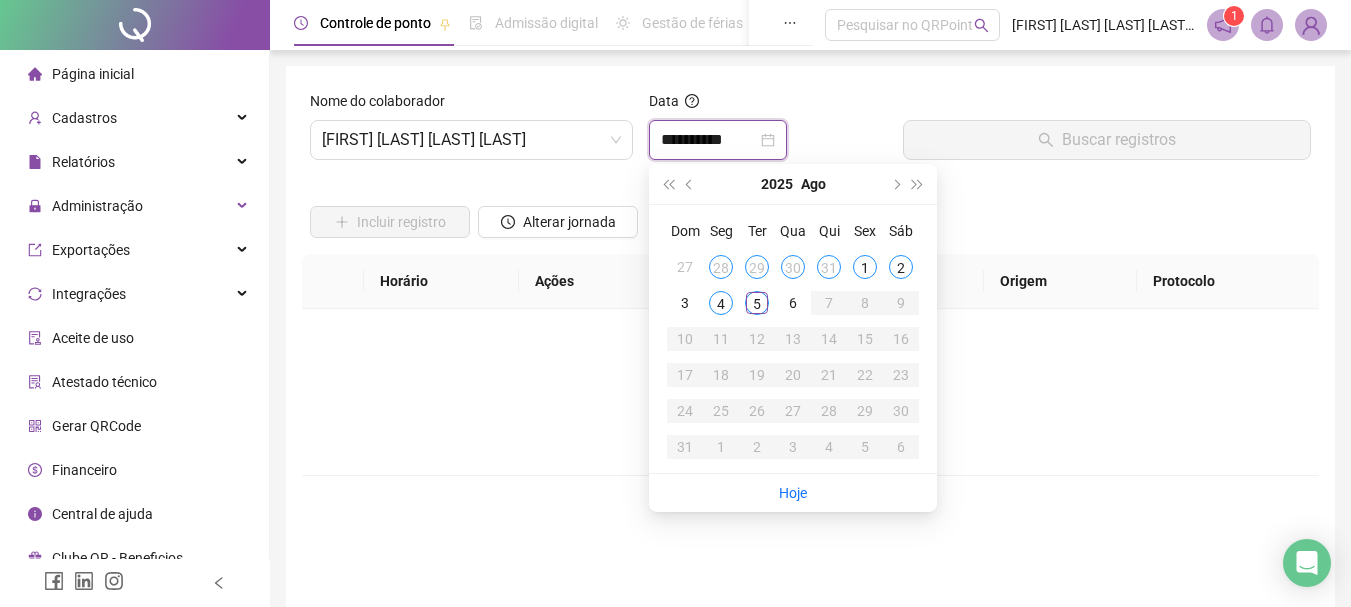 type on "**********" 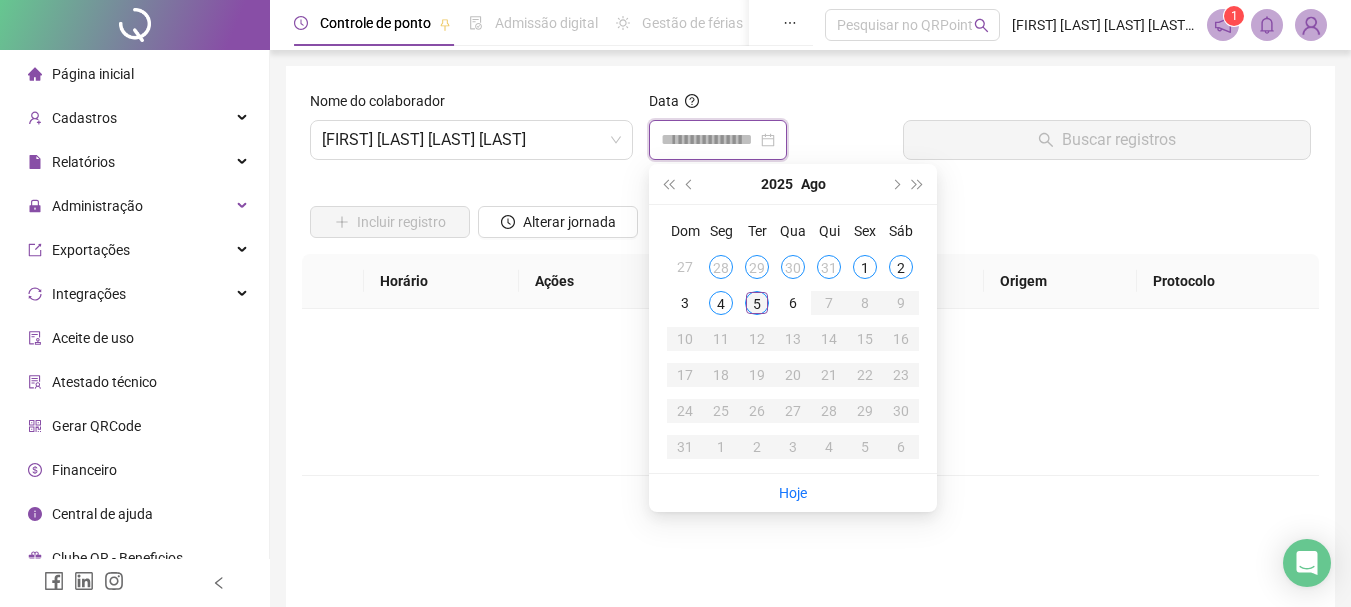 type on "**********" 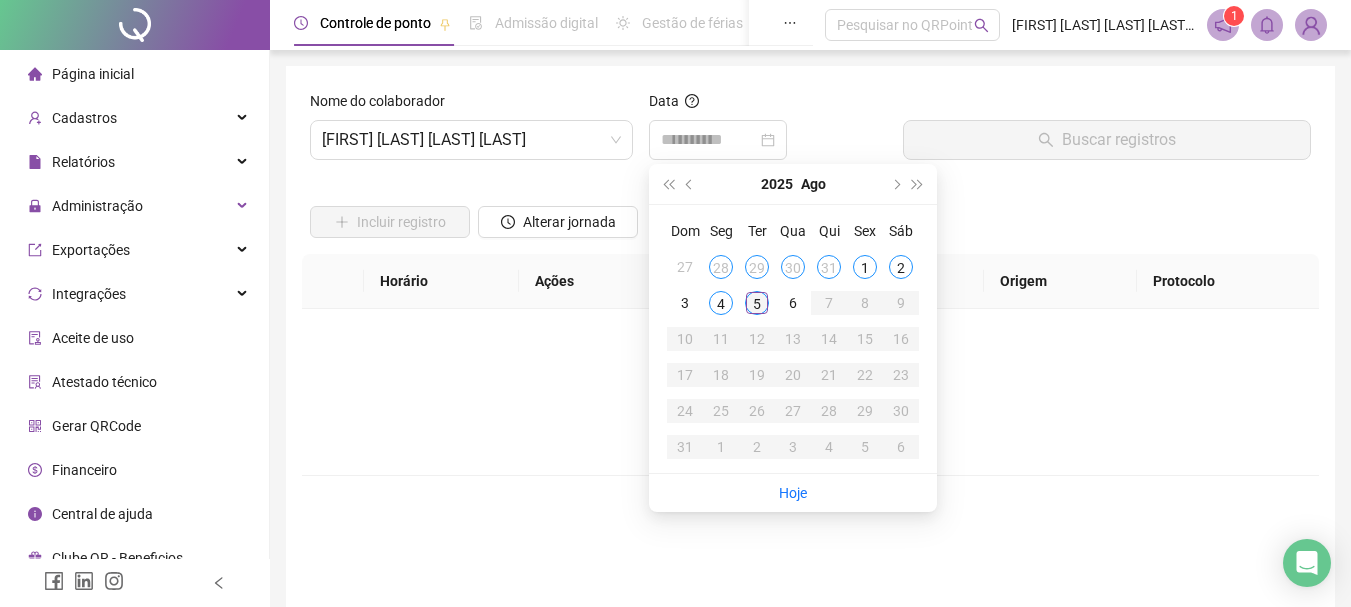 click on "5" at bounding box center (757, 303) 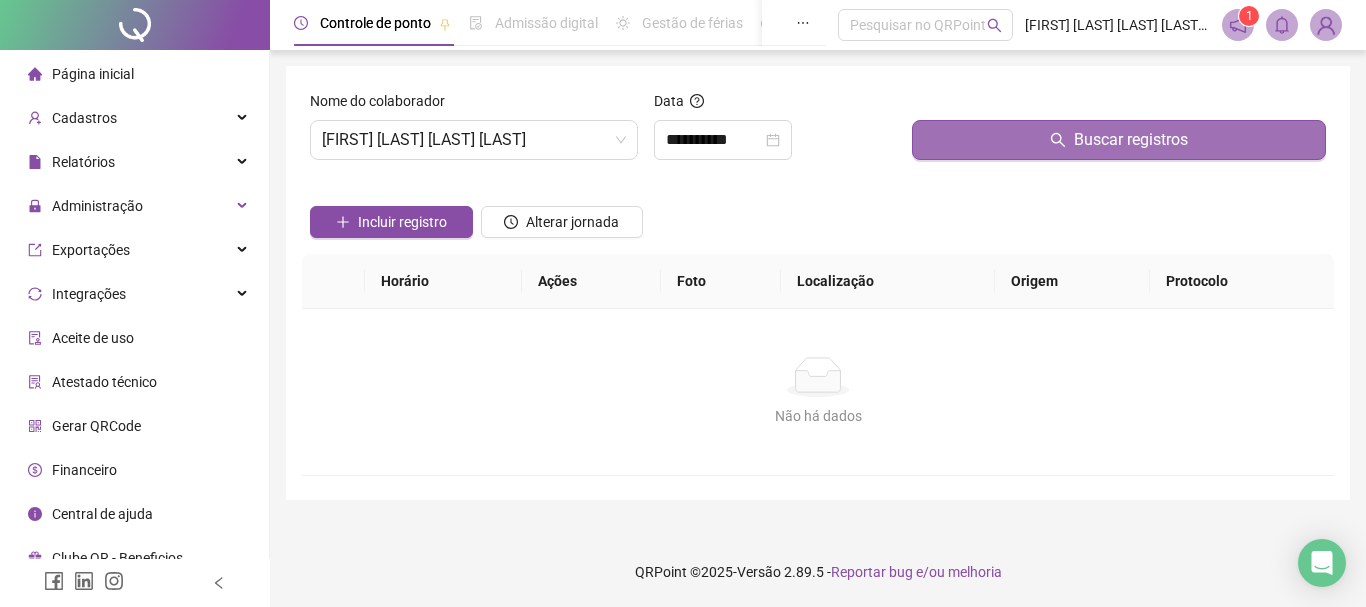 click on "Buscar registros" at bounding box center (1131, 140) 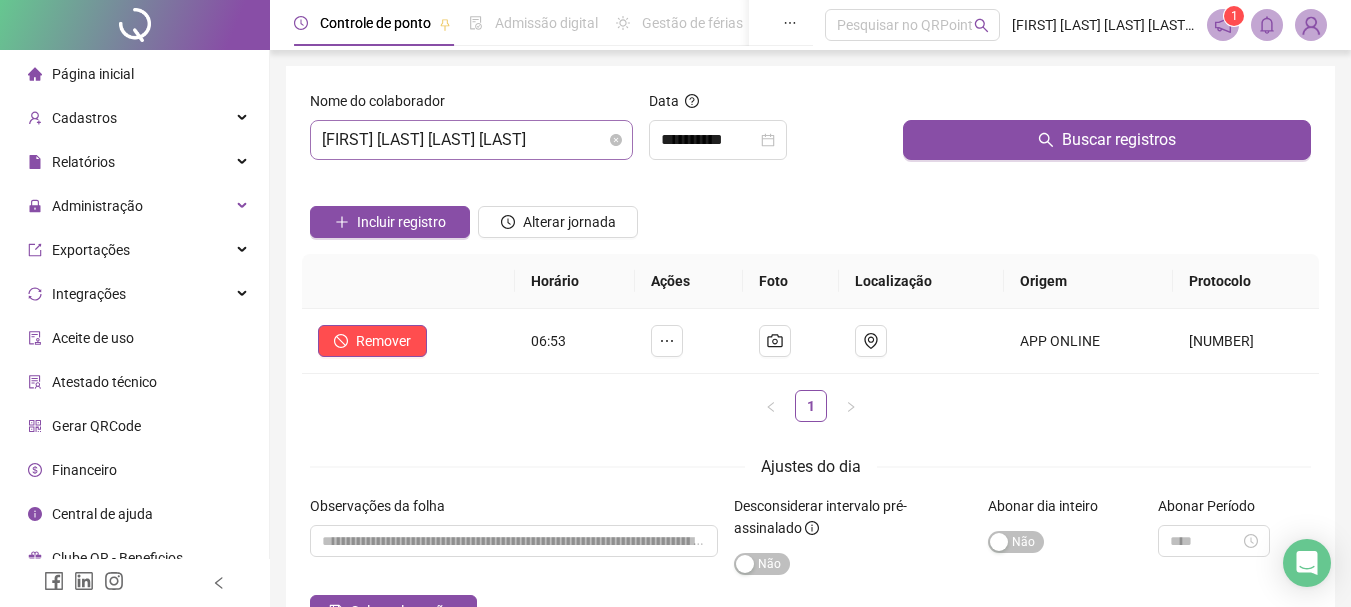 click on "[FIRST] [LAST] [LAST] [LAST]" at bounding box center (471, 140) 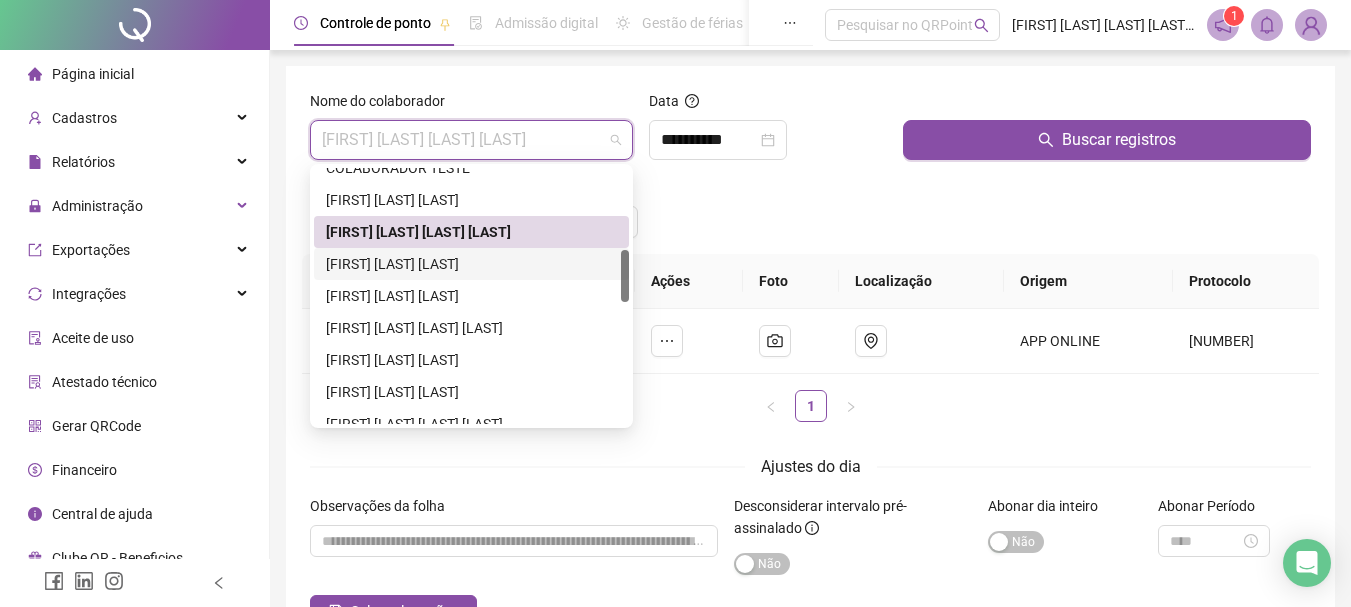 click on "[FIRST] [LAST] [LAST]" at bounding box center [471, 264] 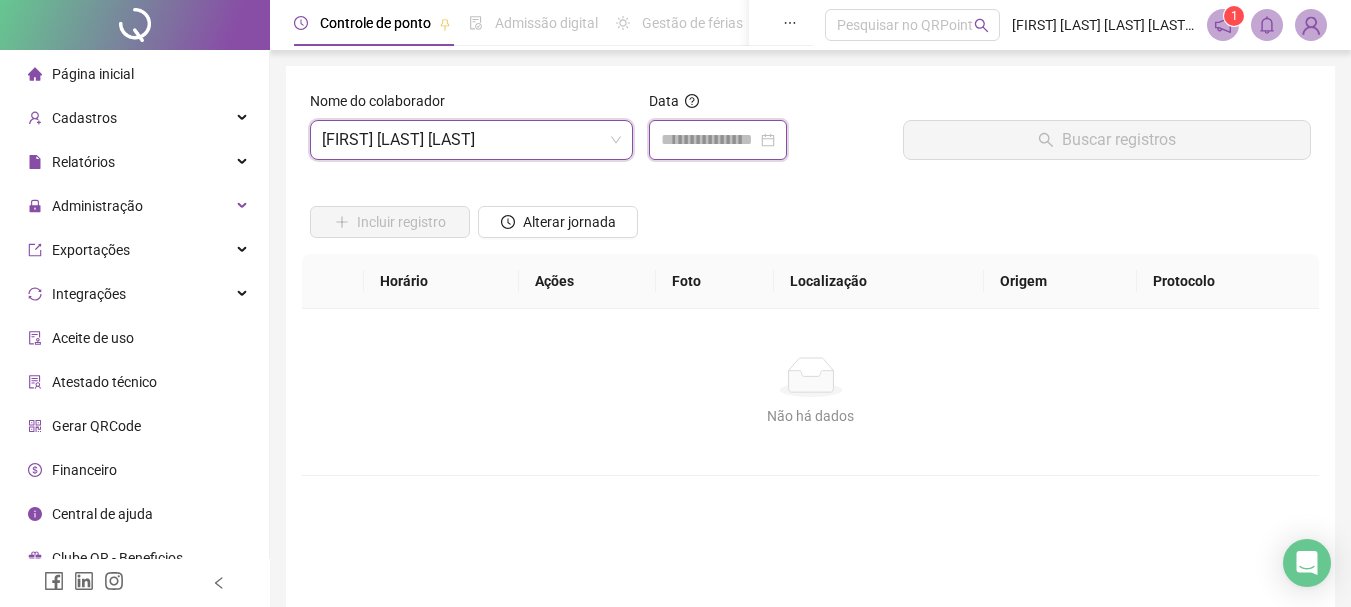 click at bounding box center [709, 140] 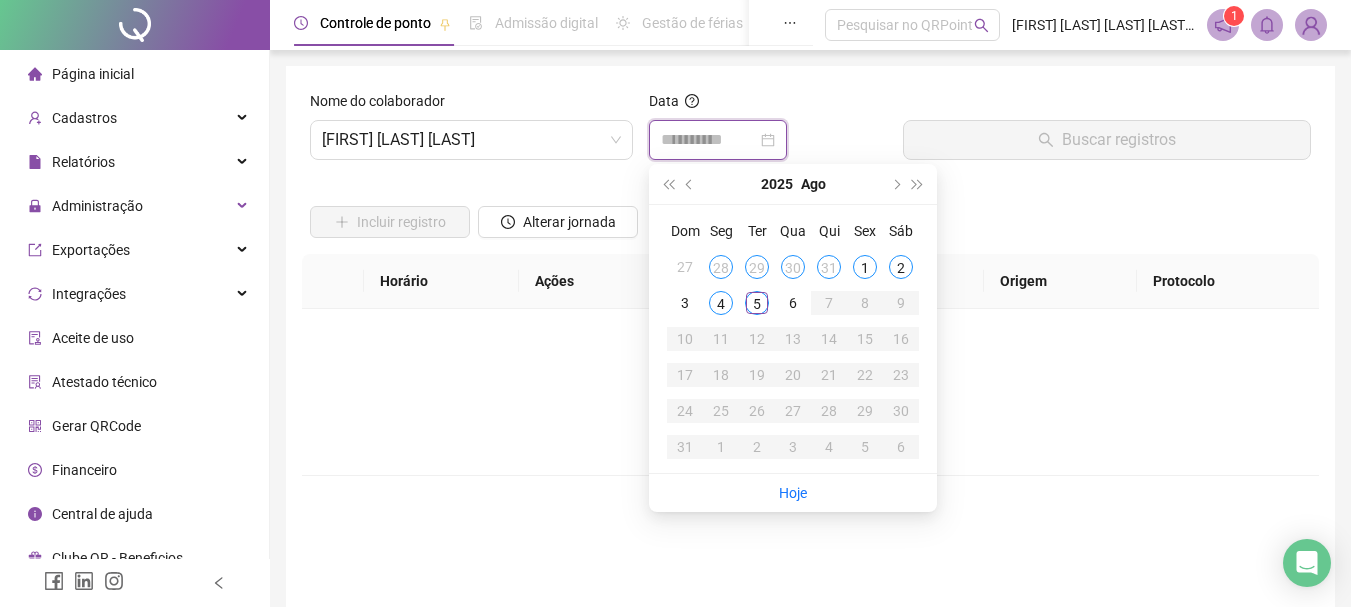 type on "**********" 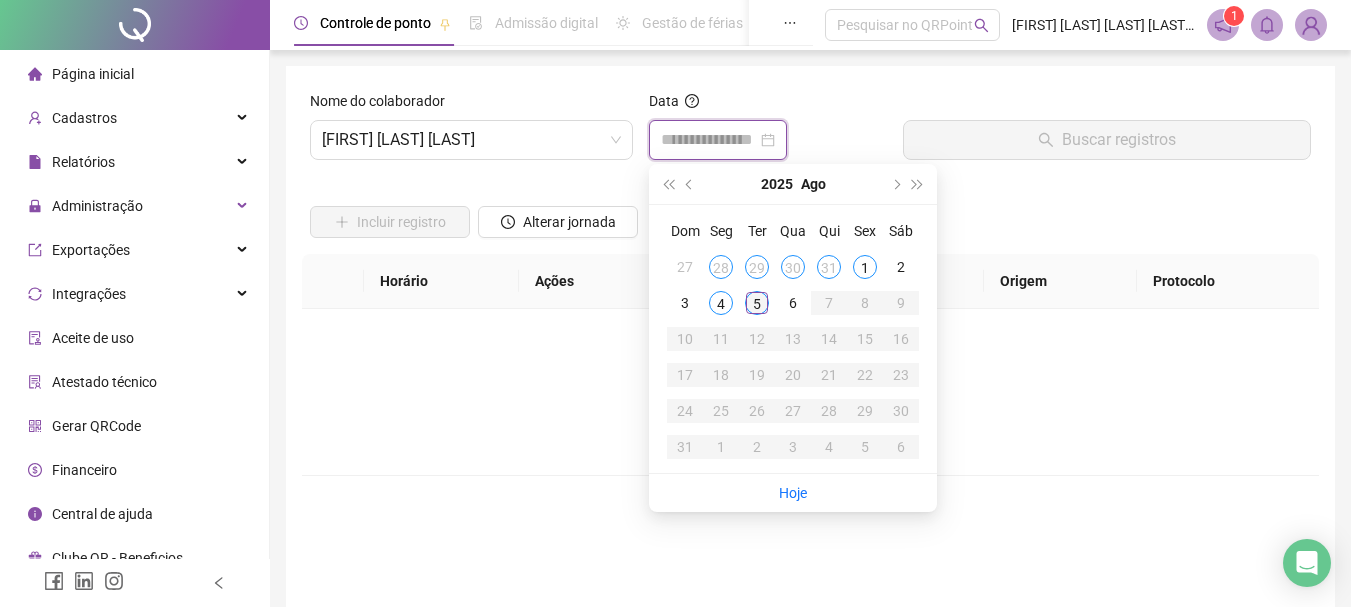 type on "**********" 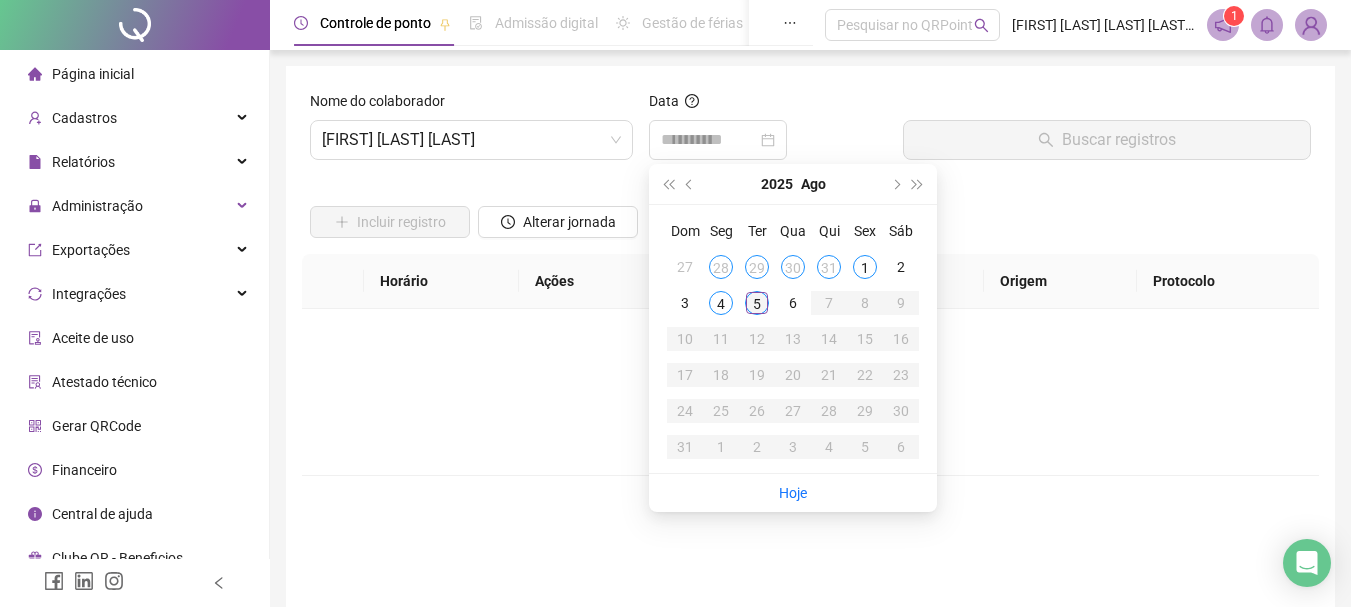 click on "5" at bounding box center (757, 303) 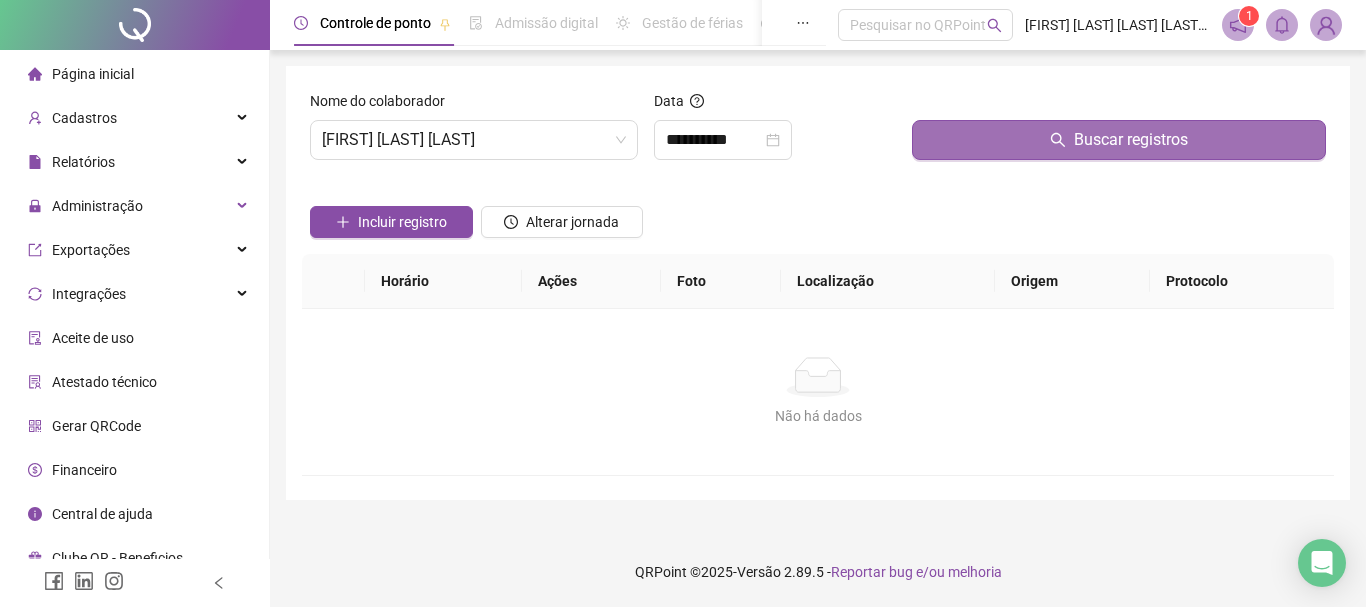 click on "Buscar registros" at bounding box center (1131, 140) 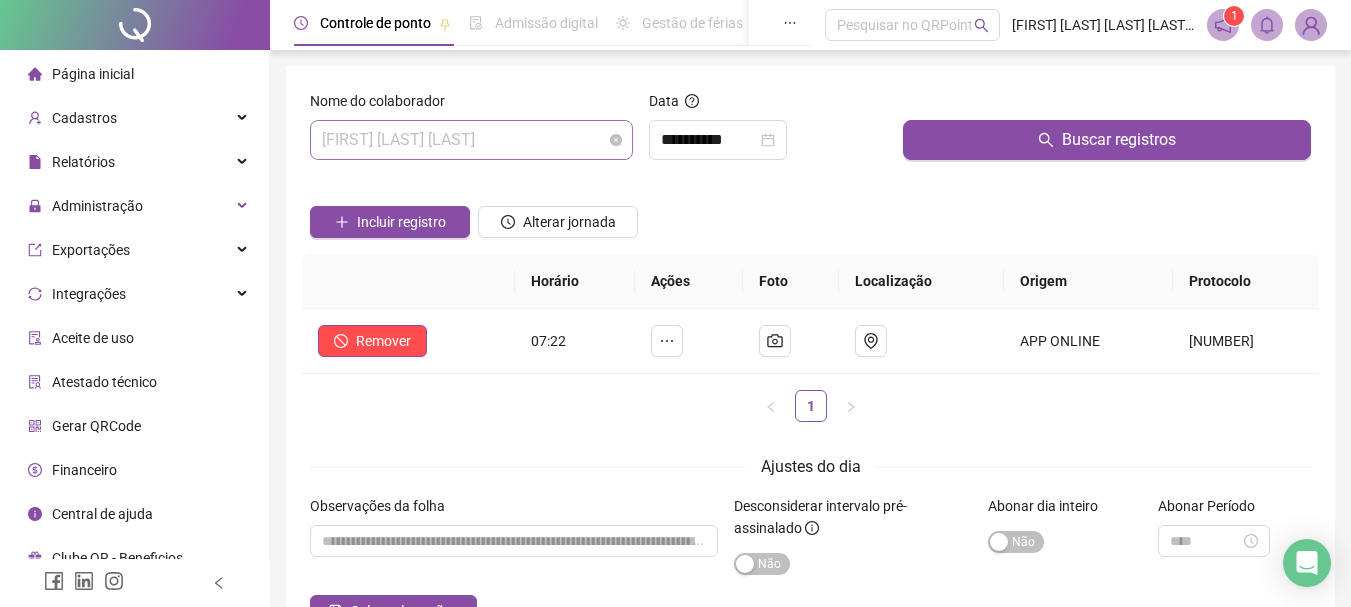 click on "[FIRST] [LAST] [LAST]" at bounding box center (471, 140) 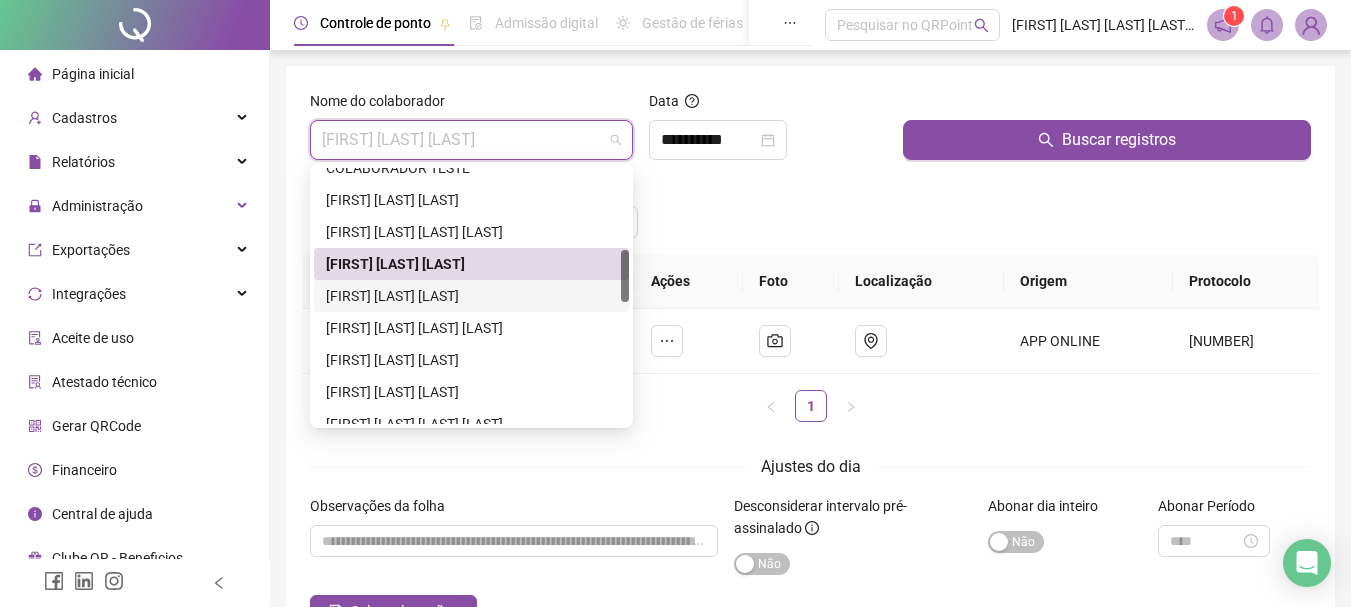 click on "[FIRST] [LAST] [LAST]" at bounding box center [471, 296] 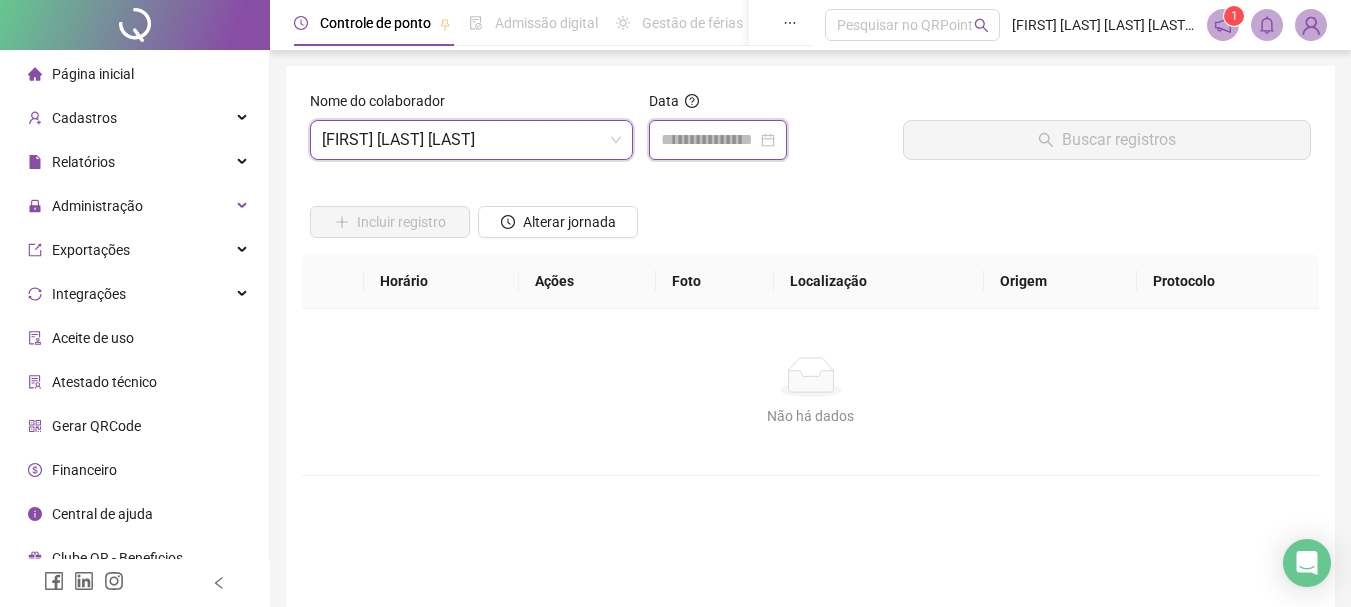 click at bounding box center [709, 140] 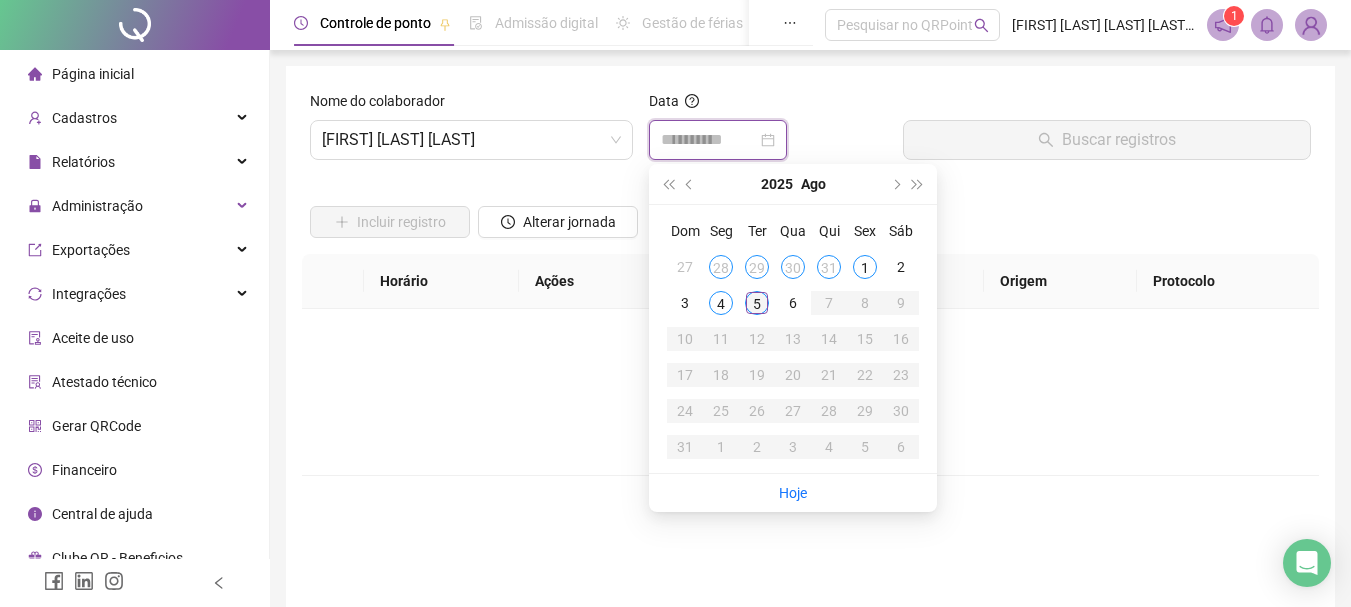 type on "**********" 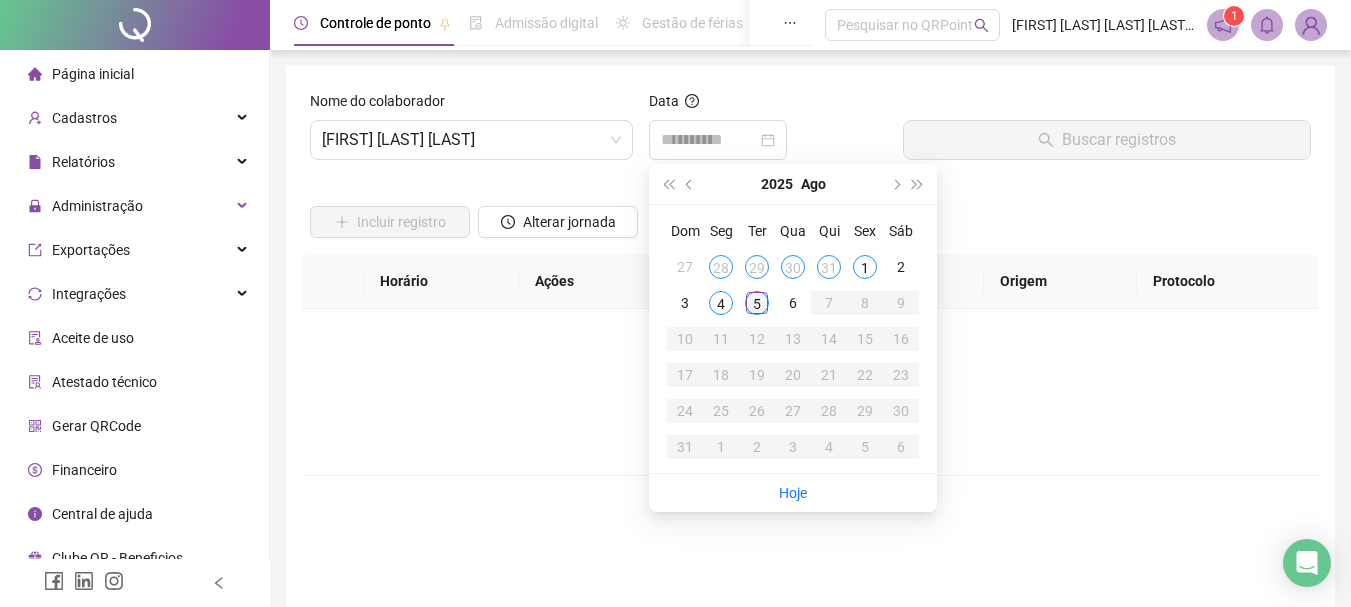 click on "5" at bounding box center [757, 303] 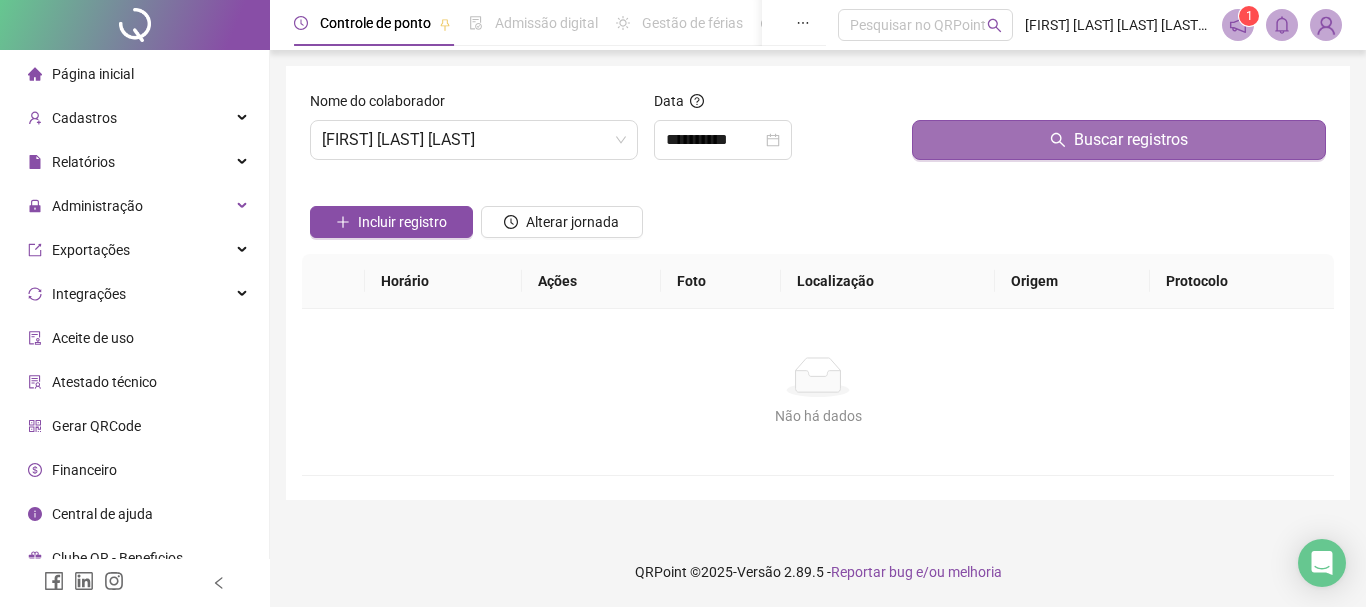 click 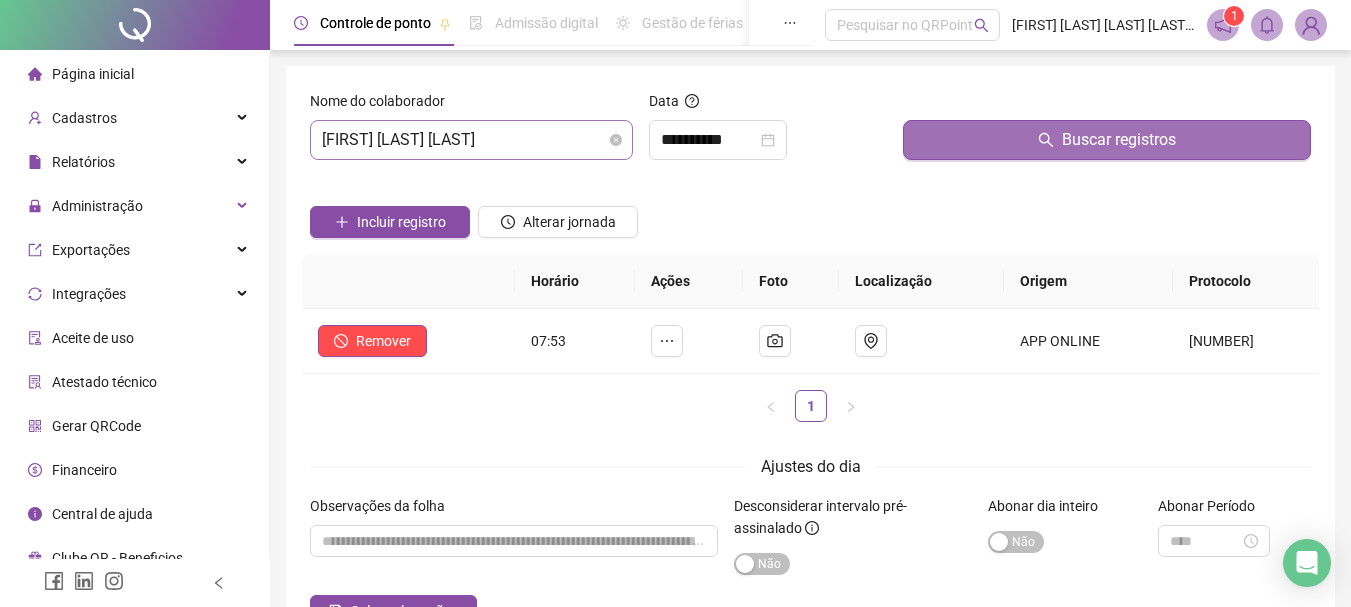 click on "[FIRST] [LAST] [LAST]" at bounding box center (471, 140) 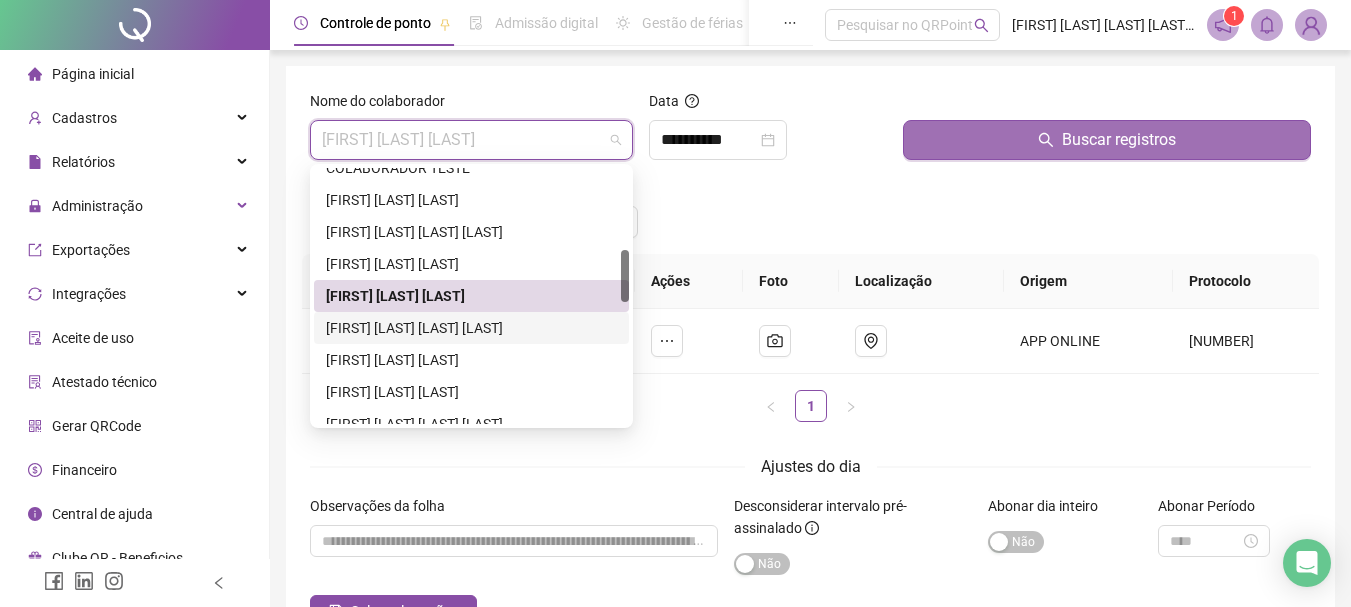 click on "[FIRST] [LAST] [LAST] [LAST]" at bounding box center [471, 328] 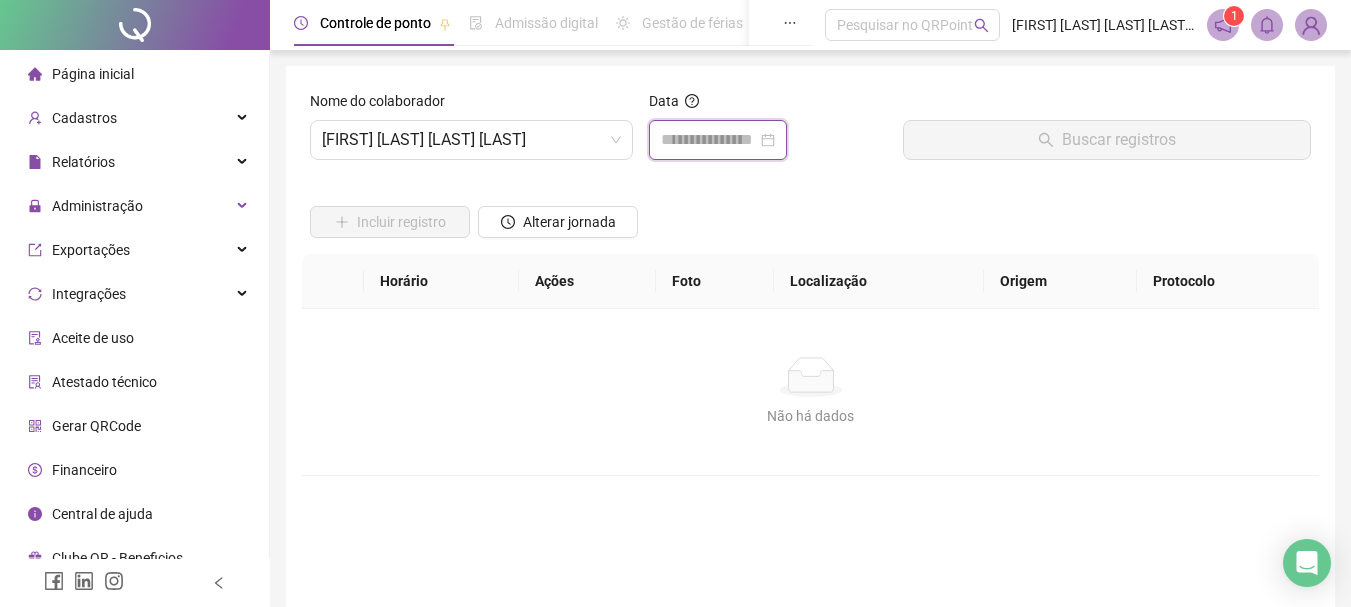 click at bounding box center [709, 140] 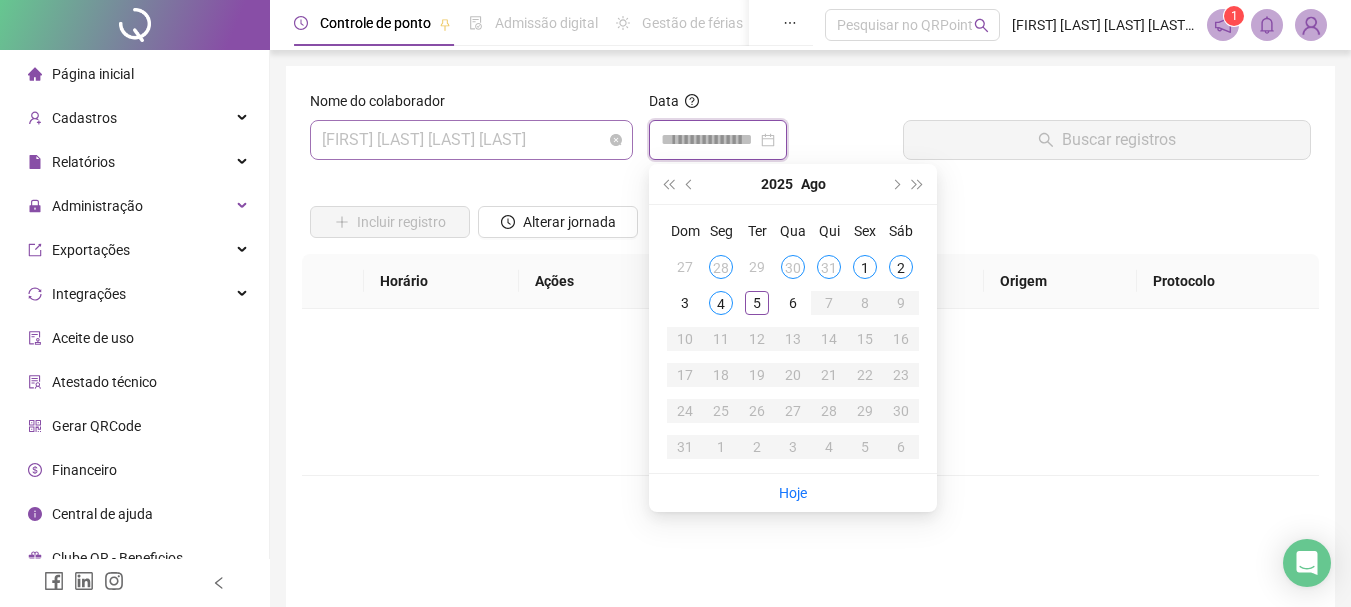 click on "[FIRST] [LAST] [LAST] [LAST]" at bounding box center (471, 140) 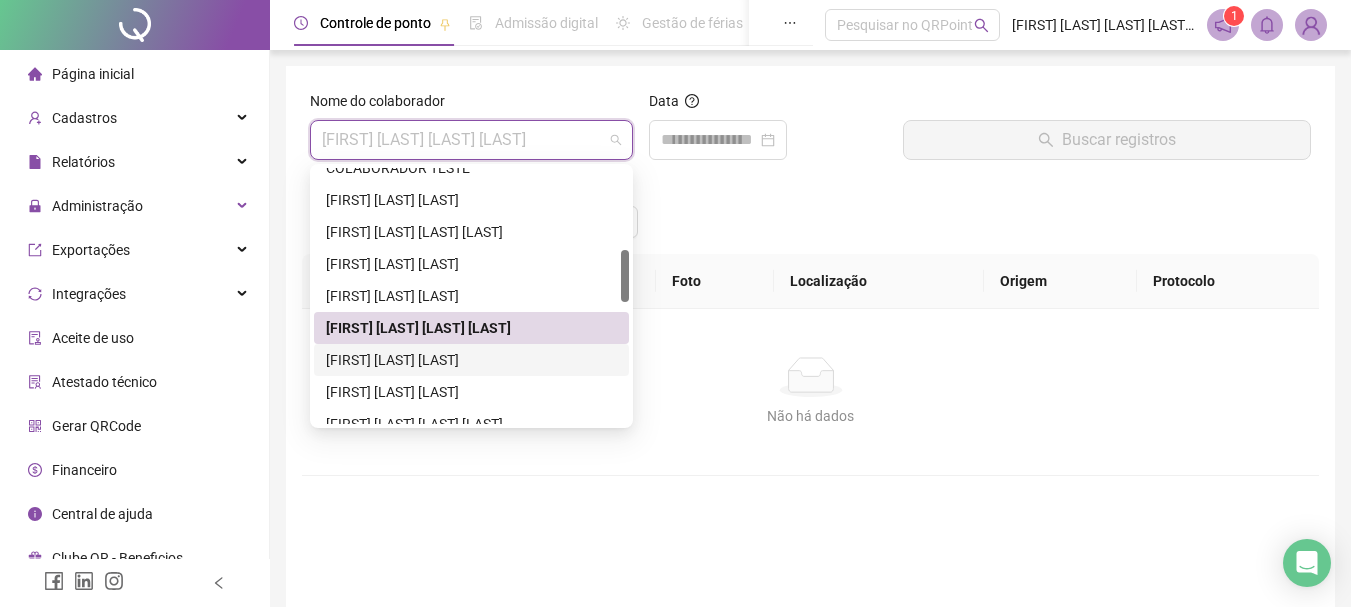 click on "[FIRST] [LAST] [LAST]" at bounding box center (471, 360) 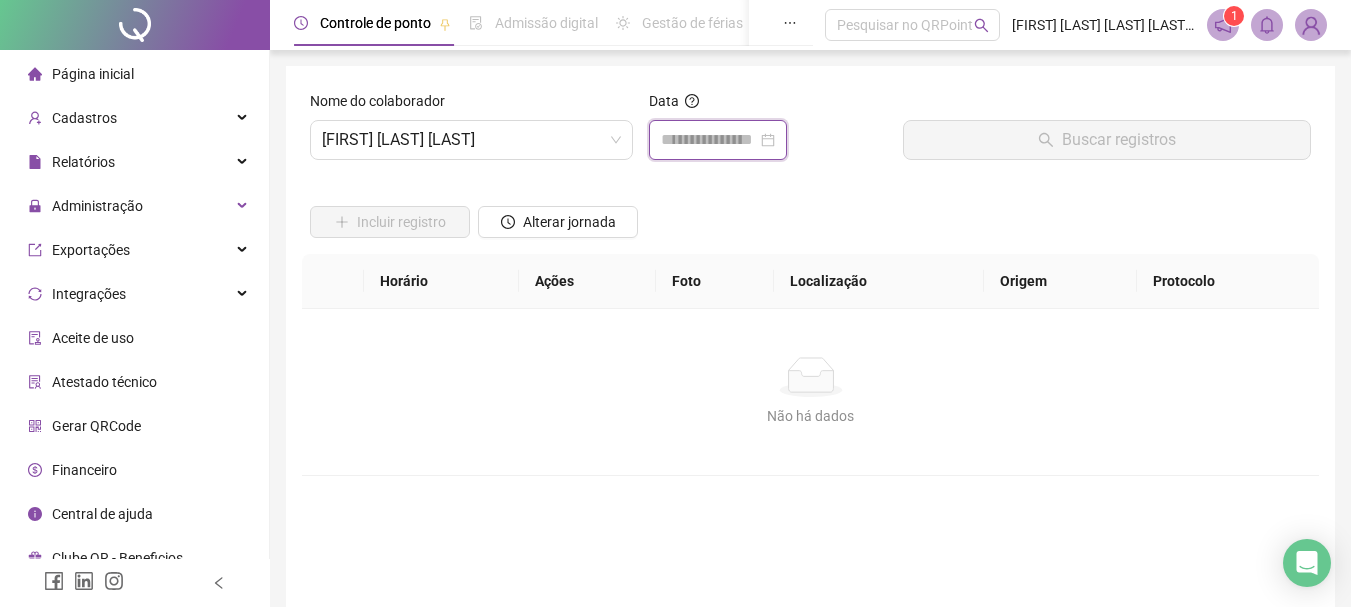 click at bounding box center (709, 140) 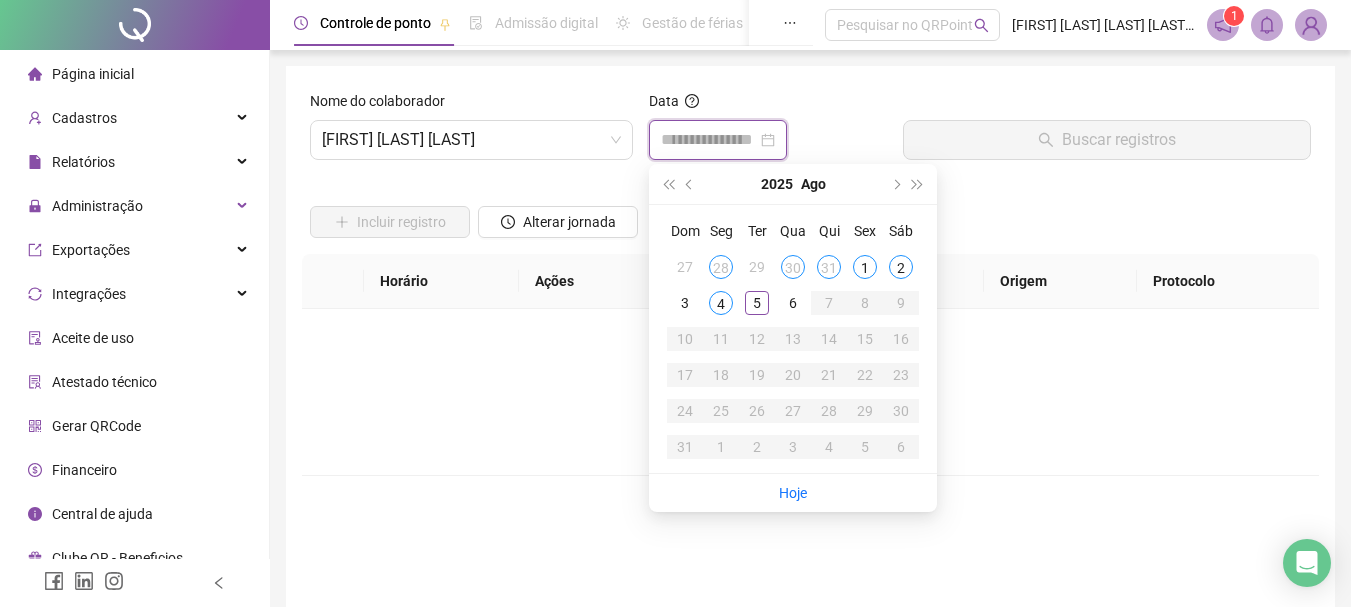 type on "**********" 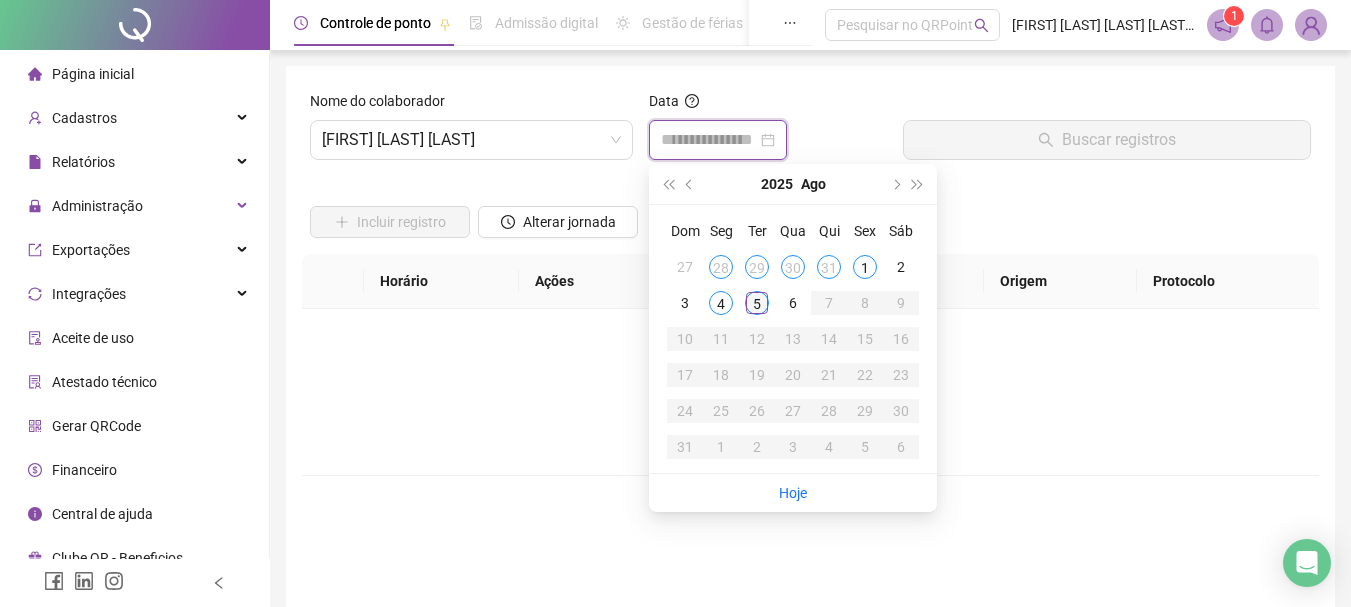 type on "**********" 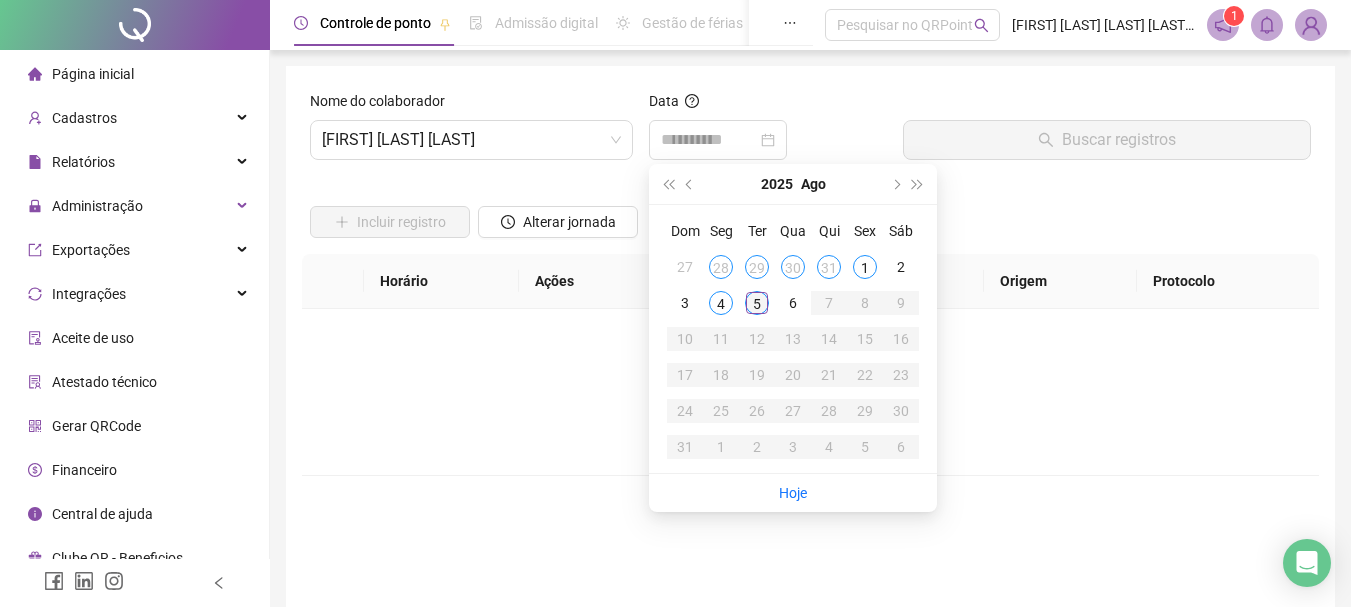 click on "5" at bounding box center [757, 303] 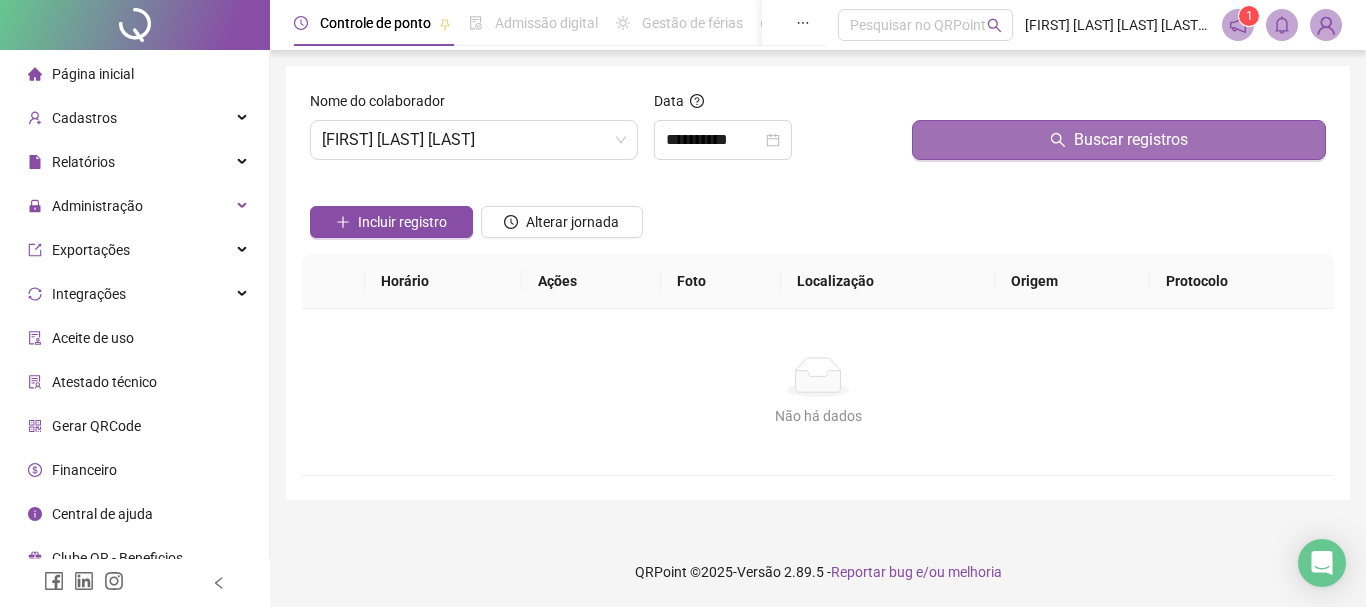 click on "Buscar registros" at bounding box center [1119, 140] 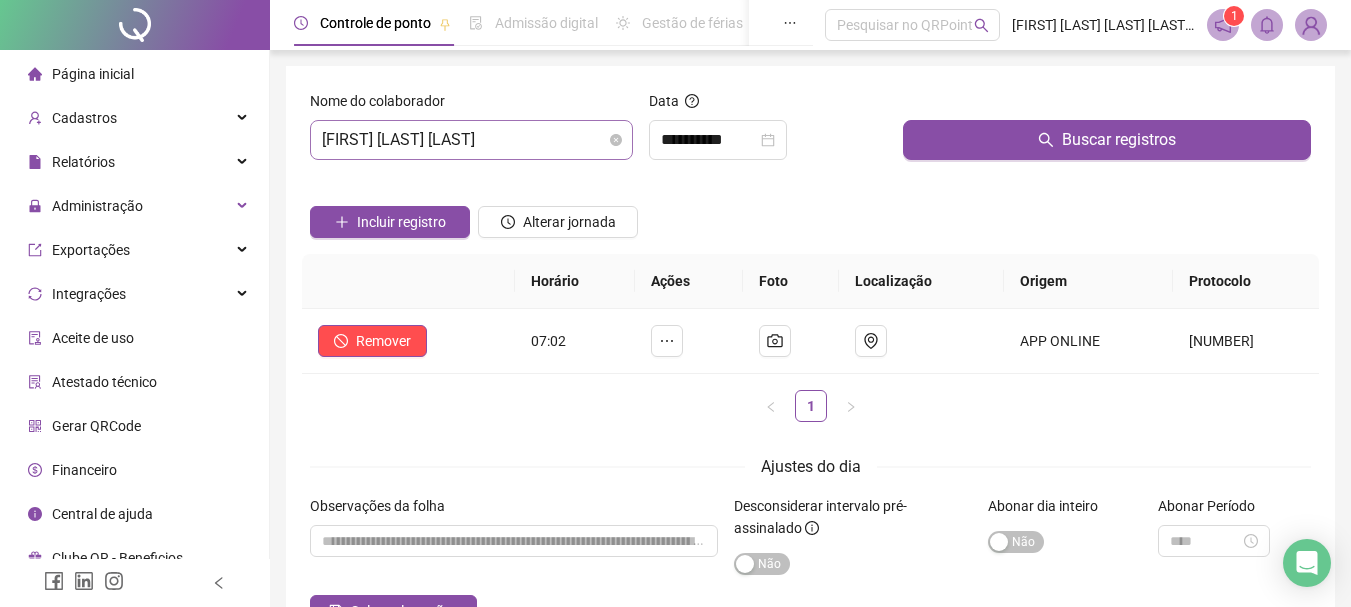click on "[FIRST] [LAST] [LAST]" at bounding box center [471, 140] 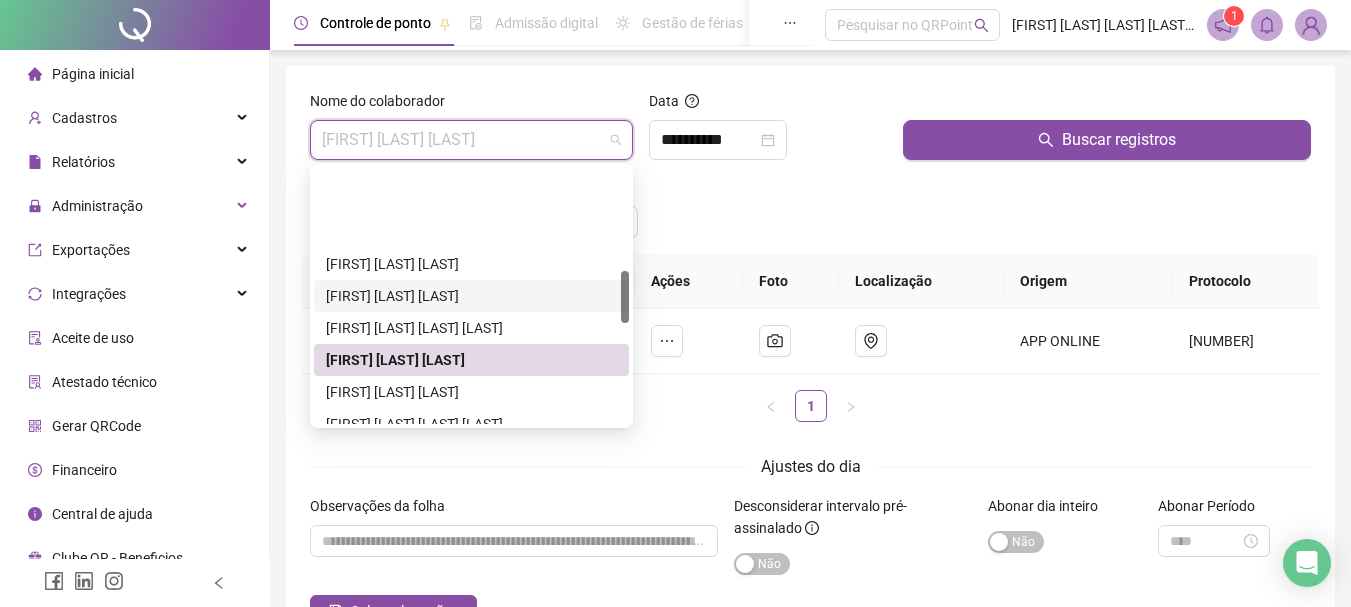 scroll, scrollTop: 500, scrollLeft: 0, axis: vertical 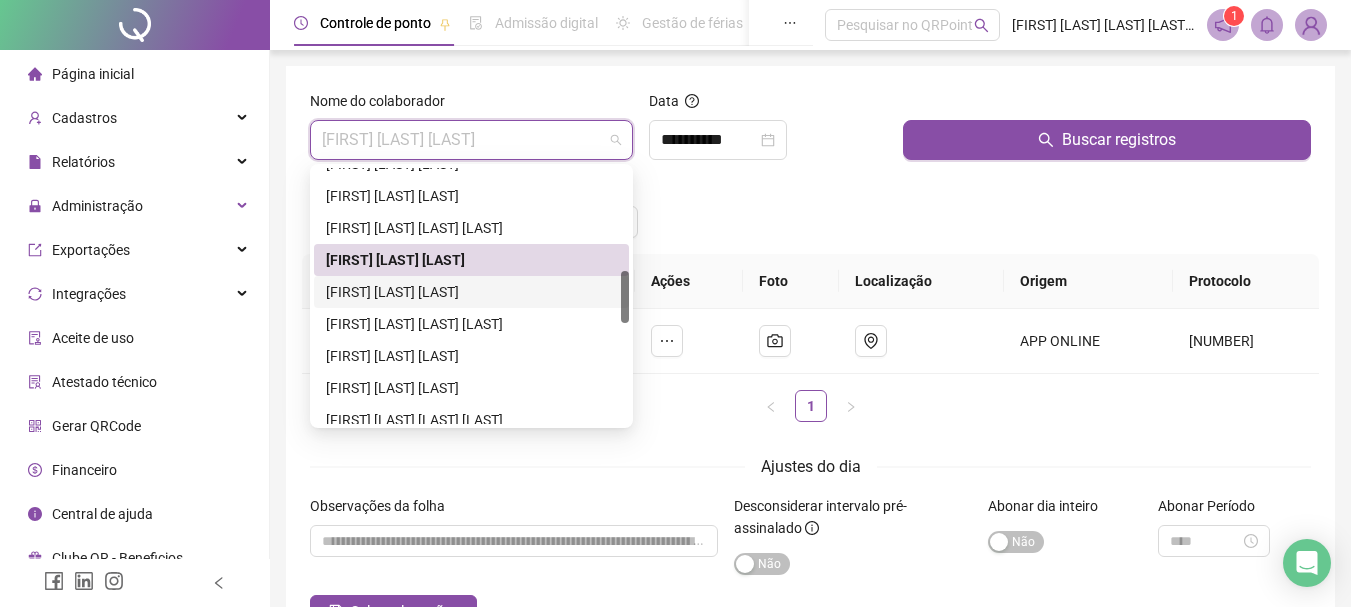 click on "[FIRST] [LAST] [LAST]" at bounding box center [471, 292] 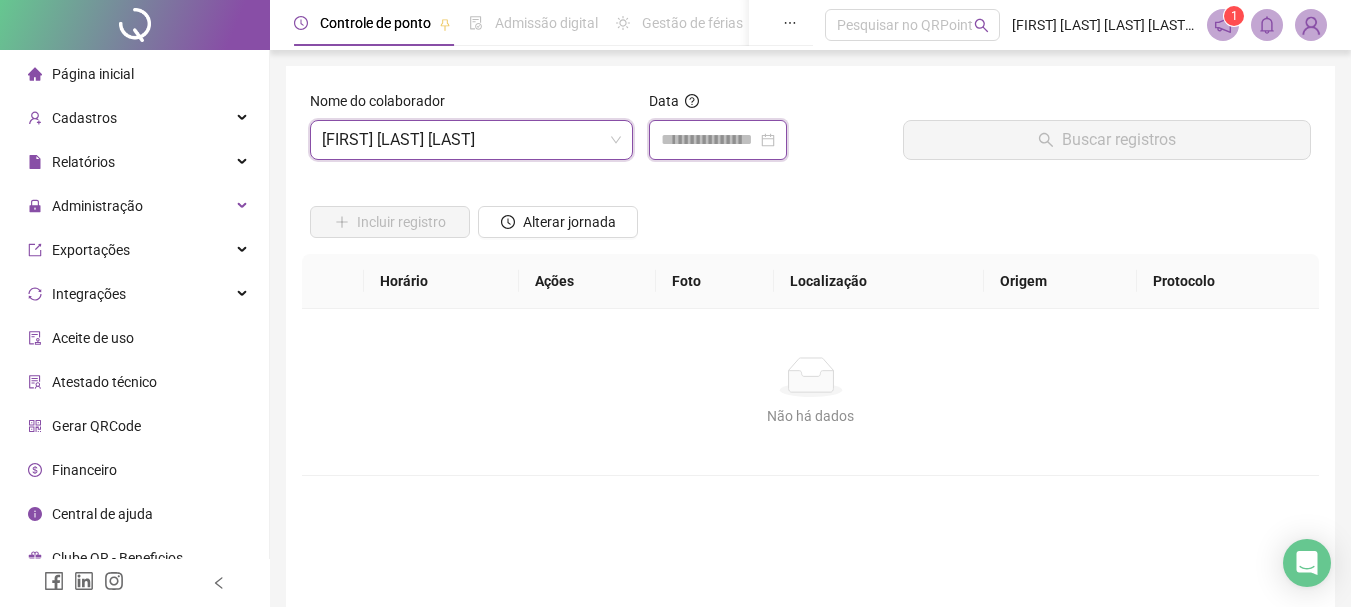 click at bounding box center [709, 140] 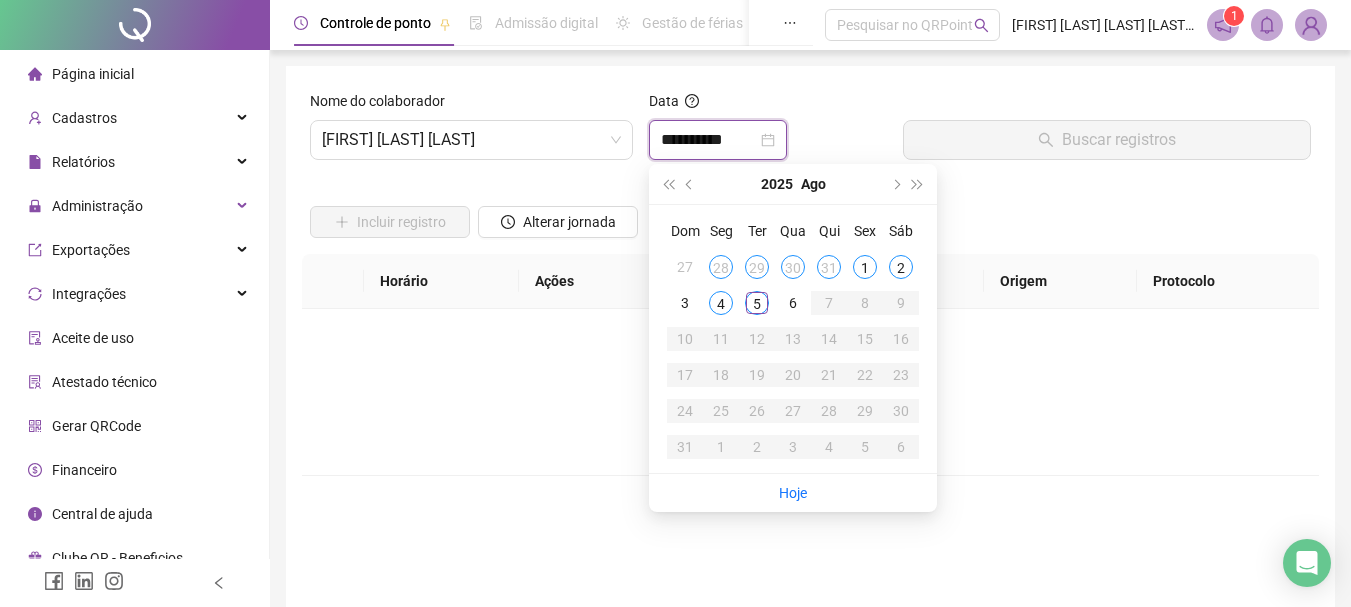 type on "**********" 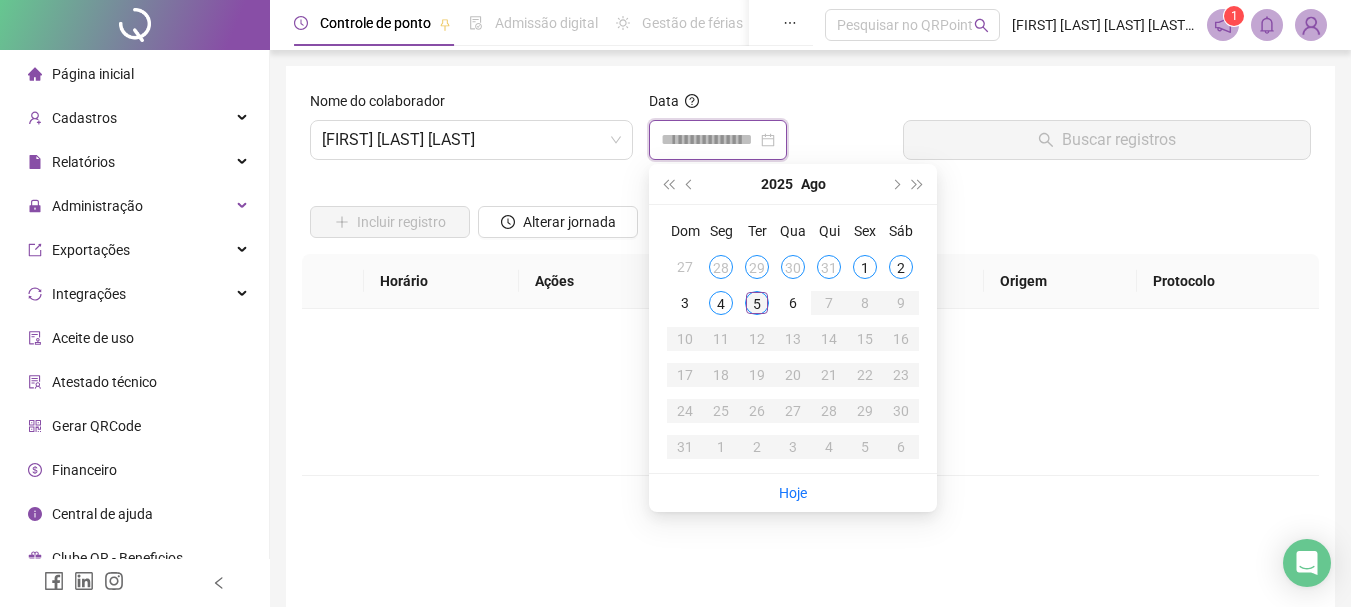 type on "**********" 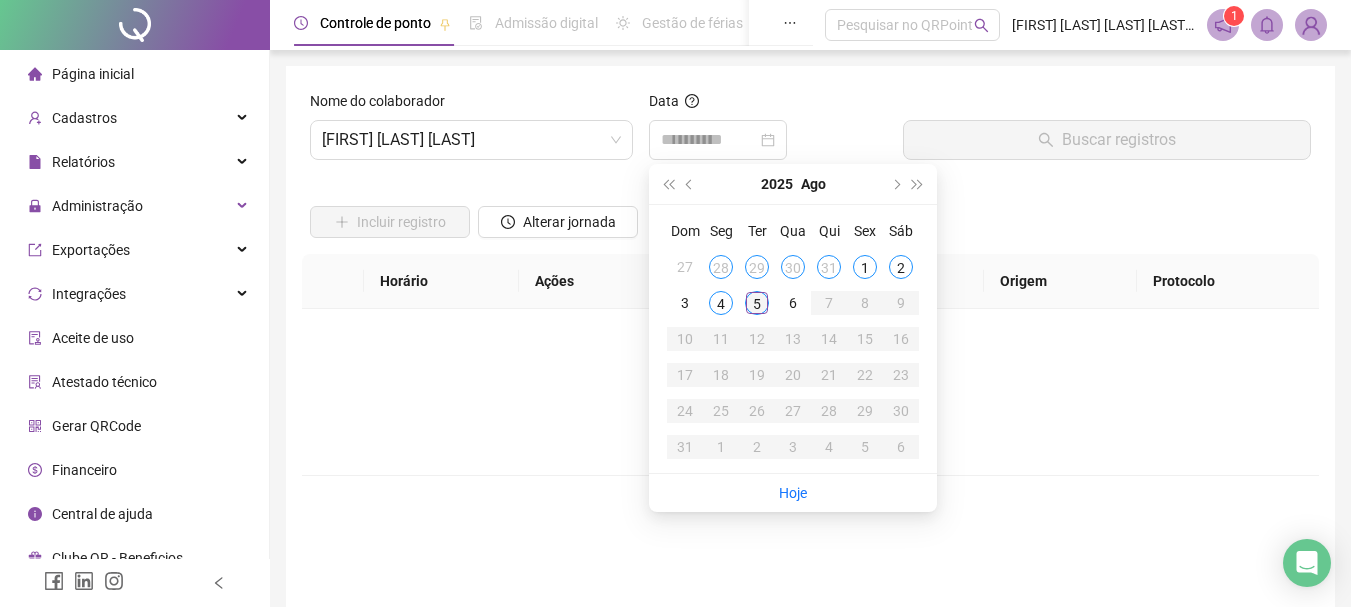 click on "5" at bounding box center [757, 303] 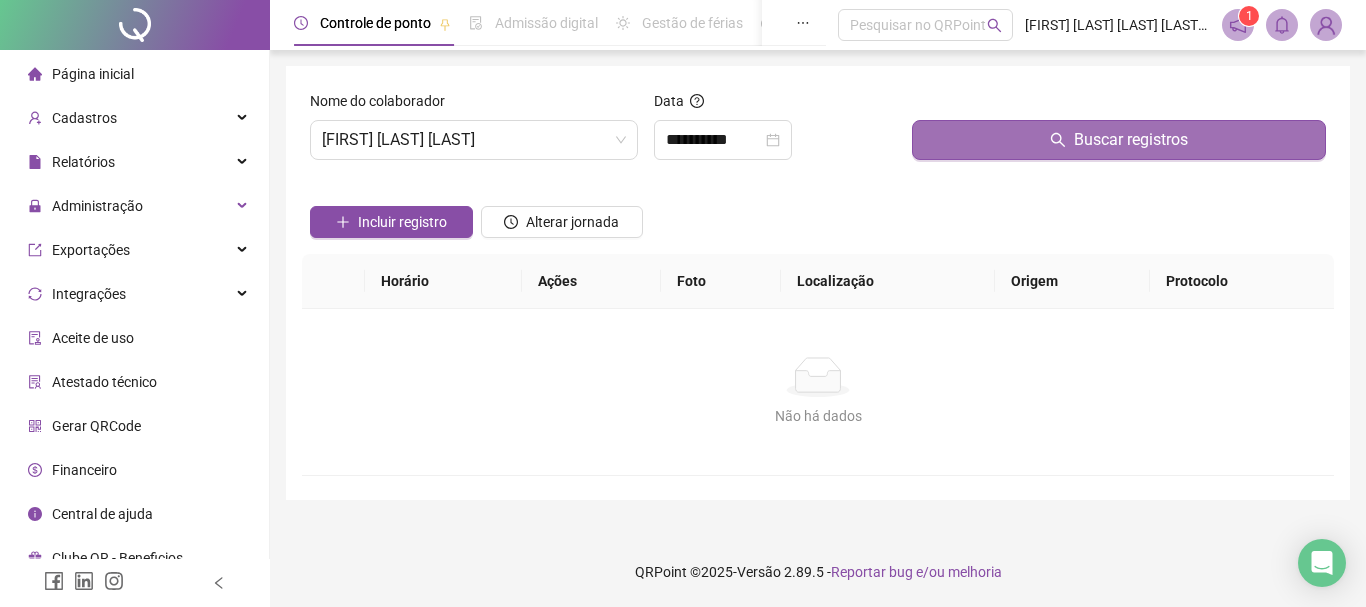 click on "Buscar registros" at bounding box center (1131, 140) 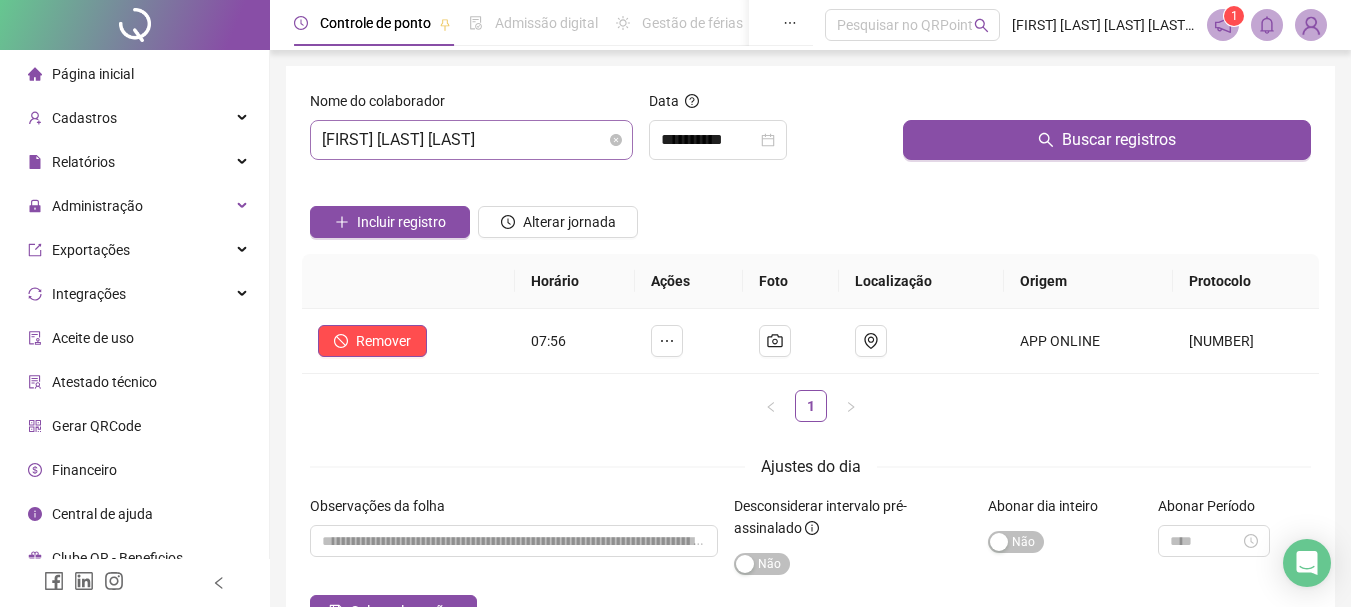 click on "[FIRST] [LAST] [LAST]" at bounding box center (471, 140) 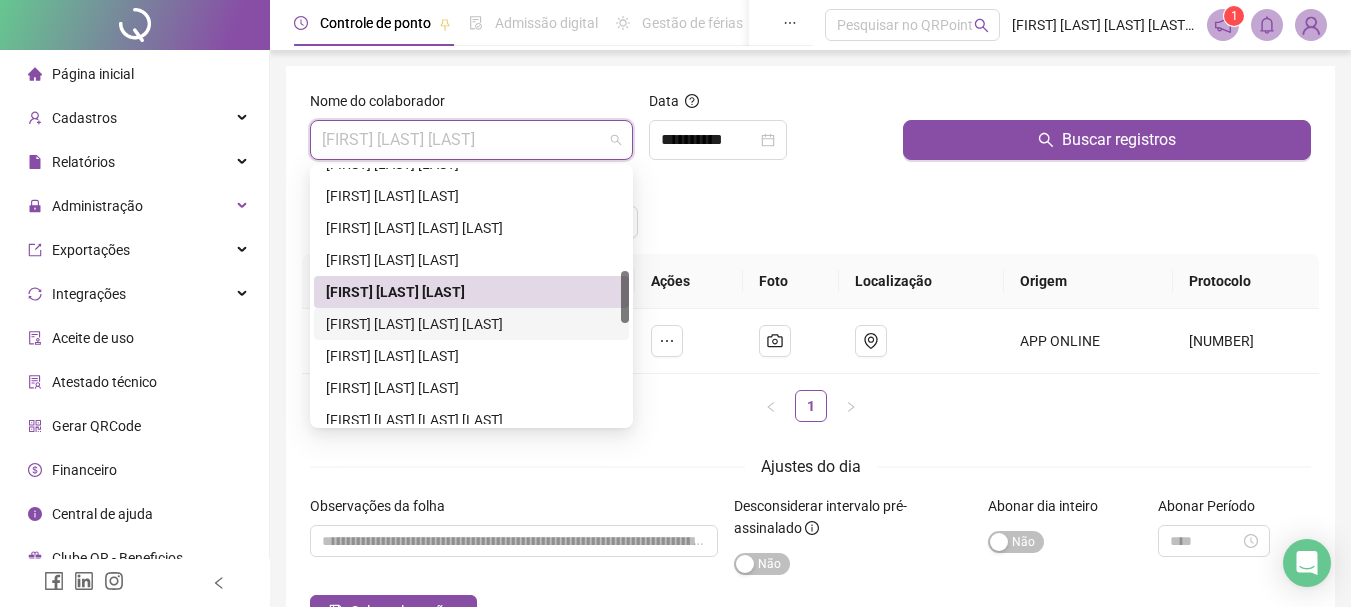 click on "[FIRST] [LAST] [LAST] [LAST]" at bounding box center [471, 324] 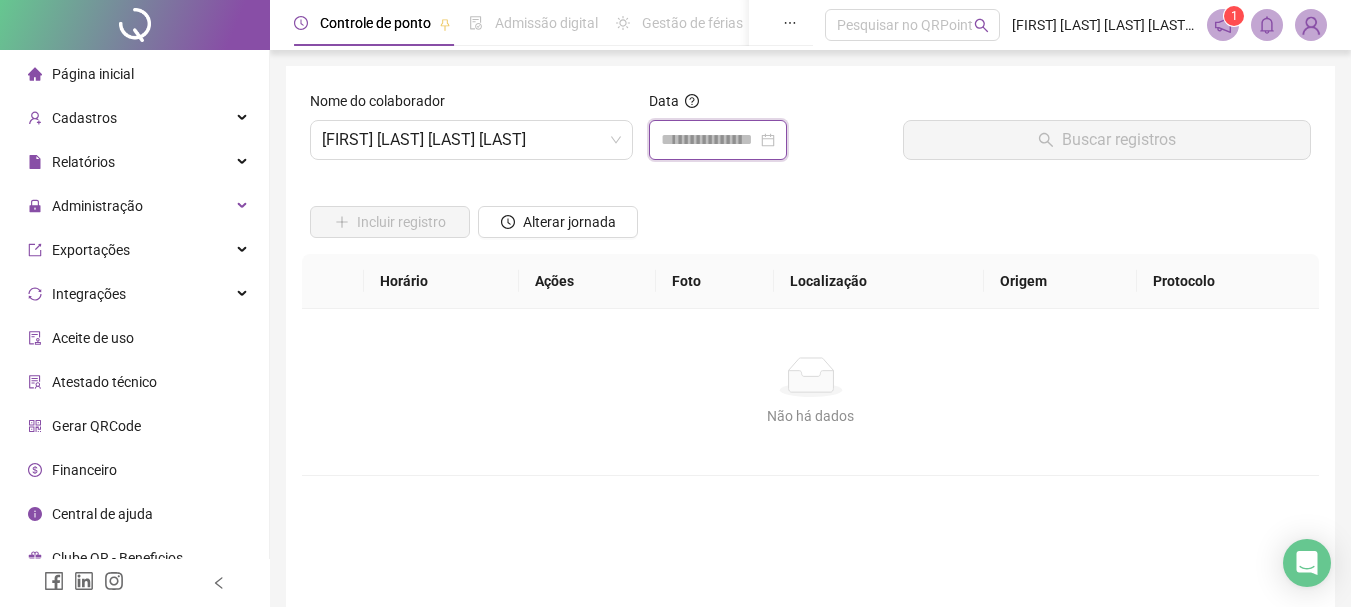 click at bounding box center (709, 140) 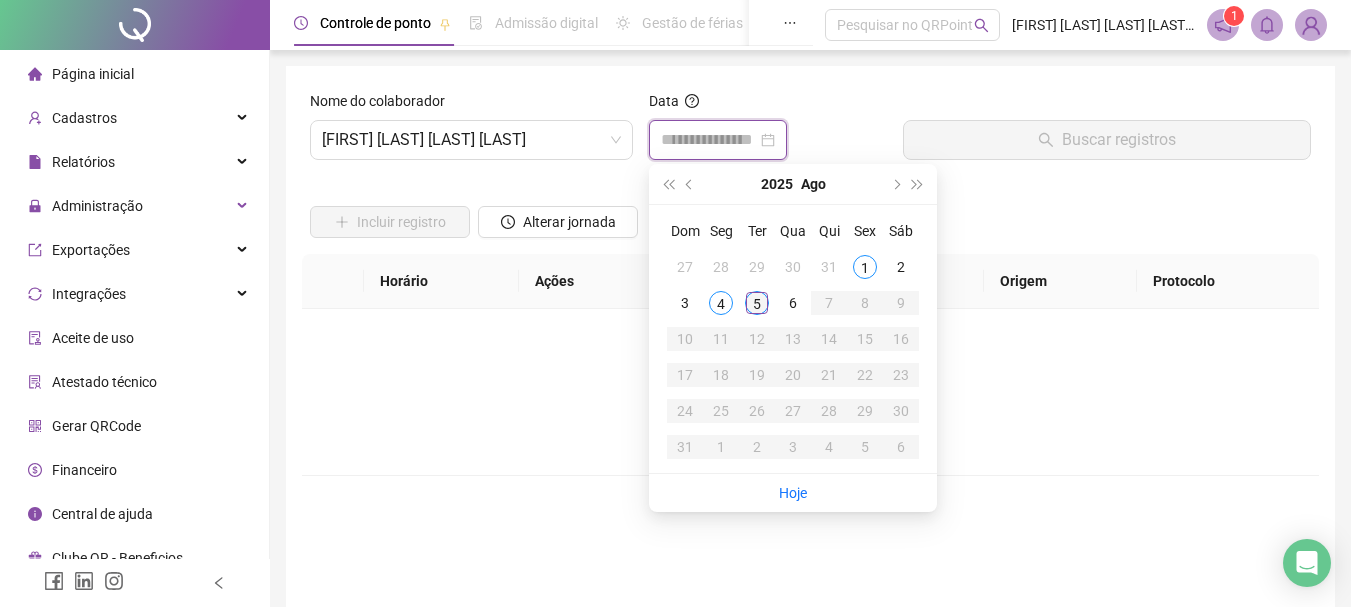 type on "**********" 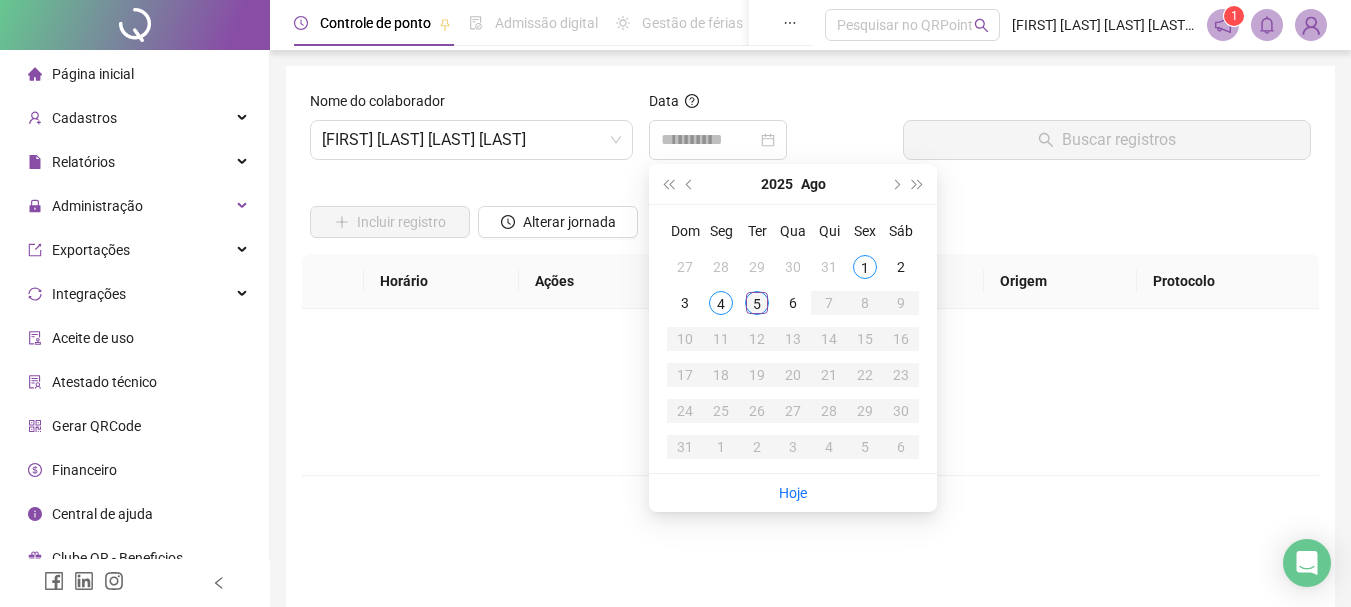 click on "5" at bounding box center [757, 303] 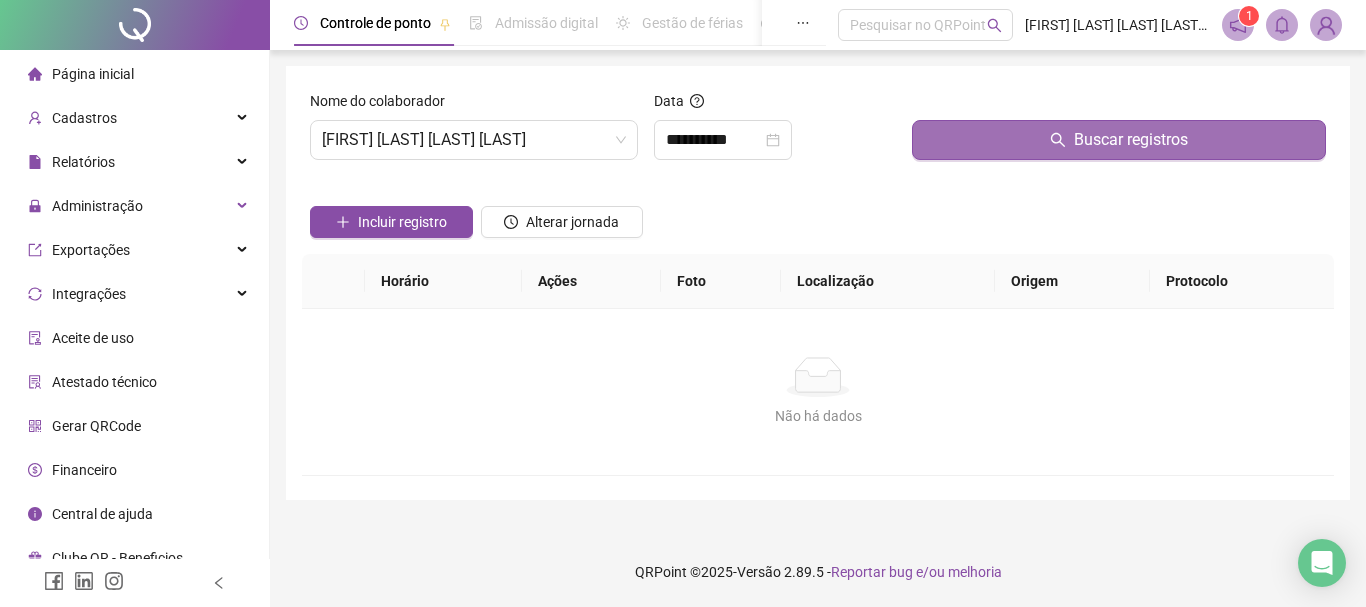 click on "Buscar registros" at bounding box center (1119, 140) 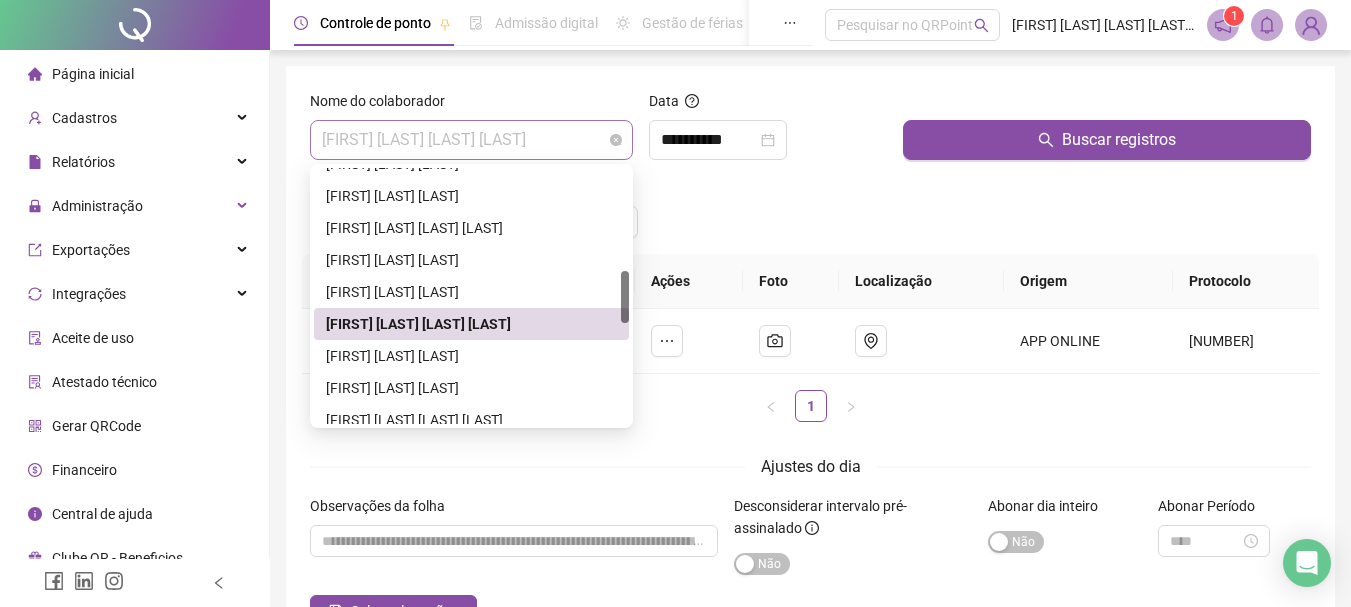 click on "[FIRST] [LAST] [LAST] [LAST]" at bounding box center (471, 140) 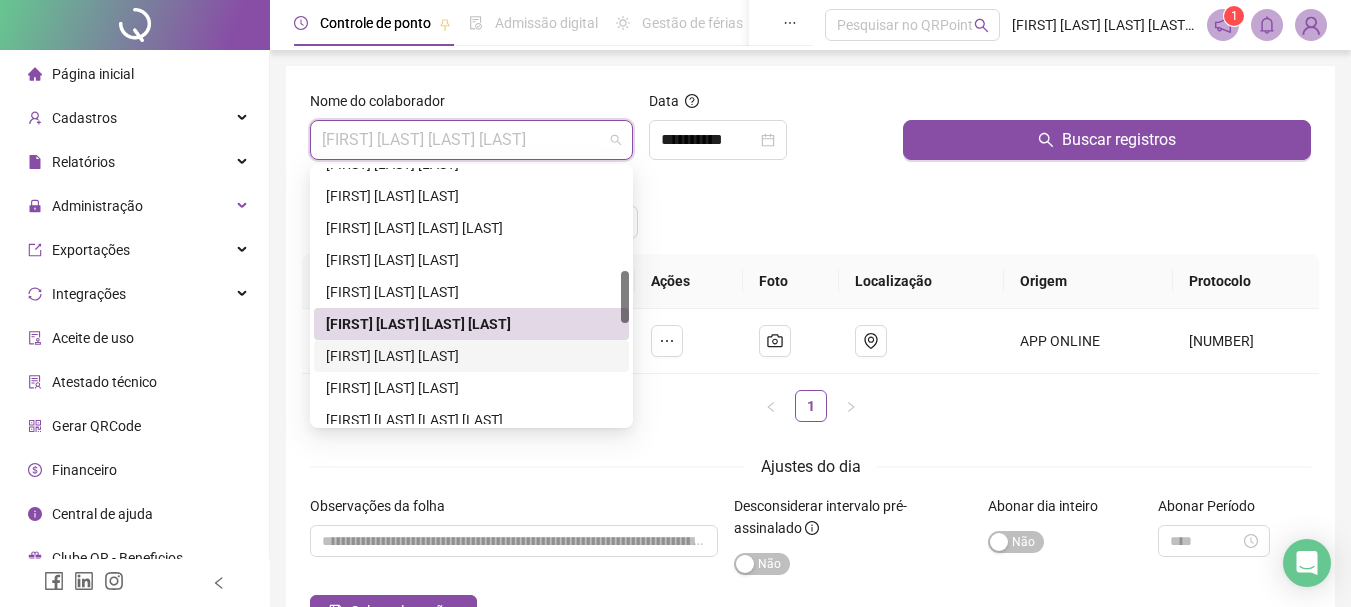 click on "[FIRST] [LAST] [LAST]" at bounding box center [471, 356] 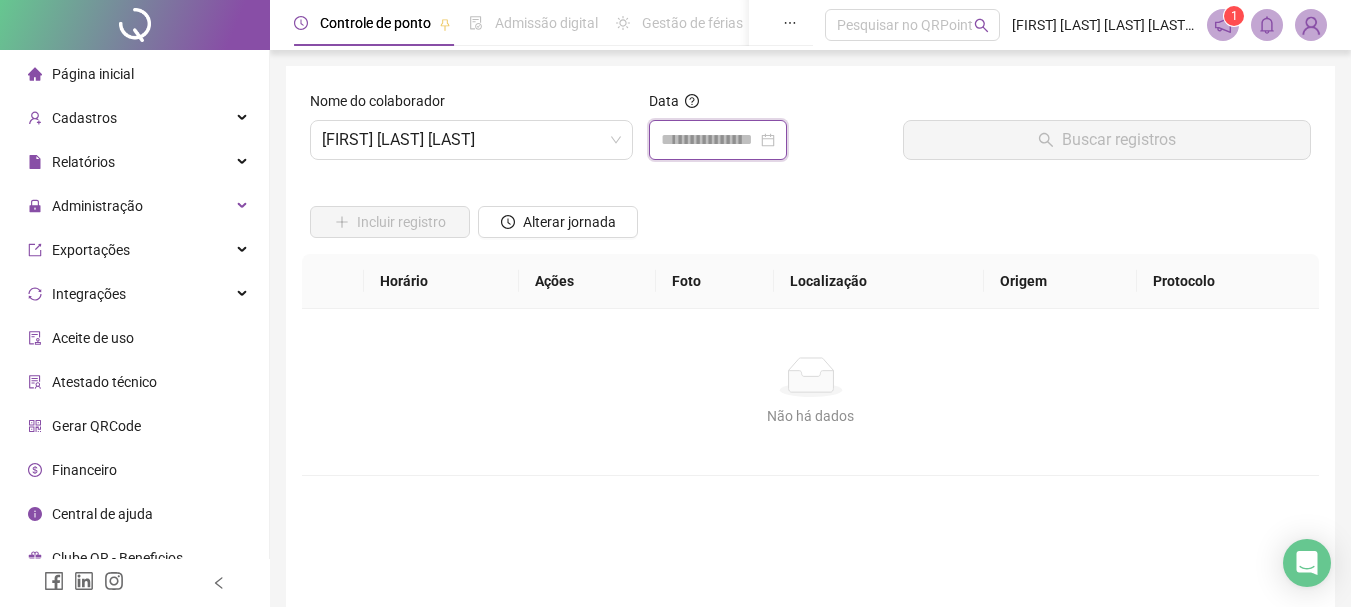 click at bounding box center (709, 140) 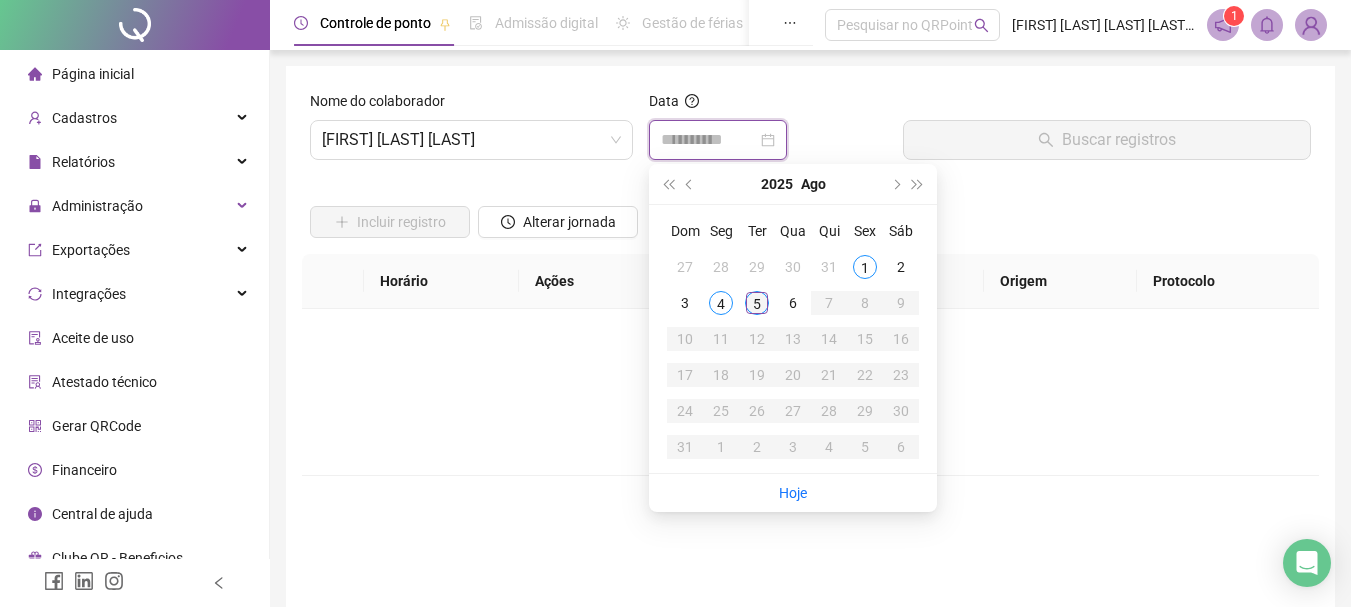 type on "**********" 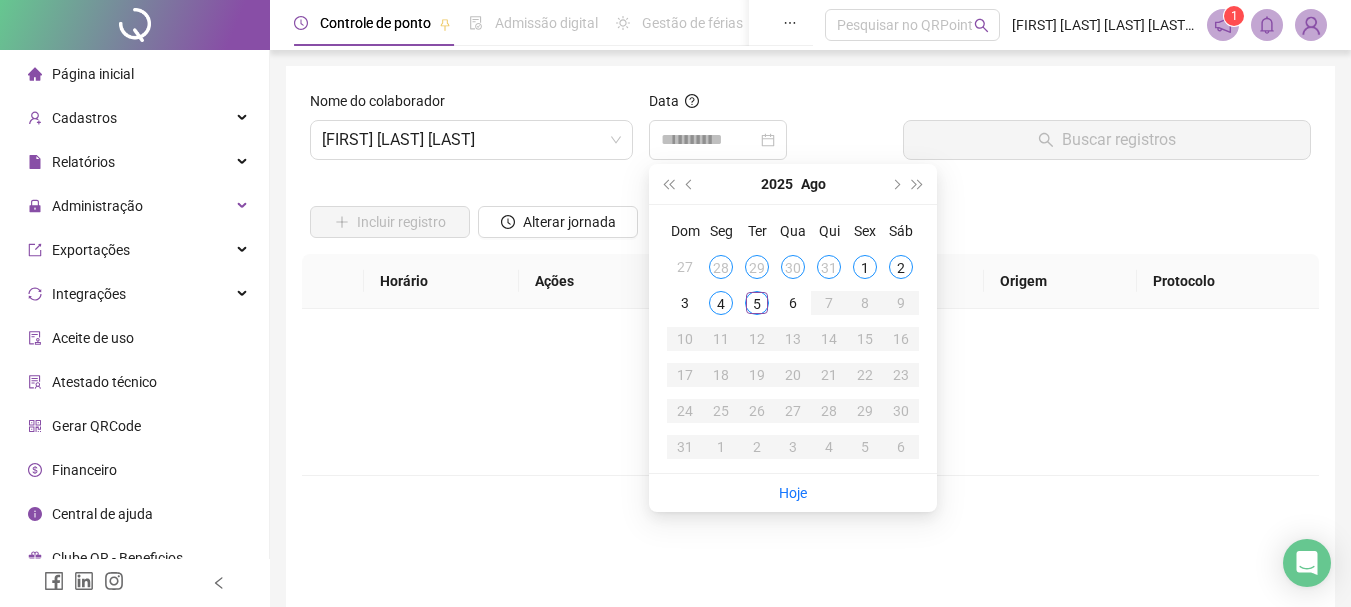 click on "5" at bounding box center [757, 303] 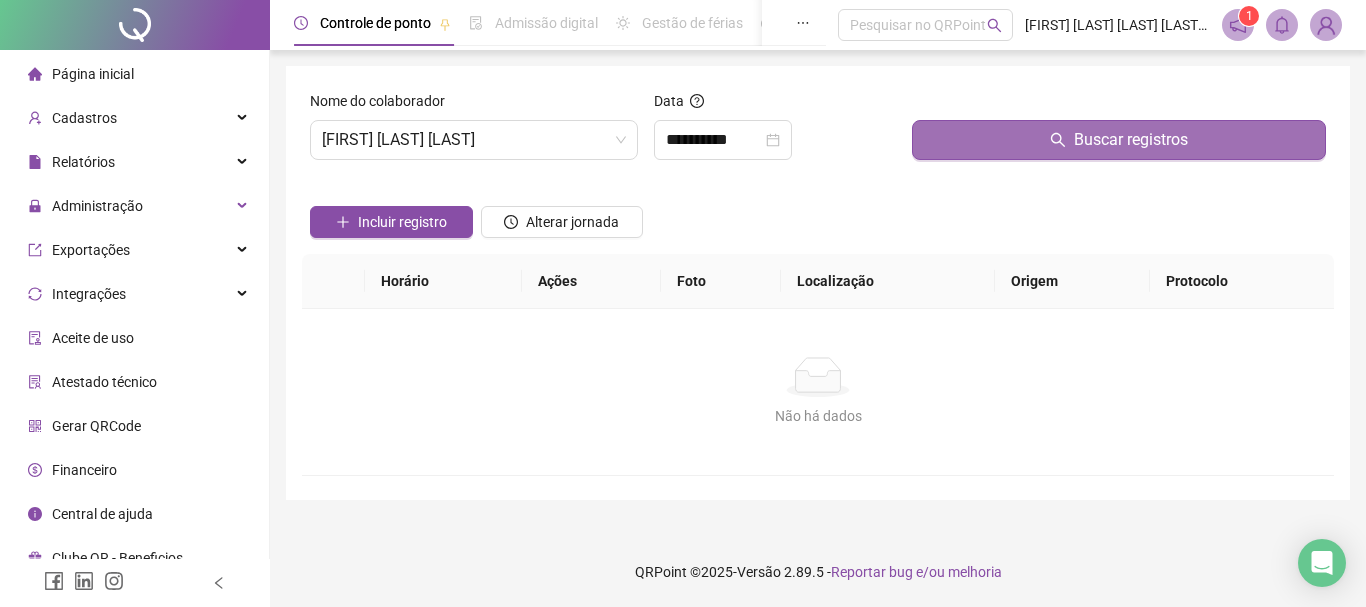 click on "Buscar registros" at bounding box center [1131, 140] 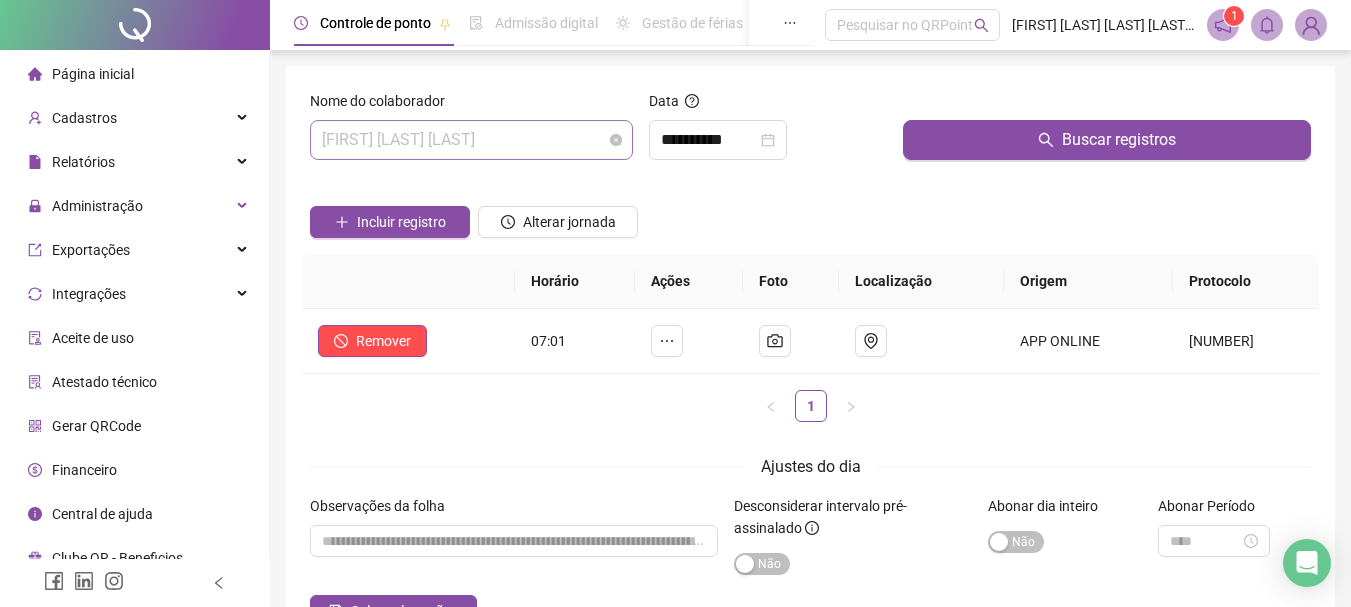 click on "[FIRST] [LAST] [LAST]" at bounding box center (471, 140) 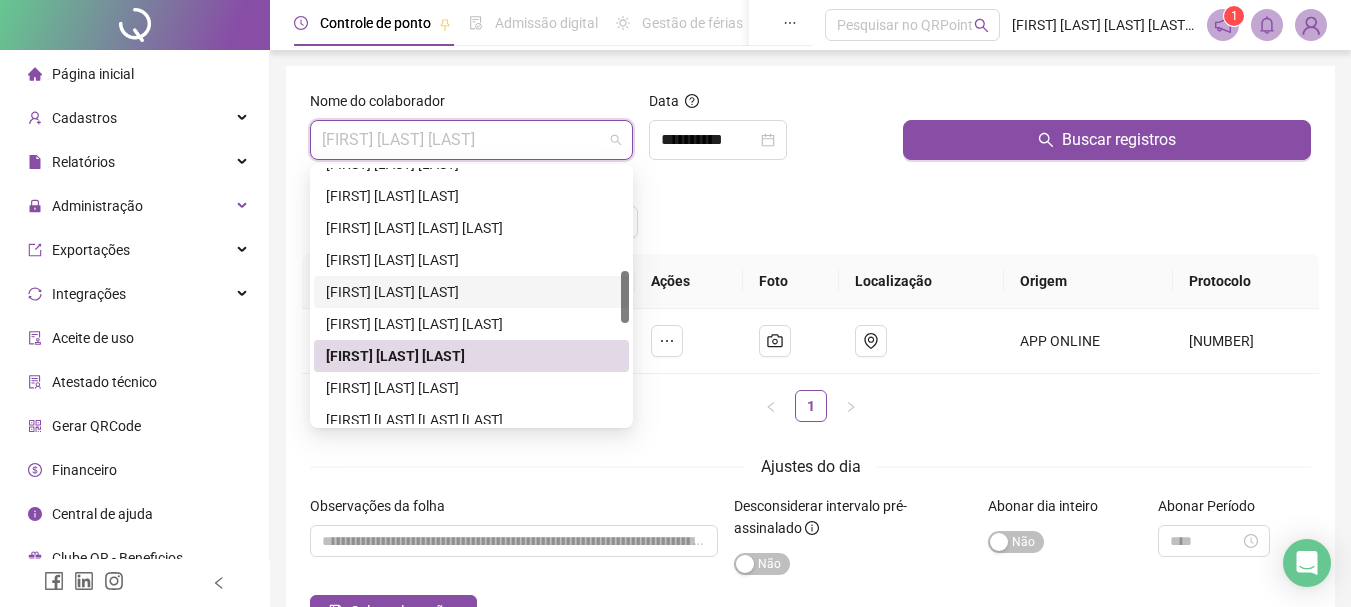 scroll, scrollTop: 600, scrollLeft: 0, axis: vertical 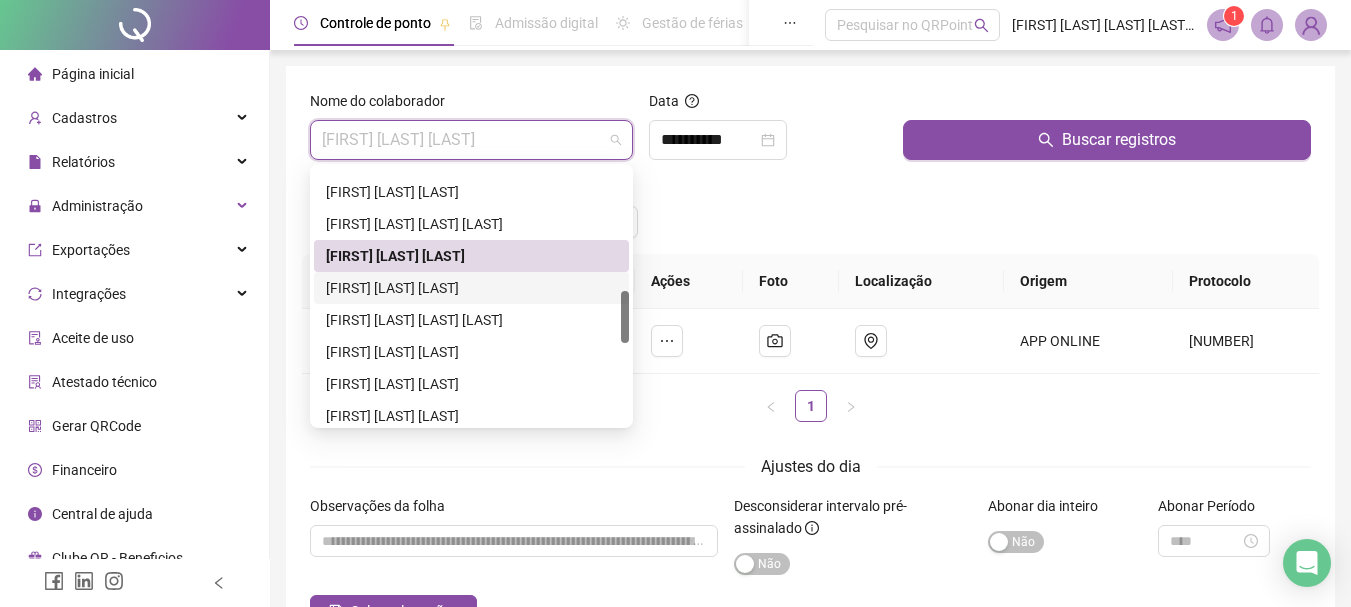 click on "[FIRST] [LAST] [LAST]" at bounding box center (471, 288) 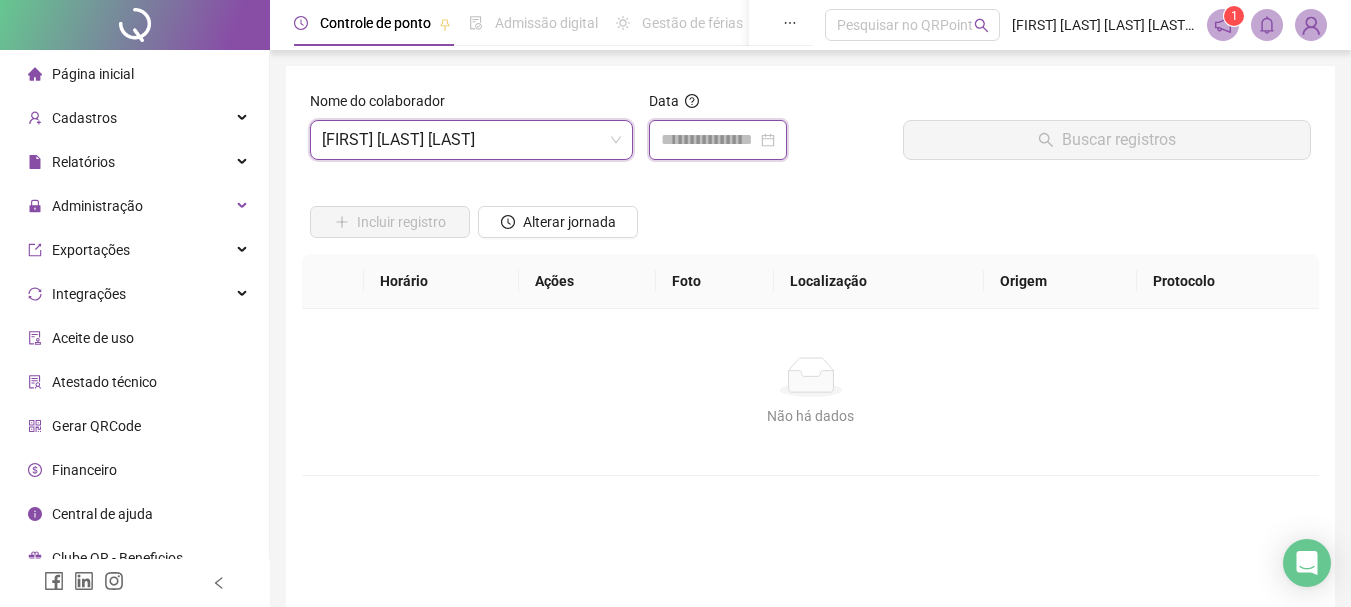 click at bounding box center [709, 140] 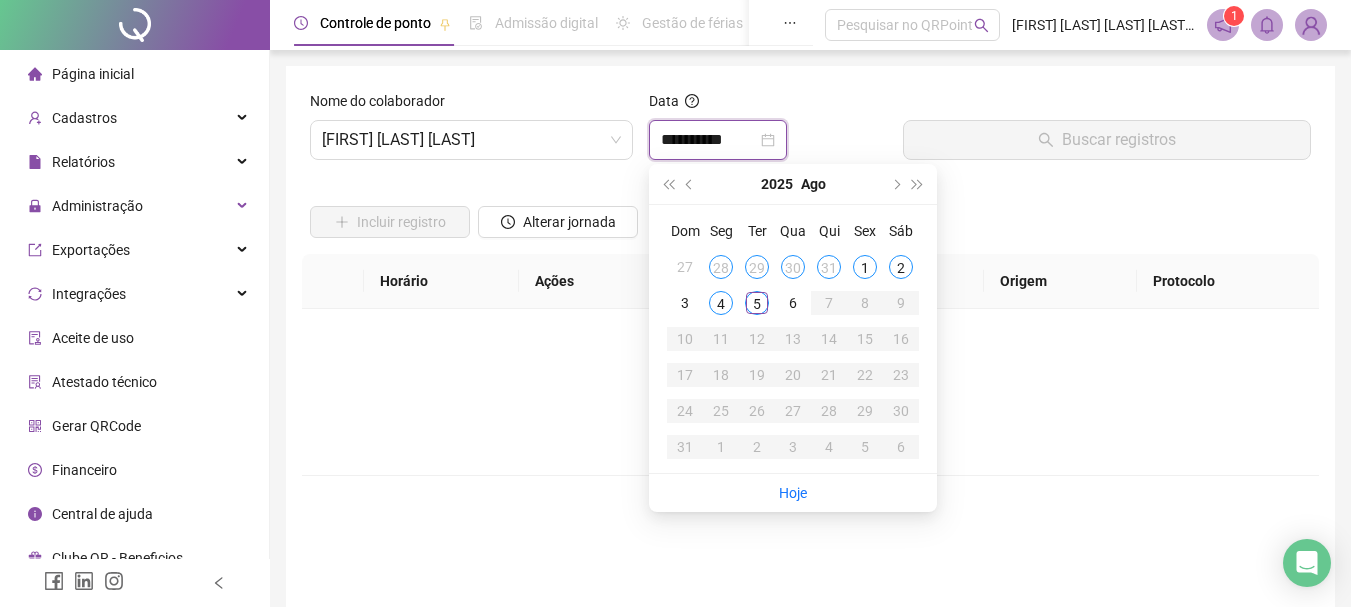 type on "**********" 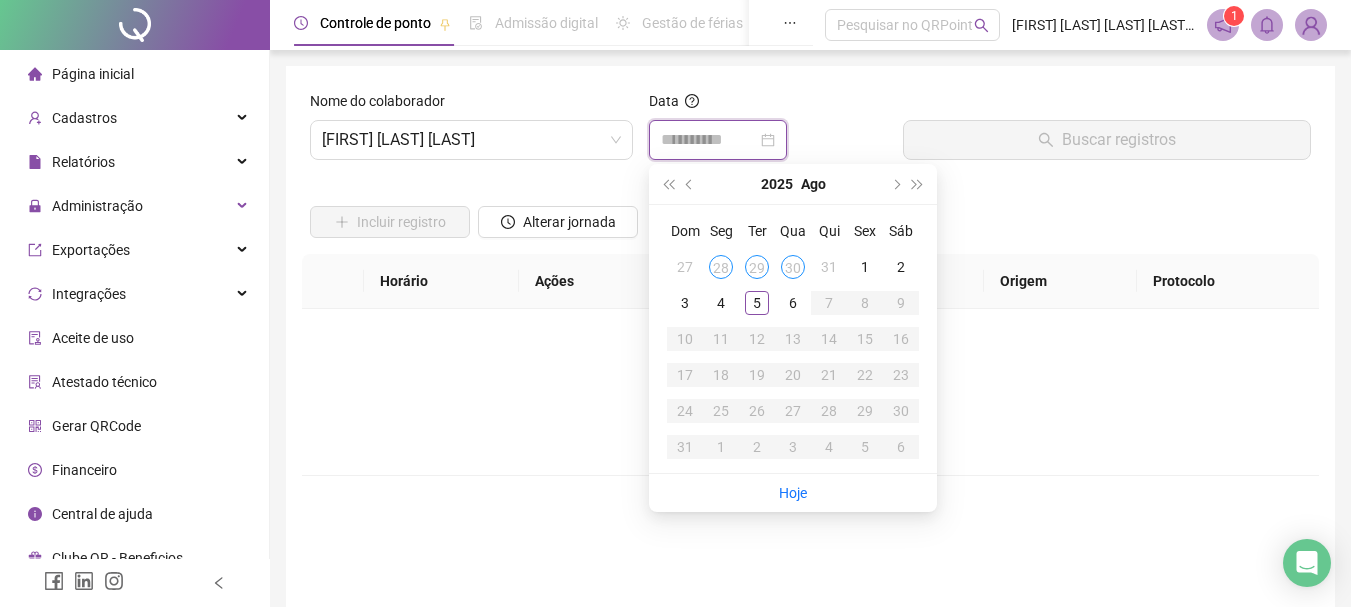 type on "**********" 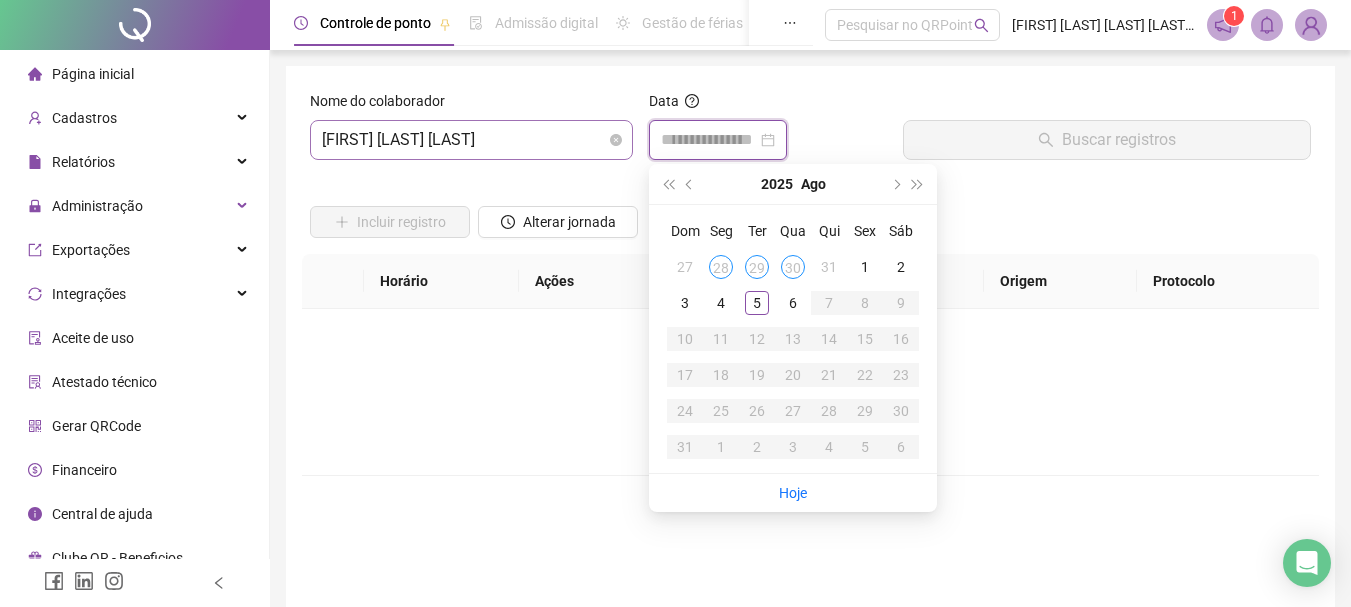 click on "[FIRST] [LAST] [LAST]" at bounding box center [471, 140] 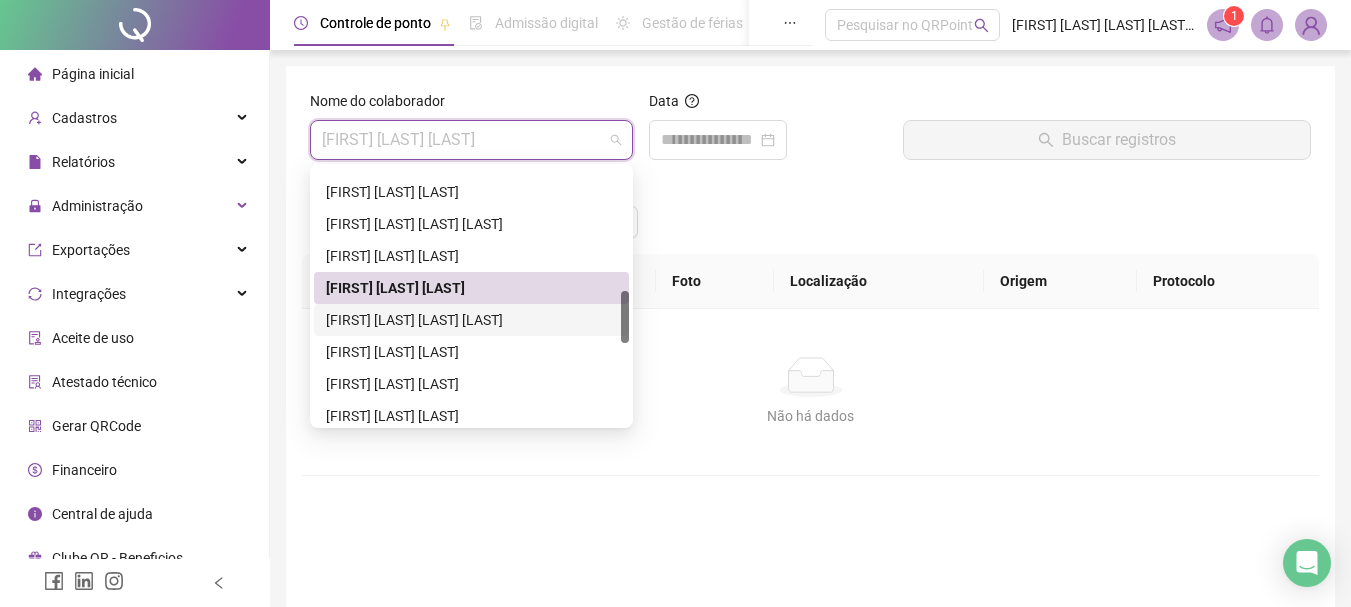 click on "[FIRST] [LAST] [LAST] [LAST]" at bounding box center (471, 320) 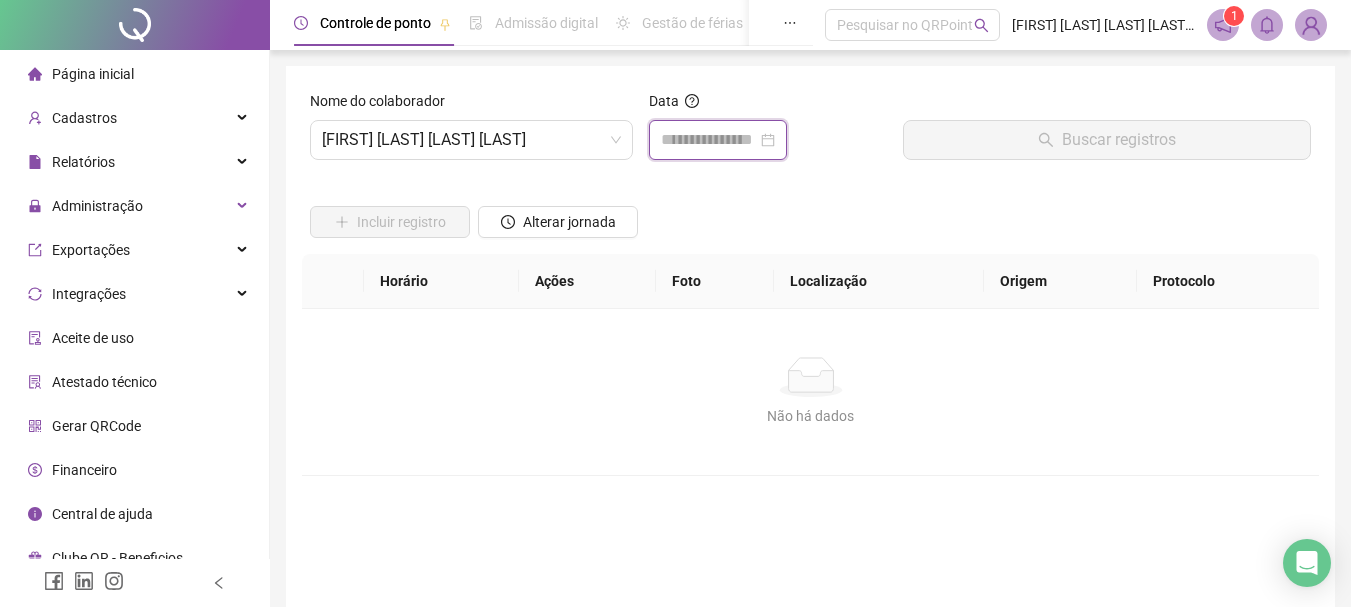 click at bounding box center [709, 140] 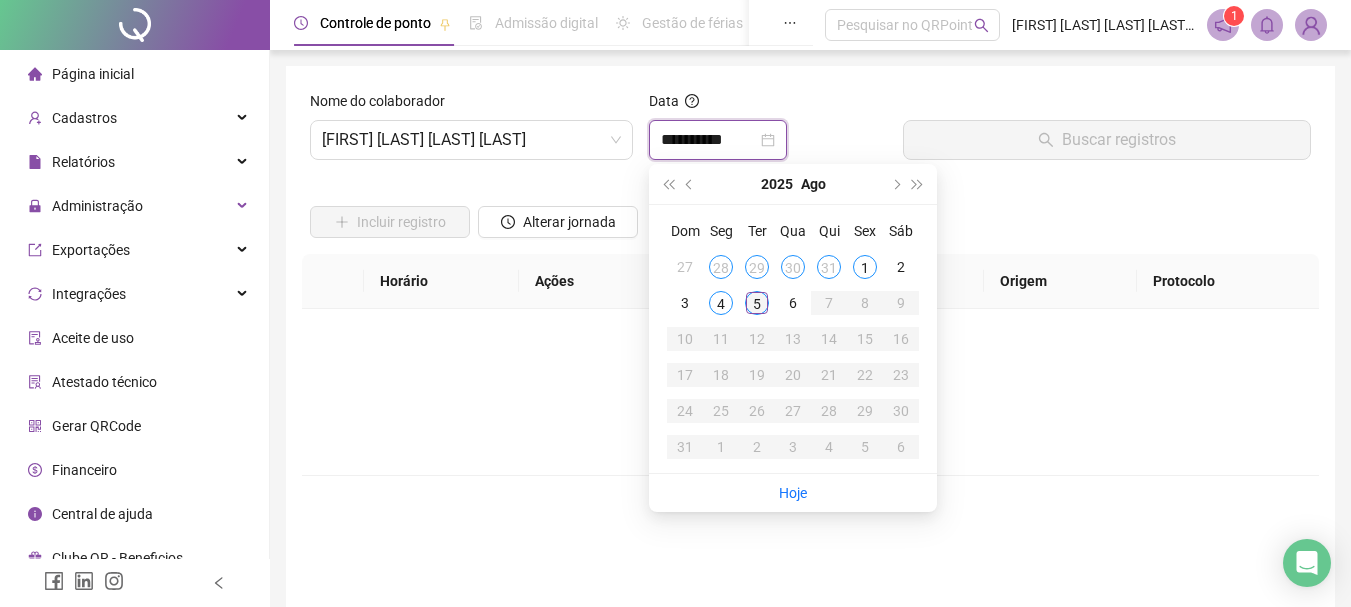 type on "**********" 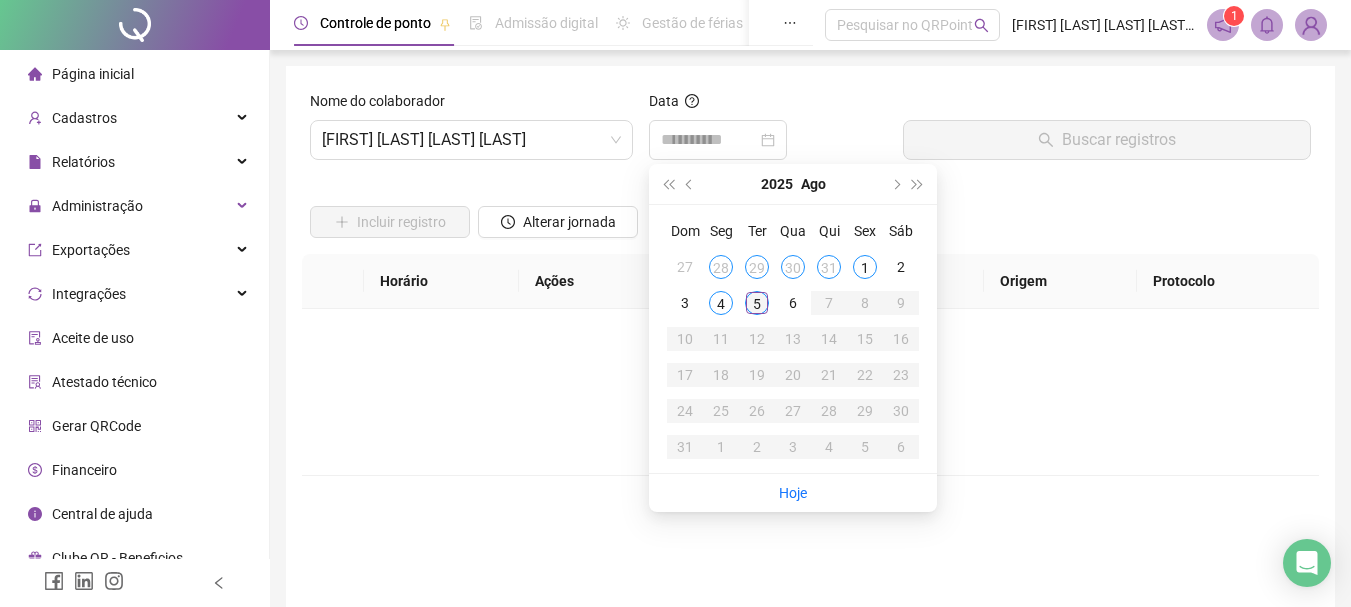 click on "5" at bounding box center [757, 303] 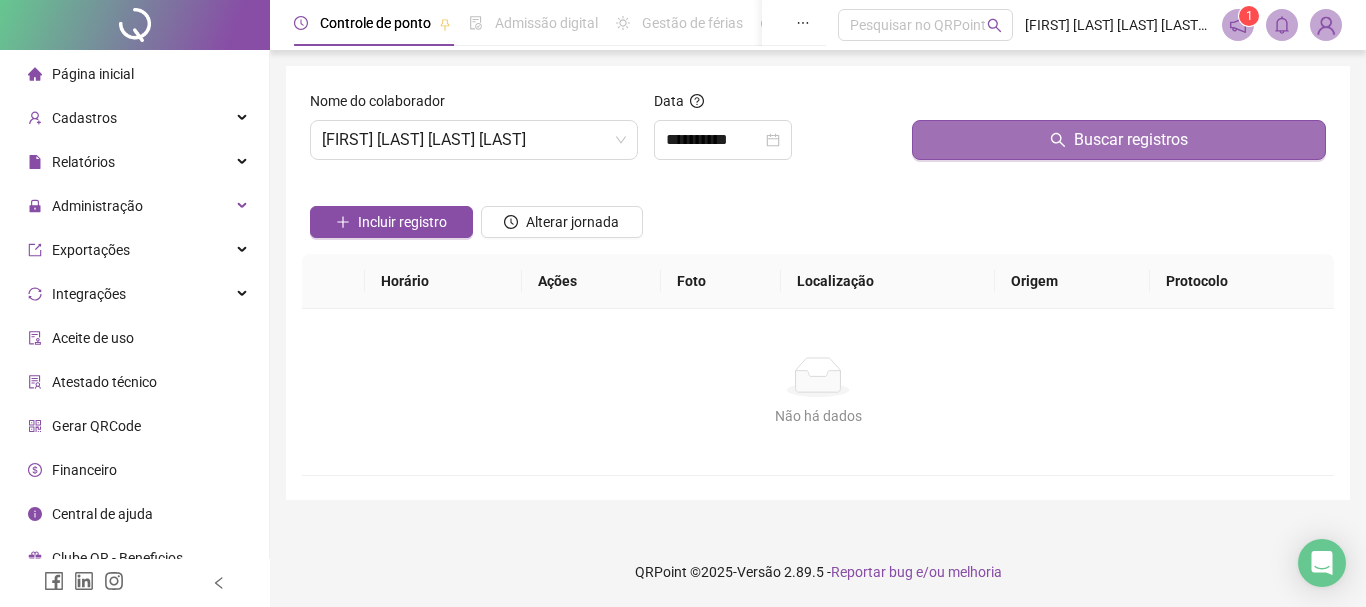 click on "Buscar registros" at bounding box center [1131, 140] 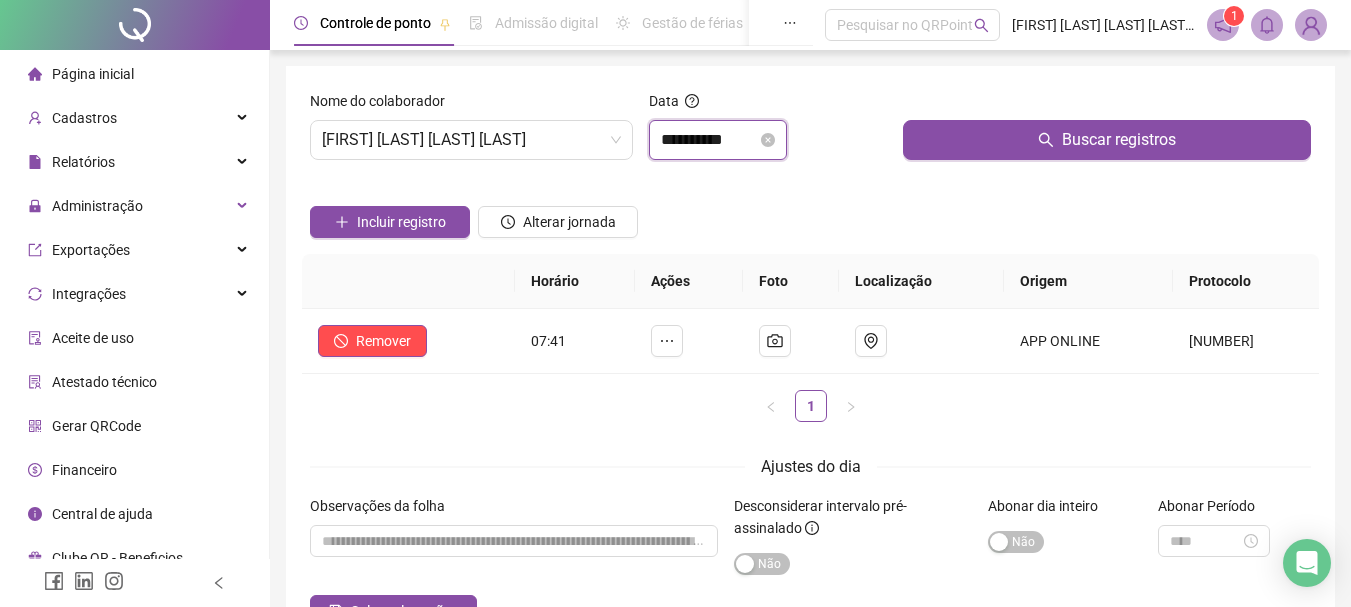 click on "**********" at bounding box center [709, 140] 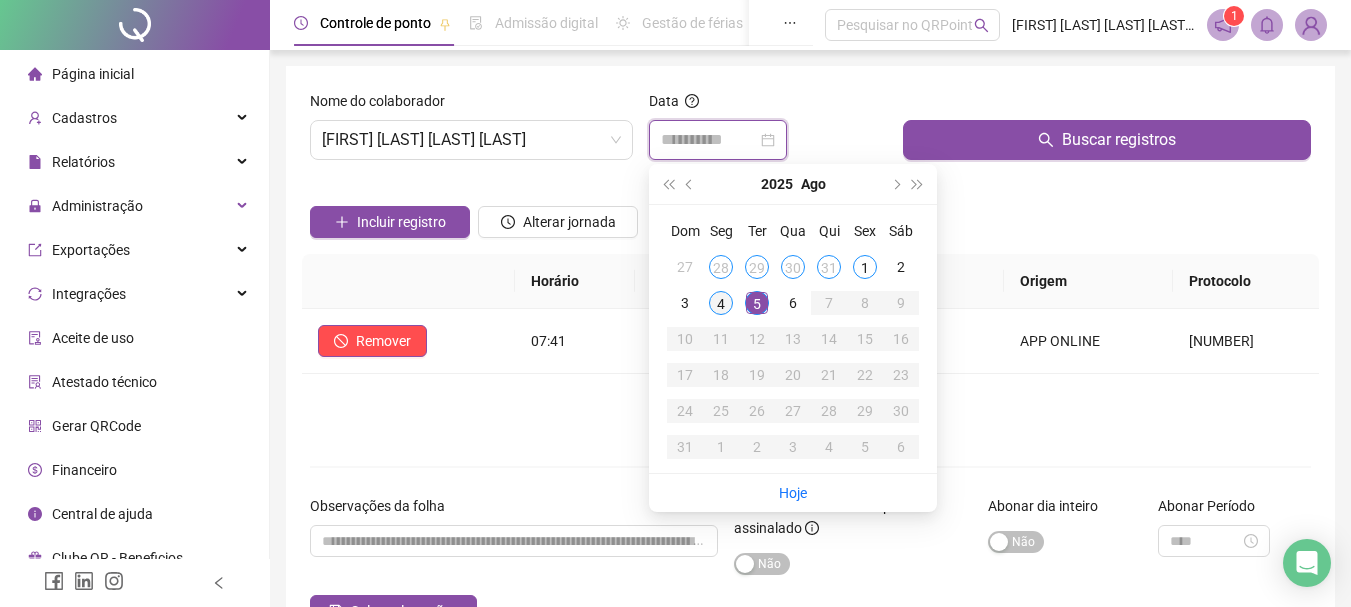 type on "**********" 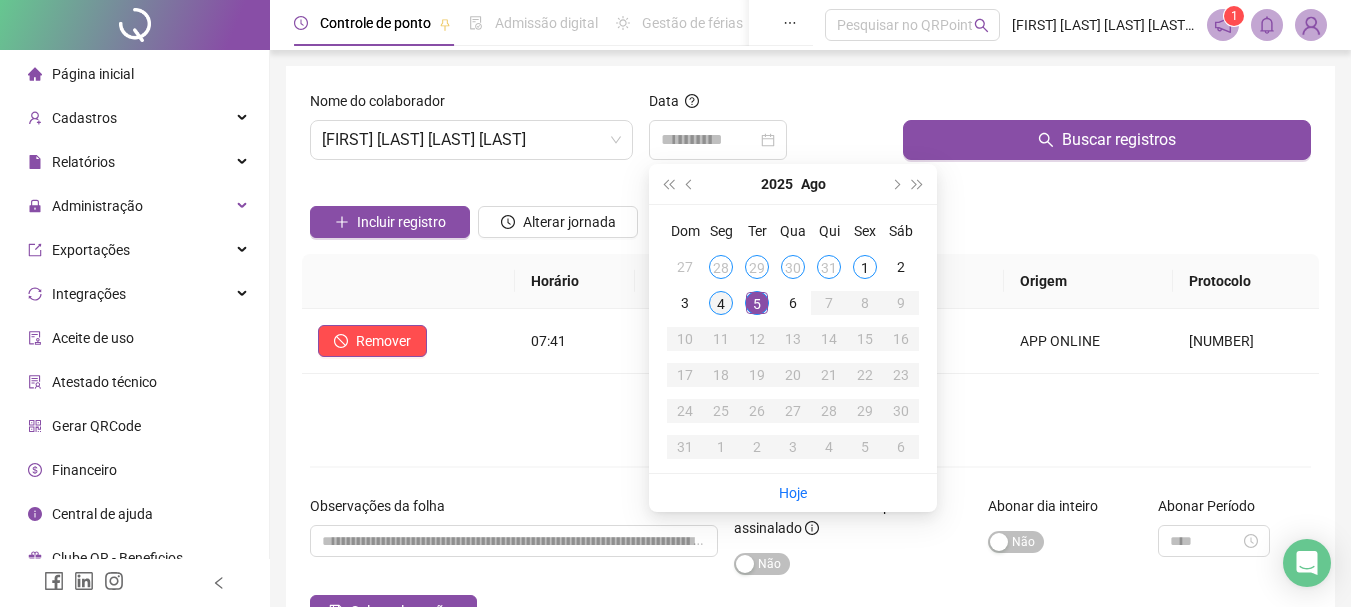 click on "4" at bounding box center [721, 303] 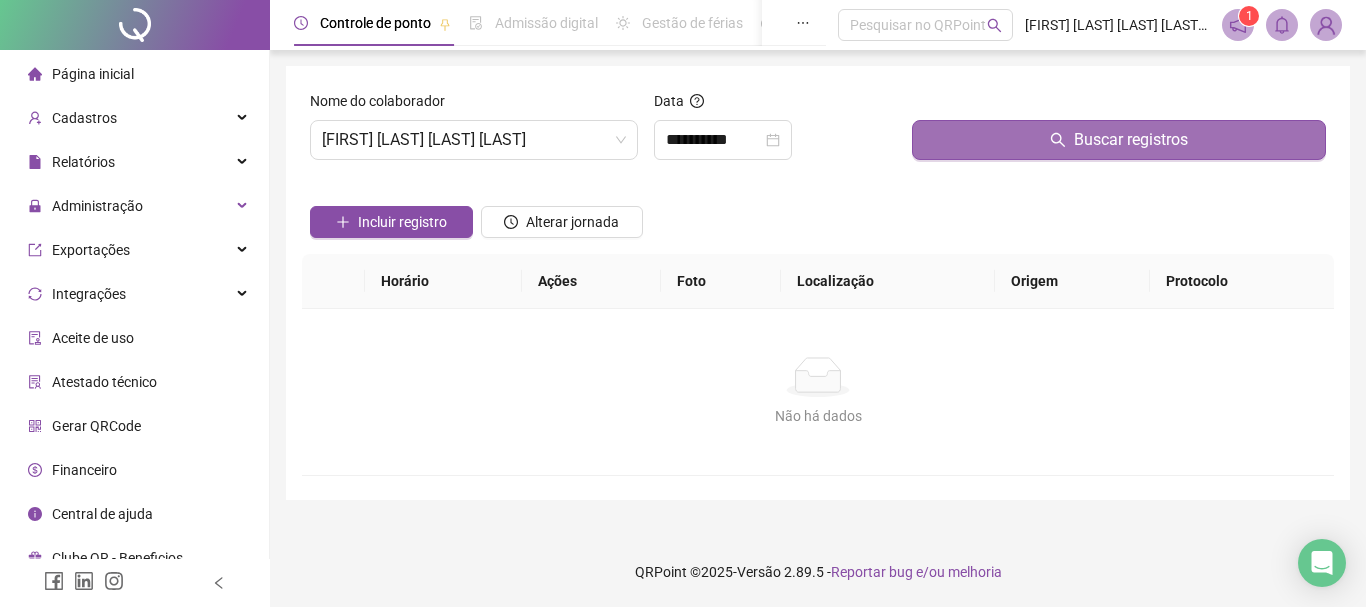 click on "Buscar registros" at bounding box center (1119, 140) 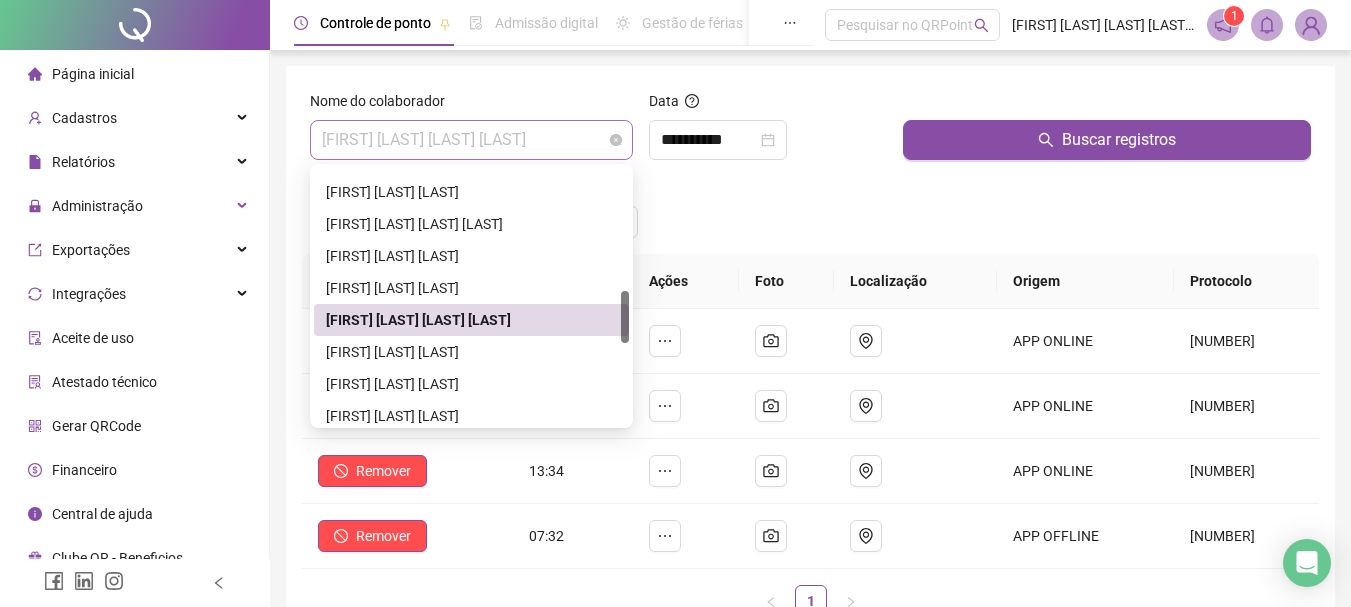 click on "[FIRST] [LAST] [LAST] [LAST]" at bounding box center (471, 140) 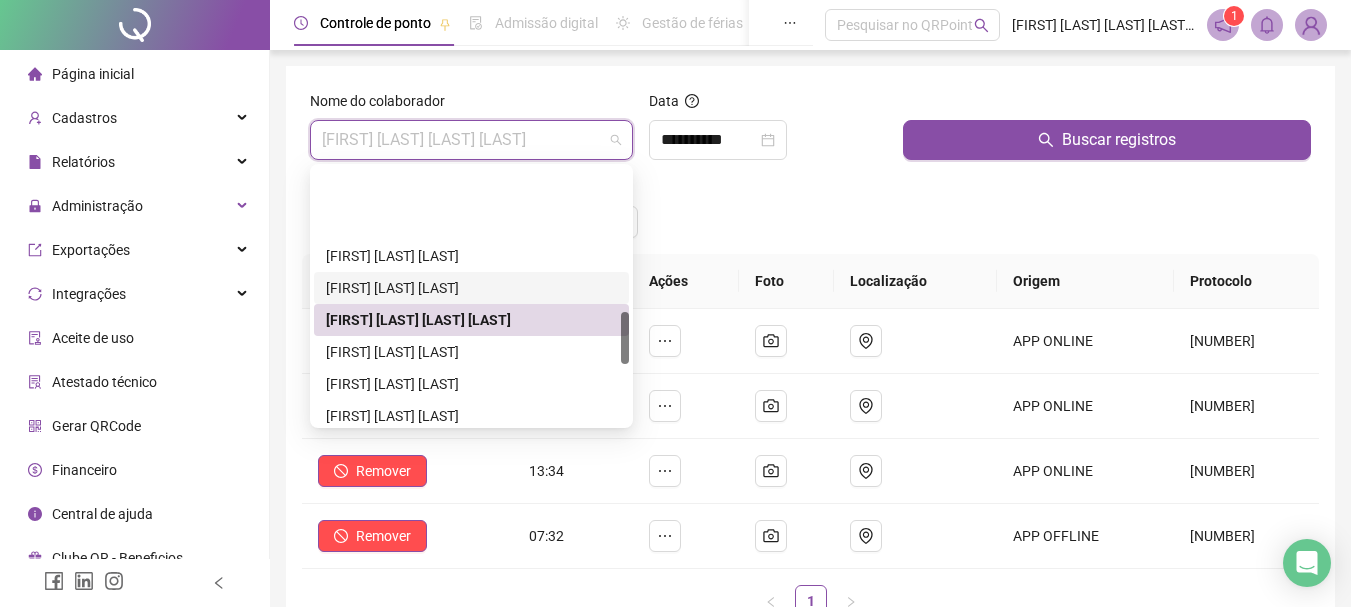 scroll, scrollTop: 700, scrollLeft: 0, axis: vertical 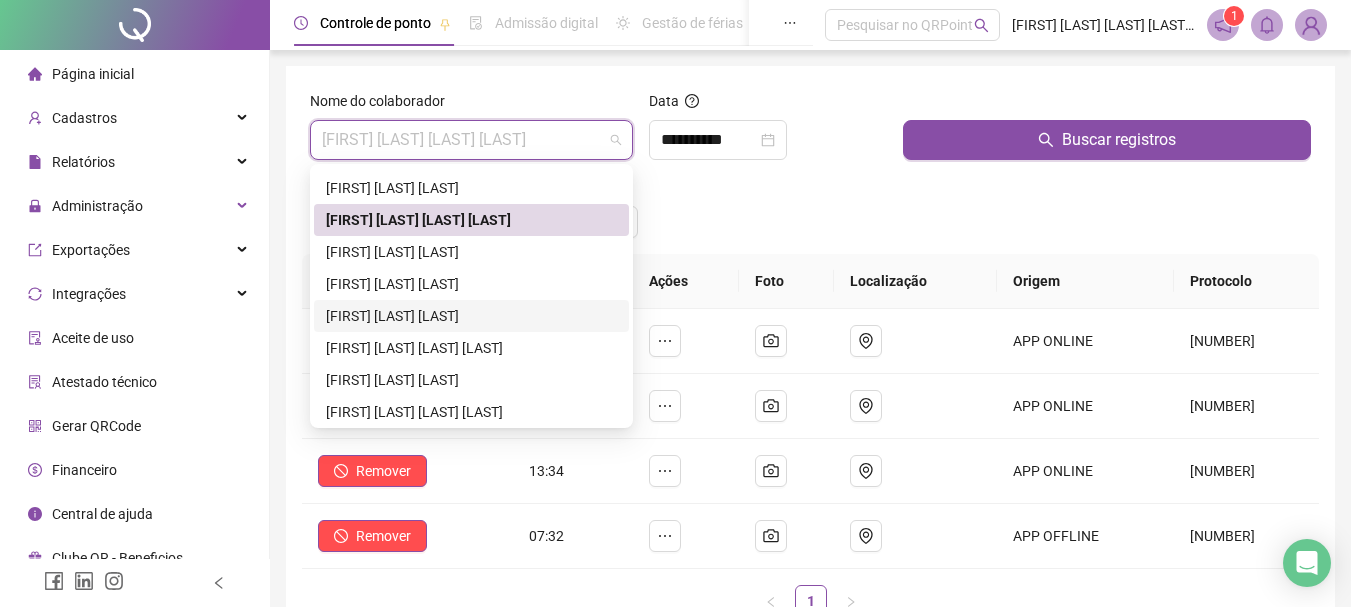 click on "[FIRST] [LAST] [LAST]" at bounding box center (471, 316) 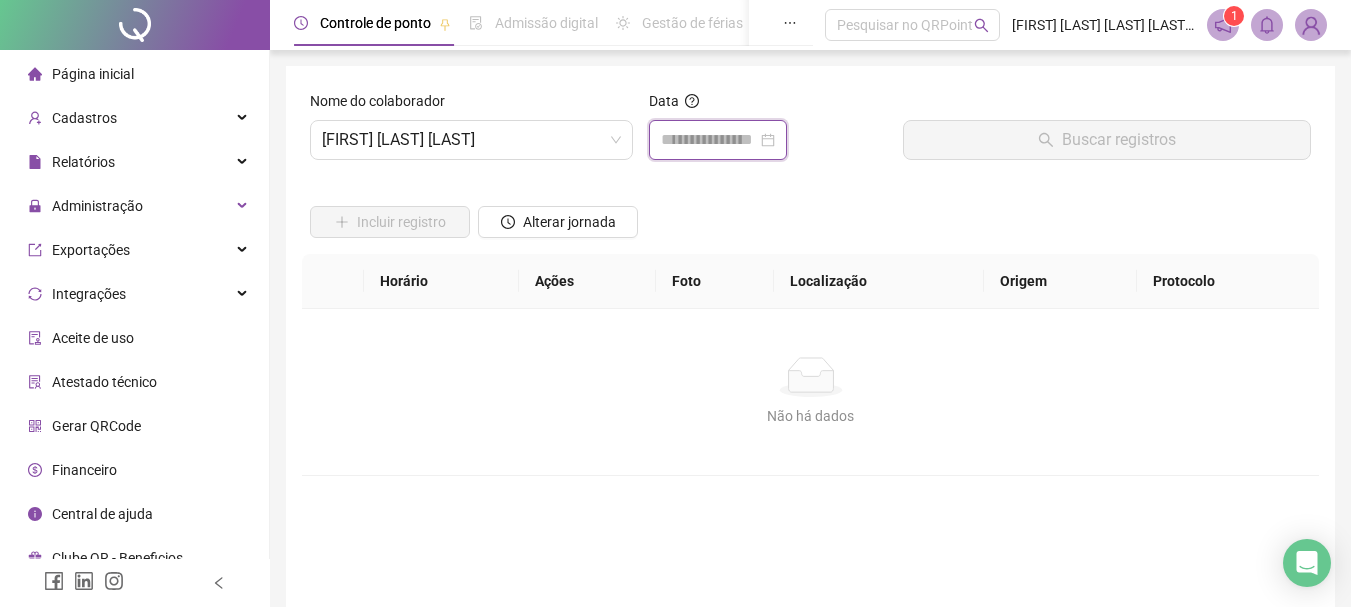 click at bounding box center [709, 140] 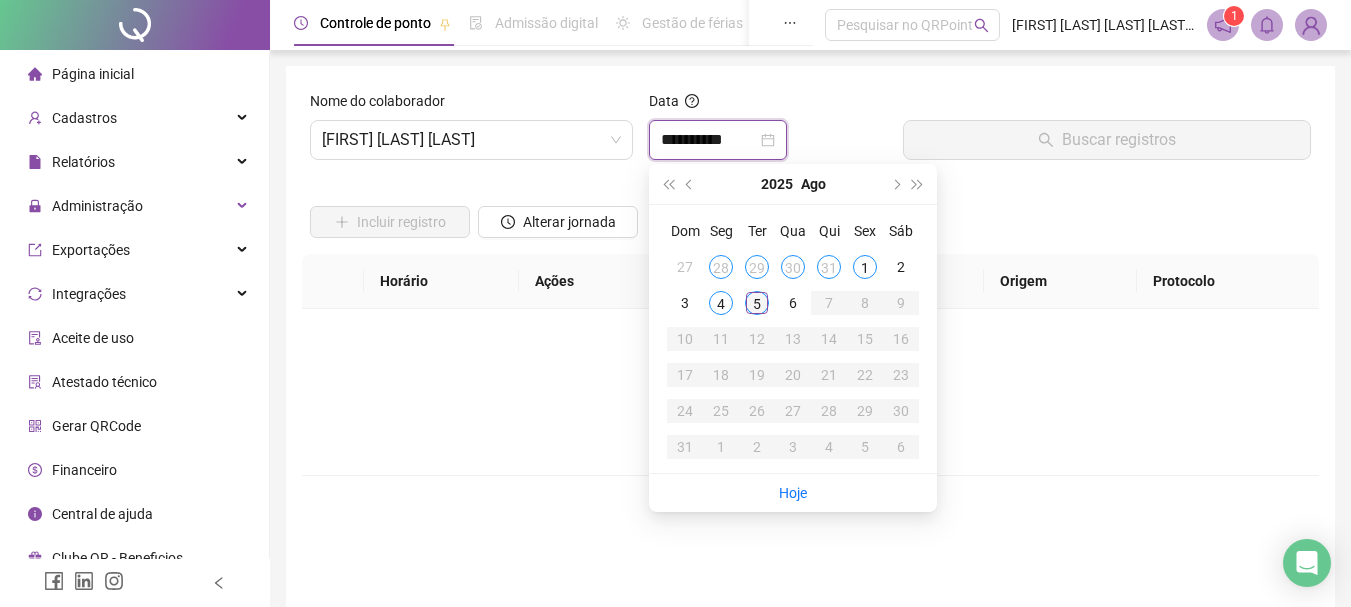 type on "**********" 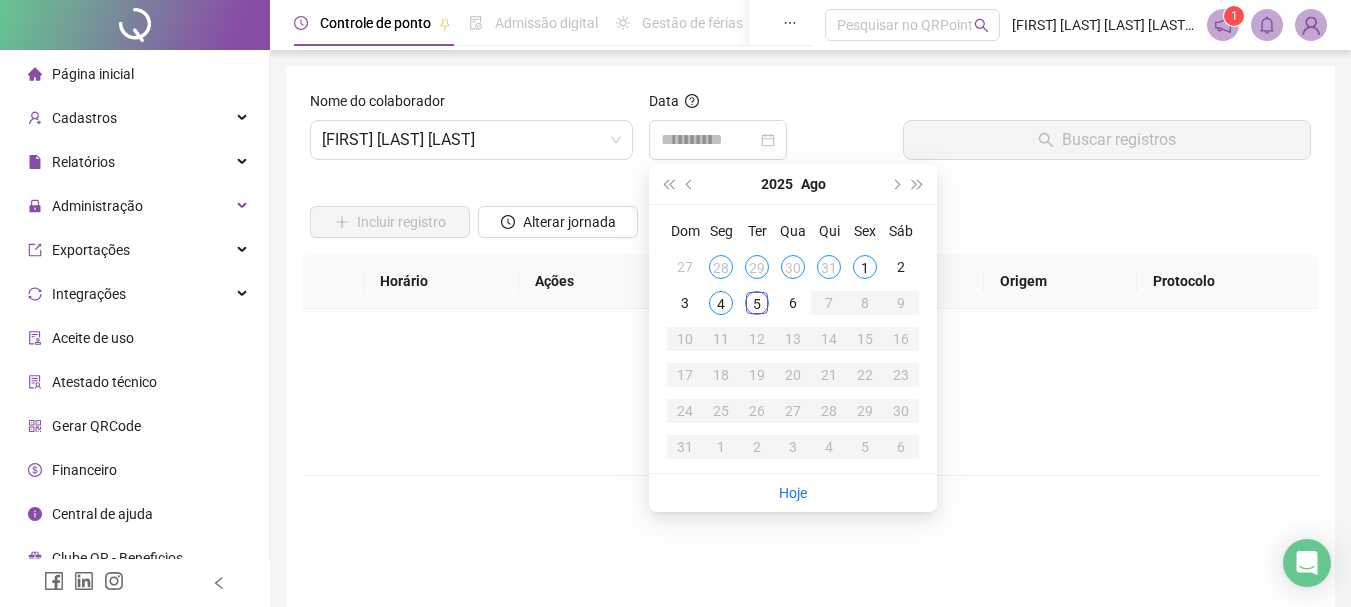 drag, startPoint x: 760, startPoint y: 307, endPoint x: 765, endPoint y: 278, distance: 29.427877 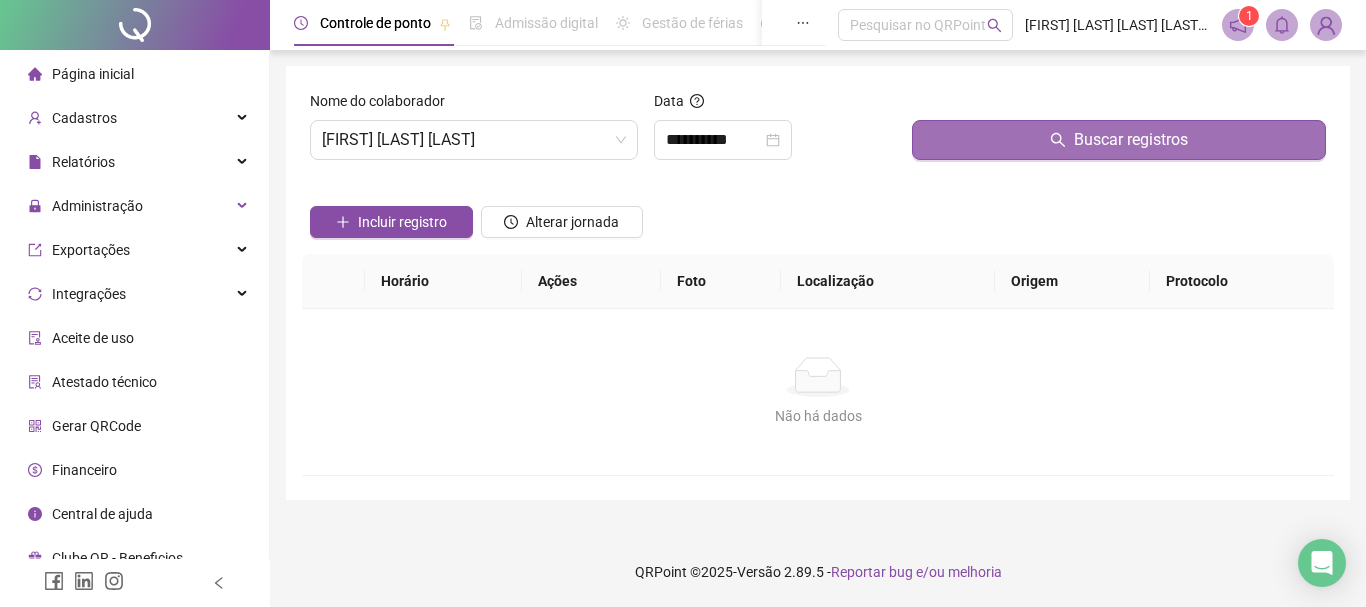 click on "Buscar registros" at bounding box center [1119, 140] 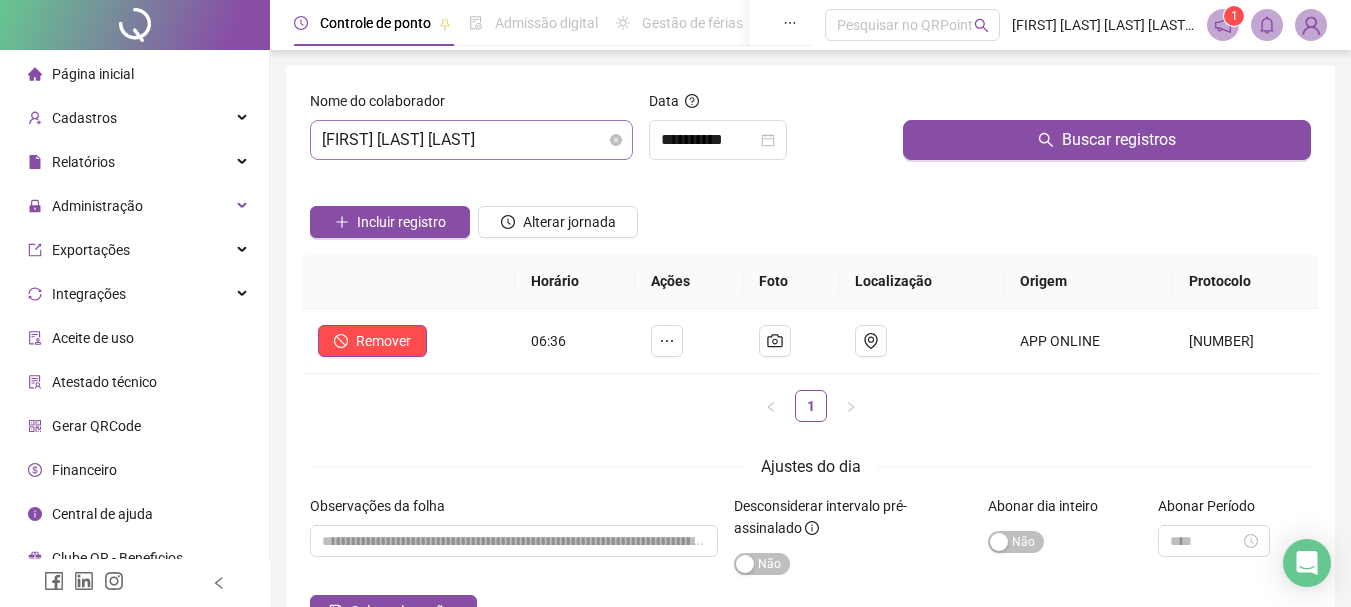 click on "[FIRST] [LAST] [LAST]" at bounding box center (471, 140) 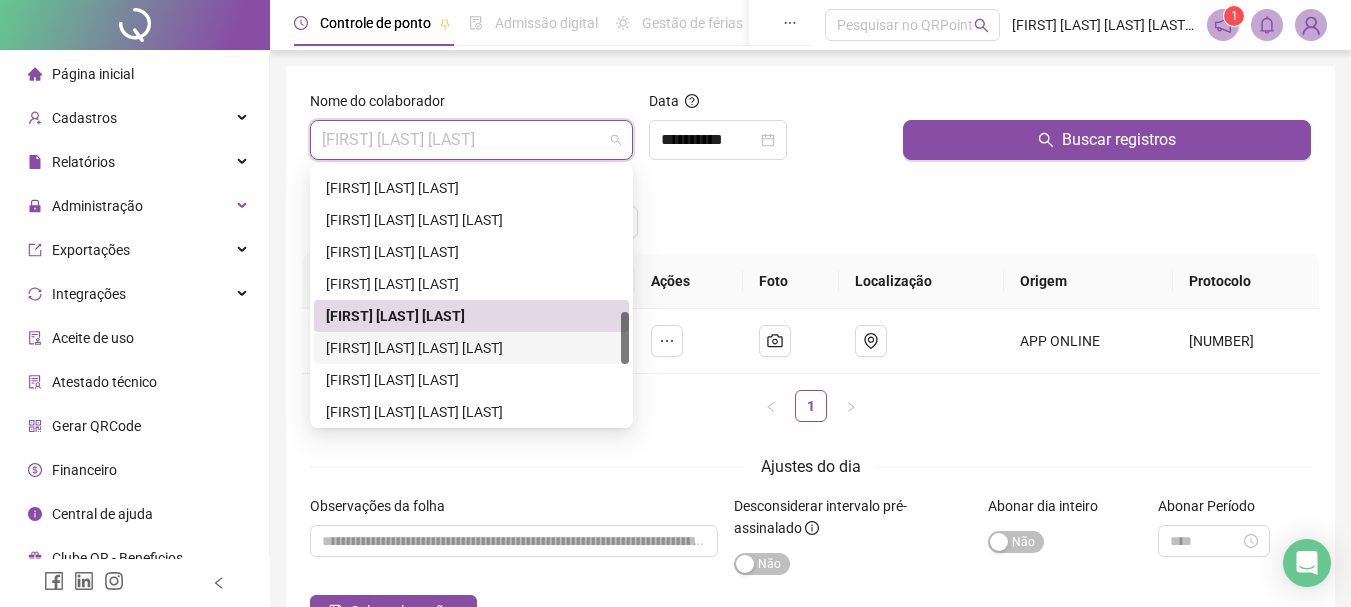 click on "[FIRST] [LAST] [LAST] [LAST]" at bounding box center [471, 348] 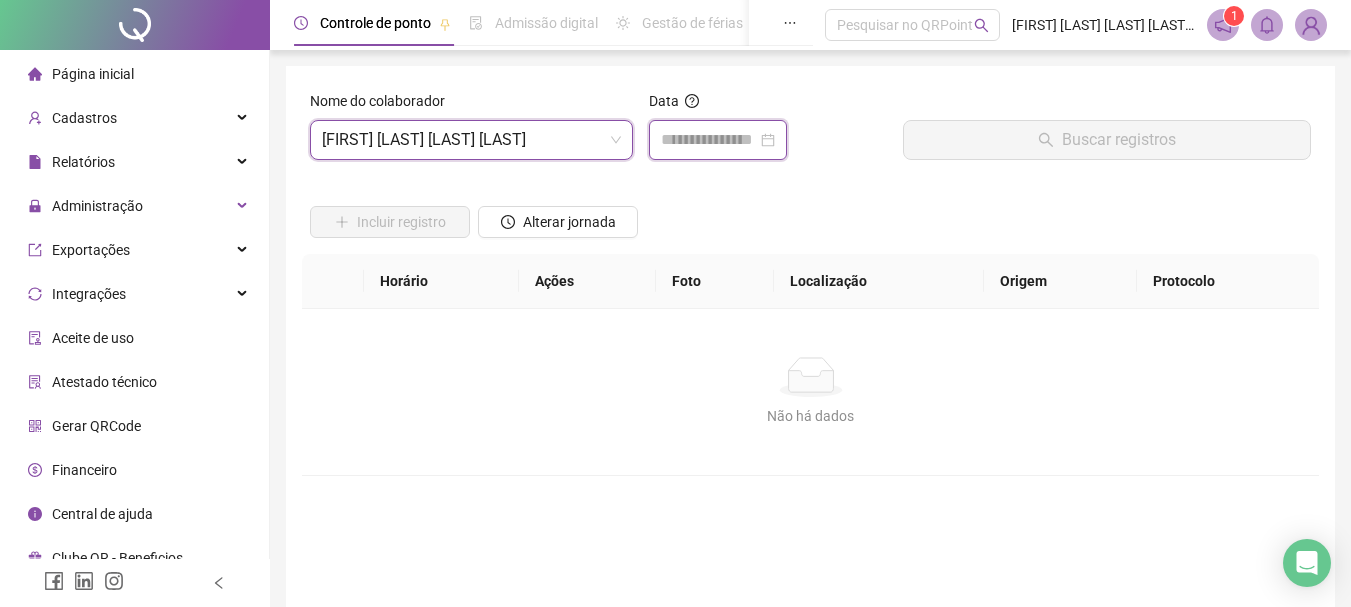 click at bounding box center [709, 140] 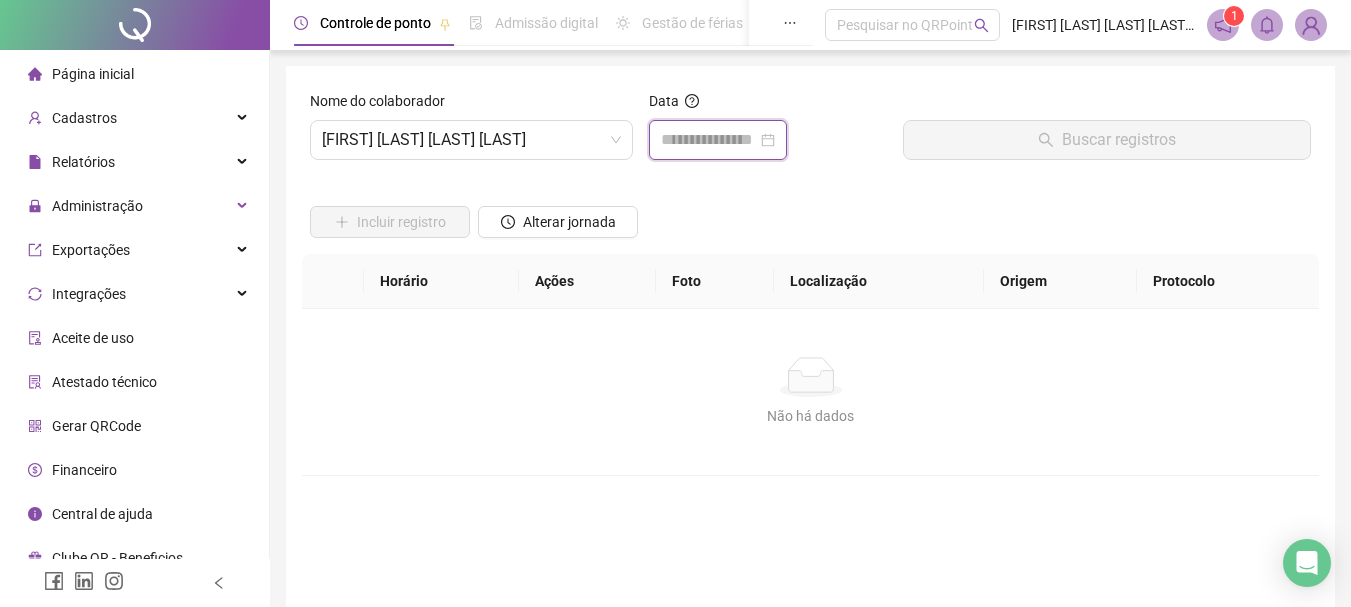 type on "**********" 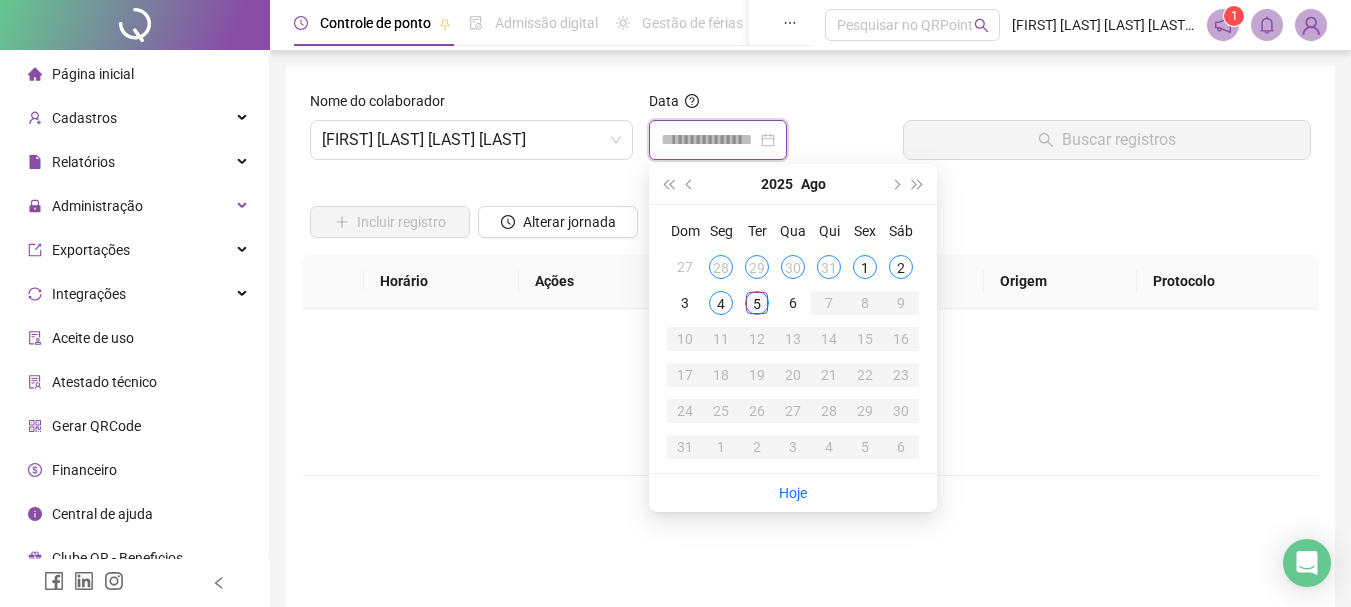 type on "**********" 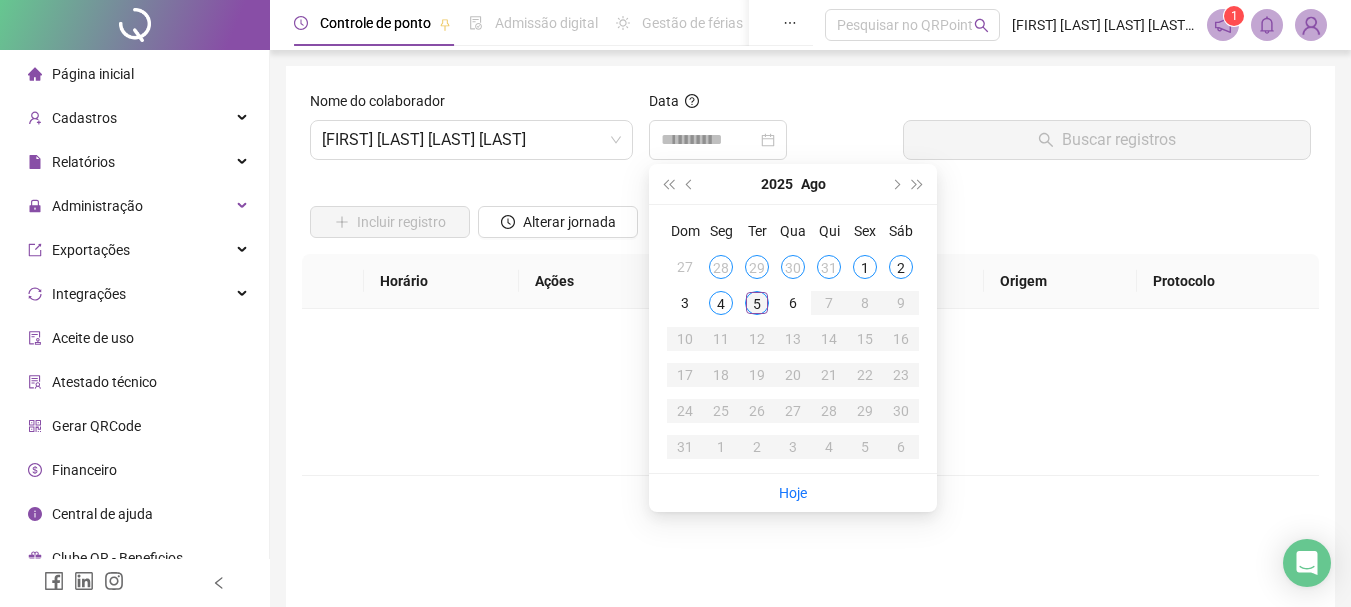 click on "5" at bounding box center [757, 303] 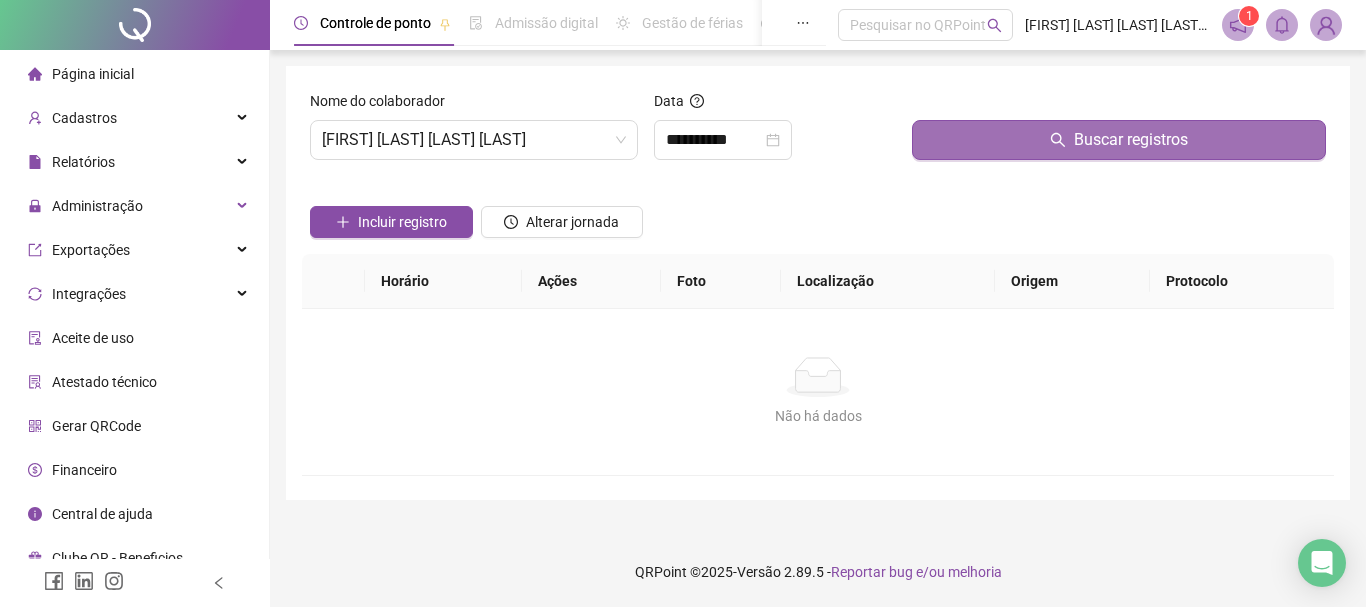 click on "Buscar registros" at bounding box center (1131, 140) 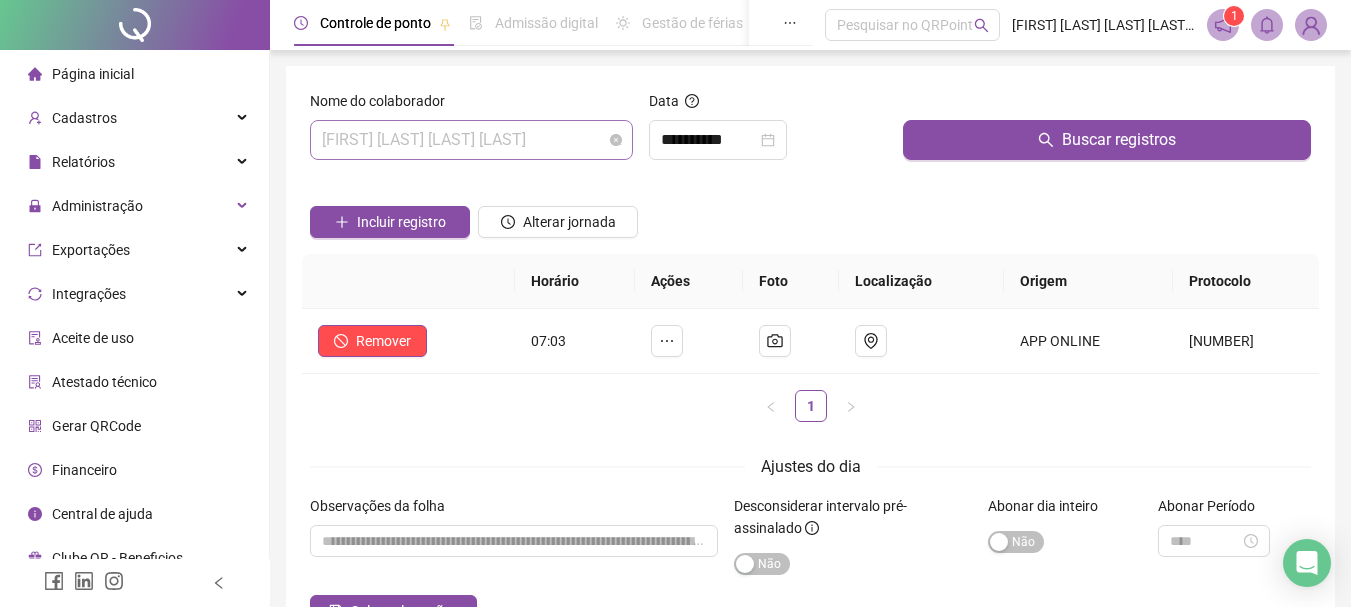 click on "[FIRST] [LAST] [LAST] [LAST]" at bounding box center (471, 140) 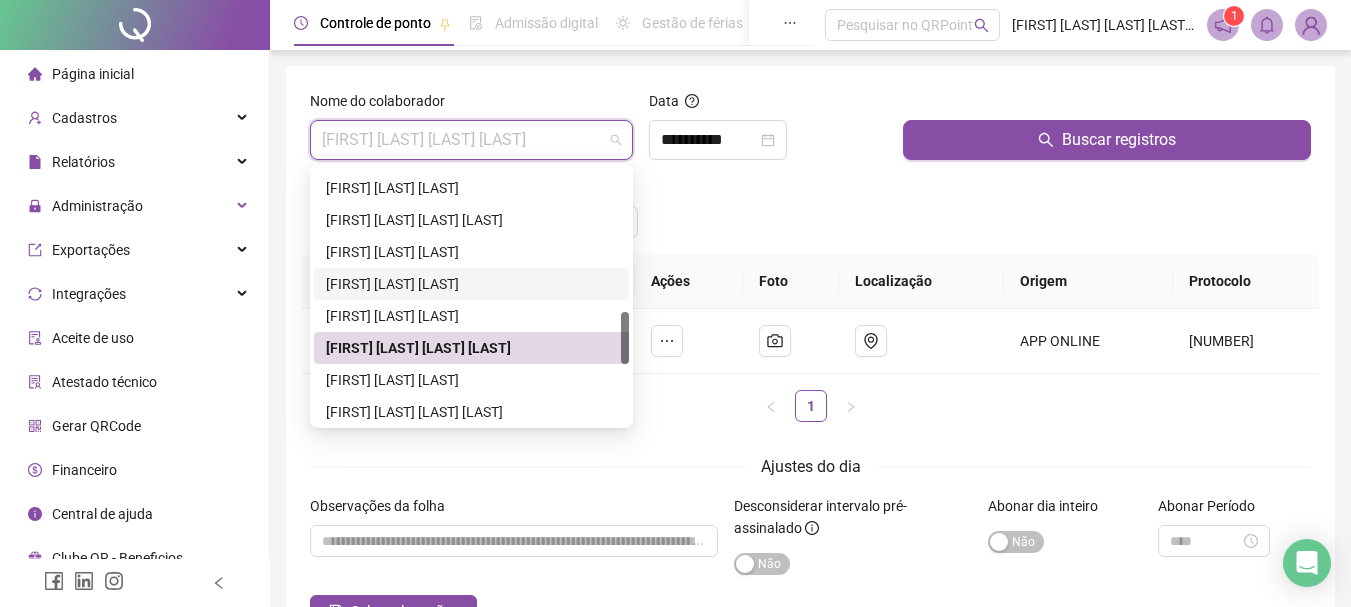 scroll, scrollTop: 800, scrollLeft: 0, axis: vertical 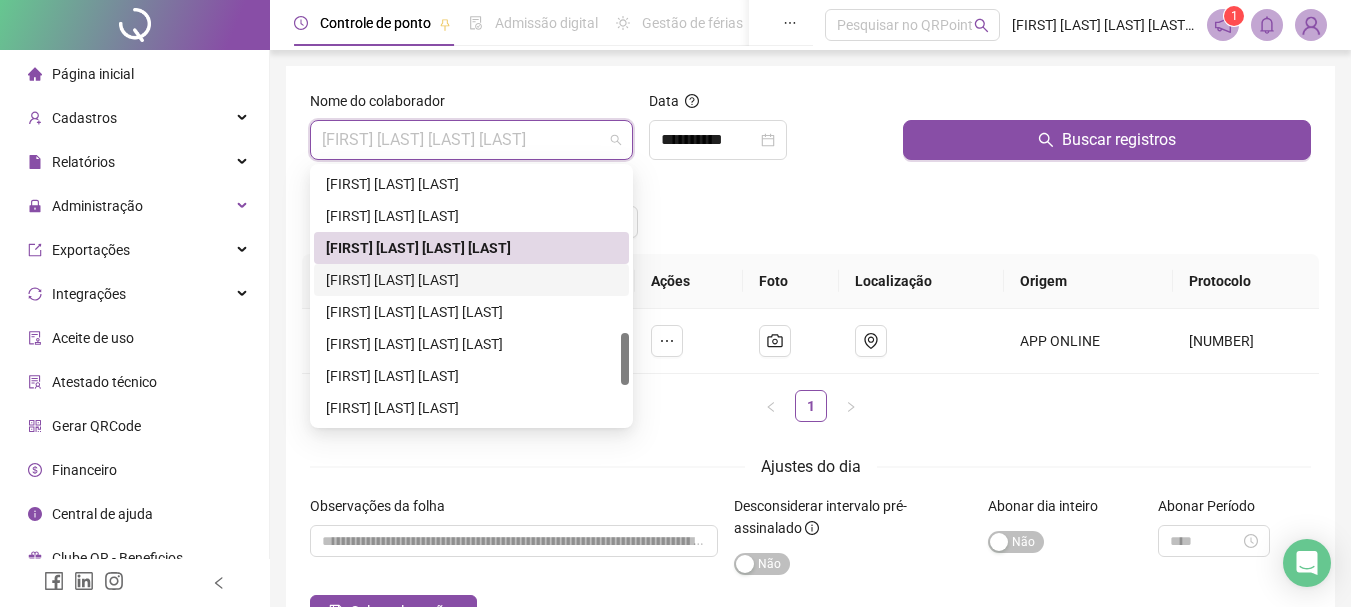 click on "[FIRST] [LAST] [LAST]" at bounding box center [471, 280] 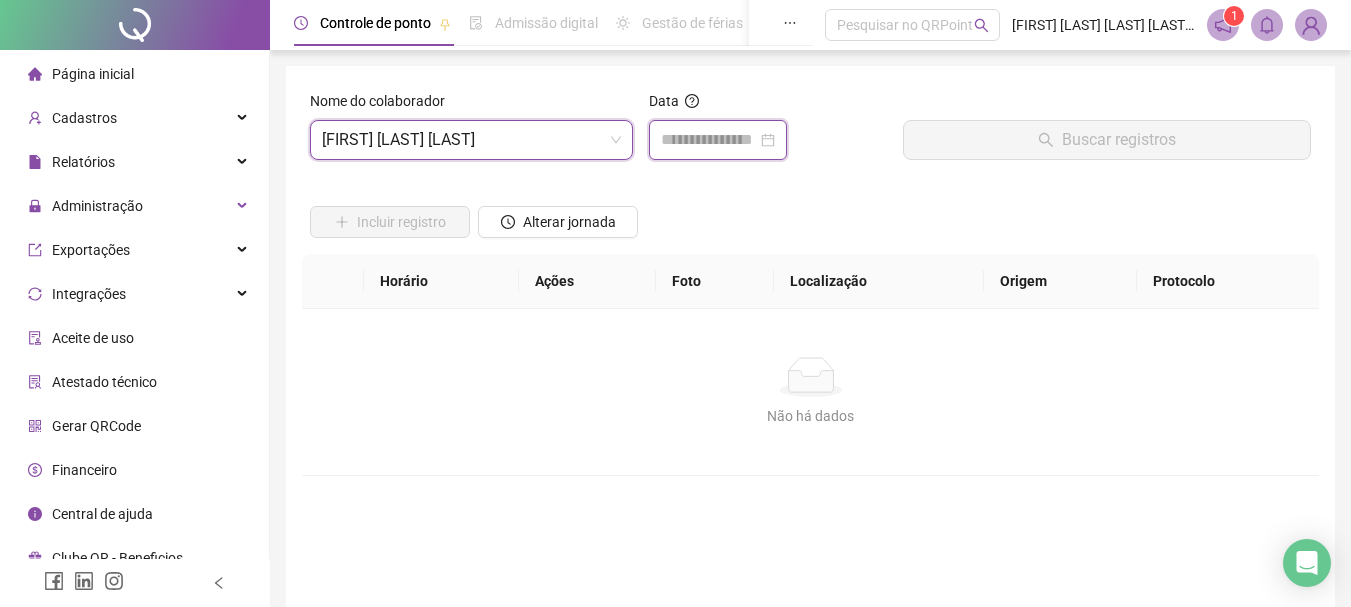 click at bounding box center (709, 140) 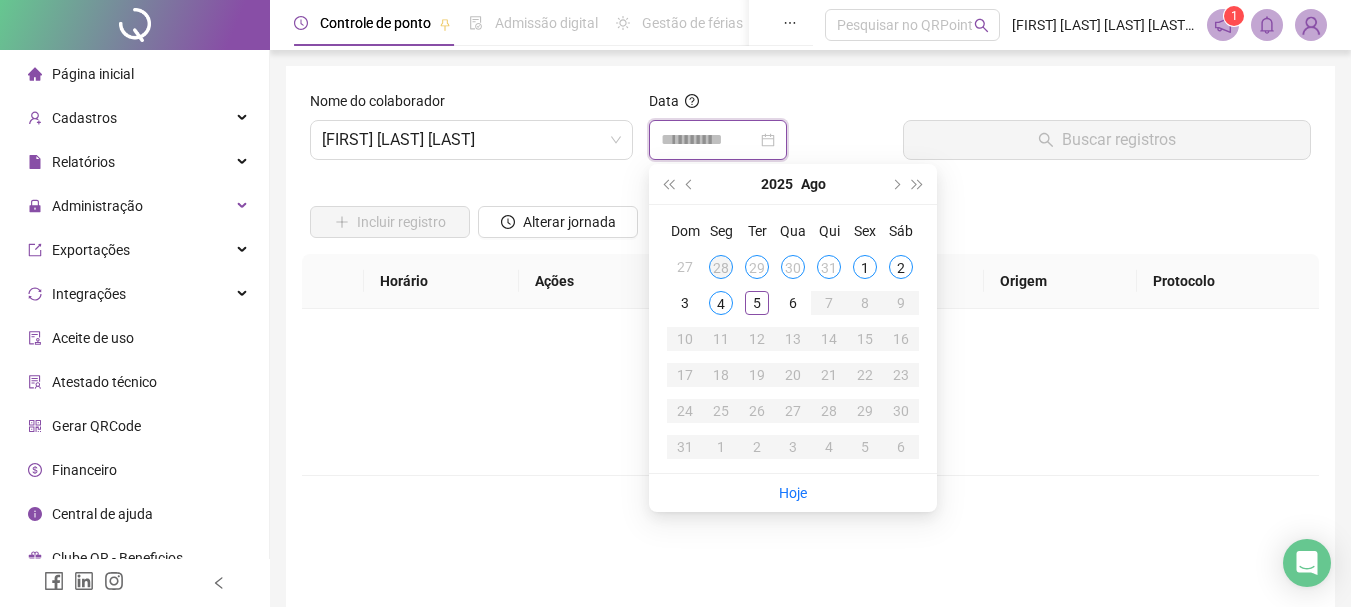type on "**********" 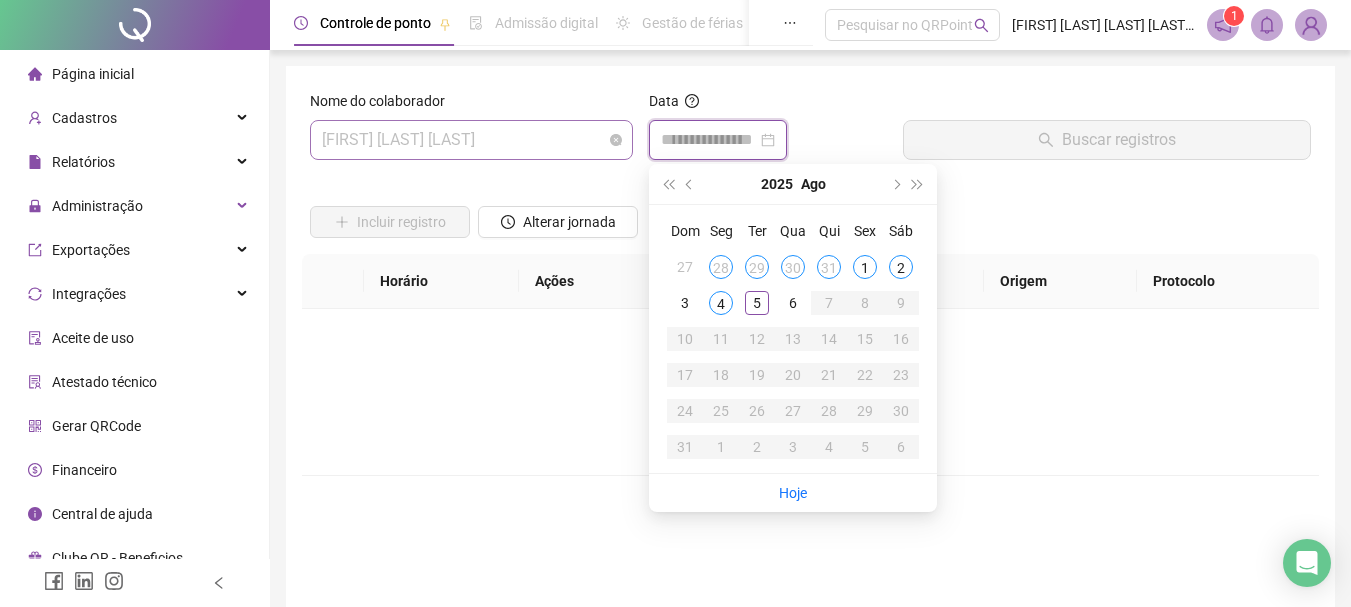 click on "[FIRST] [LAST] [LAST]" at bounding box center [471, 140] 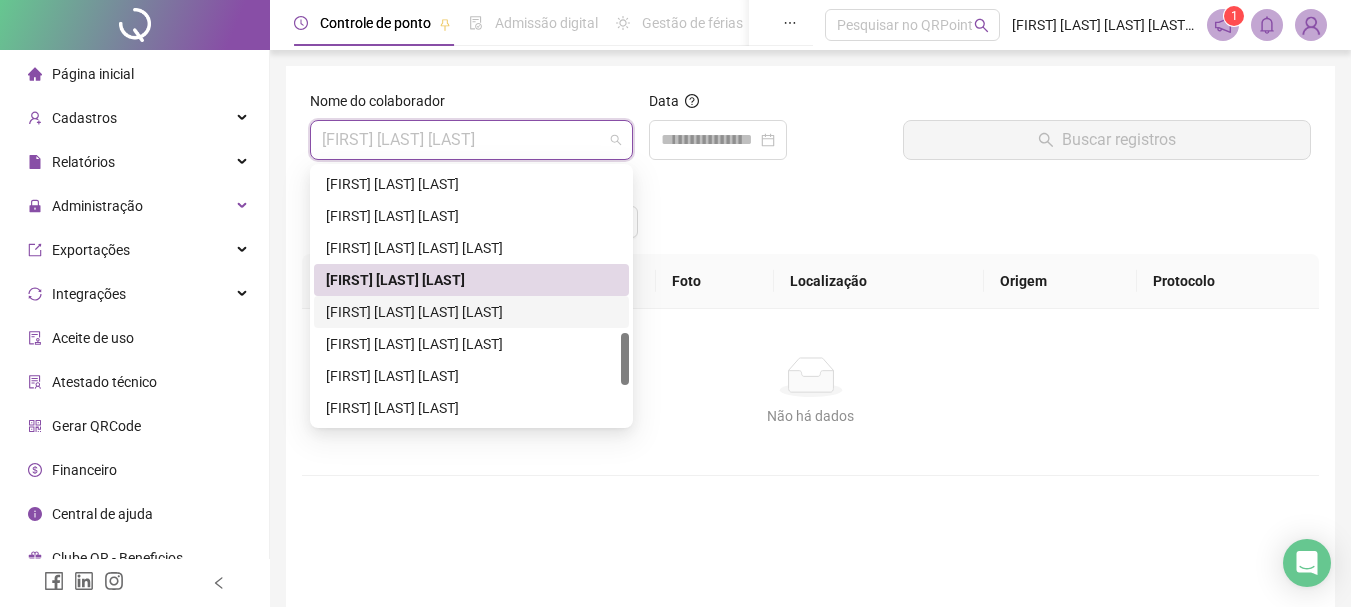 click on "[FIRST] [LAST] [LAST] [LAST]" at bounding box center (471, 312) 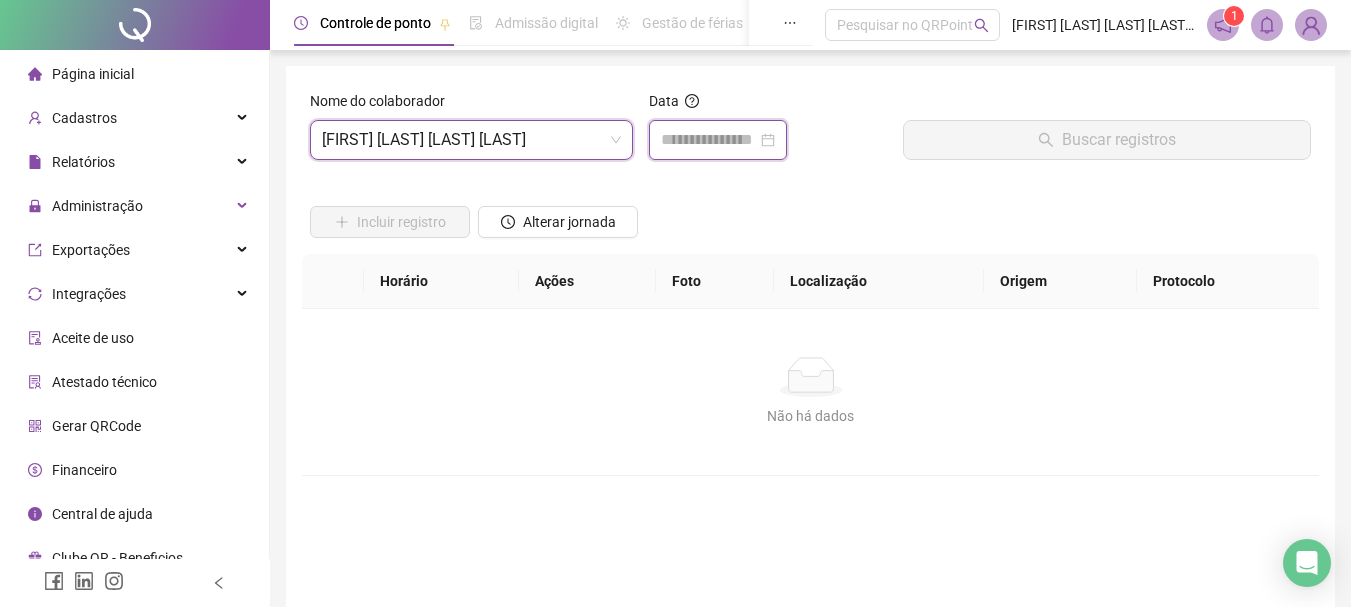 click at bounding box center (709, 140) 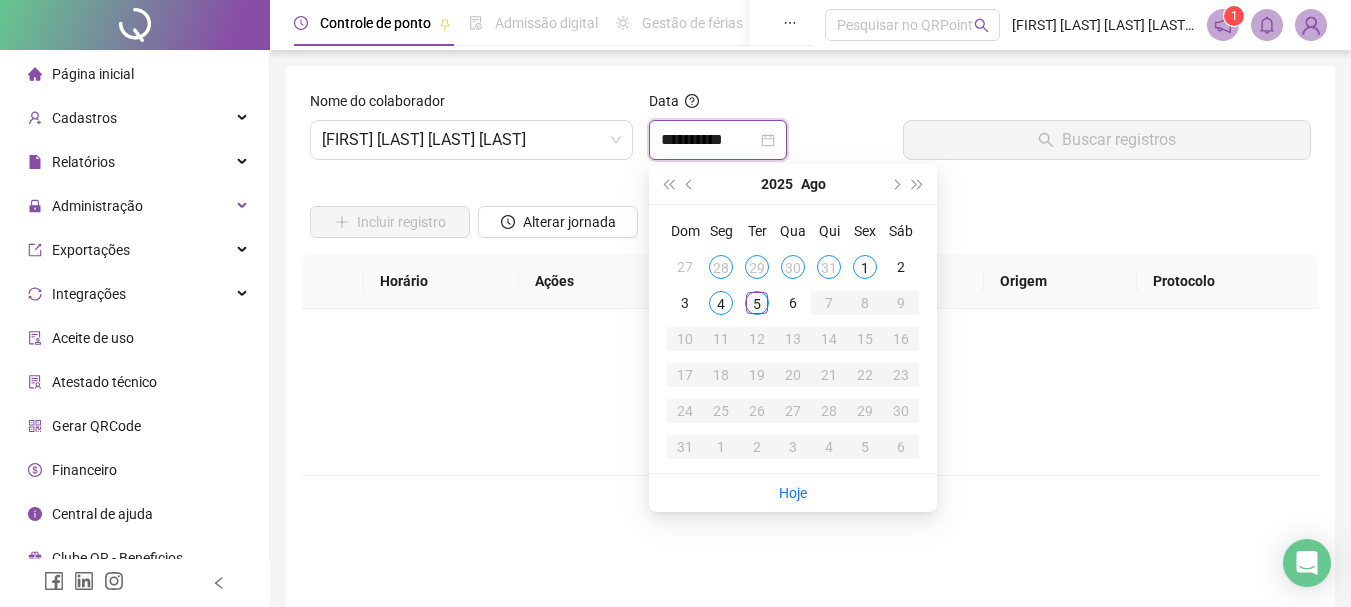 type on "**********" 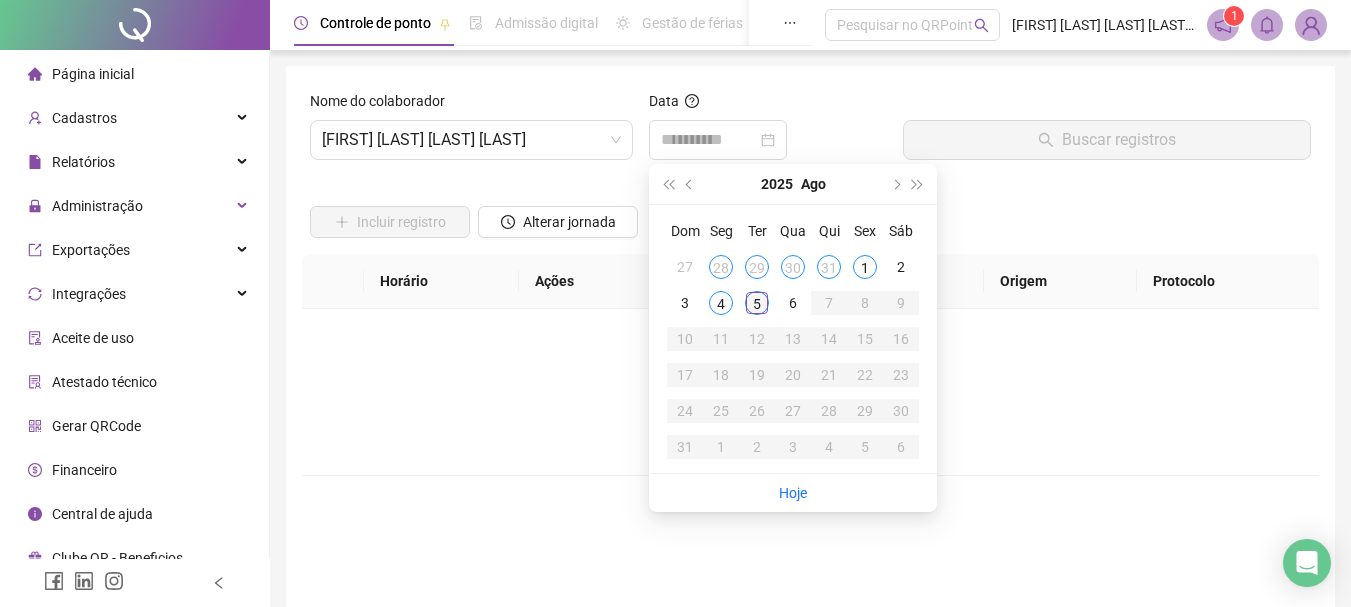 click on "5" at bounding box center (757, 303) 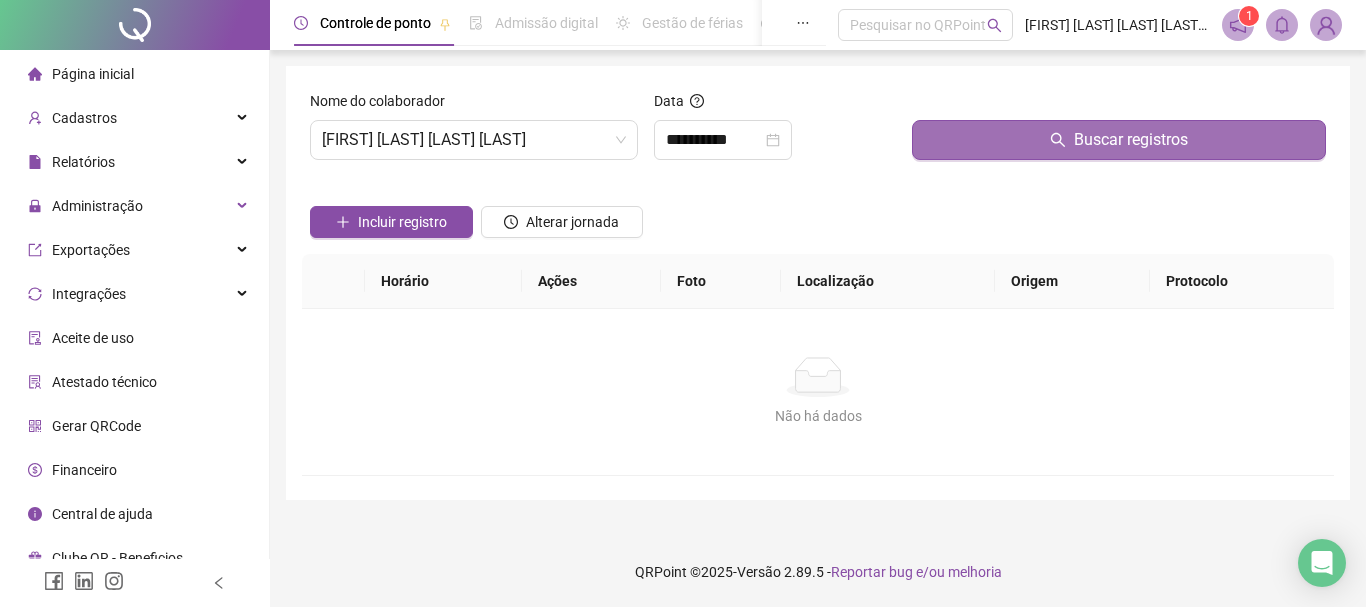 click on "Buscar registros" at bounding box center (1131, 140) 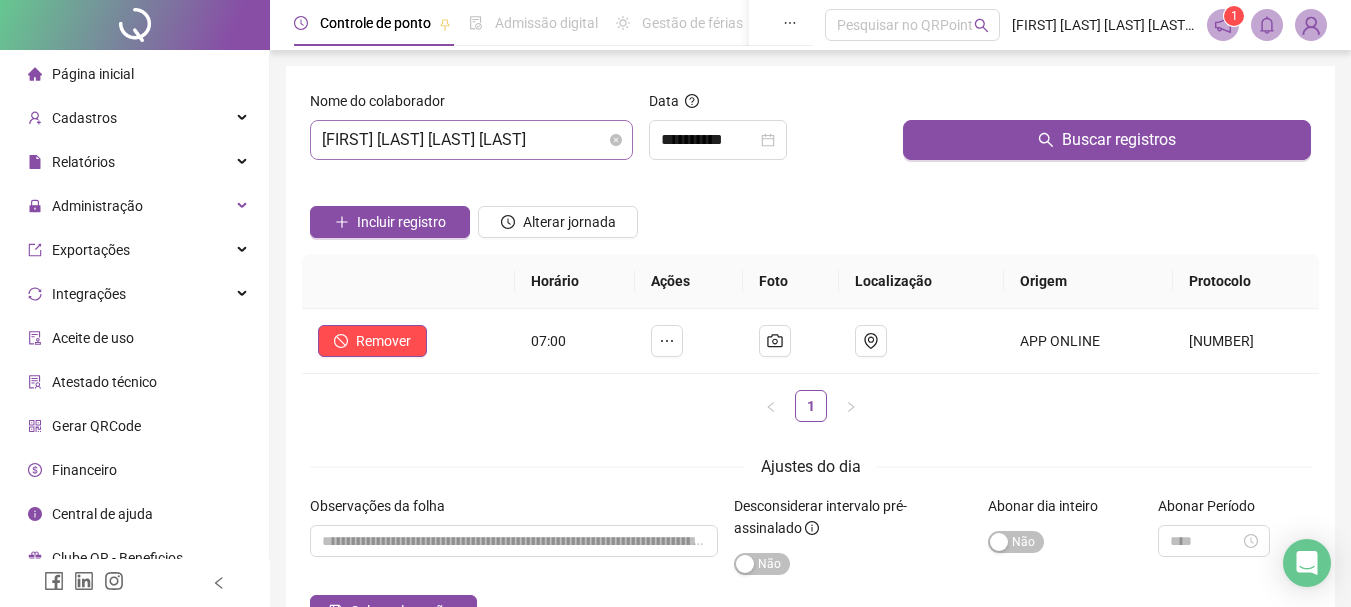click on "[FIRST] [LAST] [LAST] [LAST]" at bounding box center (471, 140) 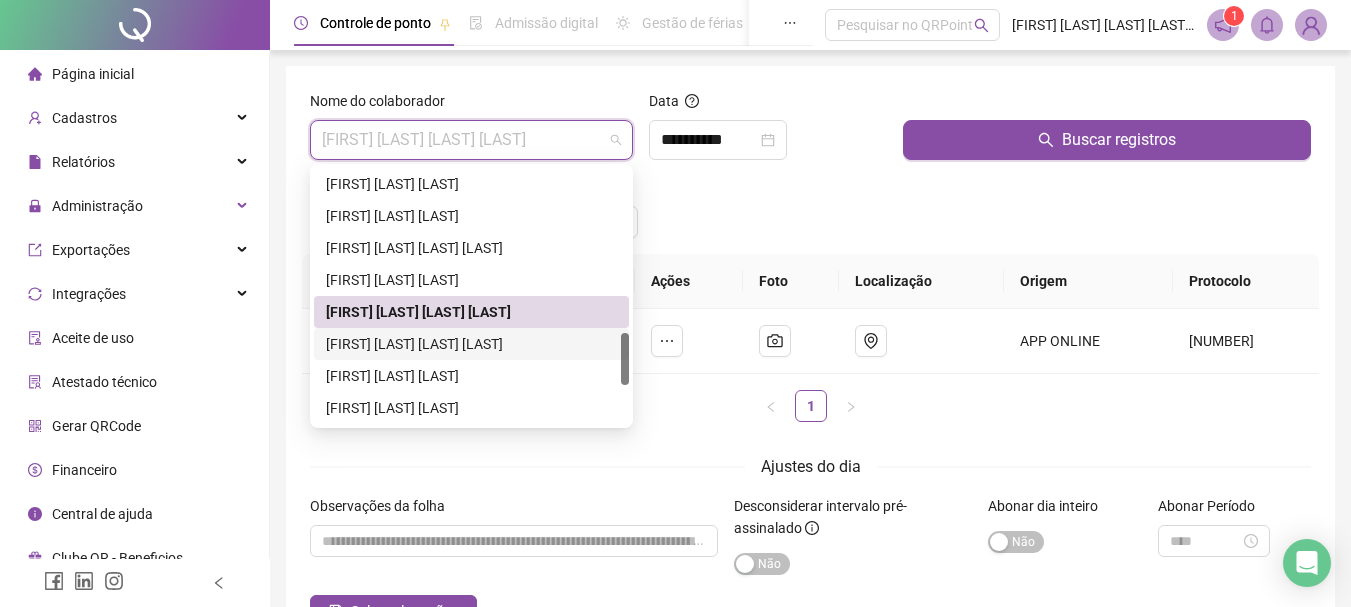 click on "[FIRST] [LAST] [LAST] [LAST]" at bounding box center [471, 344] 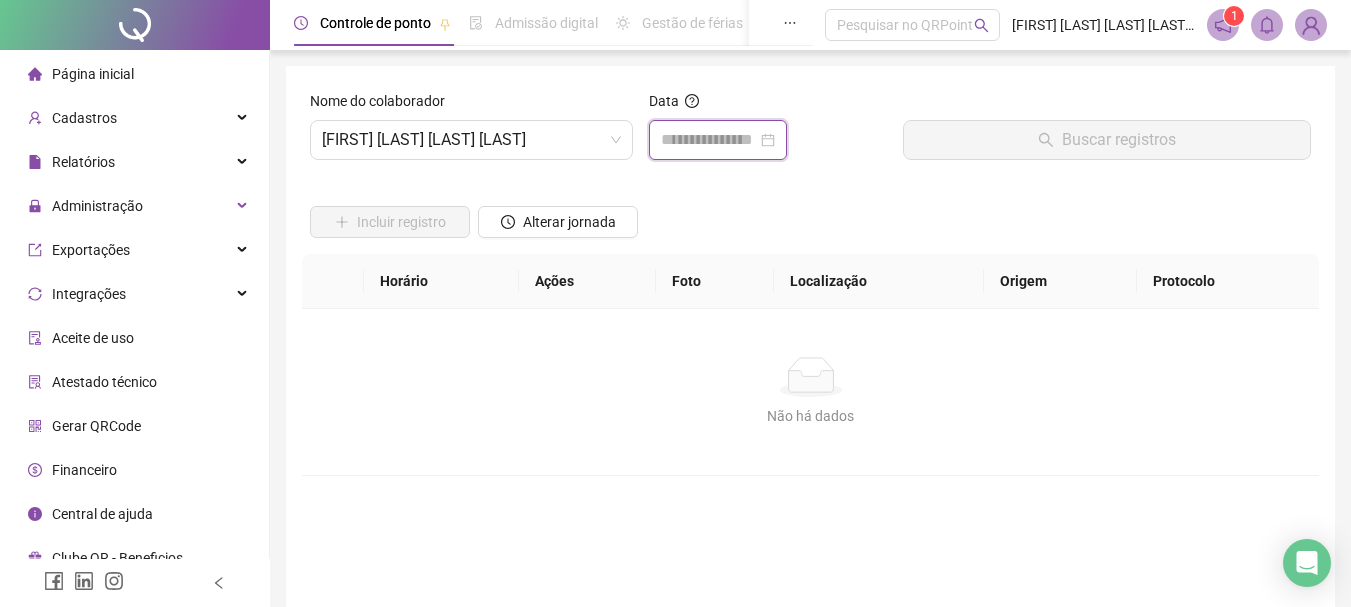 click at bounding box center (709, 140) 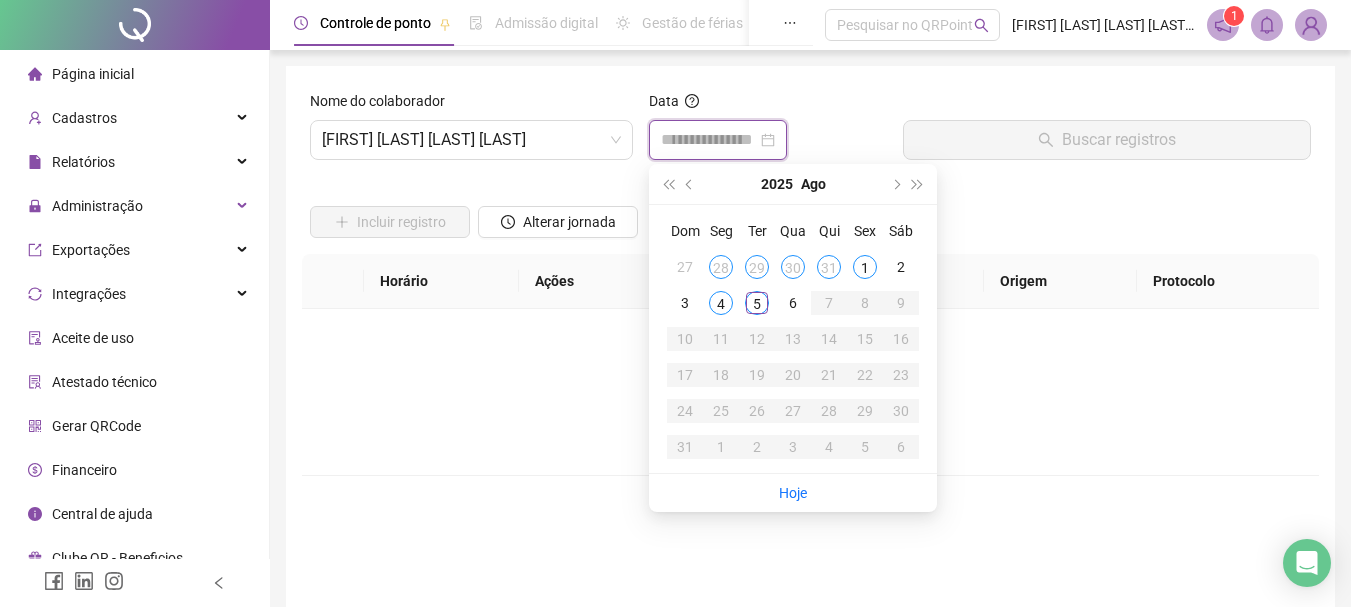 type on "**********" 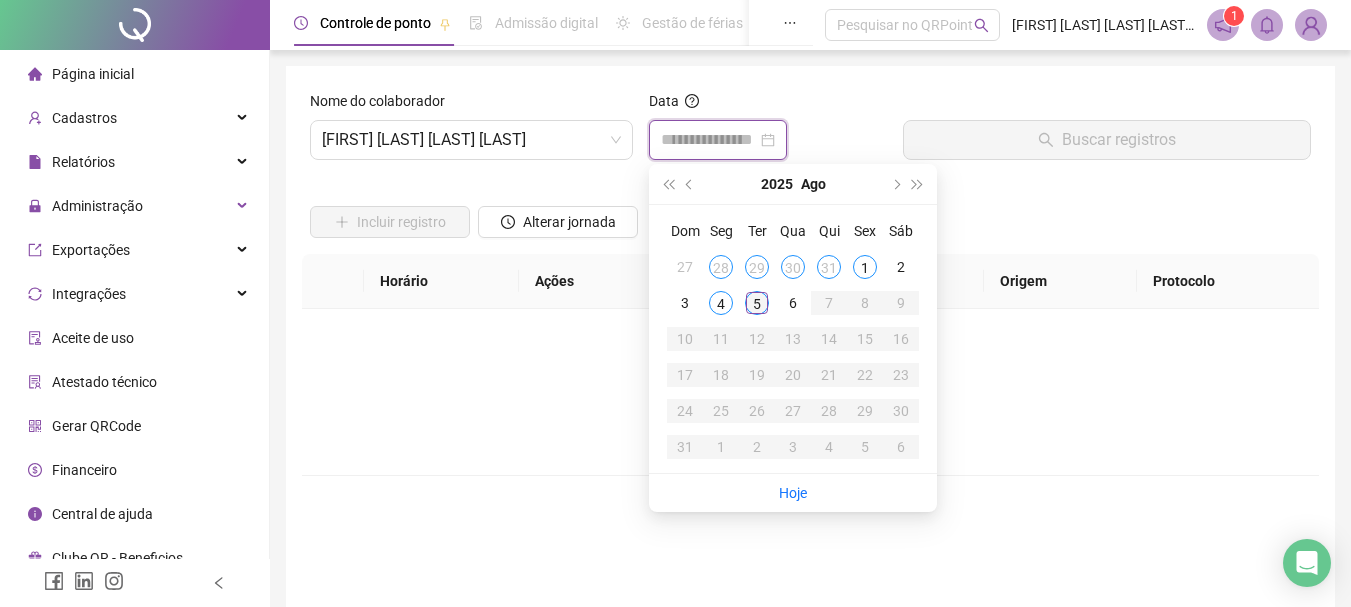 type on "**********" 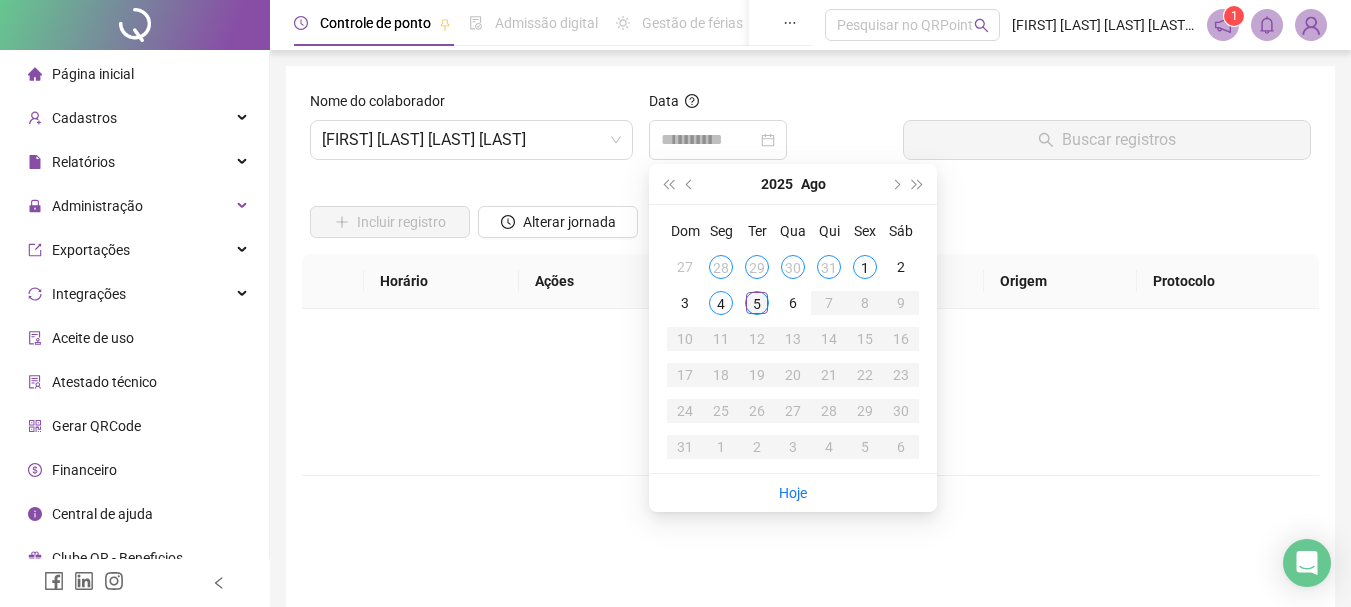 click on "5" at bounding box center [757, 303] 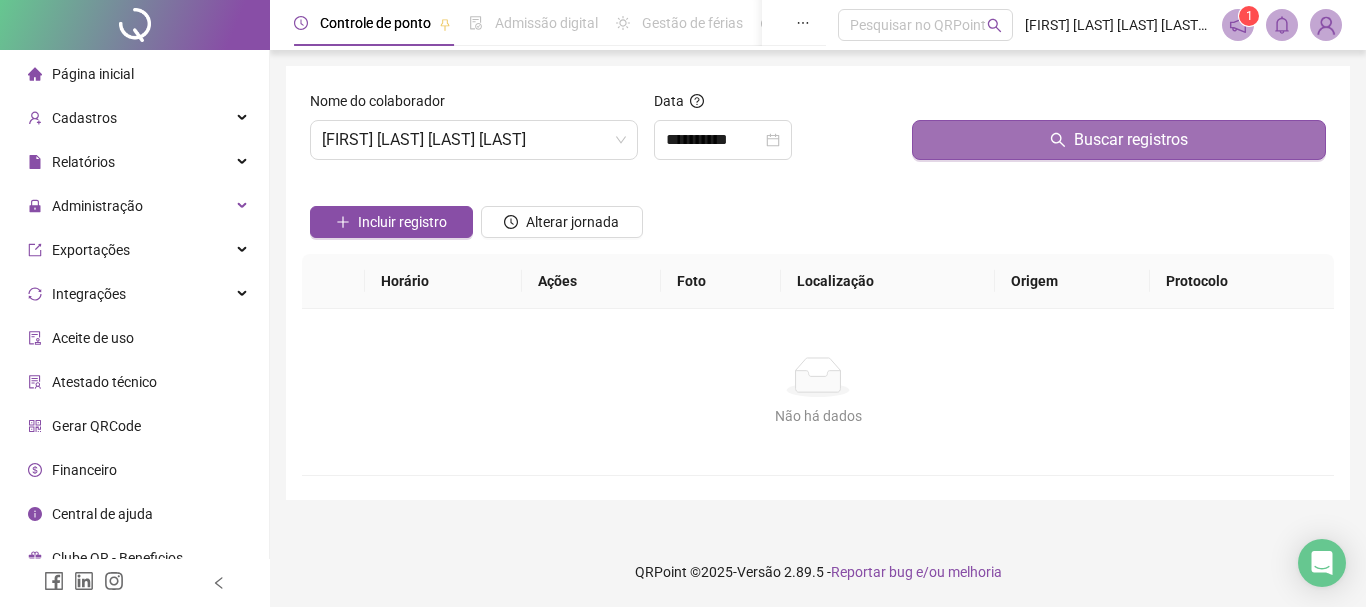 click on "Buscar registros" at bounding box center (1131, 140) 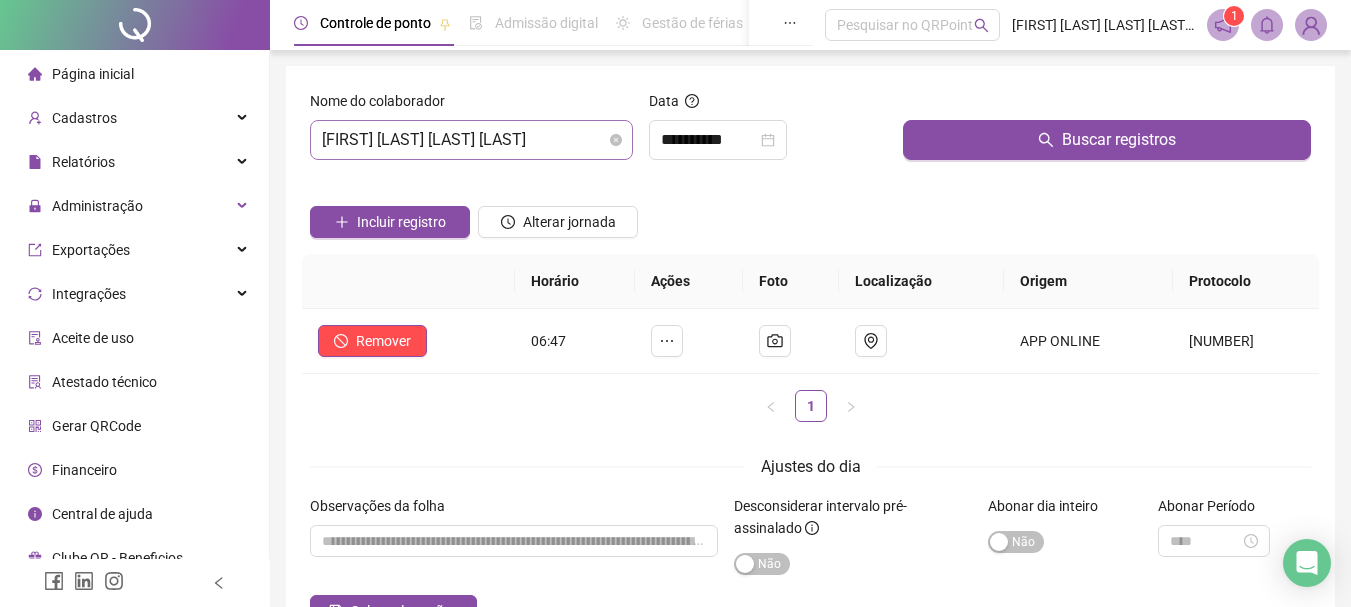 click on "[FIRST] [LAST] [LAST] [LAST]" at bounding box center (471, 140) 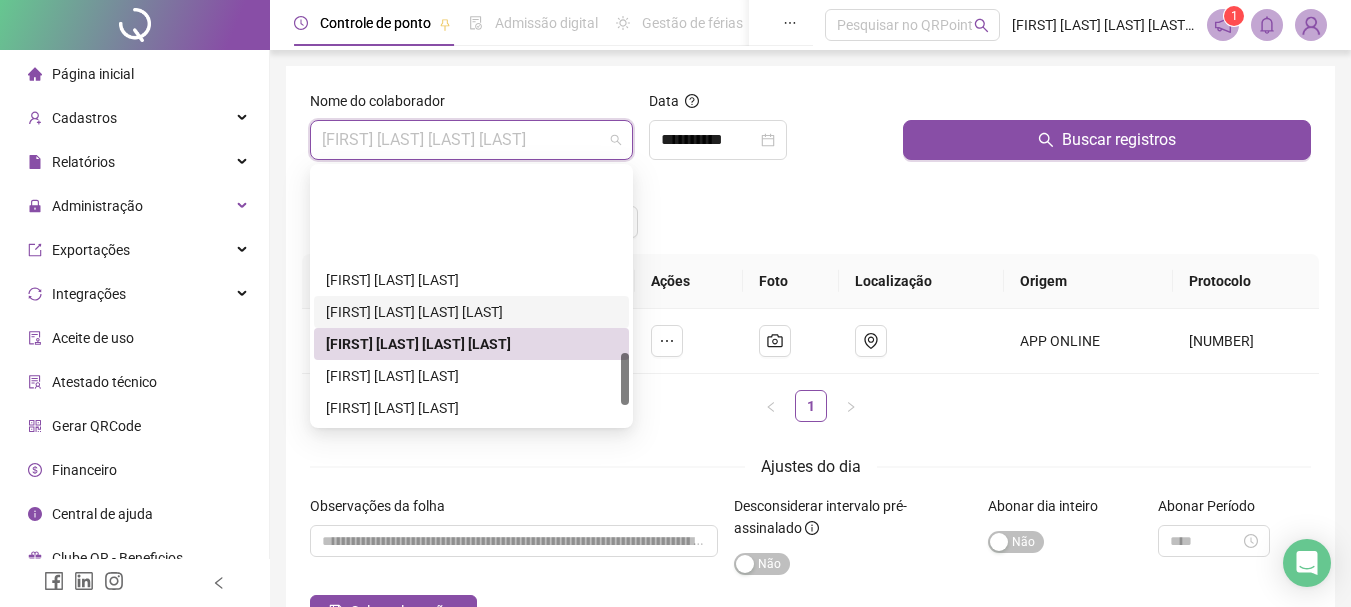 scroll, scrollTop: 900, scrollLeft: 0, axis: vertical 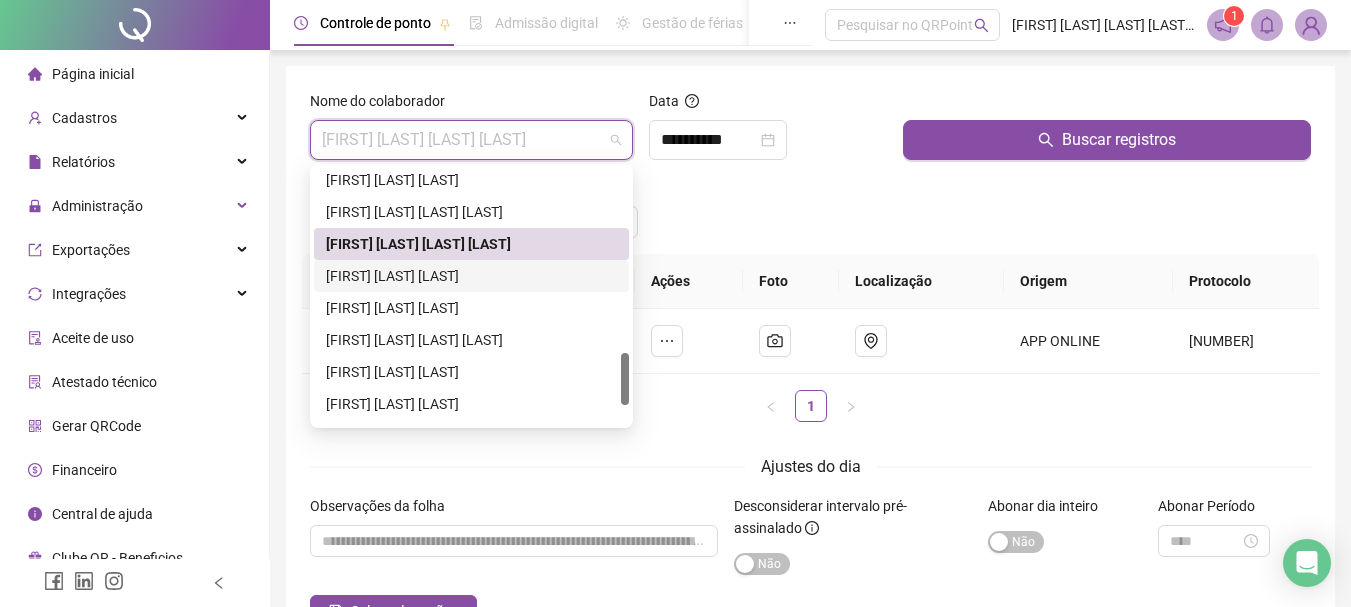 click on "[FIRST] [LAST] [LAST]" at bounding box center [471, 276] 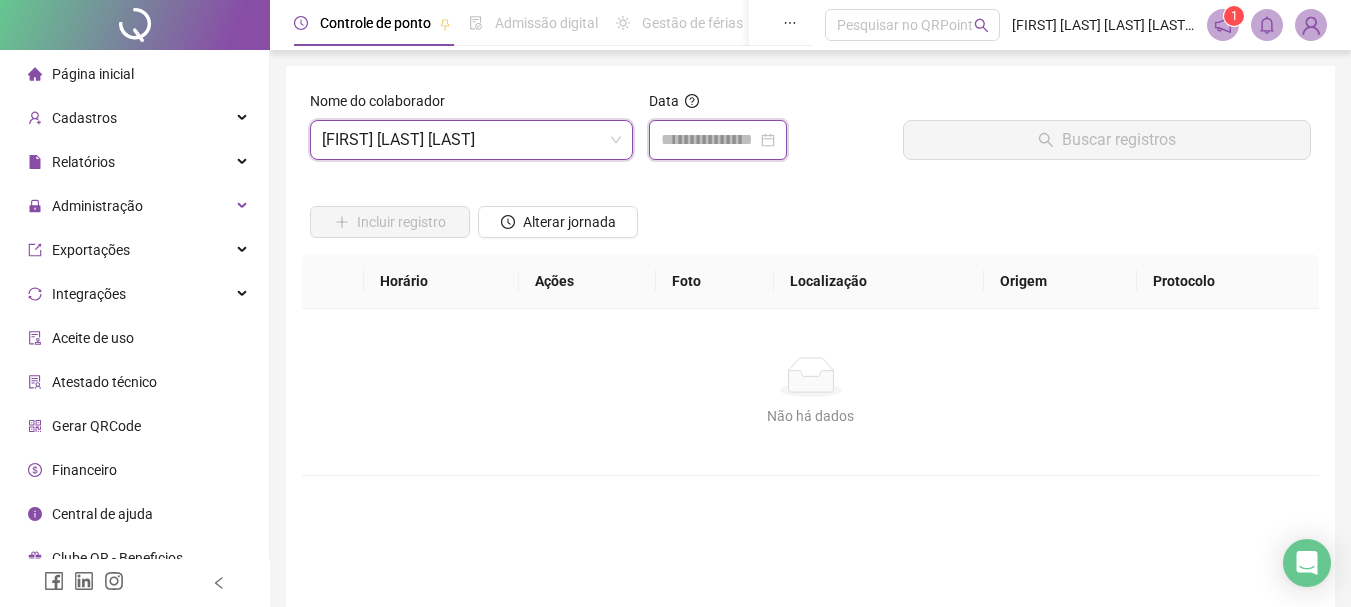 click at bounding box center (709, 140) 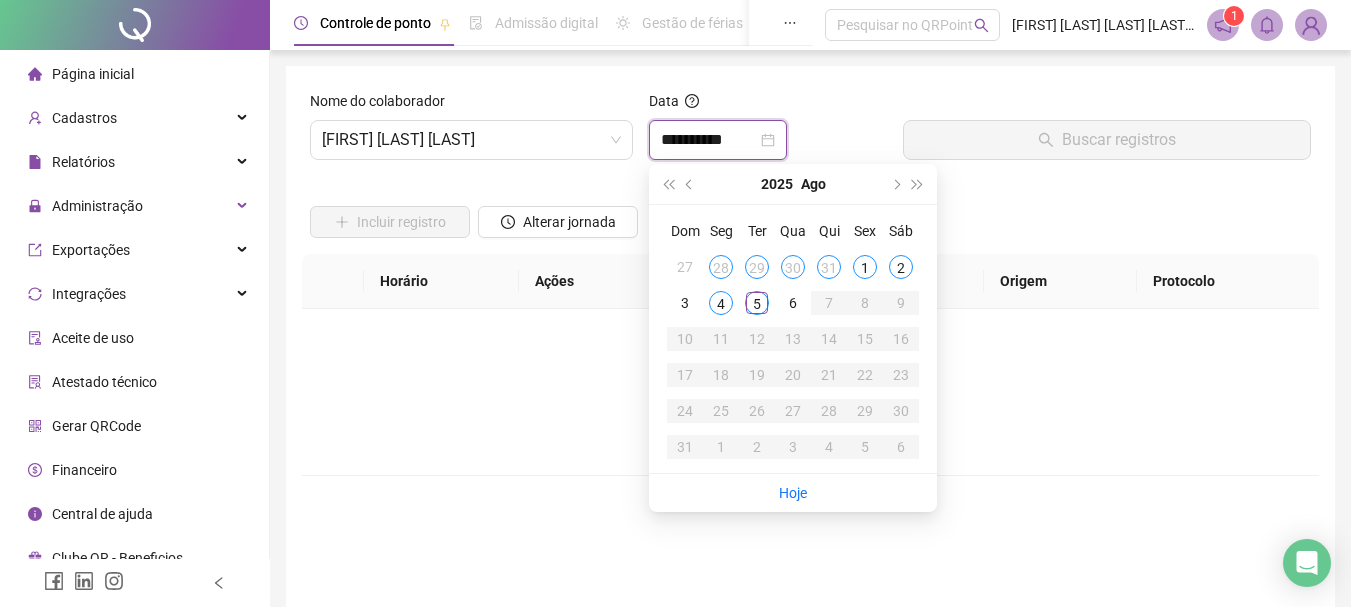 type on "**********" 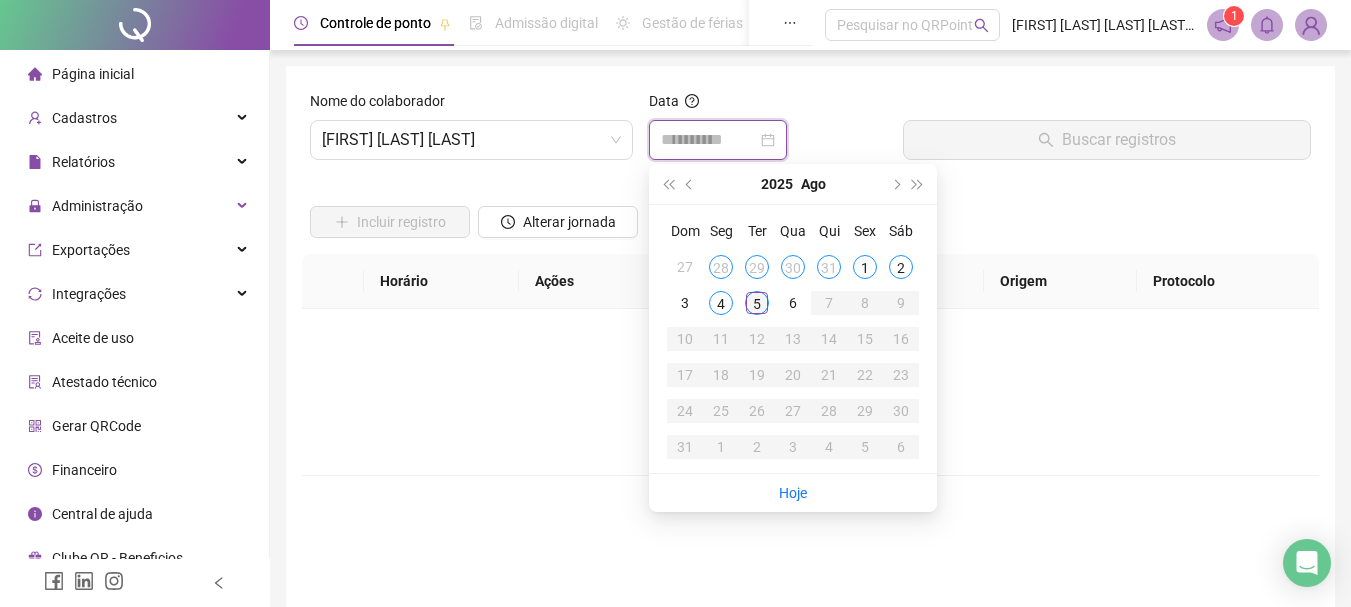 type on "**********" 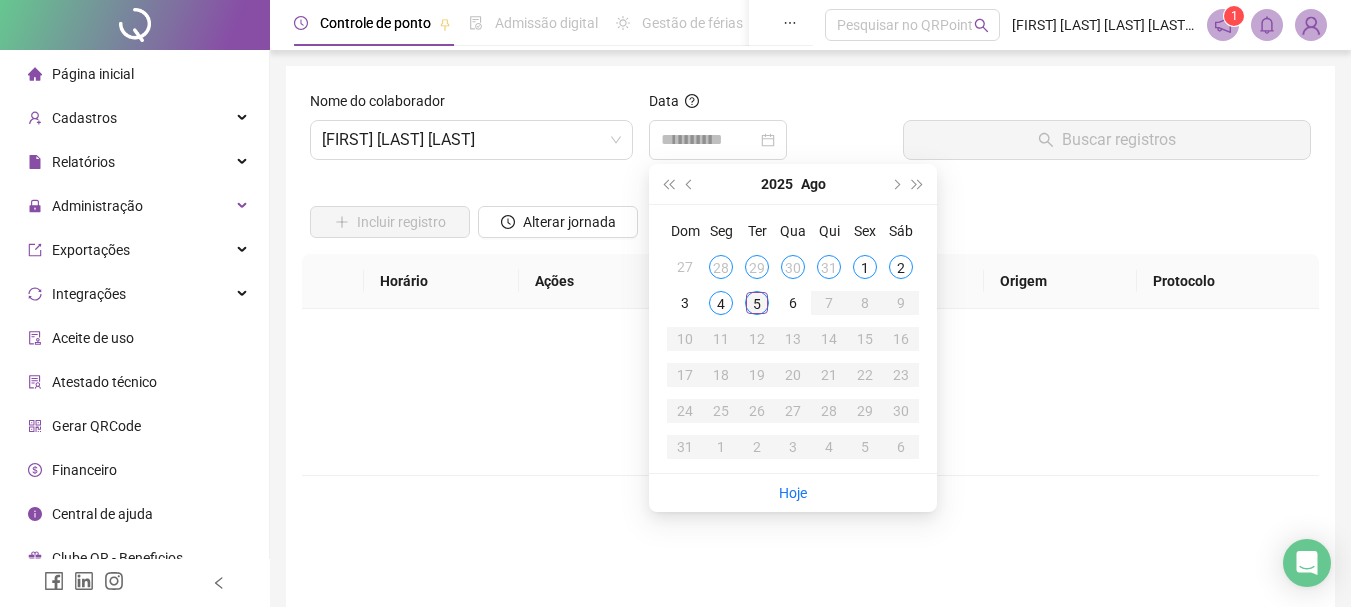 drag, startPoint x: 758, startPoint y: 306, endPoint x: 886, endPoint y: 218, distance: 155.33191 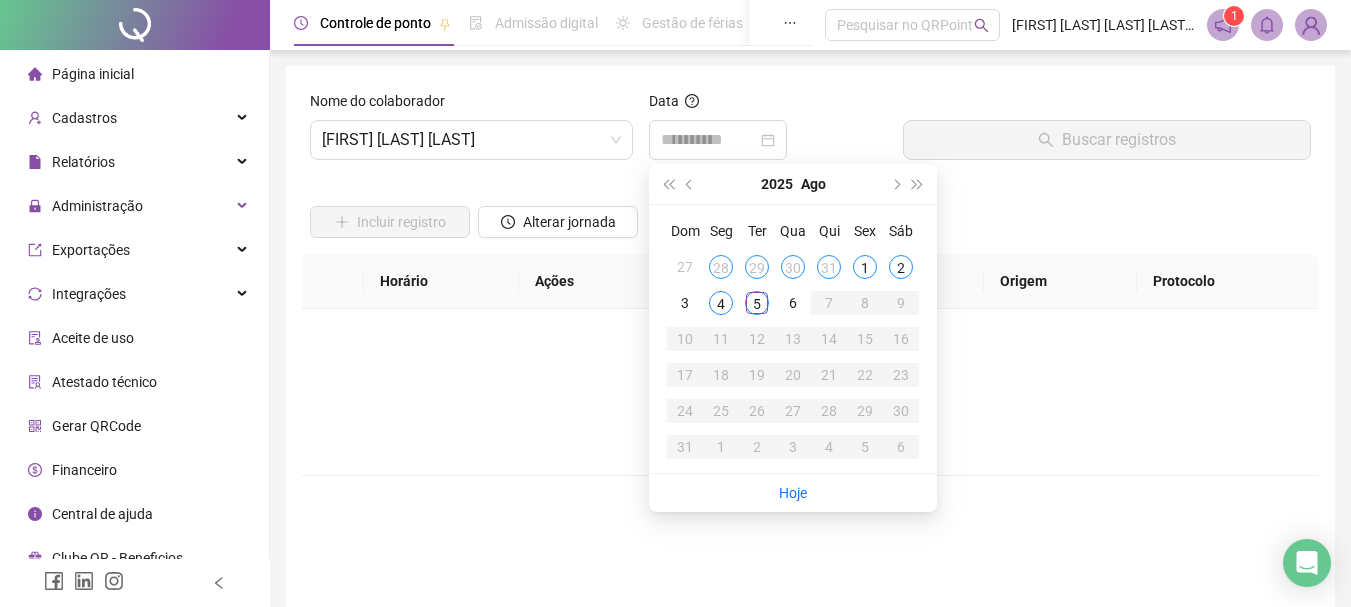 click on "5" at bounding box center (757, 303) 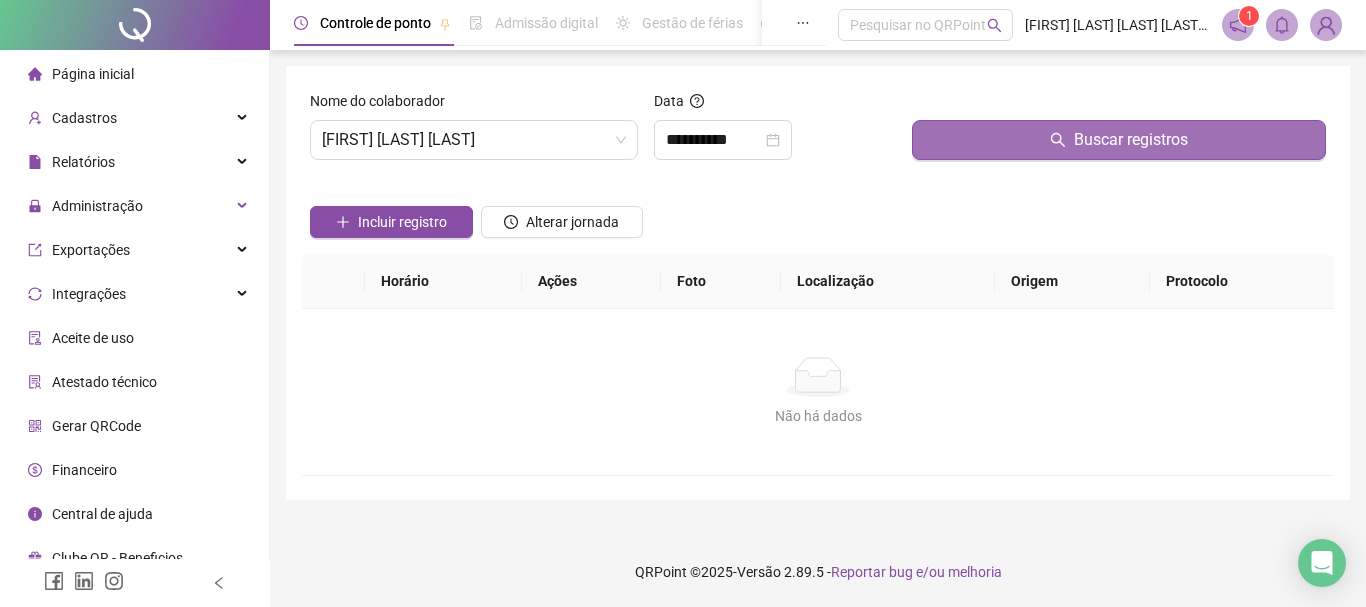 click on "Buscar registros" at bounding box center [1131, 140] 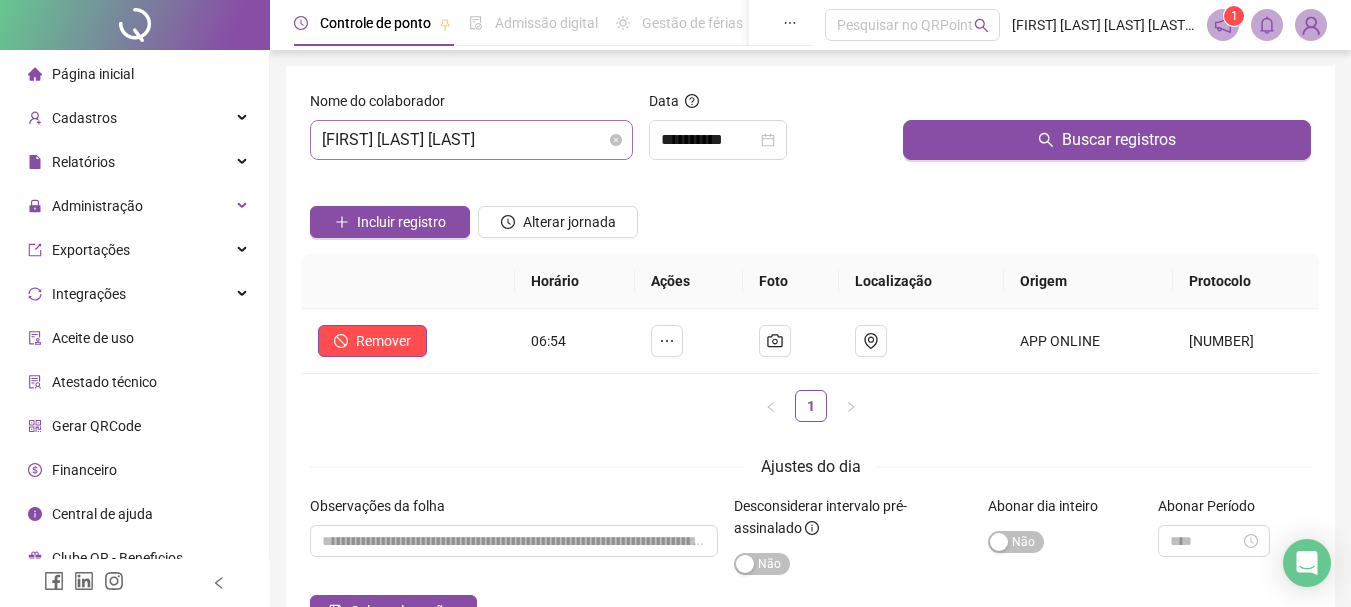 click on "[FIRST] [LAST] [LAST]" at bounding box center (471, 140) 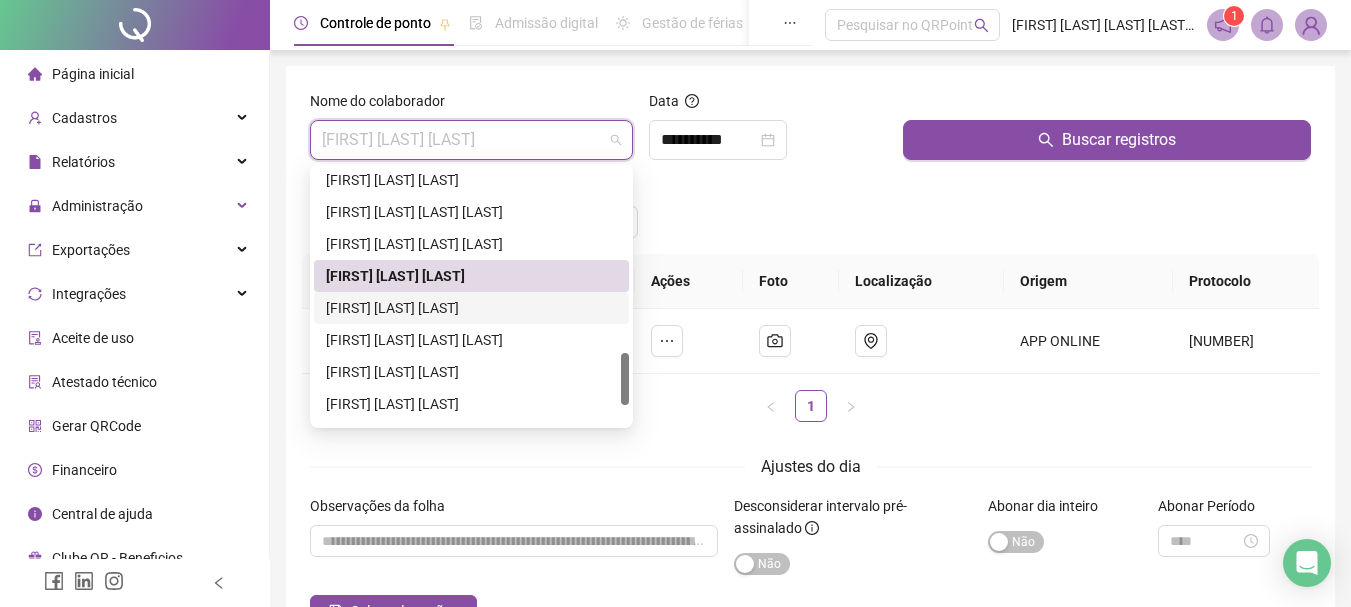 click on "[FIRST] [LAST] [LAST]" at bounding box center [471, 308] 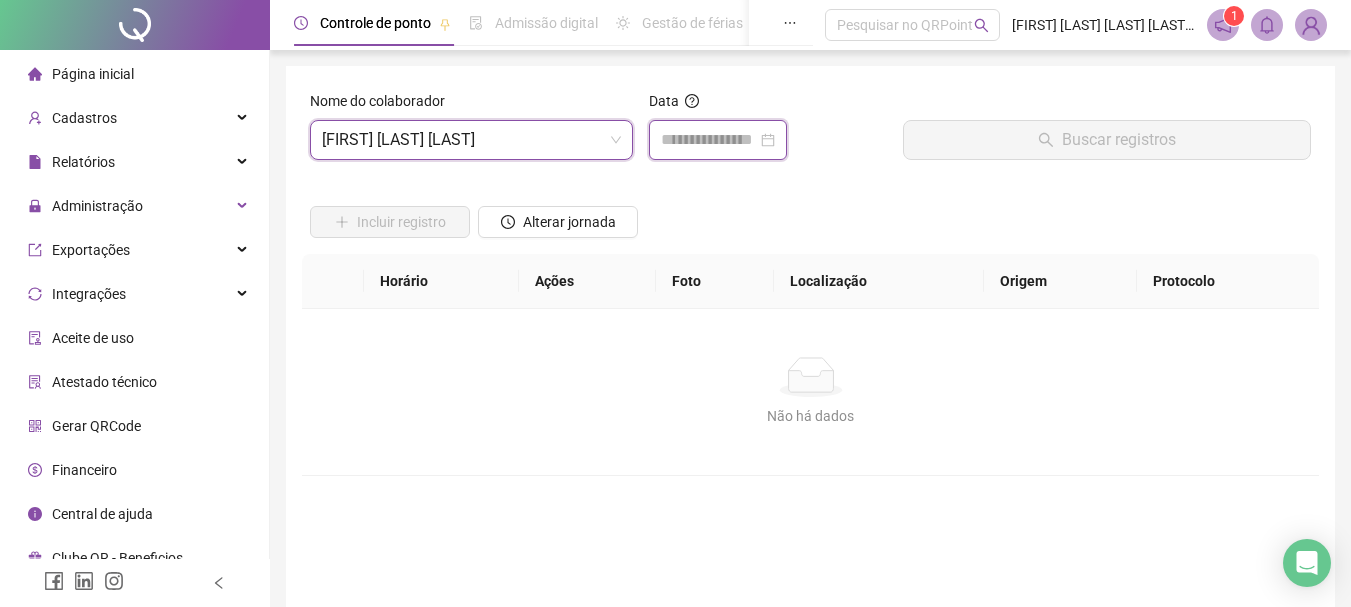 click at bounding box center (709, 140) 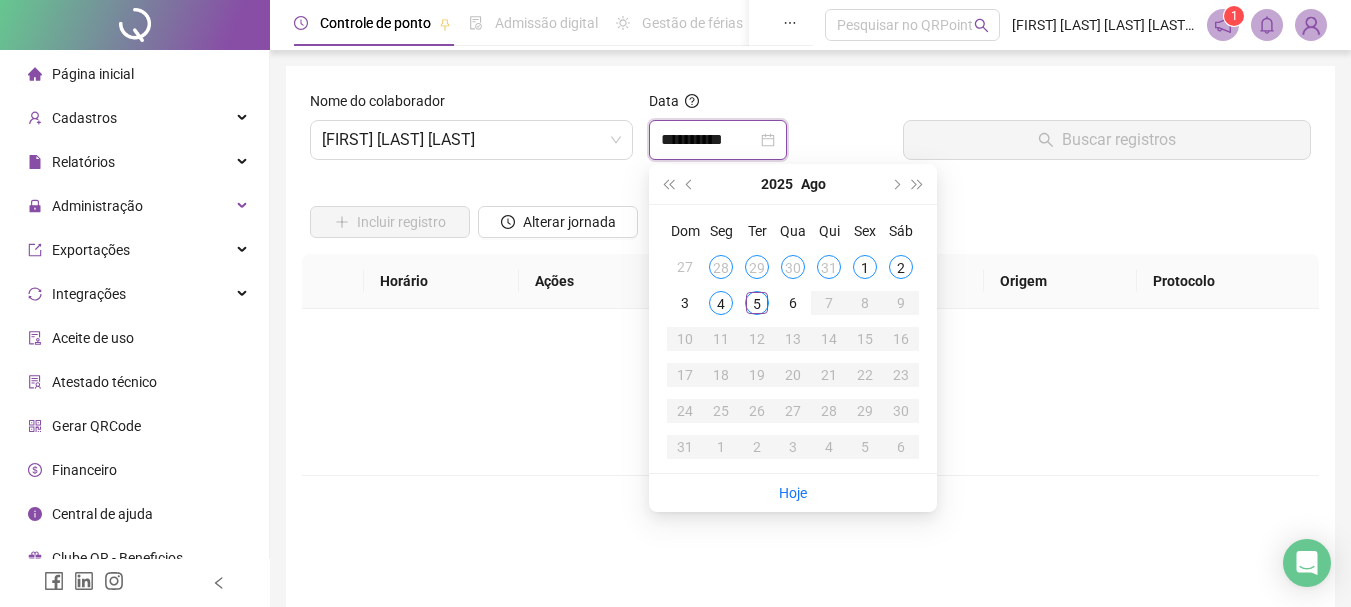 type on "**********" 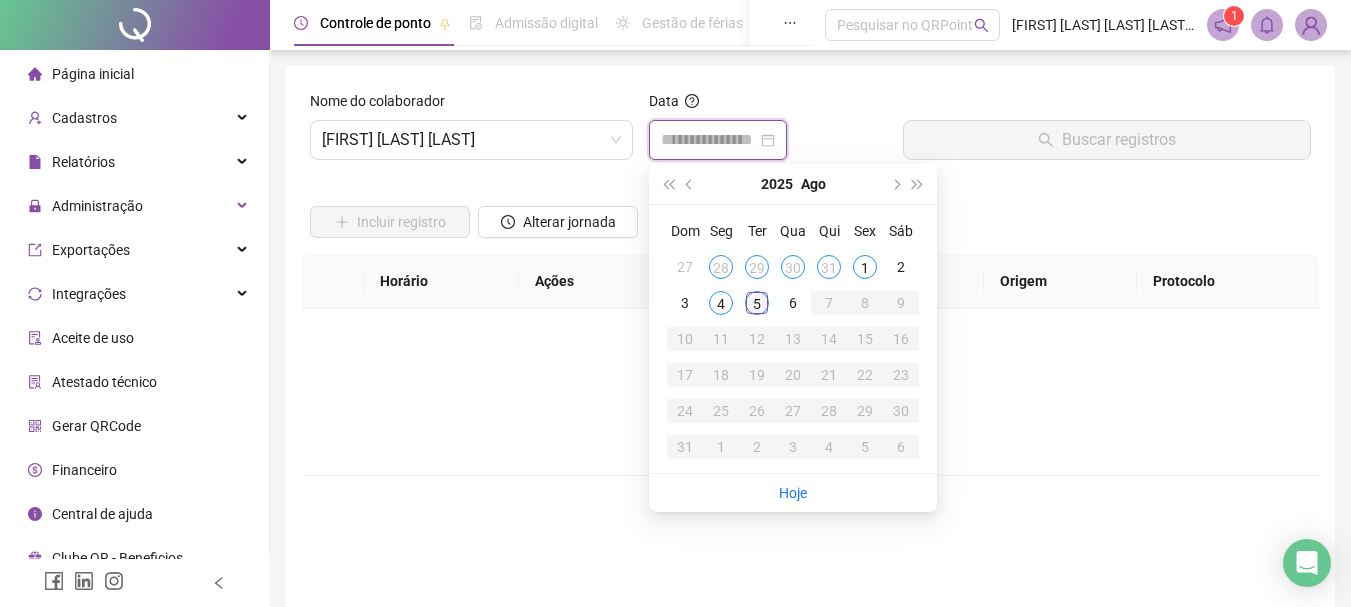 type on "**********" 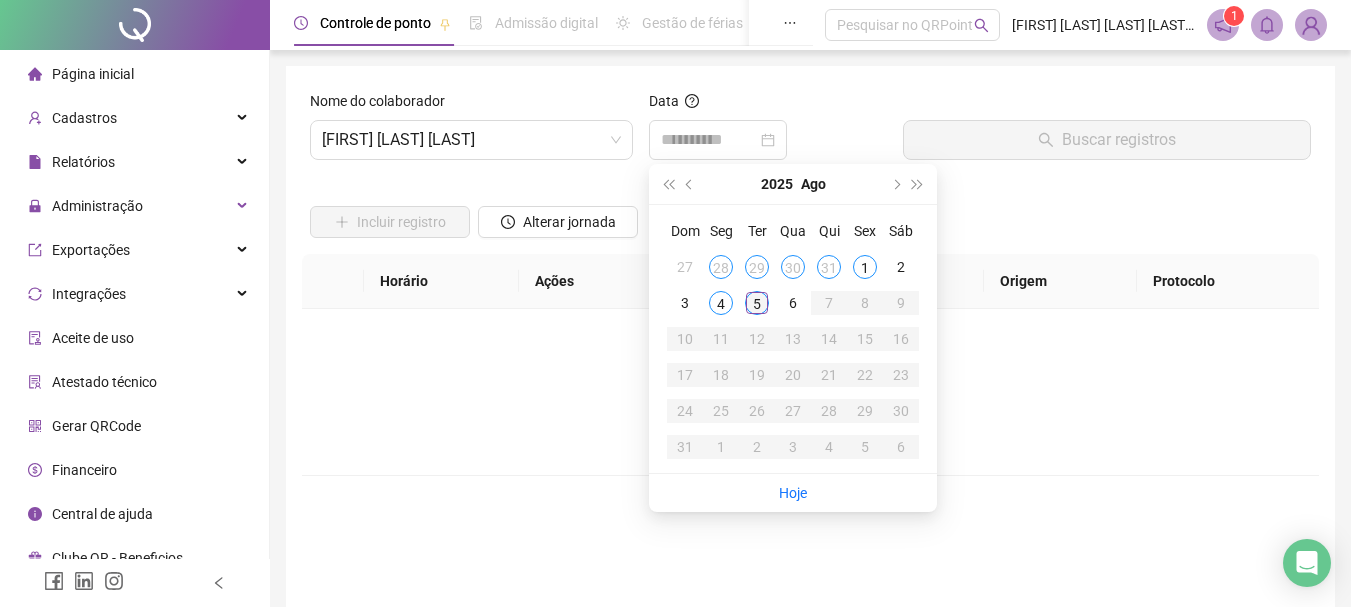 click on "5" at bounding box center [757, 303] 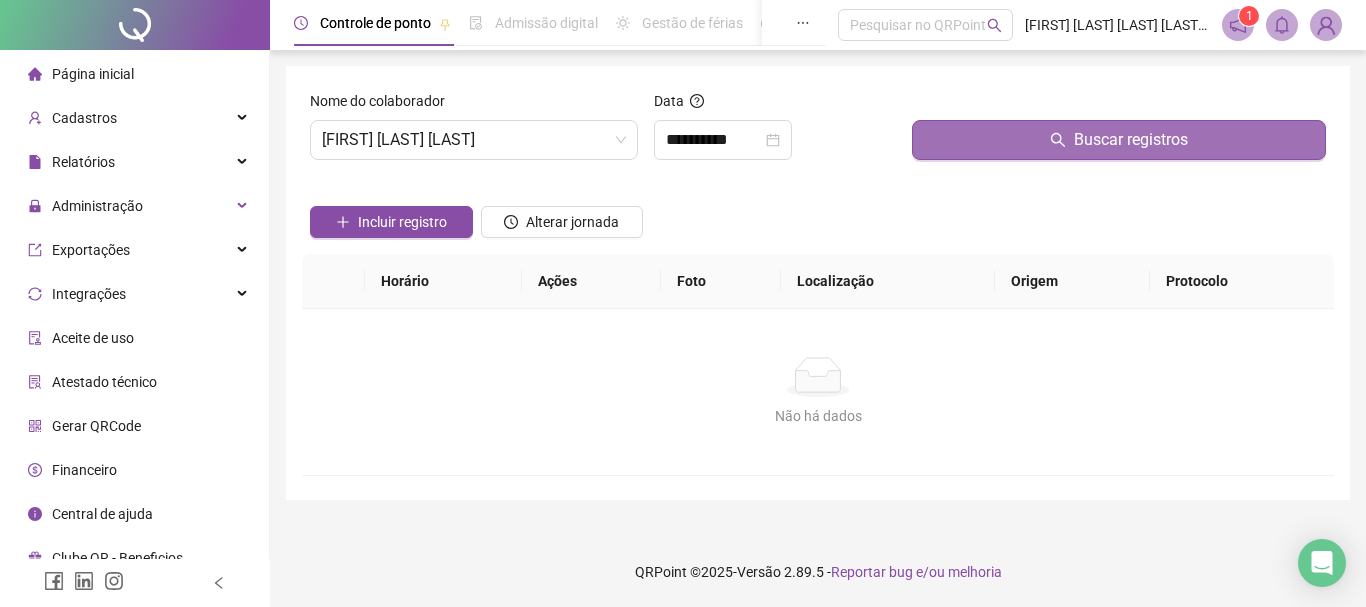 click on "Buscar registros" at bounding box center [1119, 140] 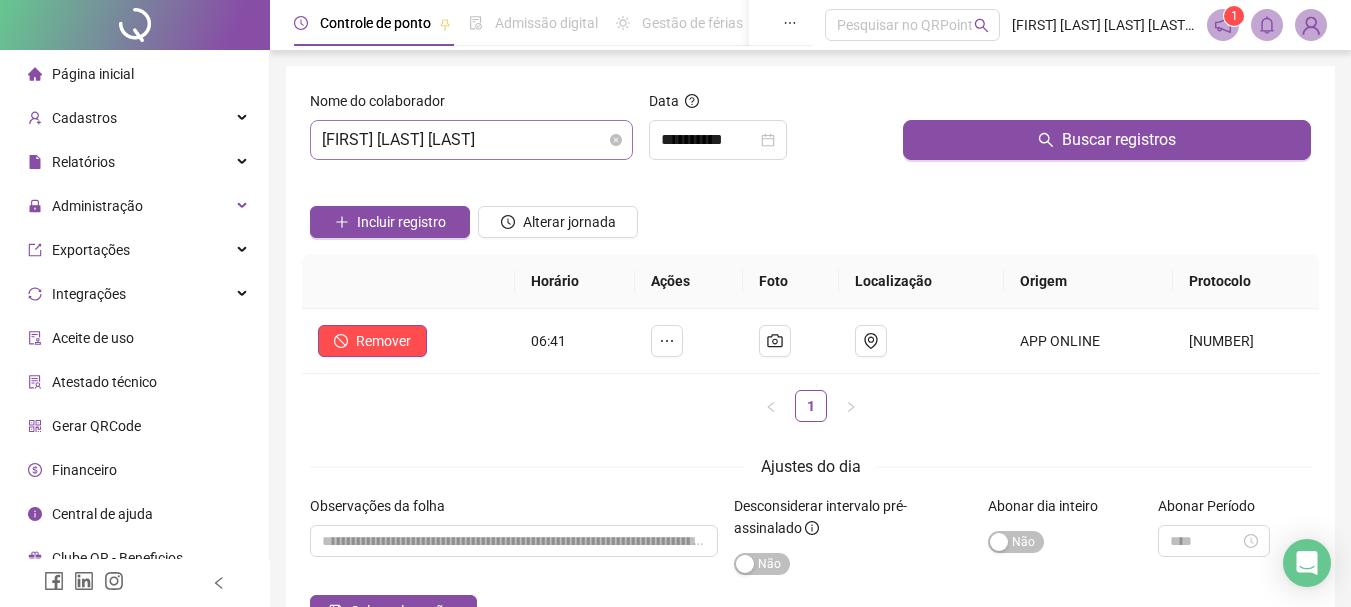click on "[FIRST] [LAST] [LAST]" at bounding box center (471, 140) 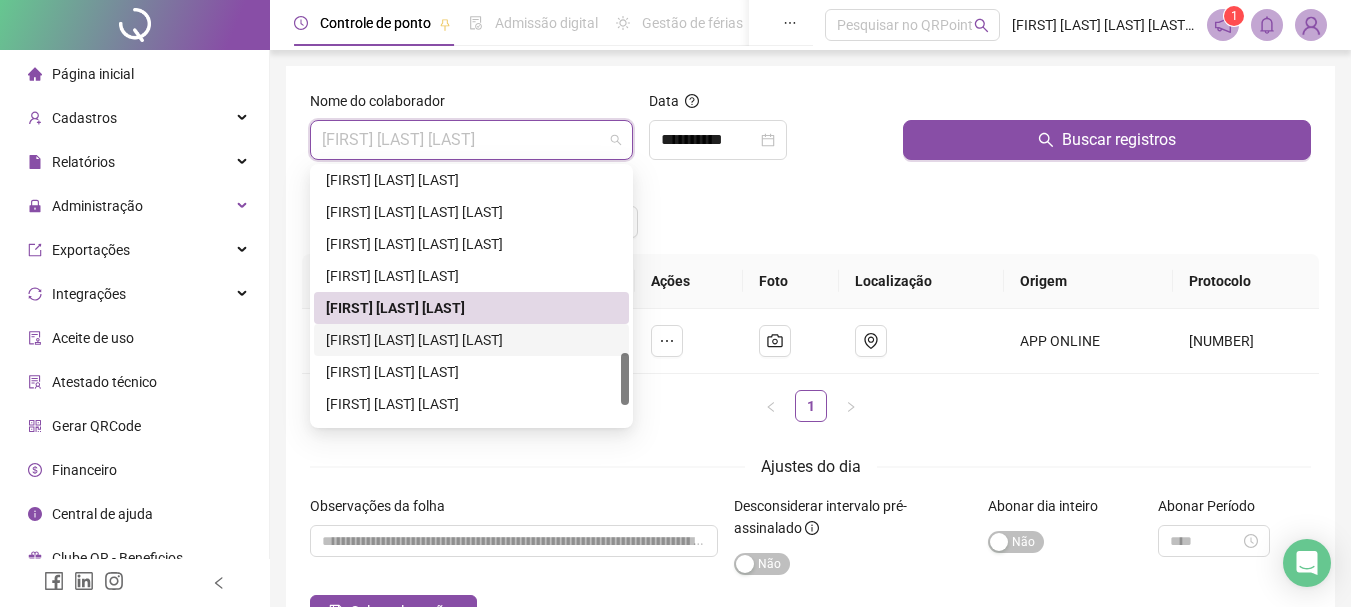 click on "[FIRST] [LAST] [LAST] [LAST]" at bounding box center [471, 340] 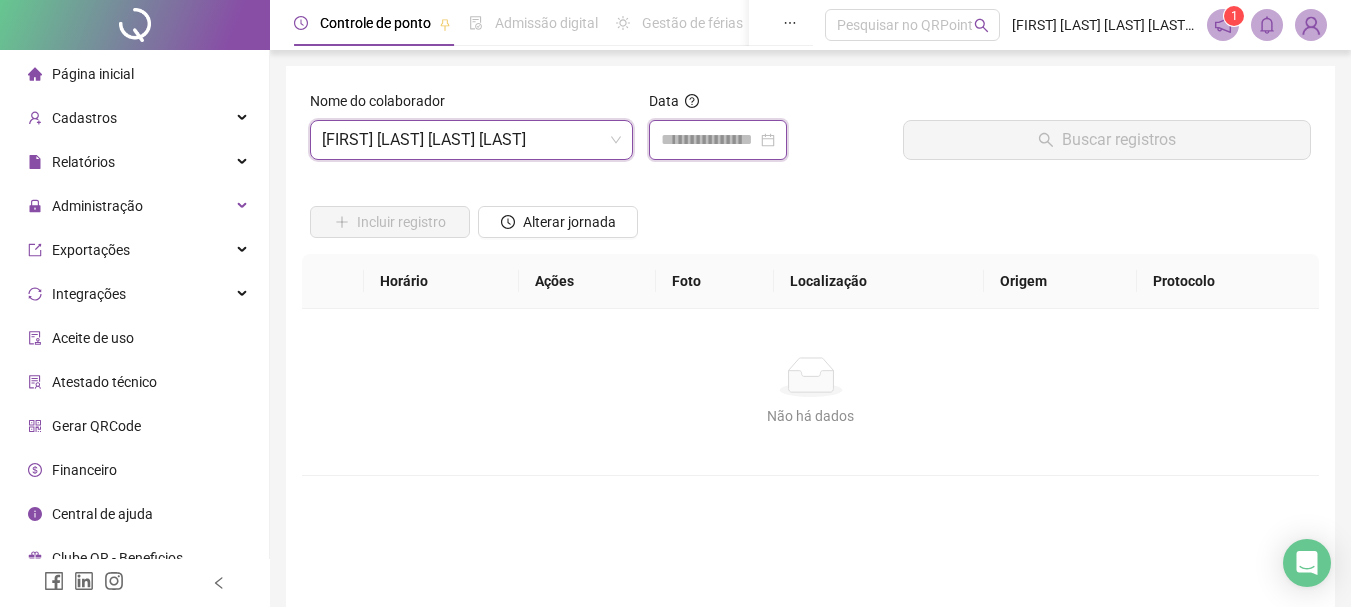 click at bounding box center (709, 140) 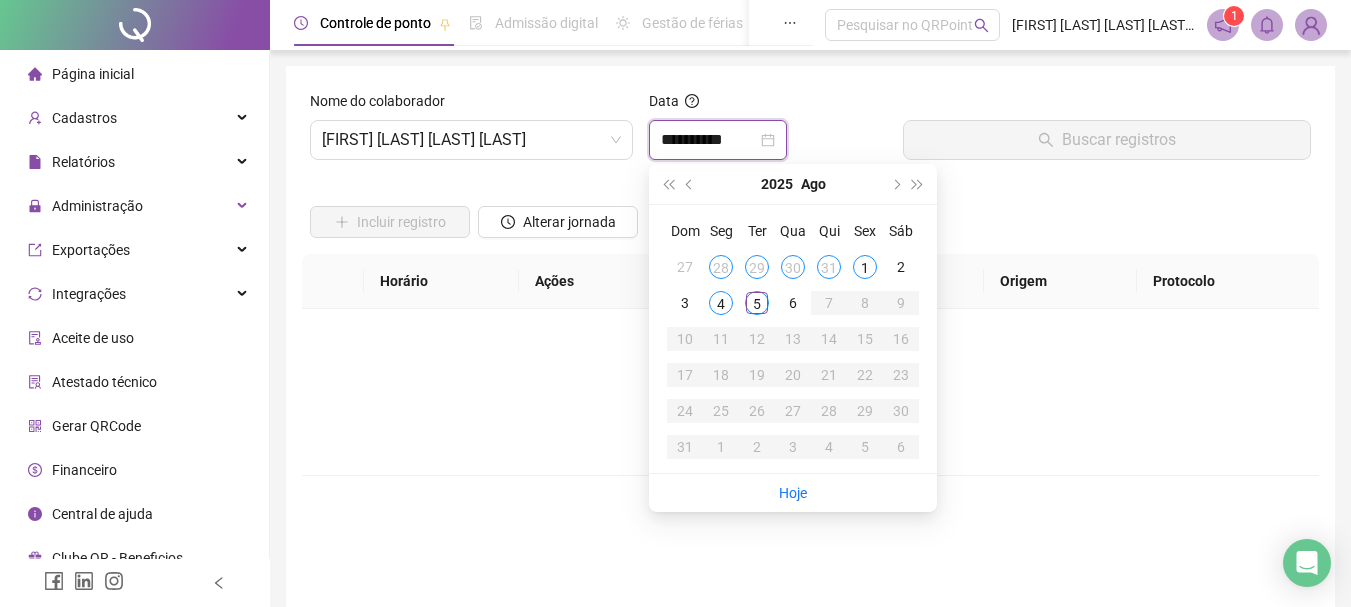 type on "**********" 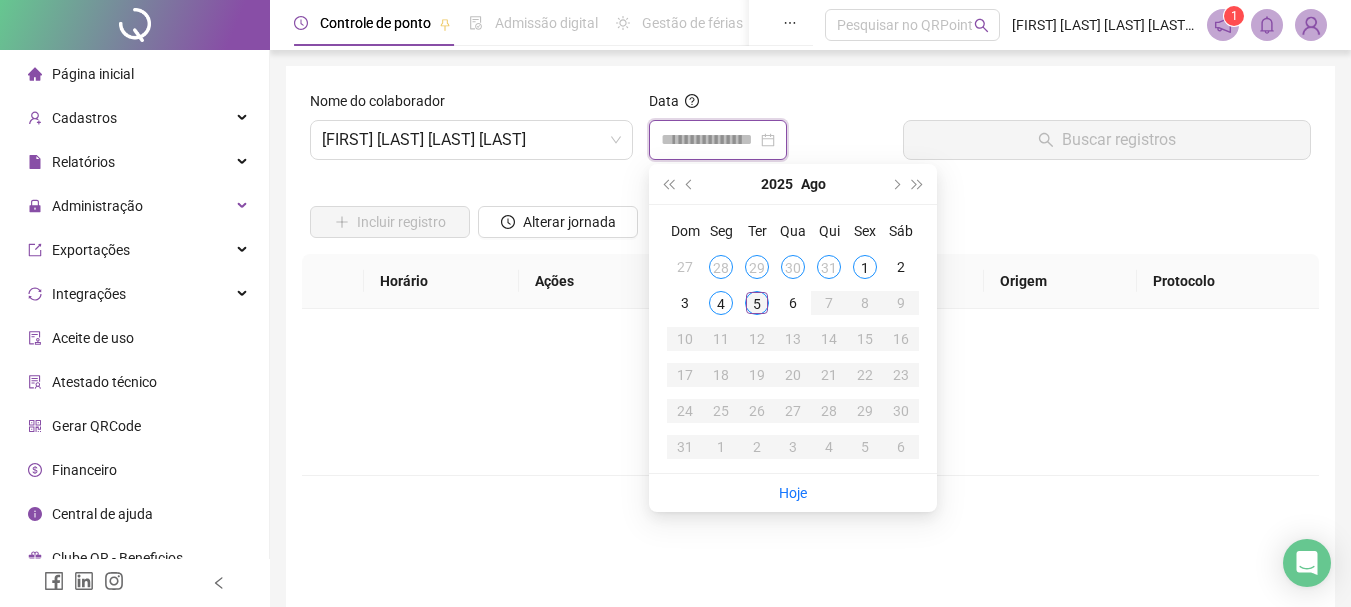 type on "**********" 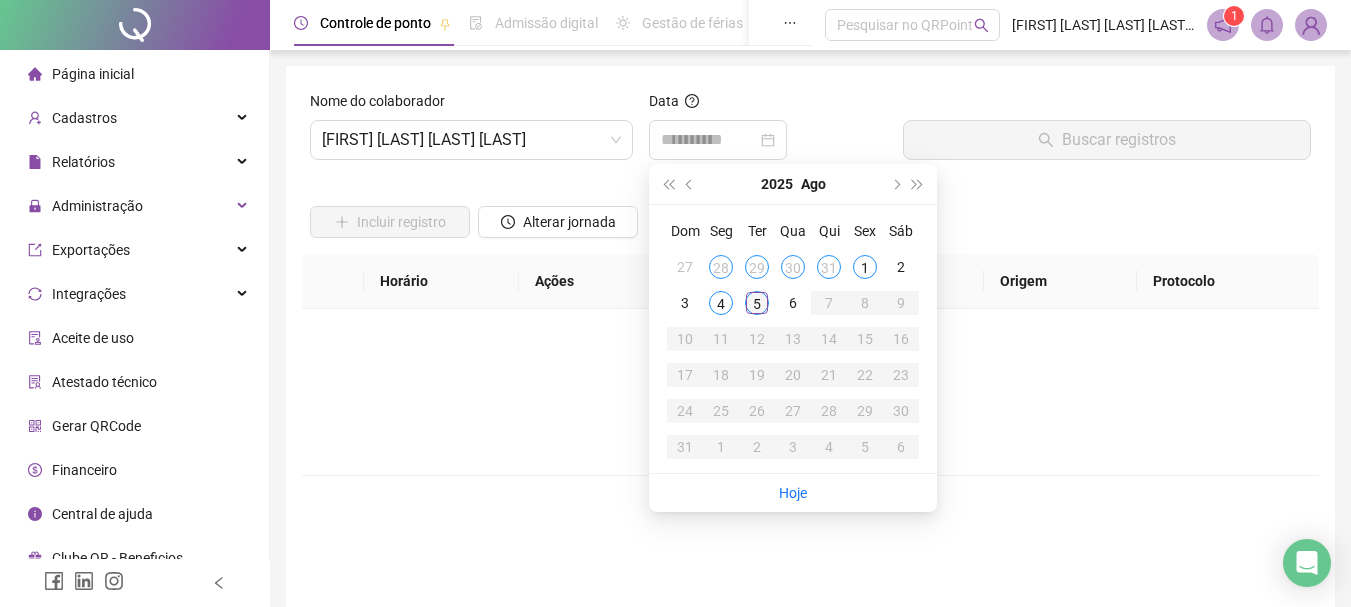 click on "5" at bounding box center (757, 303) 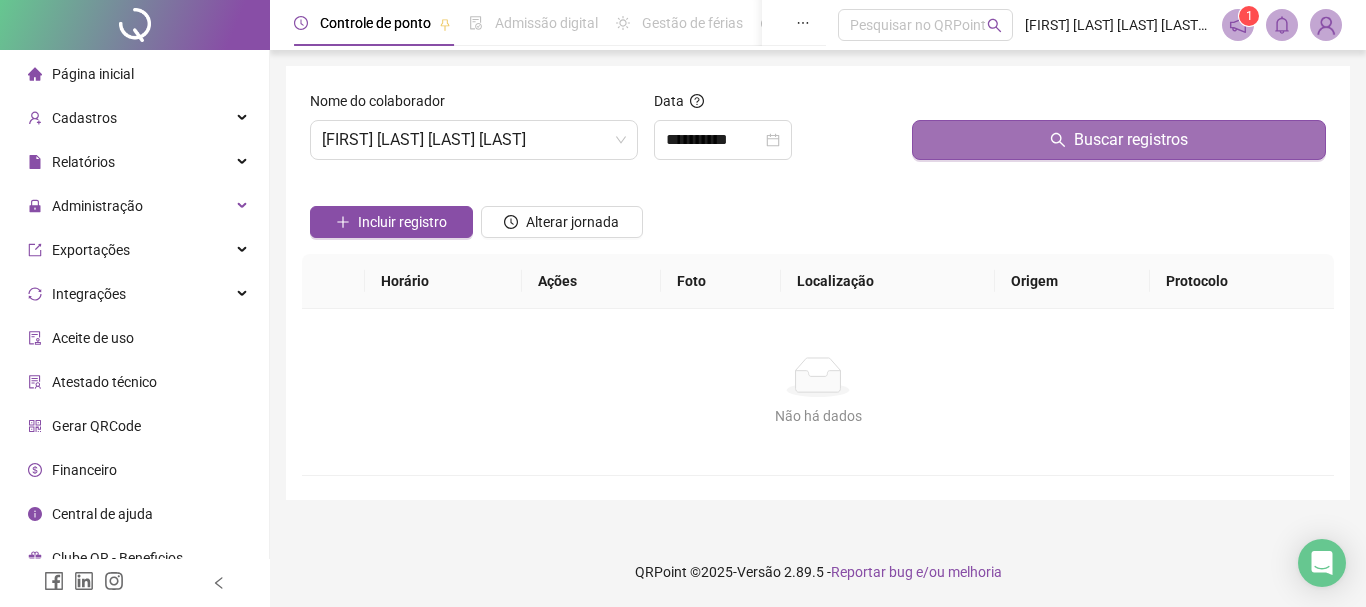 click on "Buscar registros" at bounding box center (1131, 140) 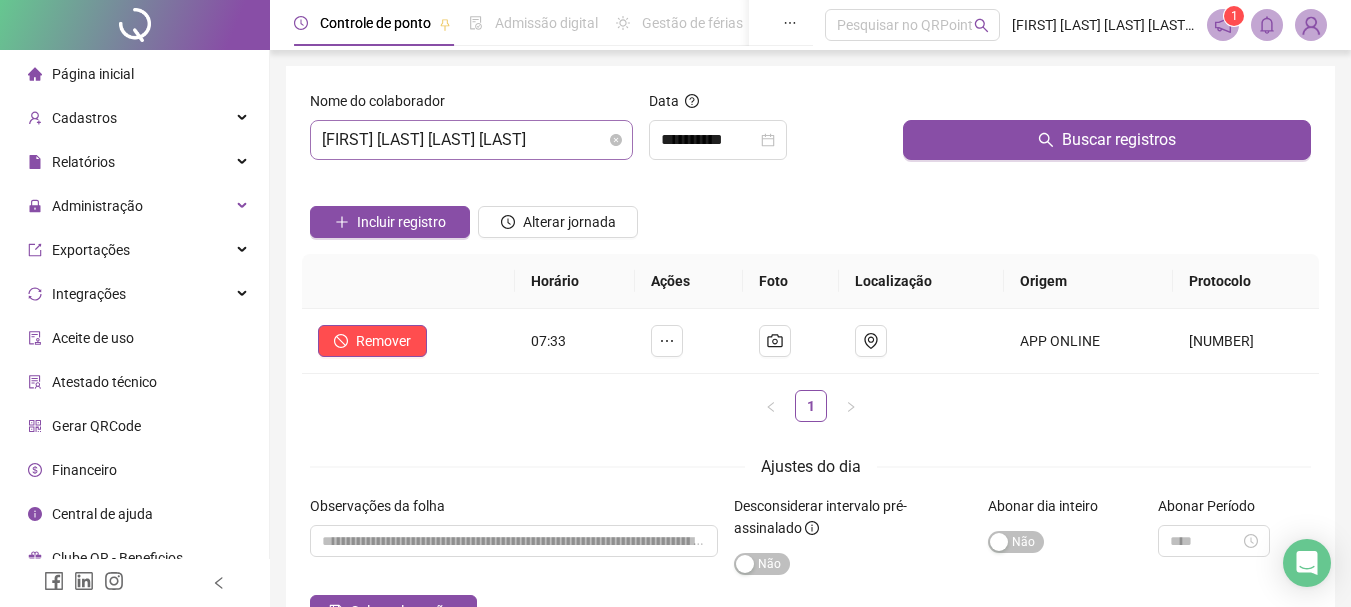 click on "[FIRST] [LAST] [LAST] [LAST]" at bounding box center [471, 140] 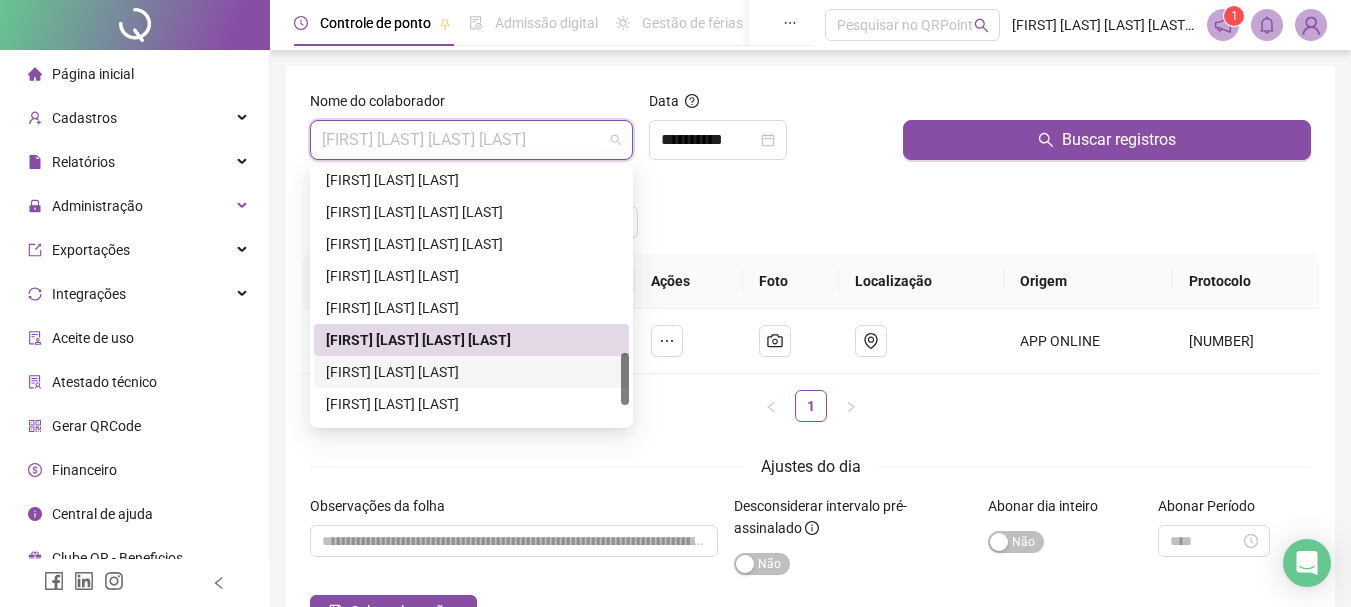 click on "[FIRST] [LAST] [LAST]" at bounding box center (471, 372) 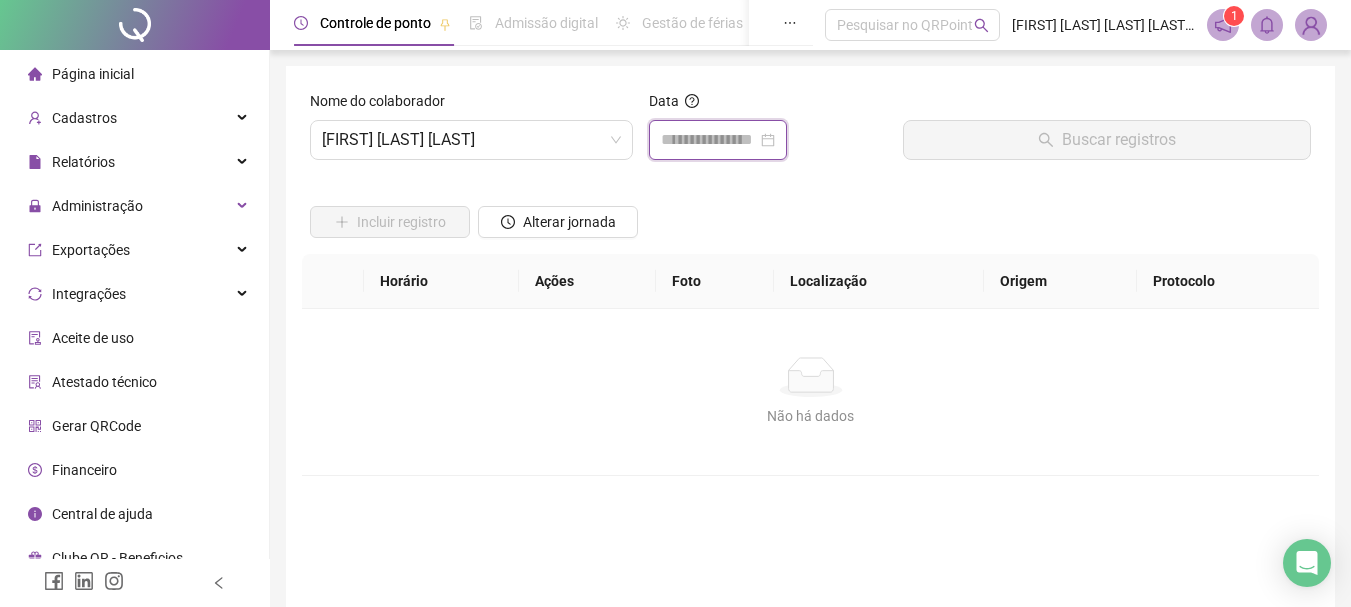 click at bounding box center (709, 140) 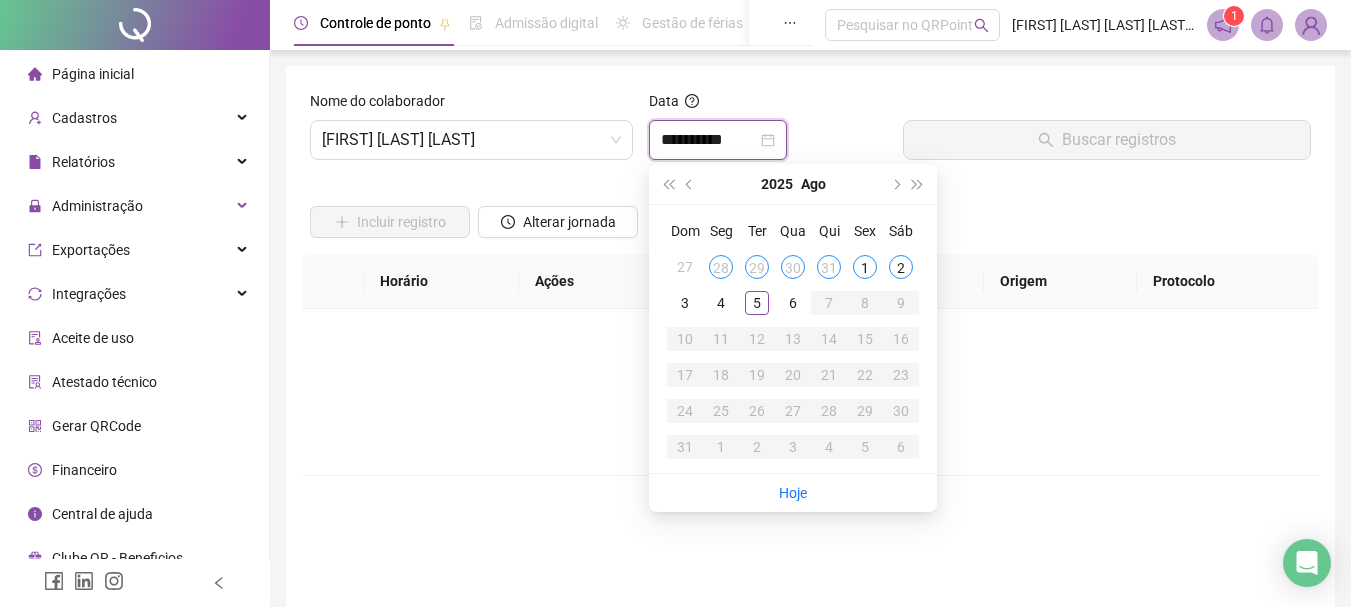 type on "**********" 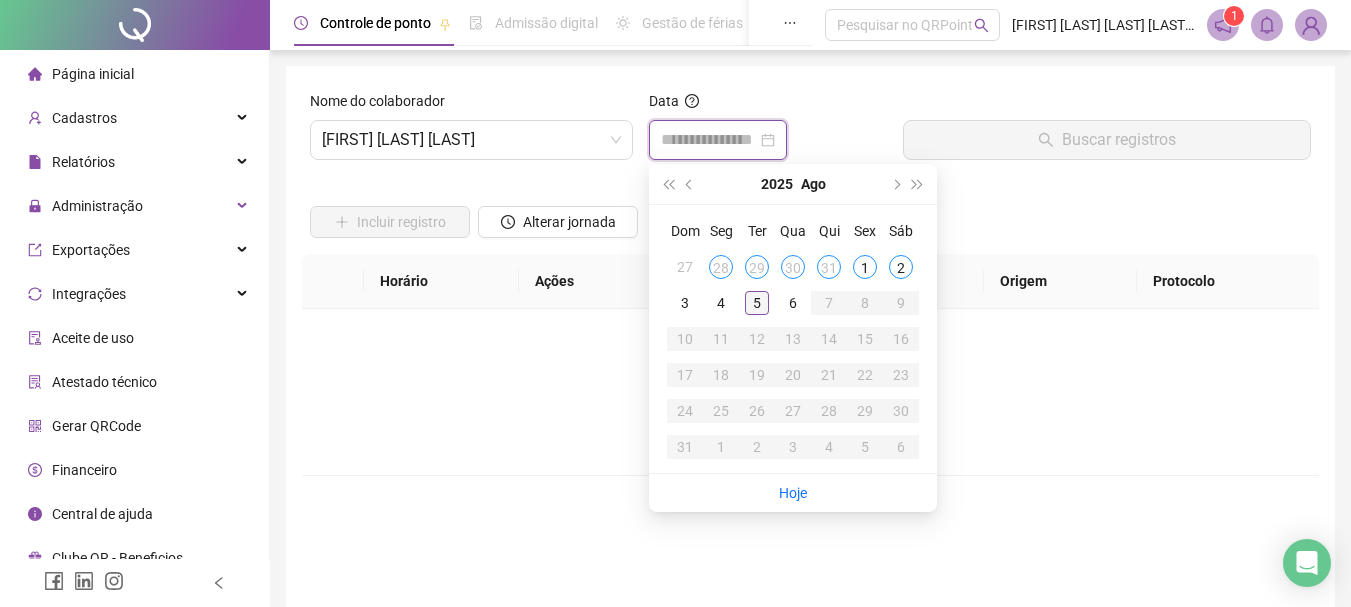 type on "**********" 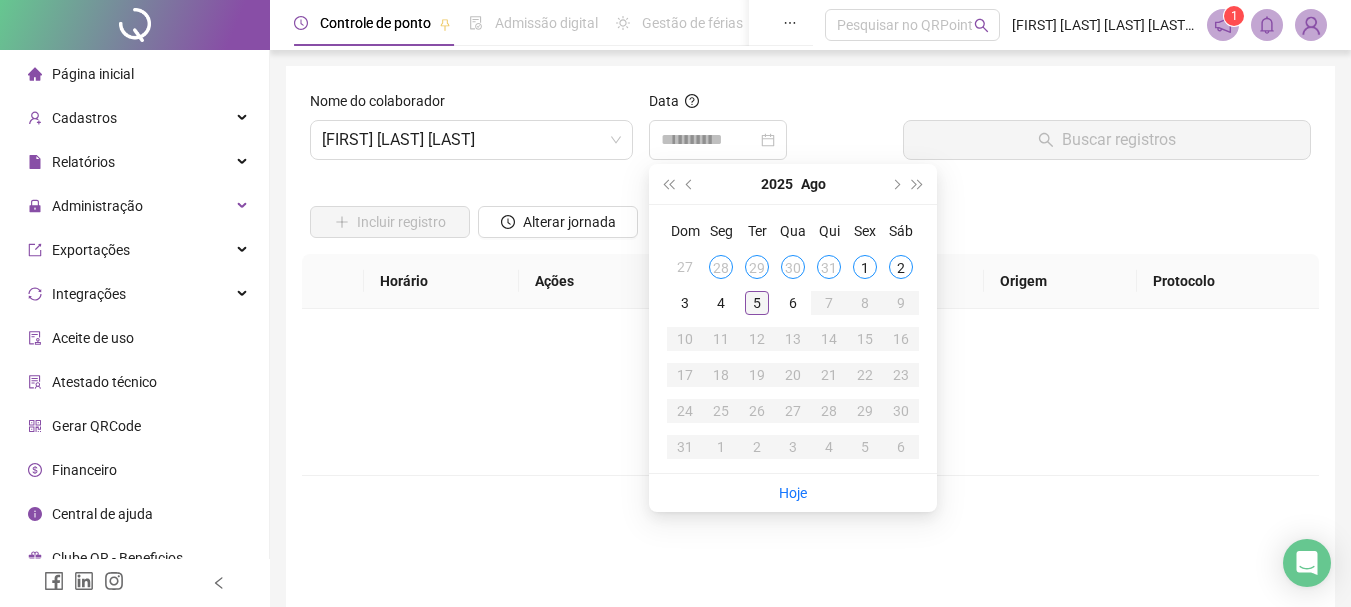 click on "5" at bounding box center (757, 303) 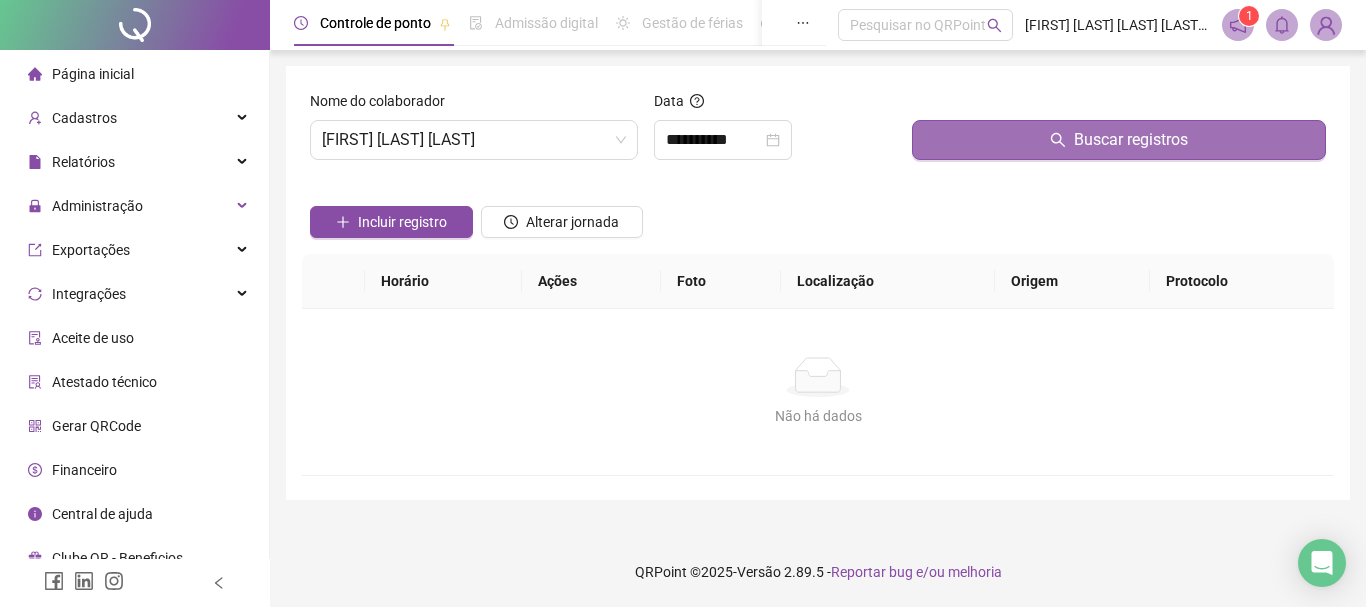 click on "Buscar registros" at bounding box center (1119, 140) 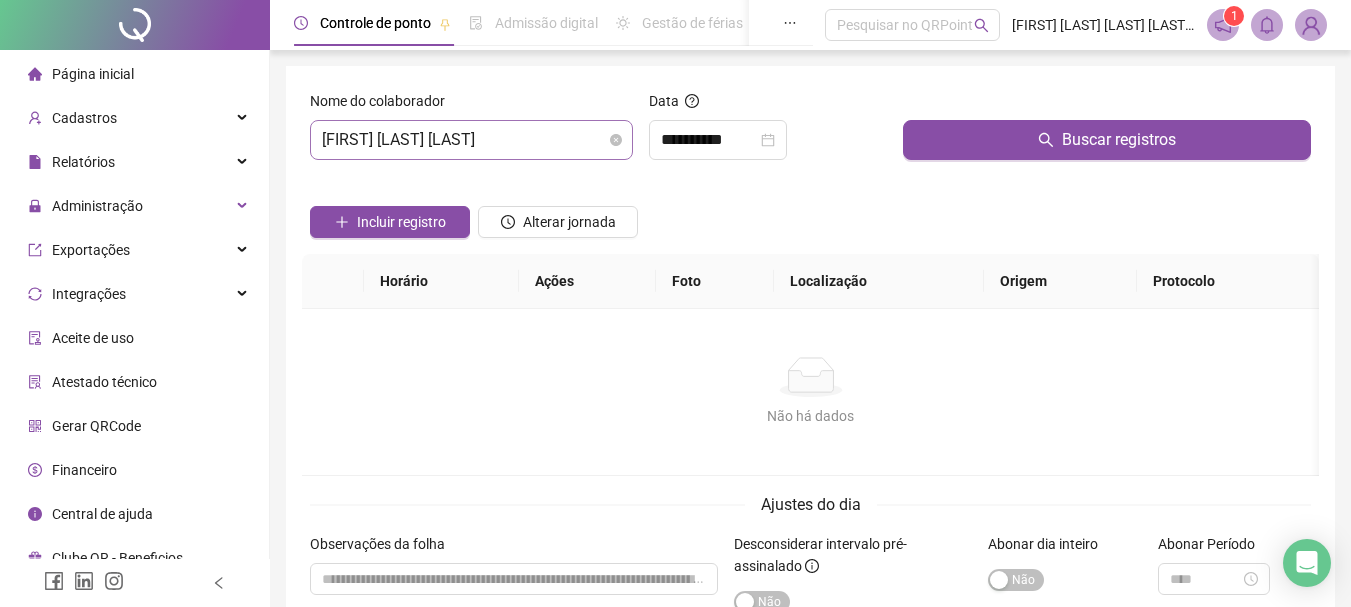 click on "[FIRST] [LAST] [LAST]" at bounding box center (471, 140) 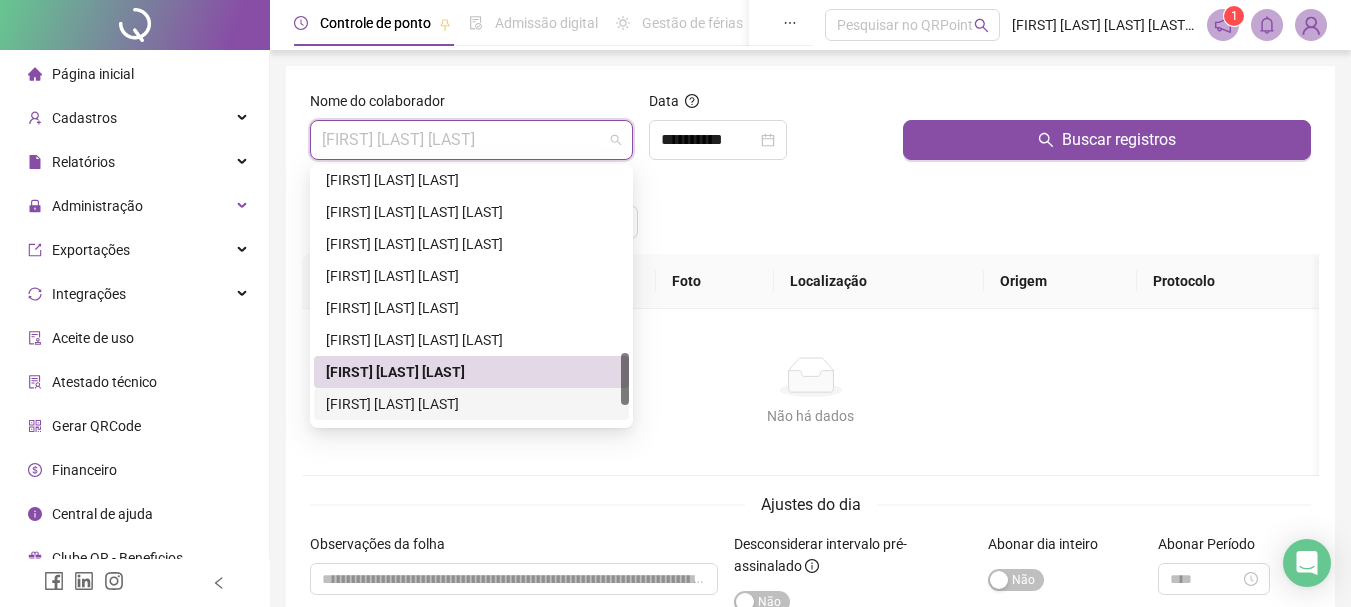 click on "[FIRST] [LAST] [LAST]" at bounding box center (471, 404) 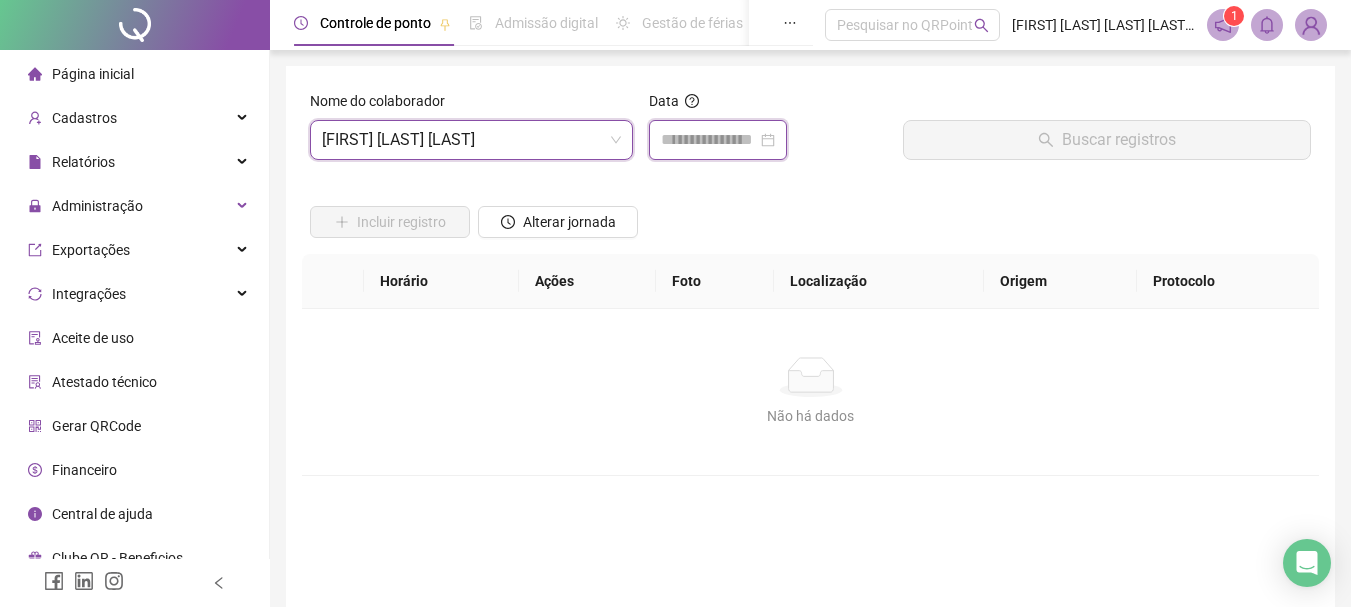 click at bounding box center [709, 140] 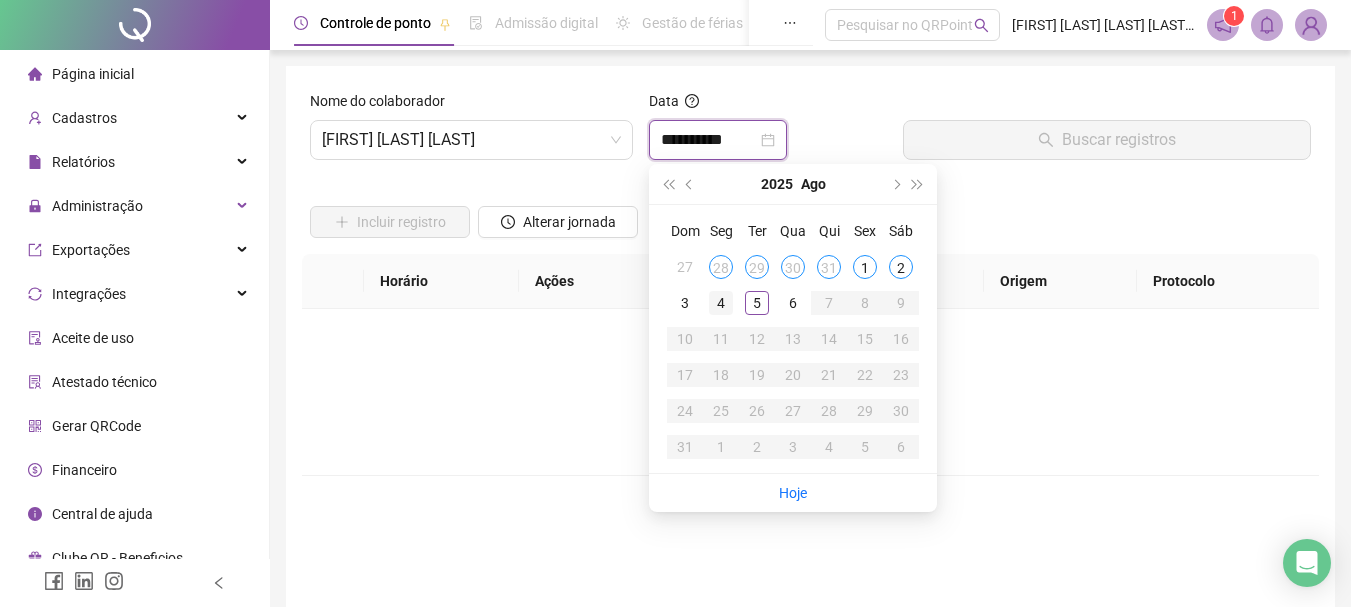 type on "**********" 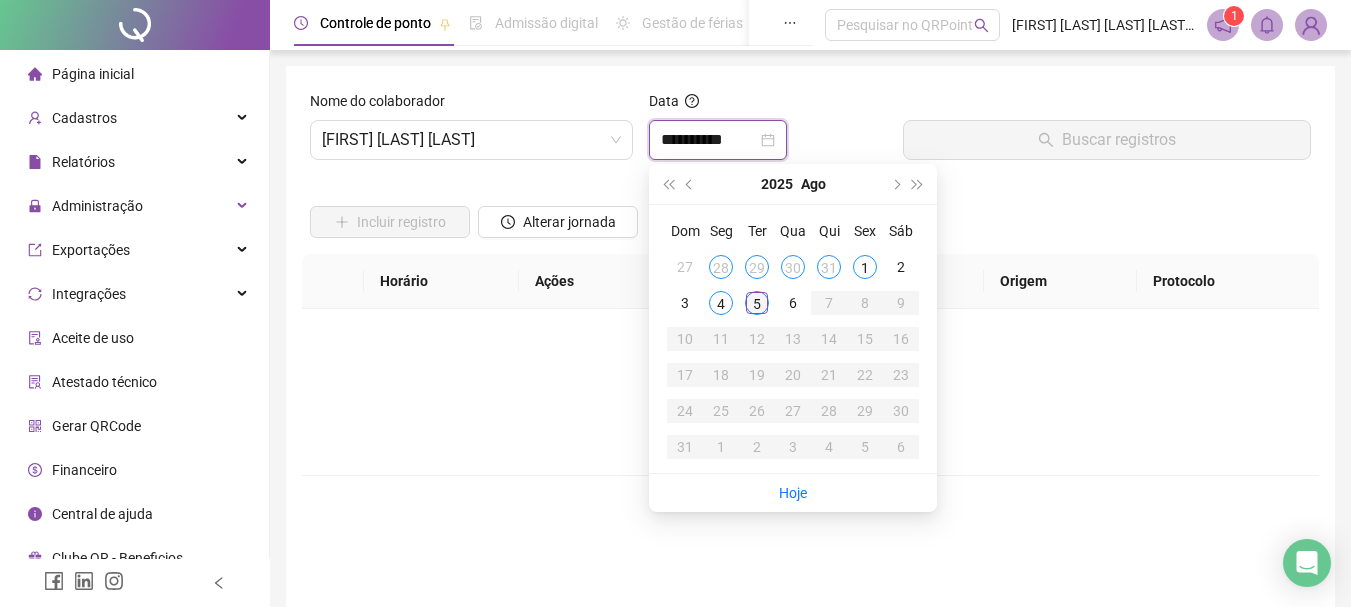 type on "**********" 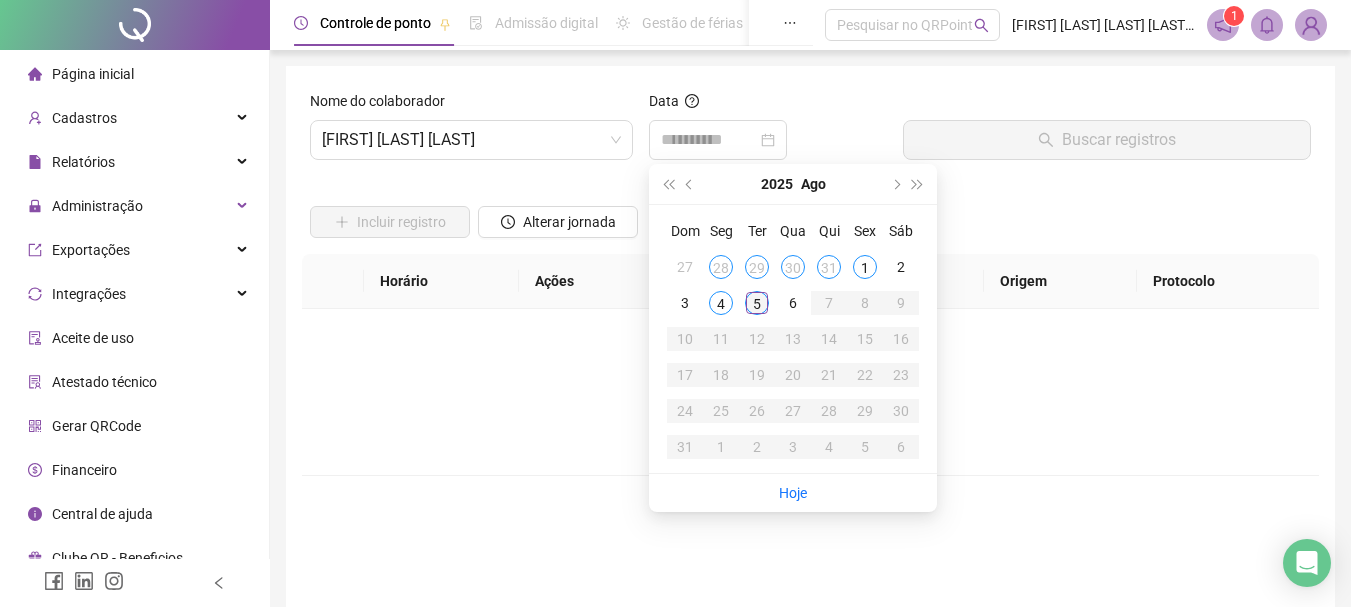 click on "5" at bounding box center (757, 303) 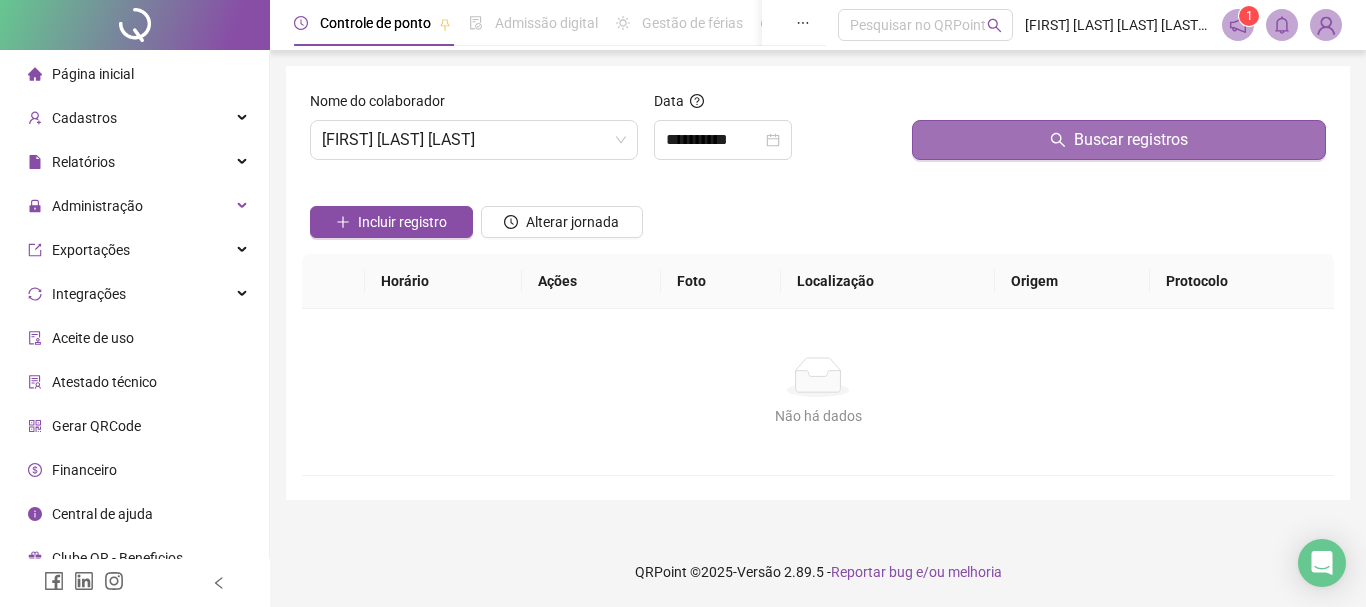 click on "Buscar registros" at bounding box center (1119, 140) 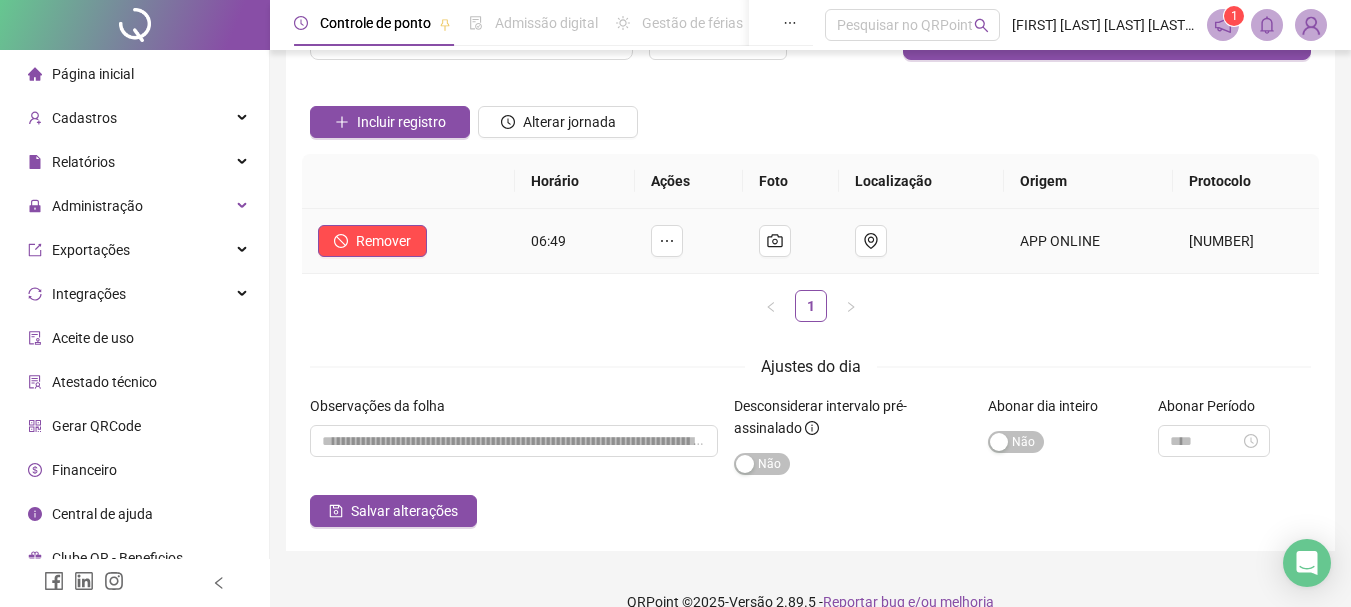 scroll, scrollTop: 0, scrollLeft: 0, axis: both 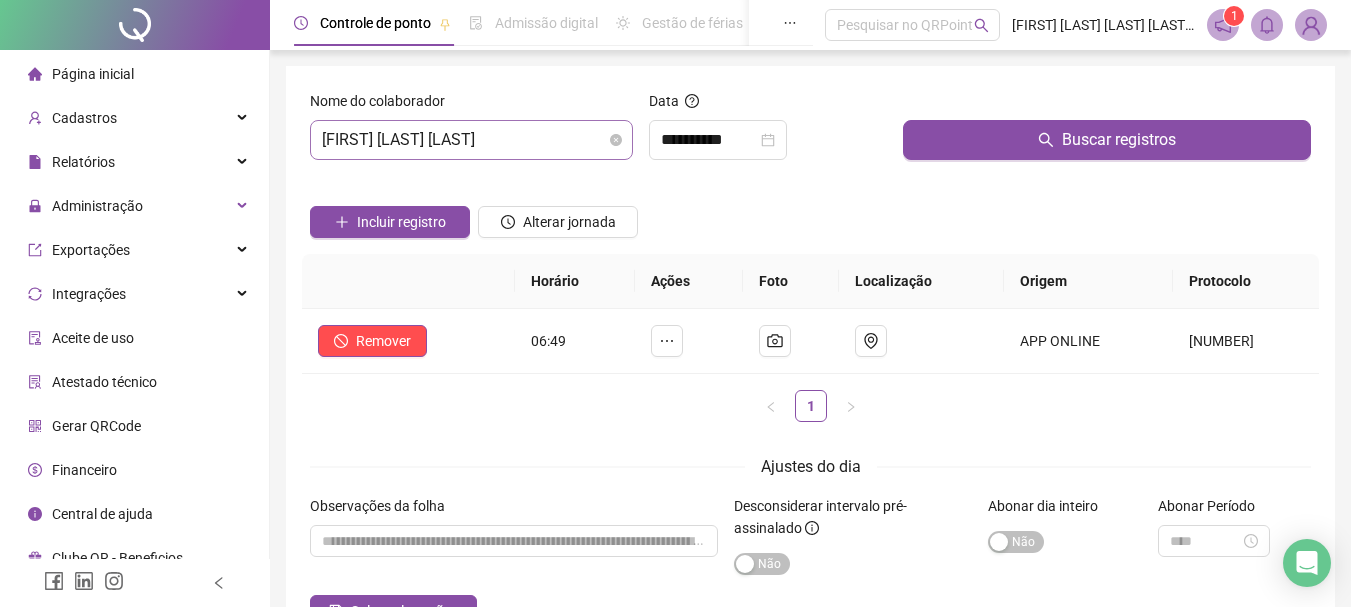 click on "[FIRST] [LAST] [LAST]" at bounding box center (471, 140) 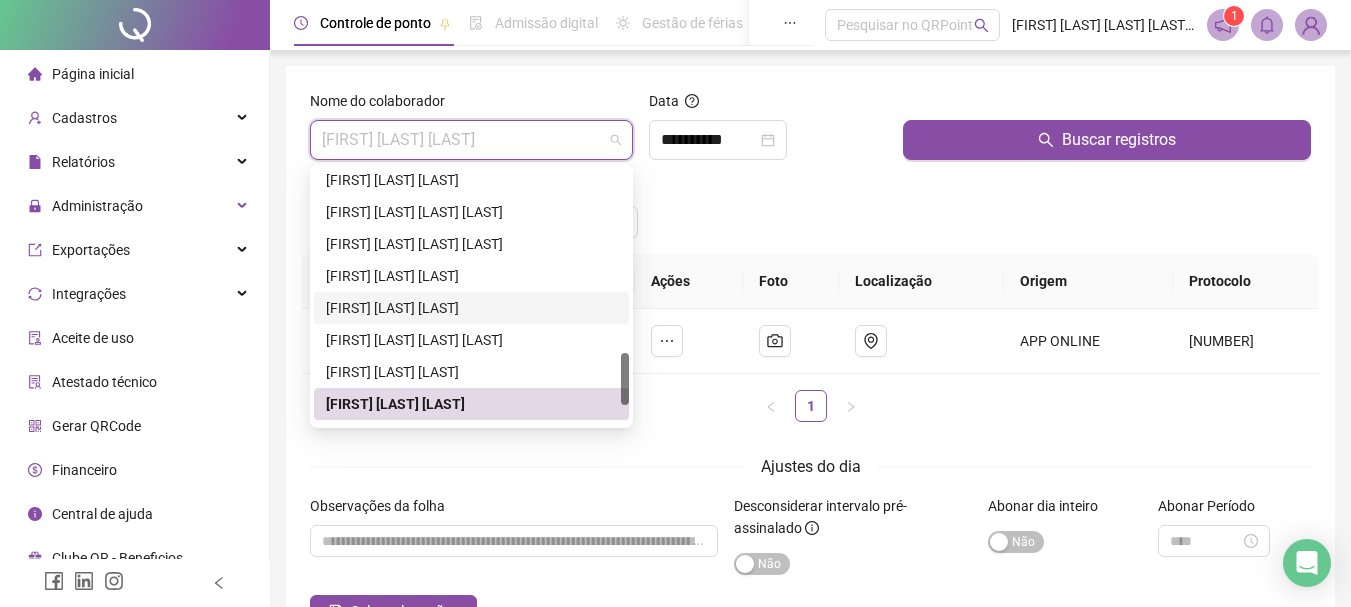 scroll, scrollTop: 992, scrollLeft: 0, axis: vertical 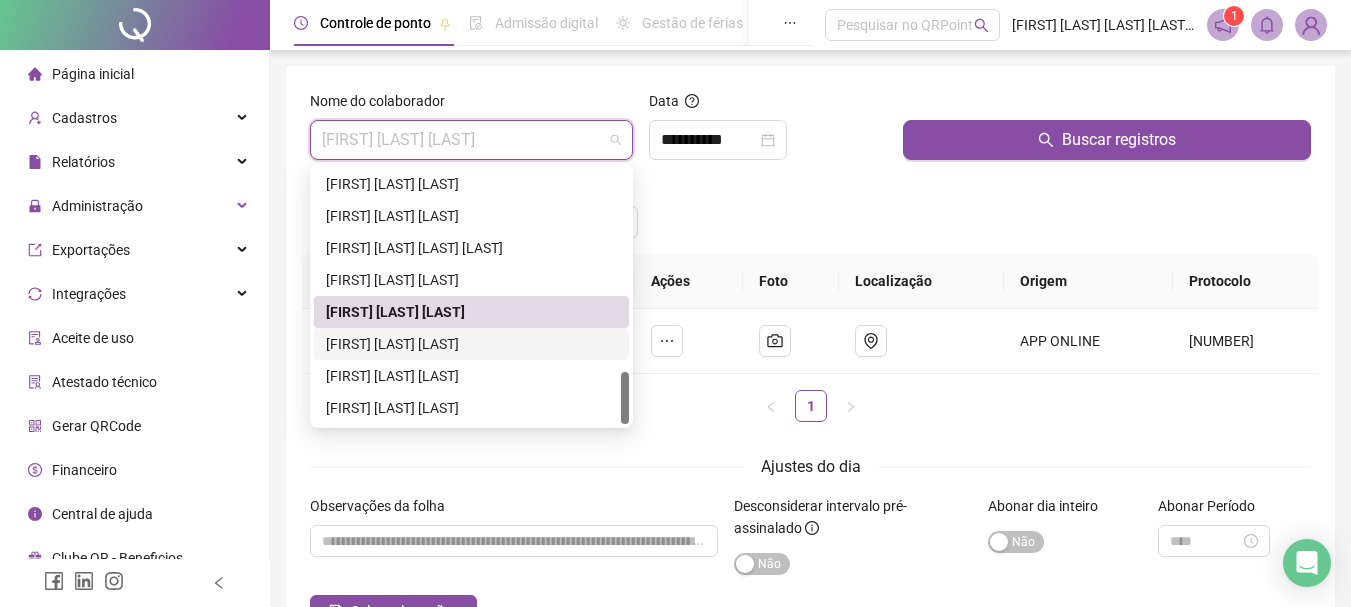 click on "[FIRST] [LAST] [LAST]" at bounding box center [471, 344] 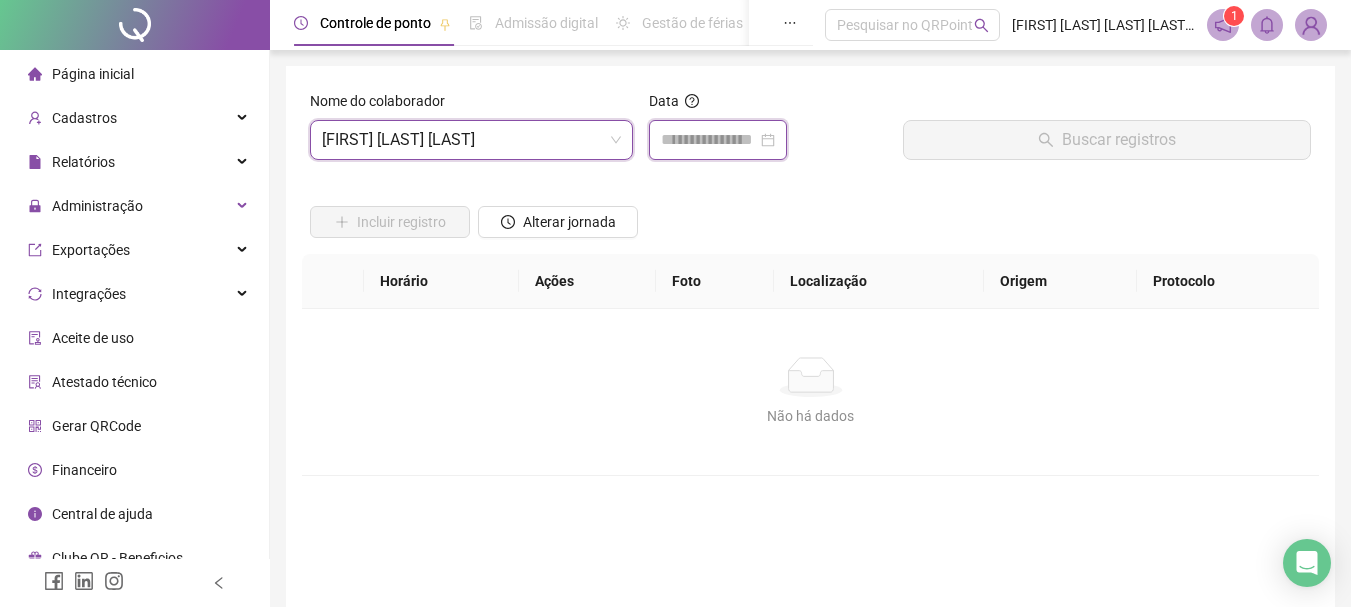 click at bounding box center (709, 140) 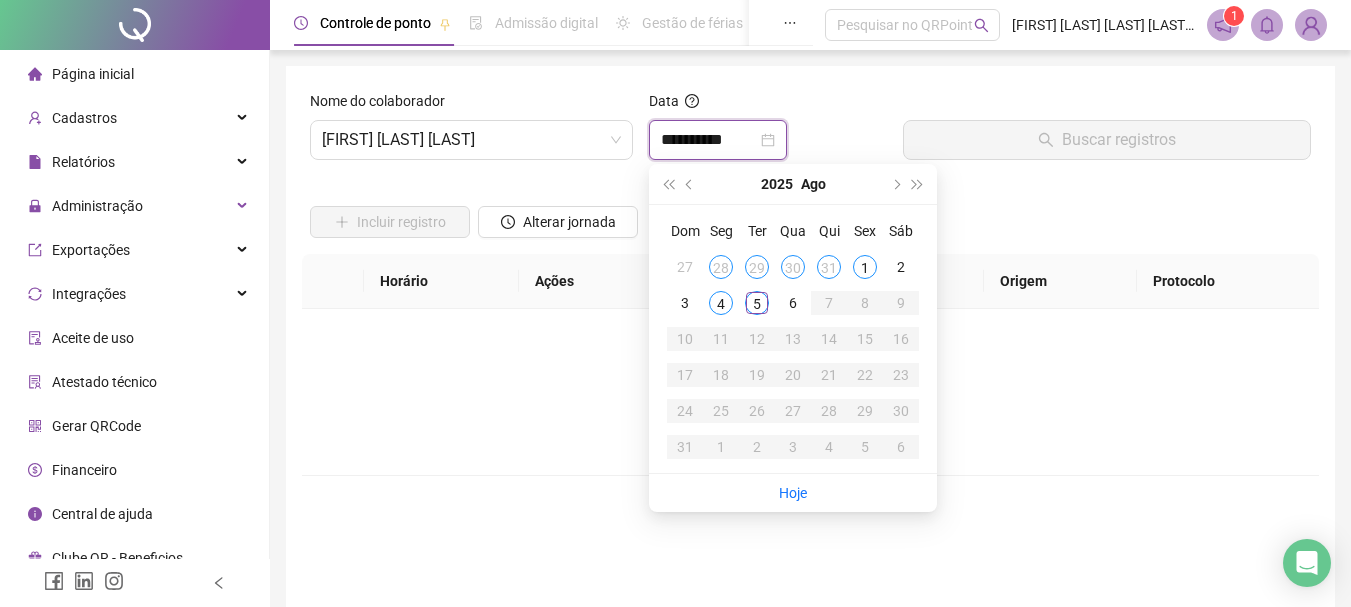 type on "**********" 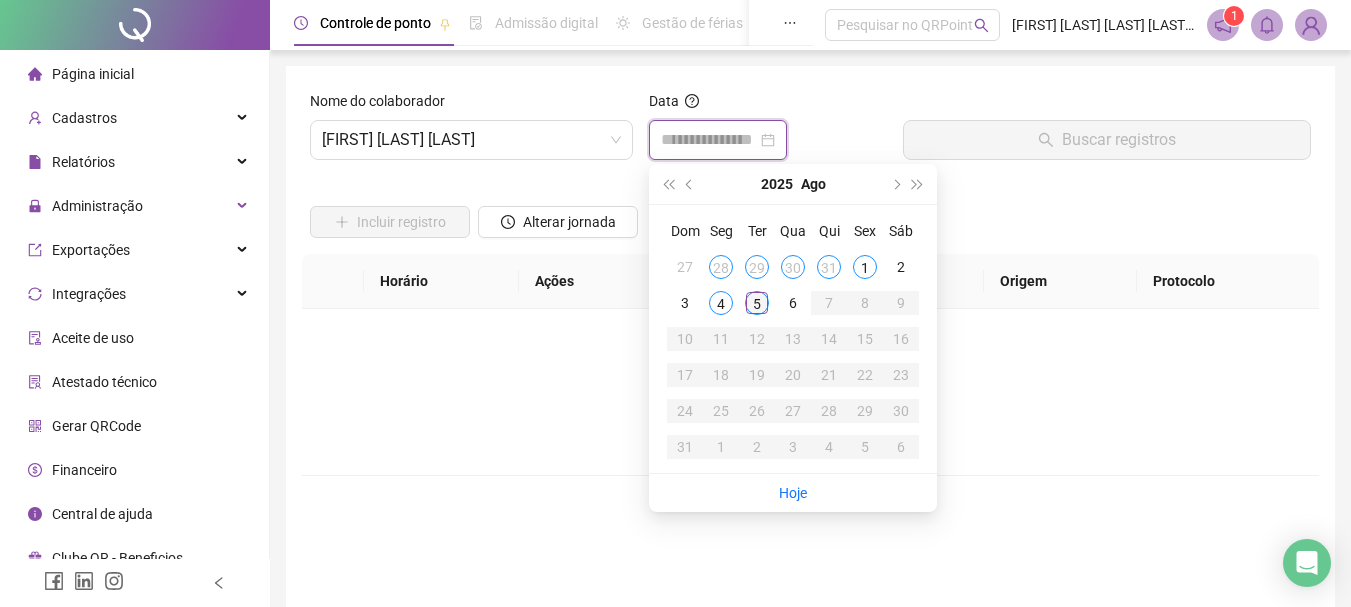 type on "**********" 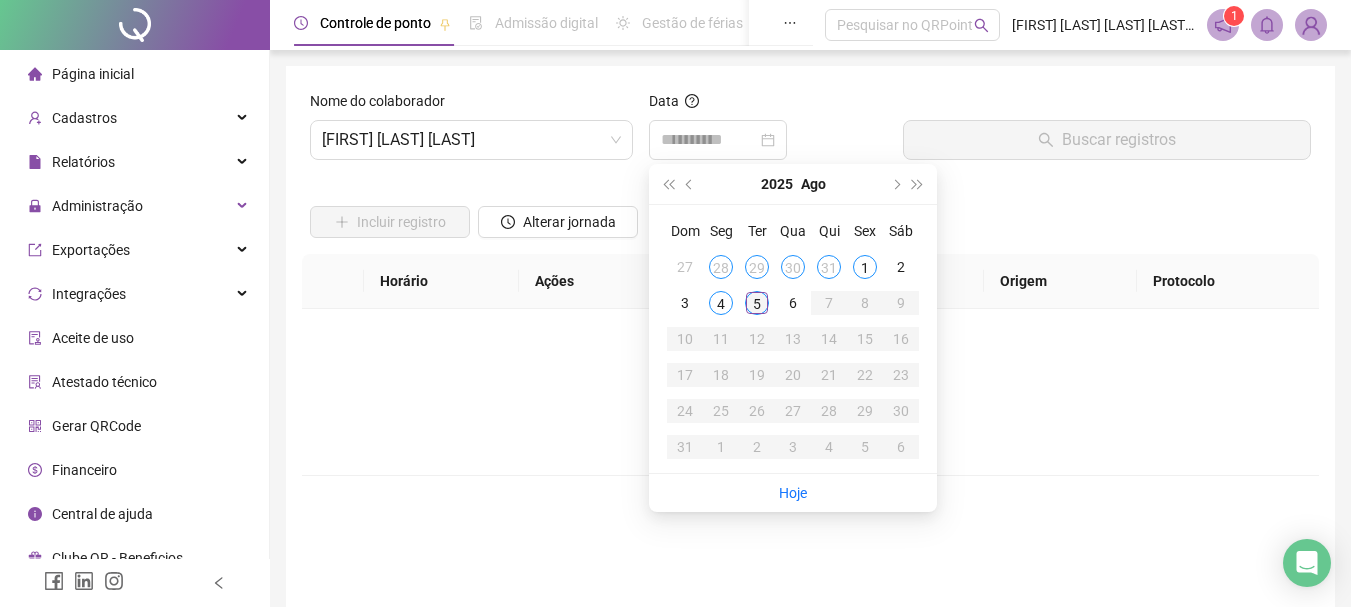 click on "5" at bounding box center [757, 303] 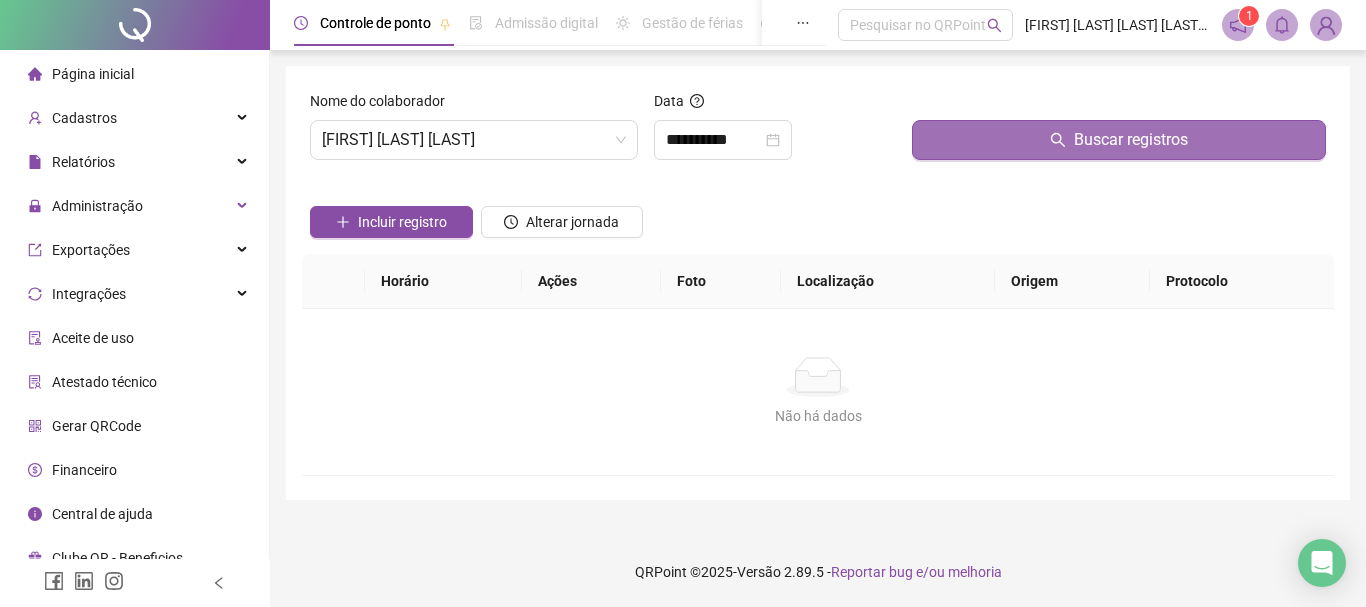 click on "Buscar registros" at bounding box center [1131, 140] 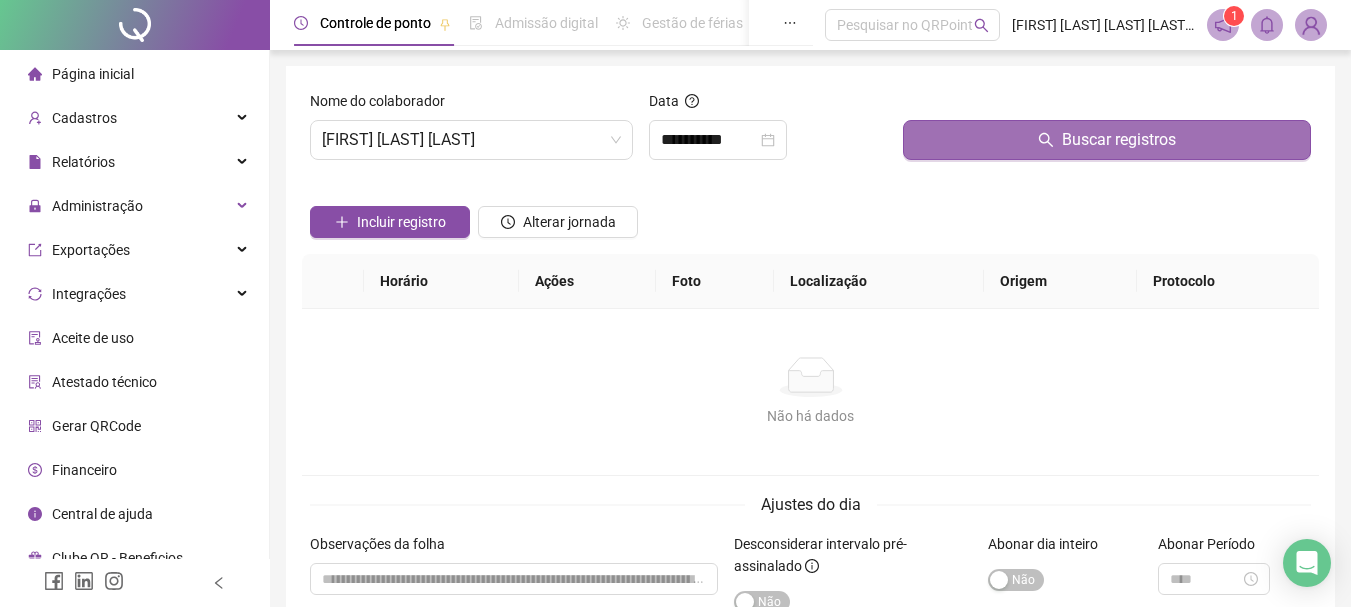 click on "Buscar registros" at bounding box center (1107, 140) 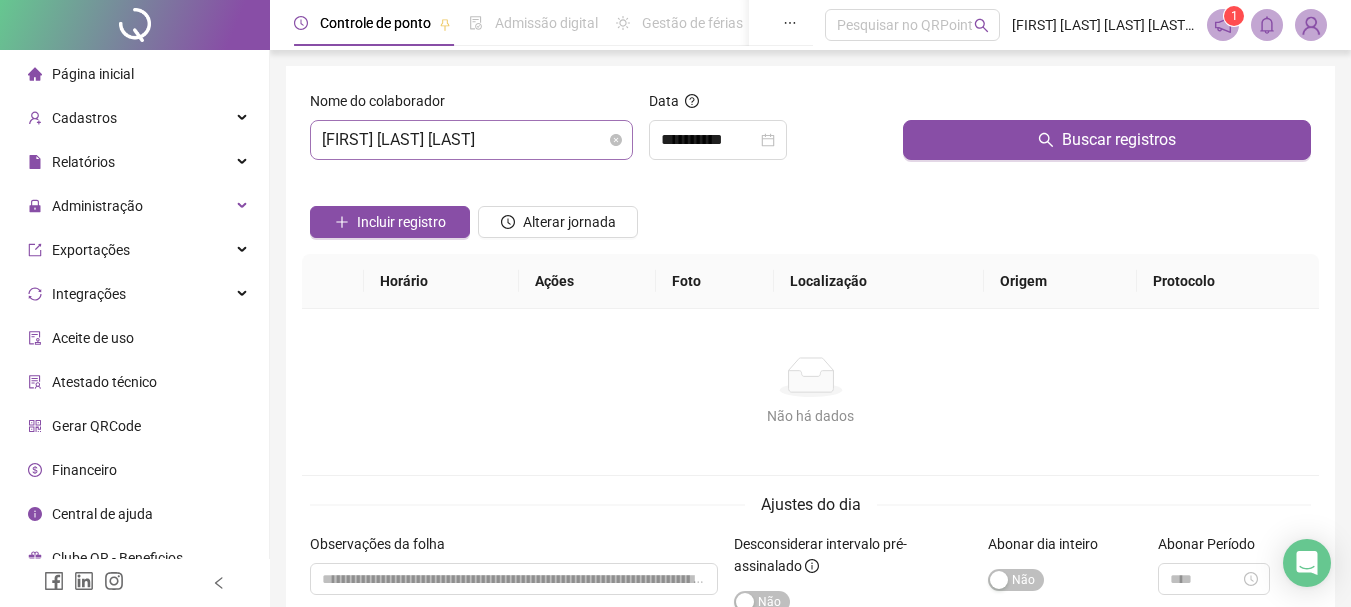 click on "[FIRST] [LAST] [LAST]" at bounding box center (471, 140) 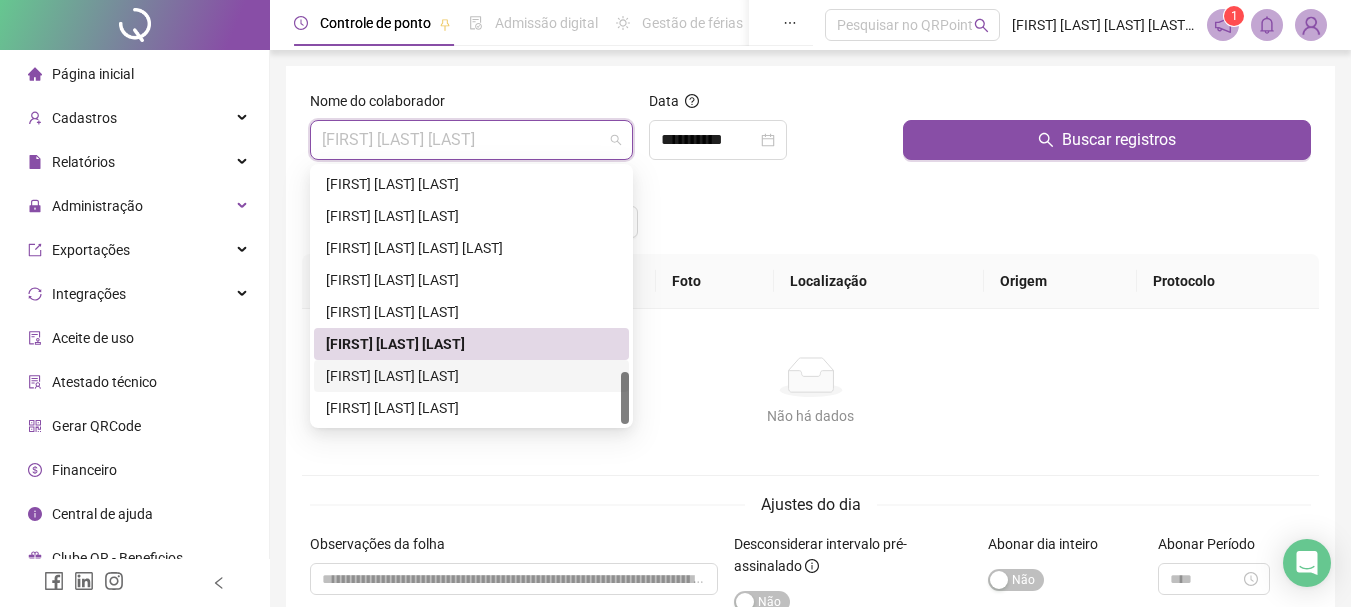 click on "[FIRST] [LAST] [LAST]" at bounding box center (471, 376) 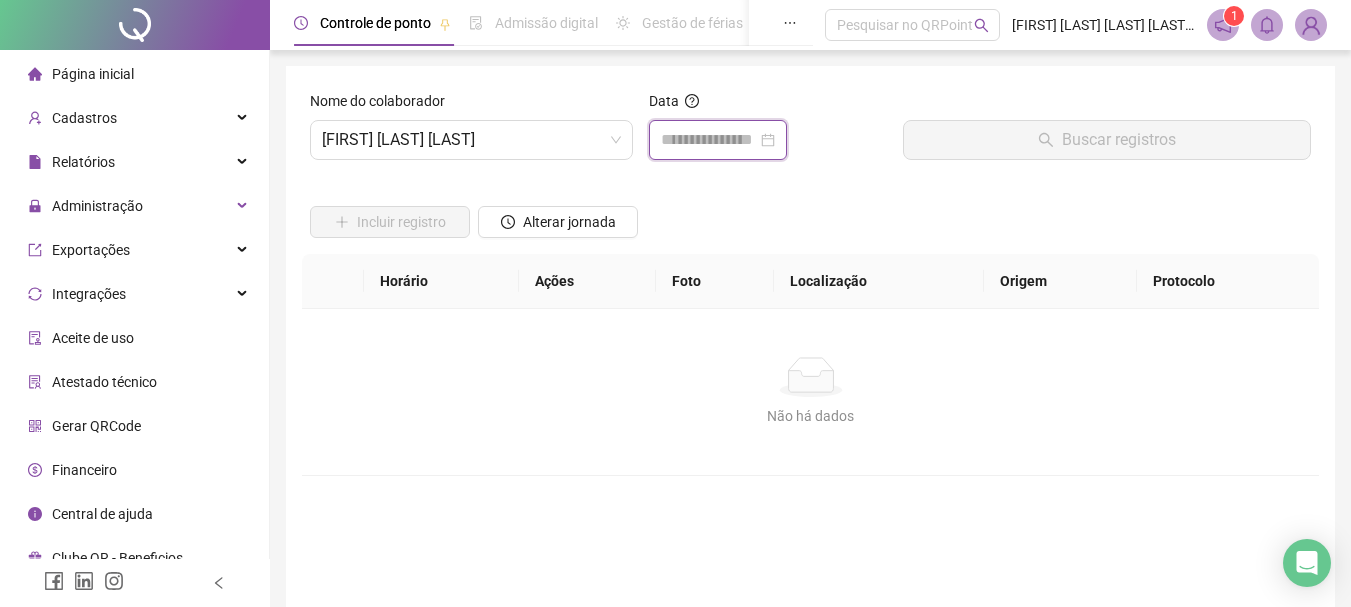 click at bounding box center (709, 140) 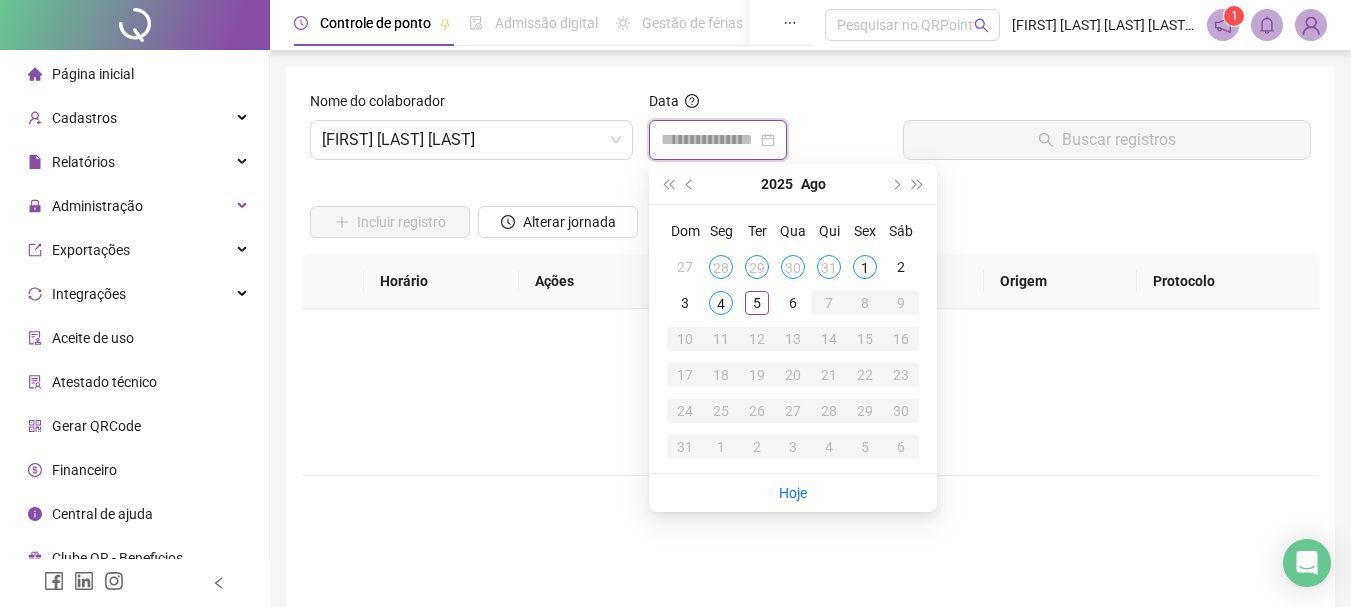 type on "**********" 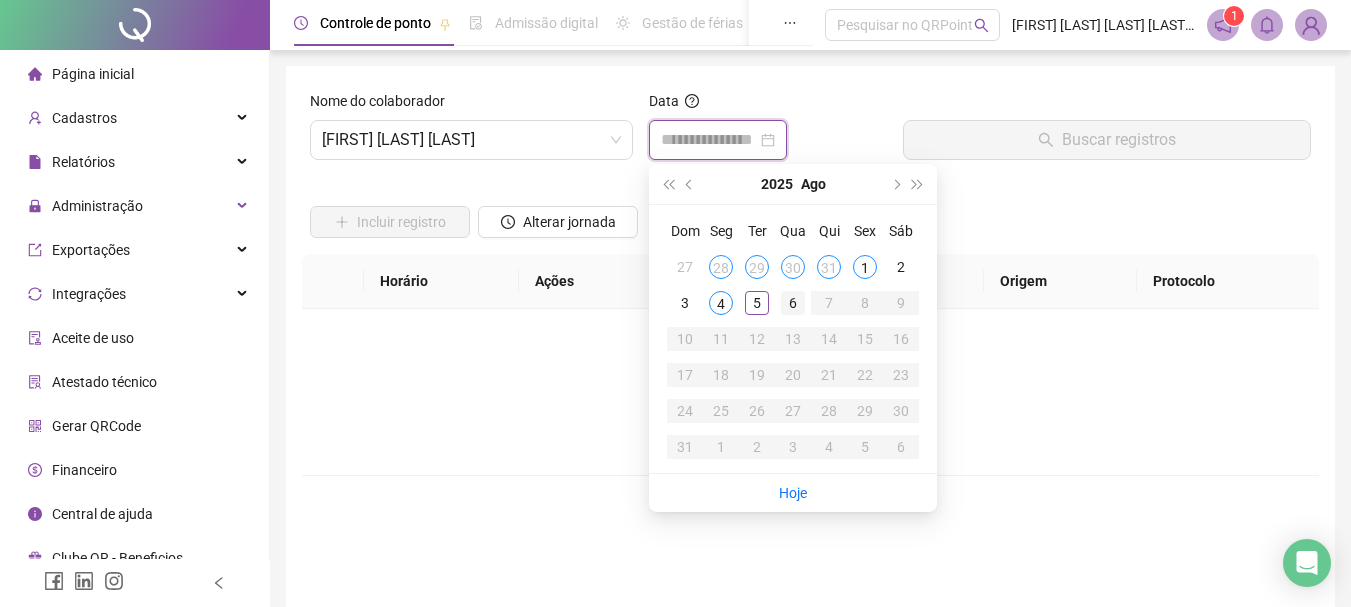 type on "**********" 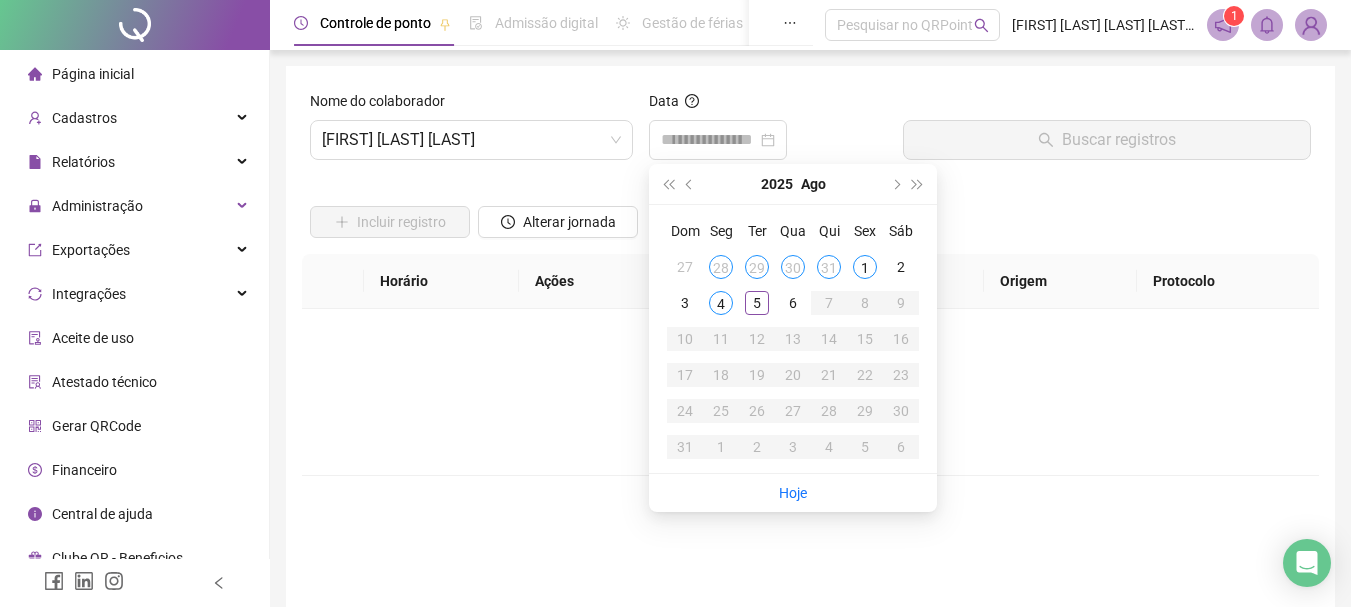 click on "Não há dados" at bounding box center (810, 377) 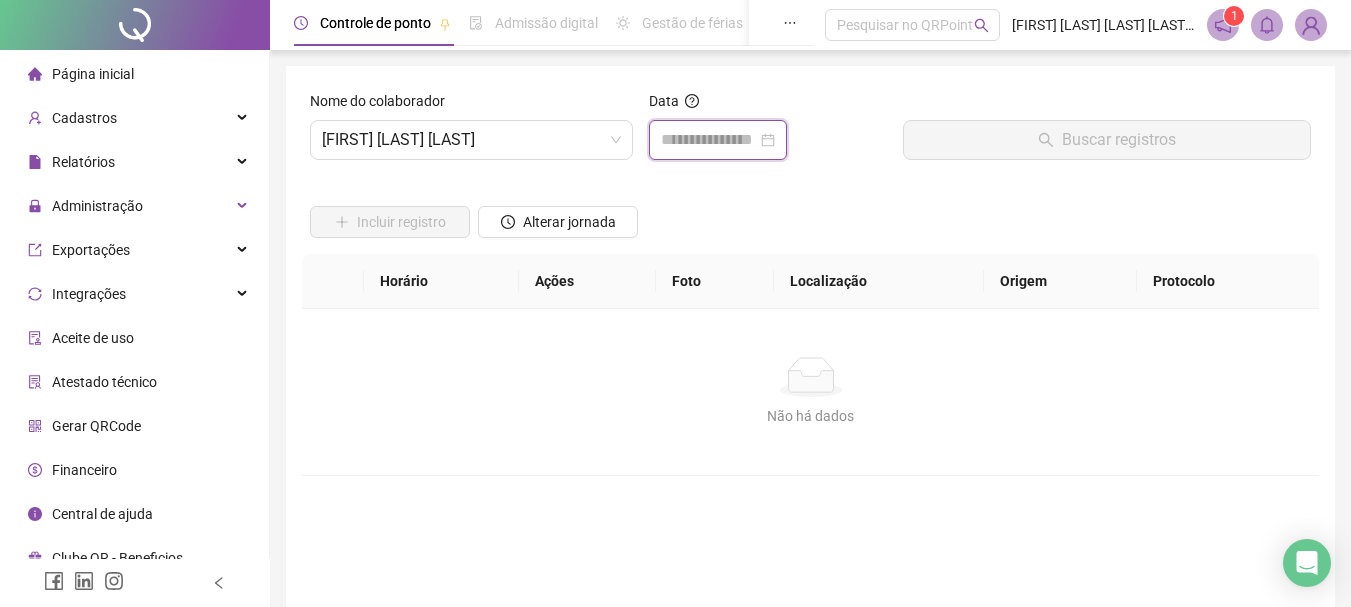 click at bounding box center [709, 140] 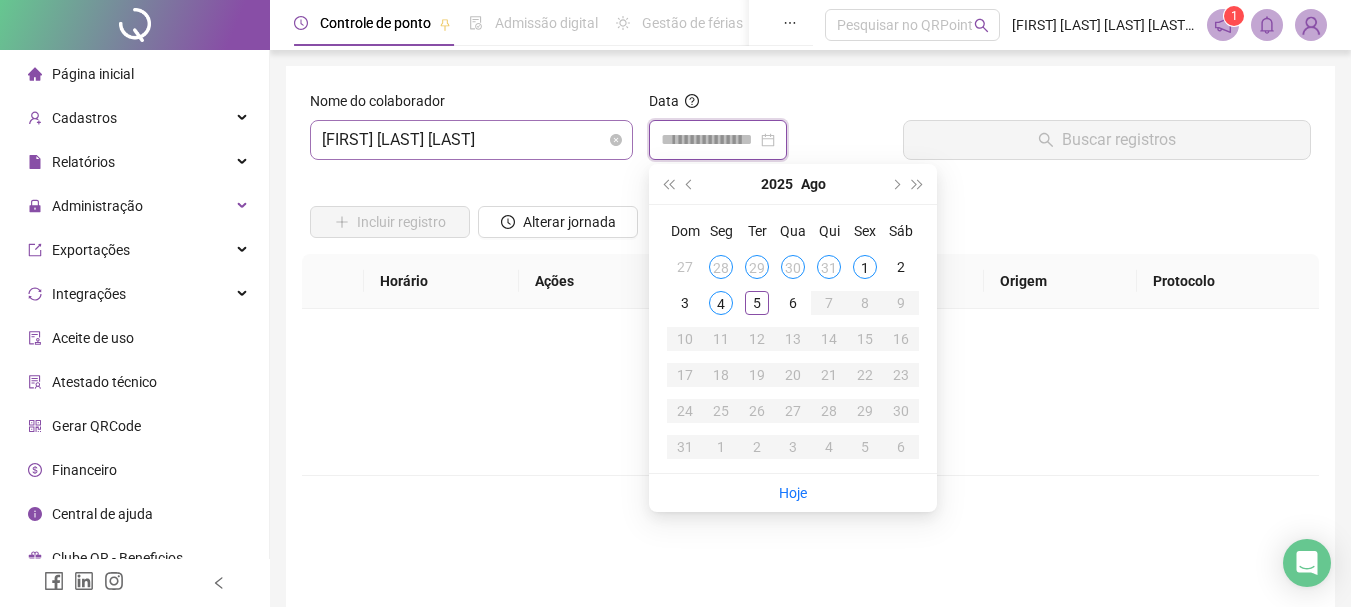 click on "[FIRST] [LAST] [LAST]" at bounding box center (471, 140) 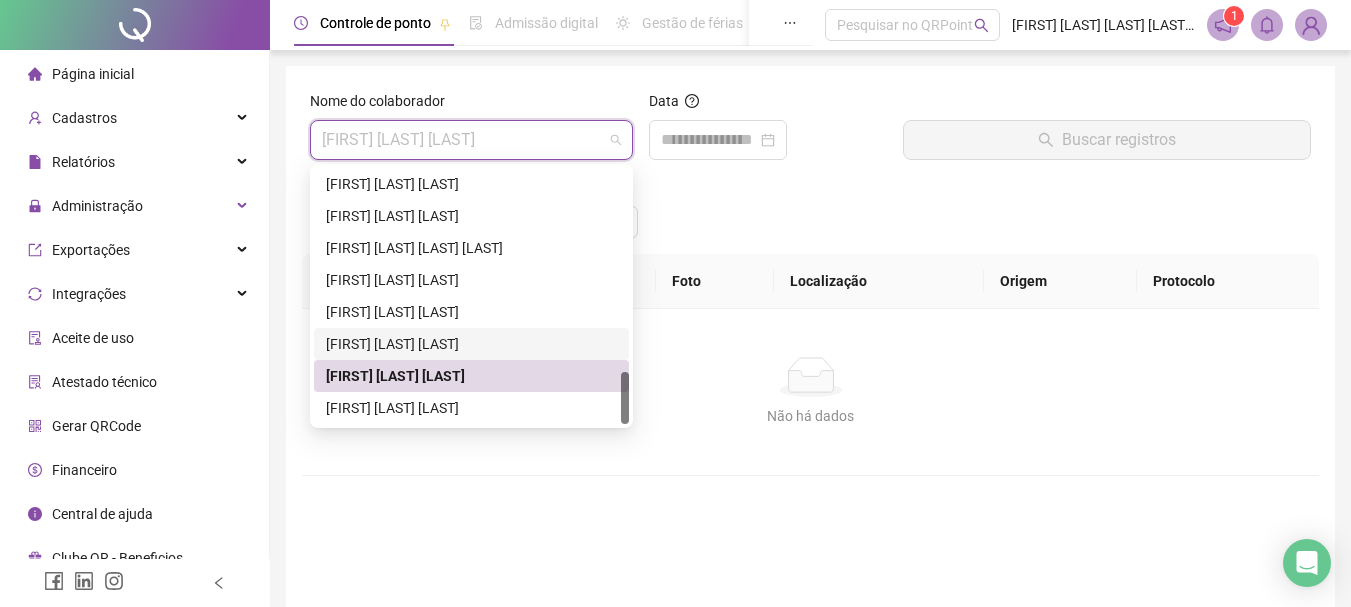 click on "[FIRST] [LAST] [LAST]" at bounding box center (471, 344) 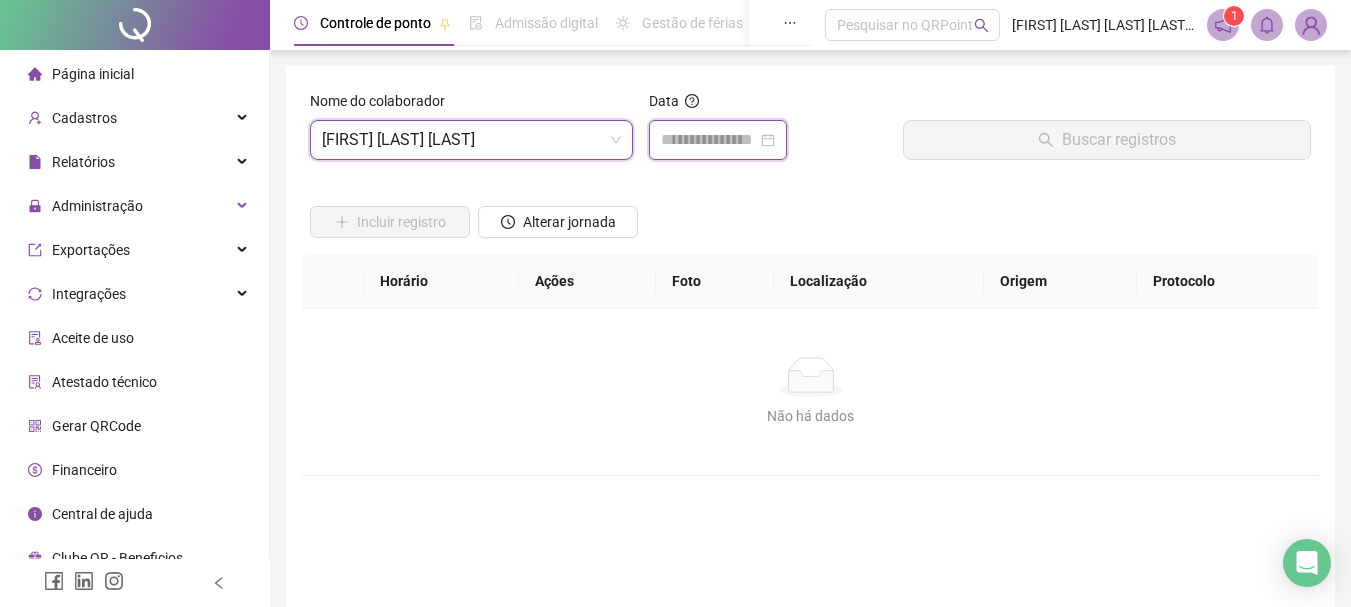 click at bounding box center [709, 140] 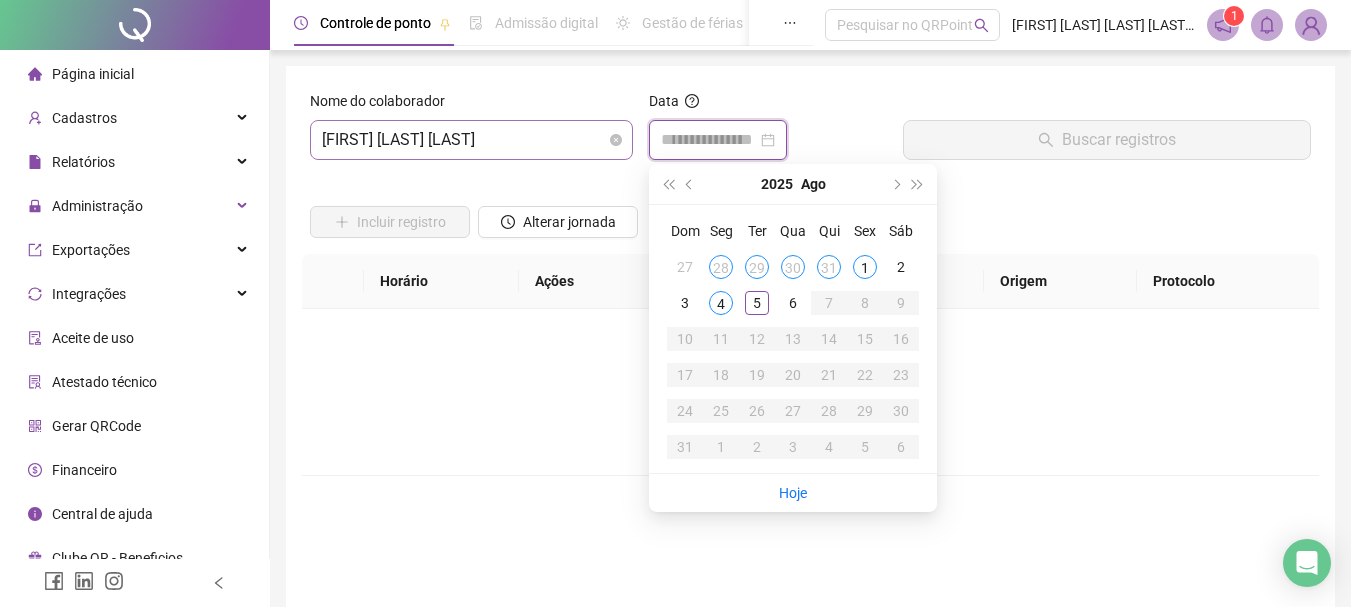 click on "[FIRST] [LAST] [LAST]" at bounding box center (471, 140) 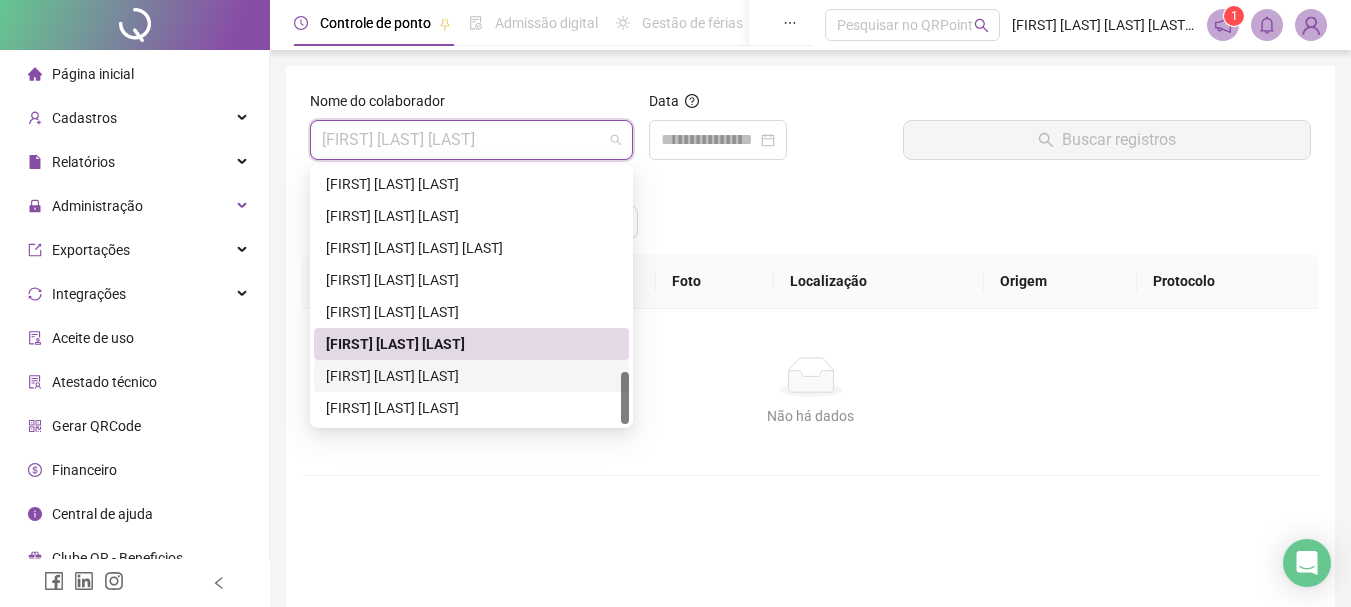 click on "[FIRST] [LAST] [LAST]" at bounding box center (471, 376) 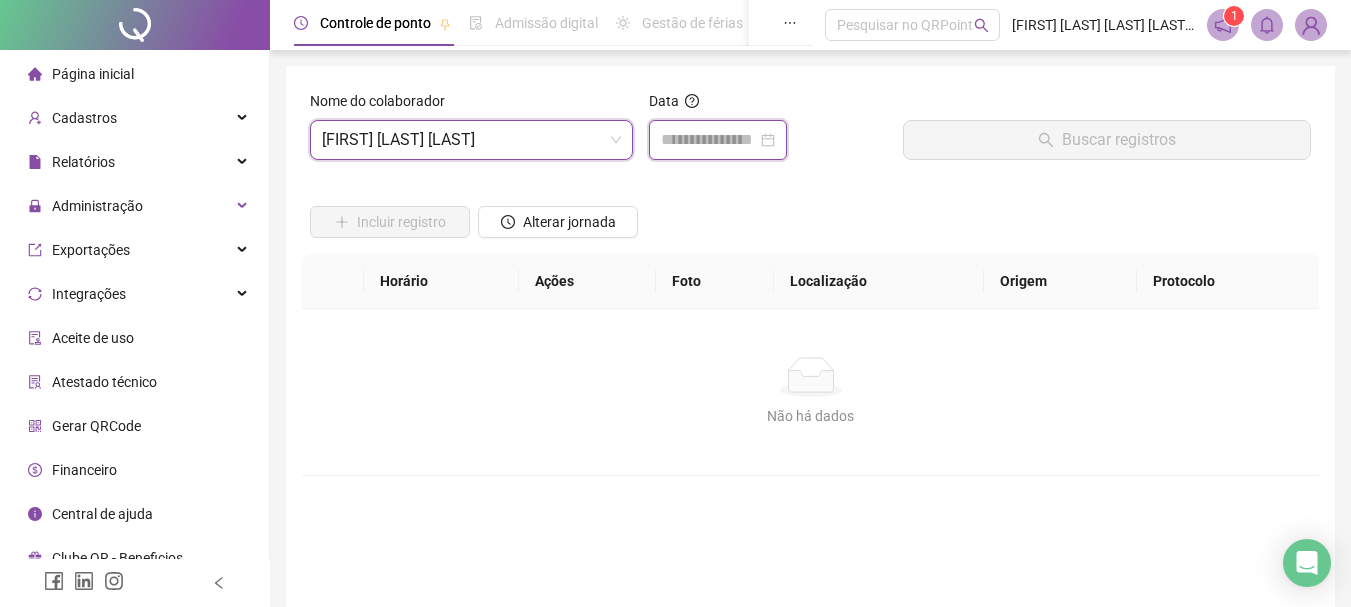 click at bounding box center (709, 140) 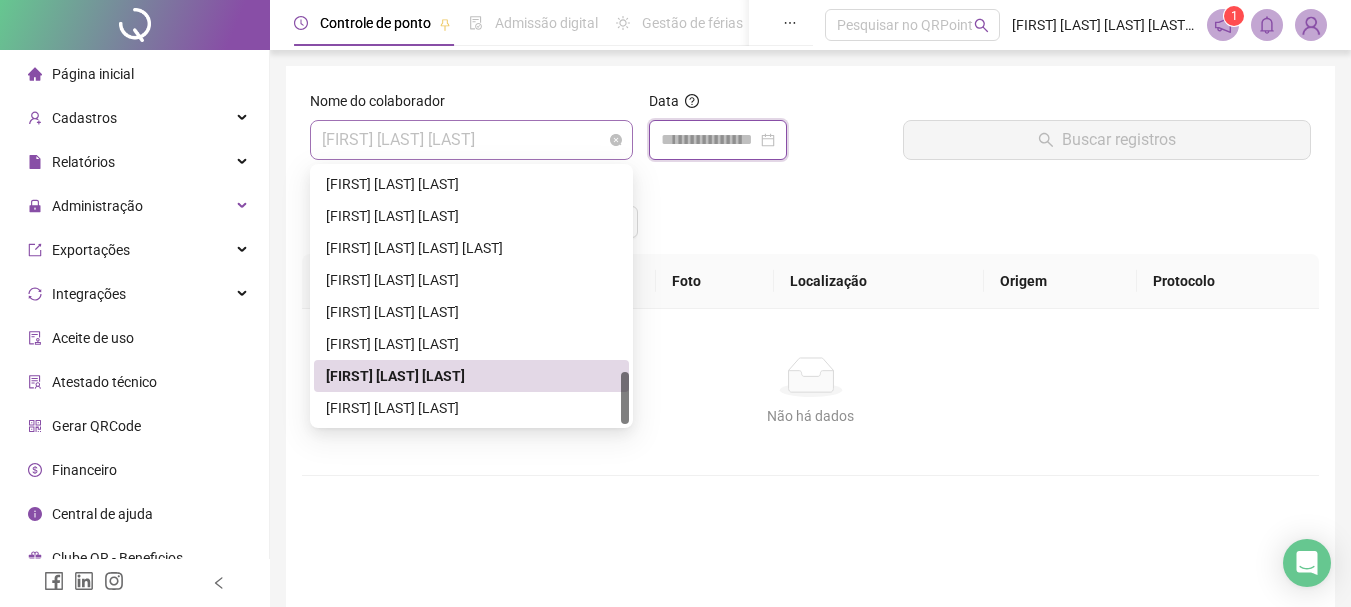 click on "[FIRST] [LAST] [LAST]" at bounding box center (471, 140) 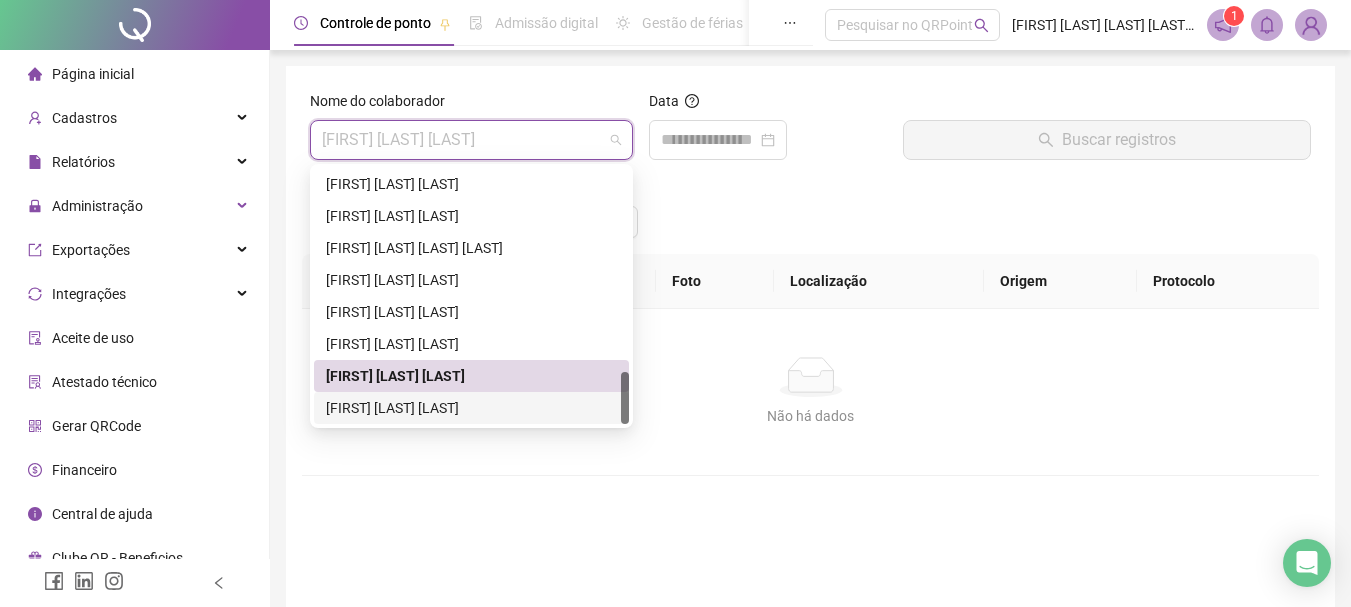 click on "[FIRST] [LAST] [LAST]" at bounding box center (471, 408) 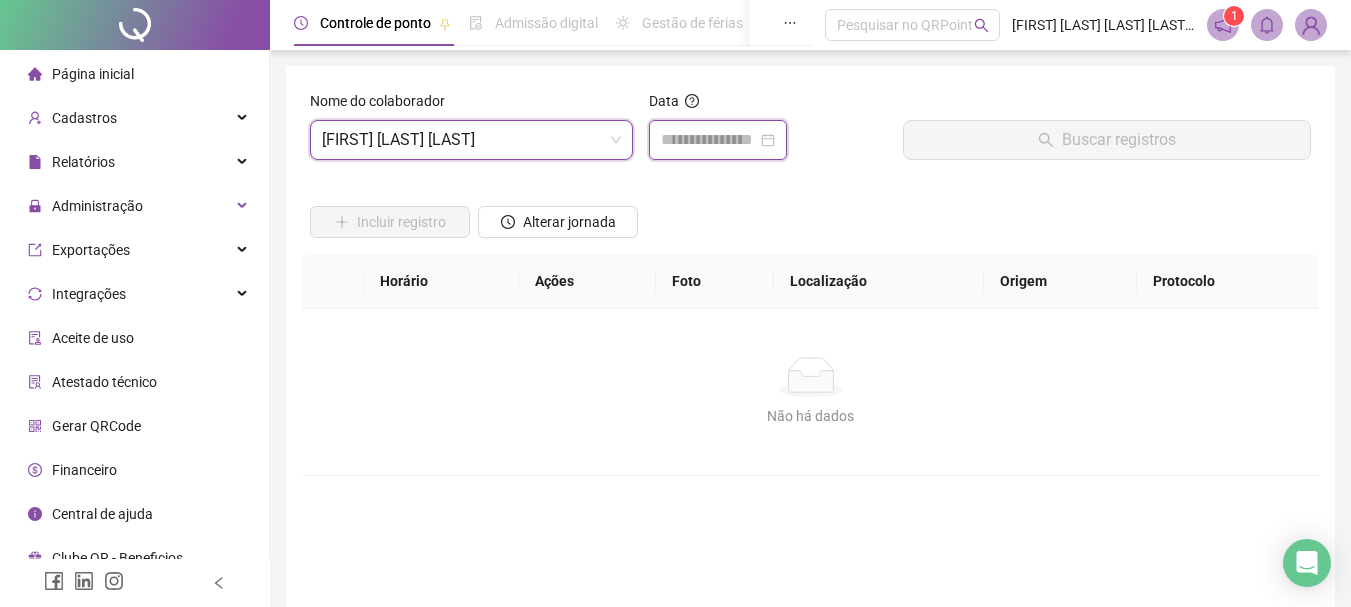 click at bounding box center [709, 140] 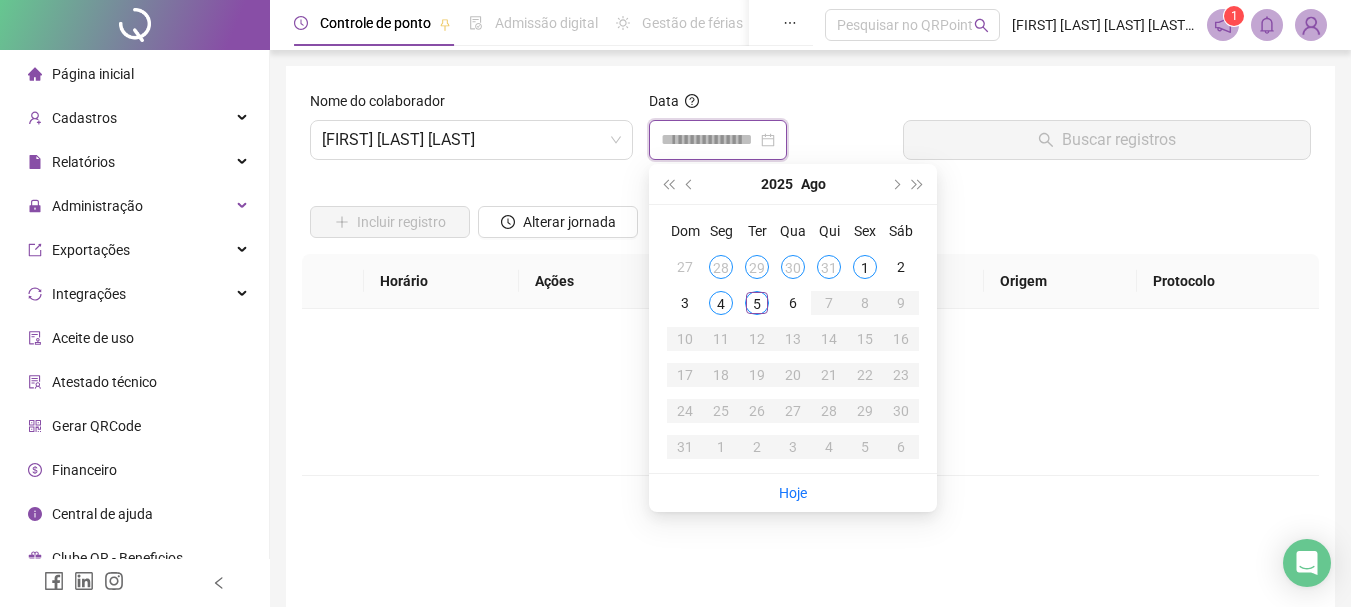 type on "**********" 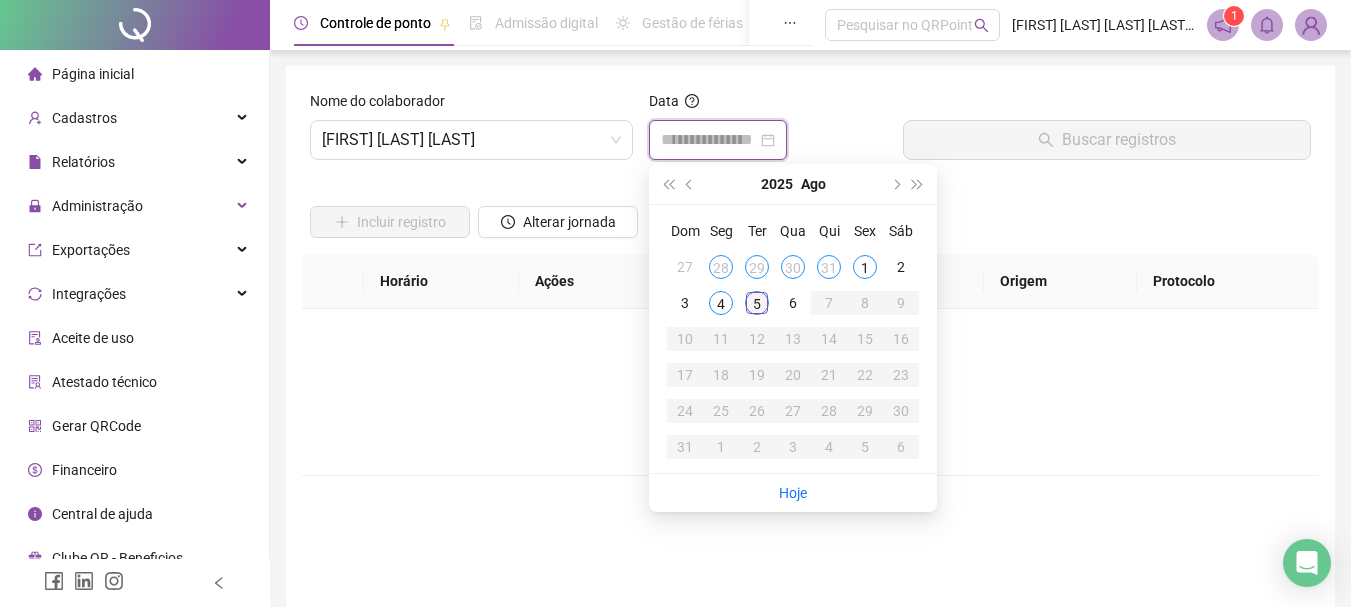 type on "**********" 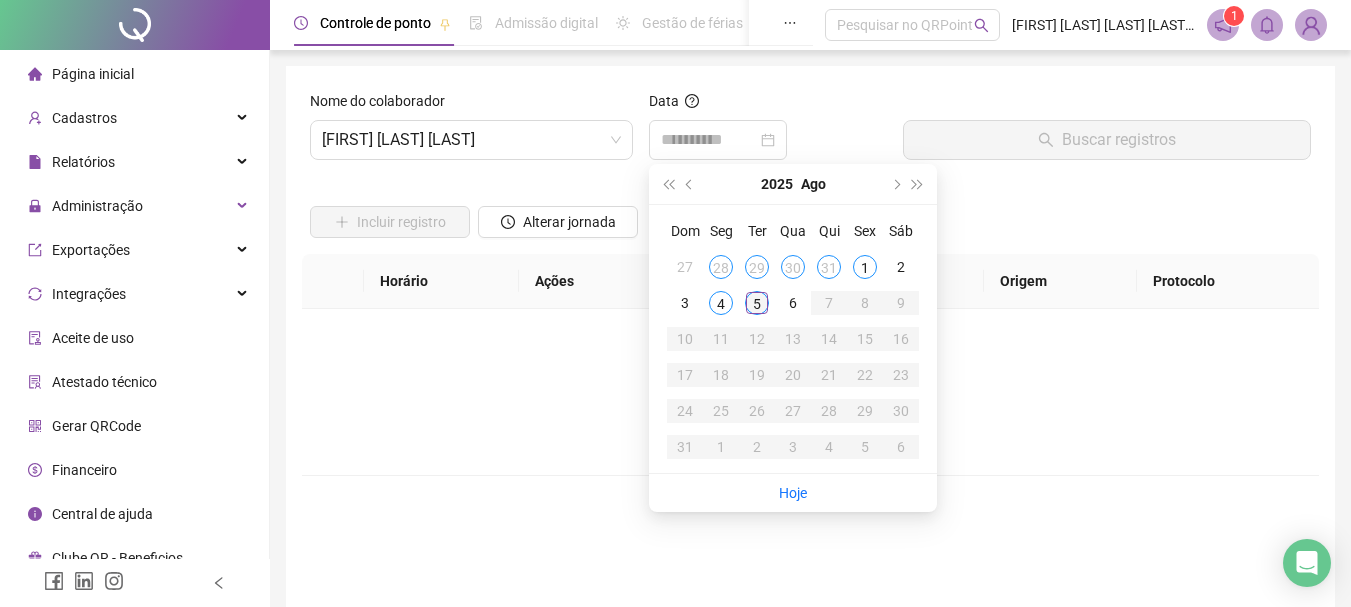 click on "5" at bounding box center (757, 303) 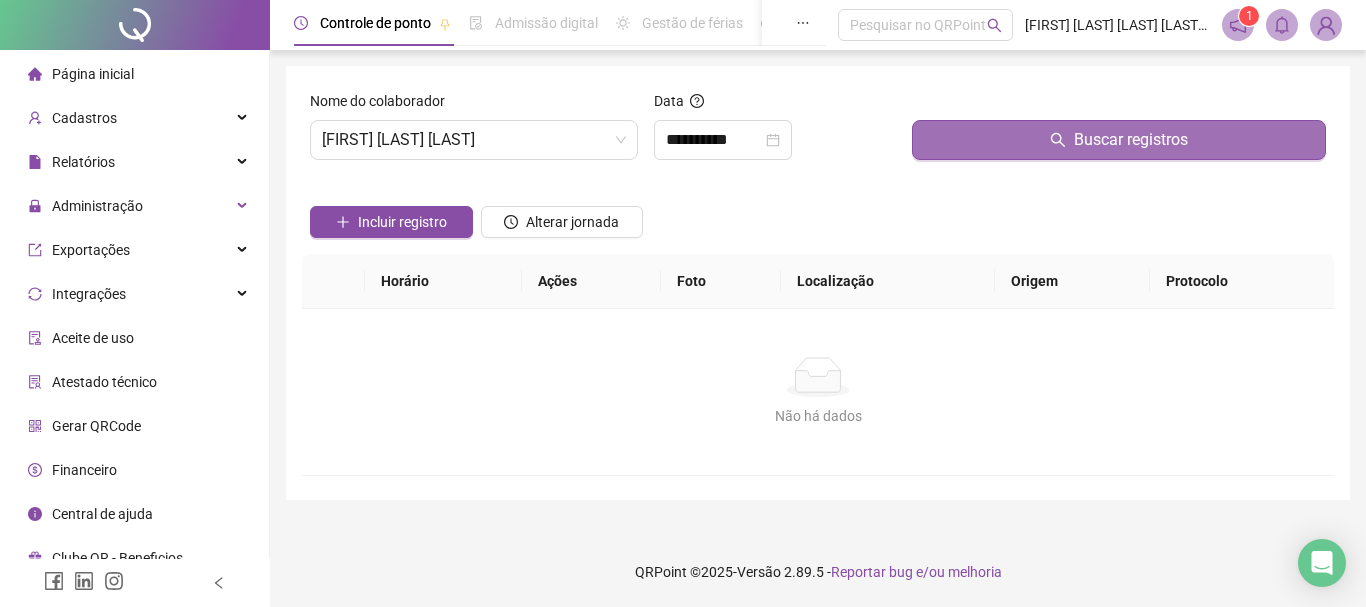 click on "Buscar registros" at bounding box center (1131, 140) 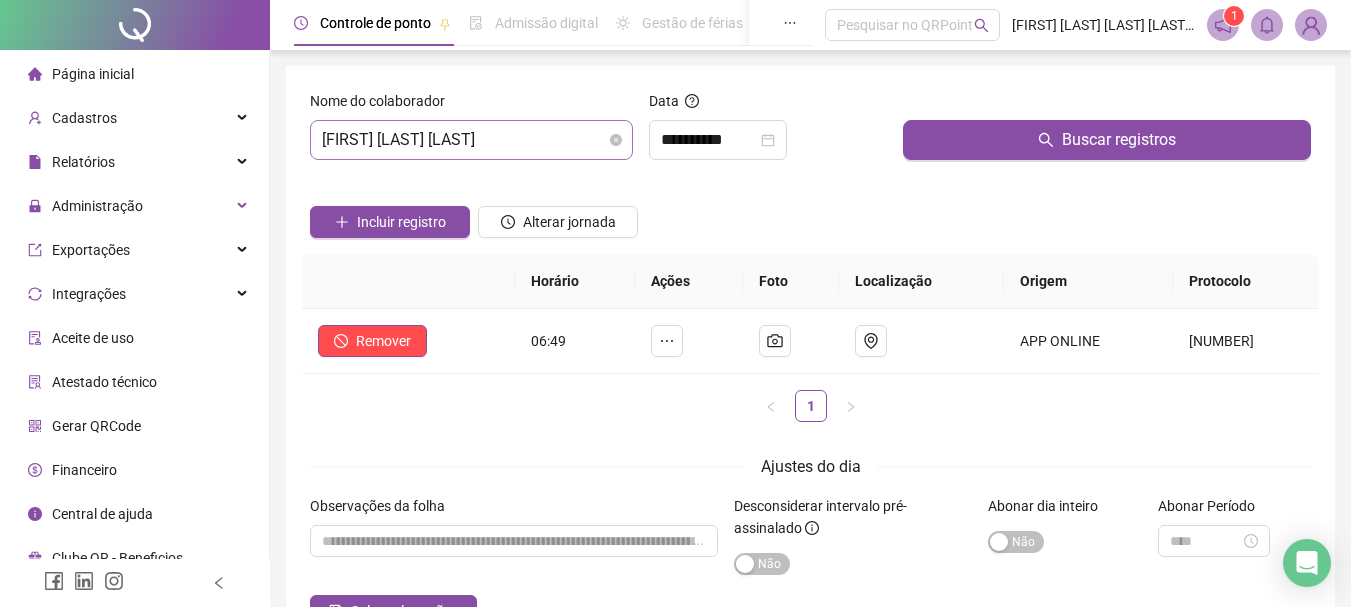 click on "[FIRST] [LAST] [LAST]" at bounding box center (471, 140) 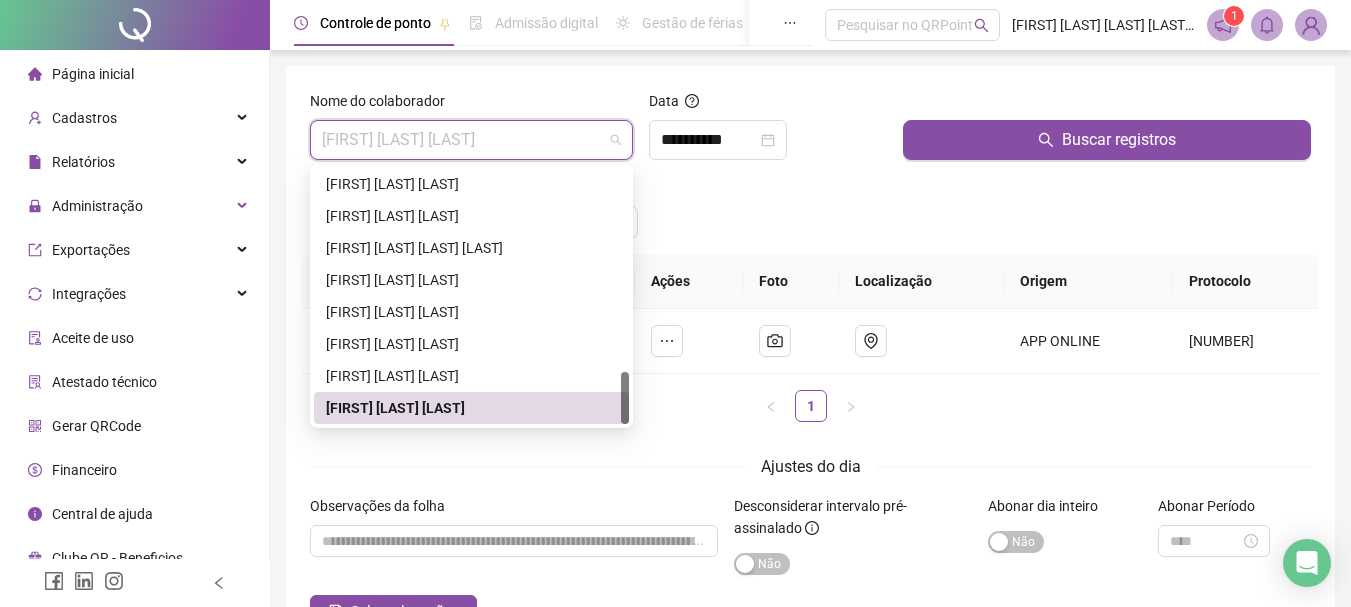 click on "Página inicial" at bounding box center [93, 74] 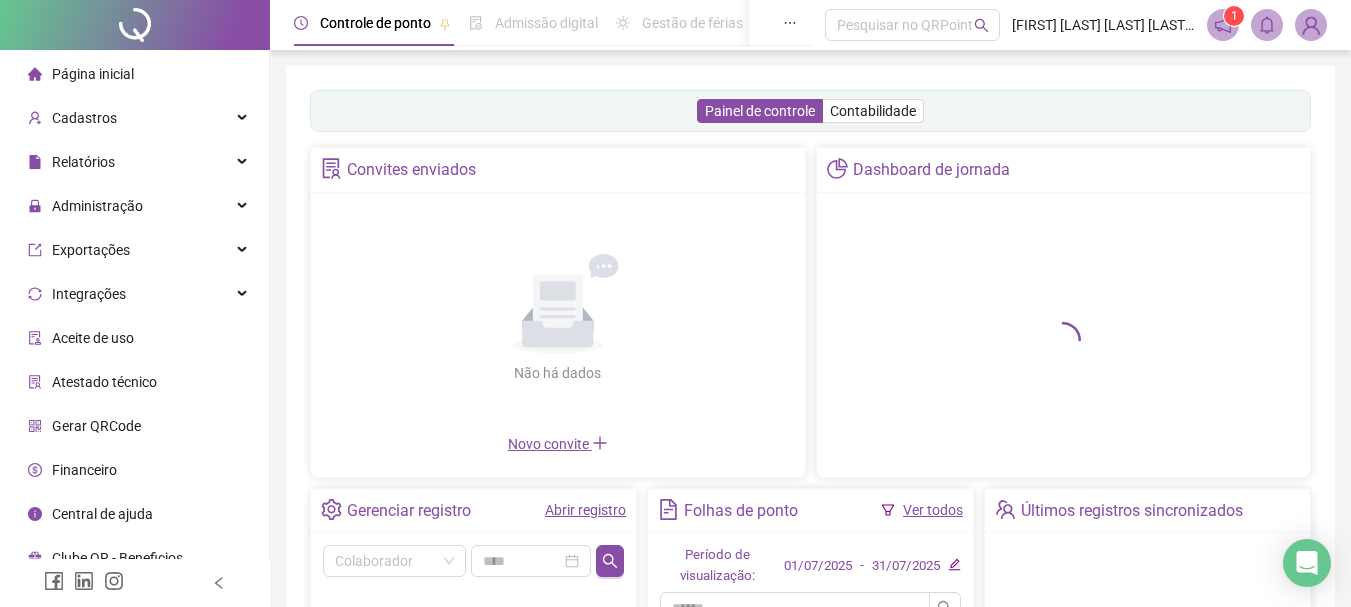 type 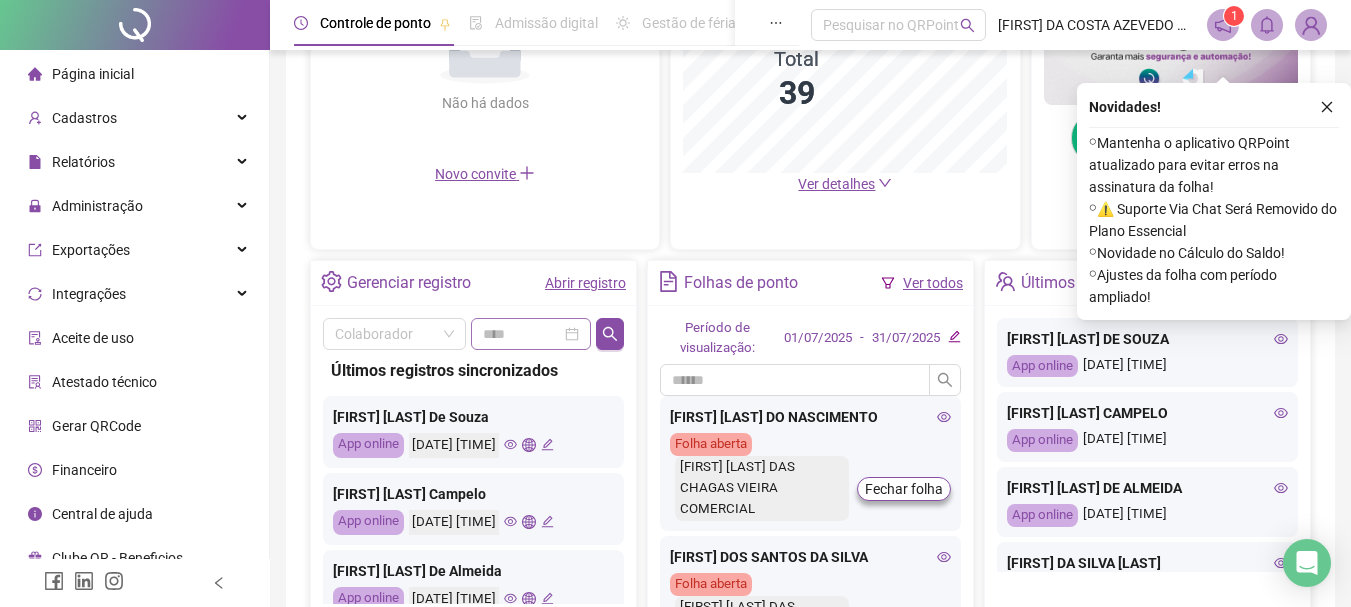 scroll, scrollTop: 600, scrollLeft: 0, axis: vertical 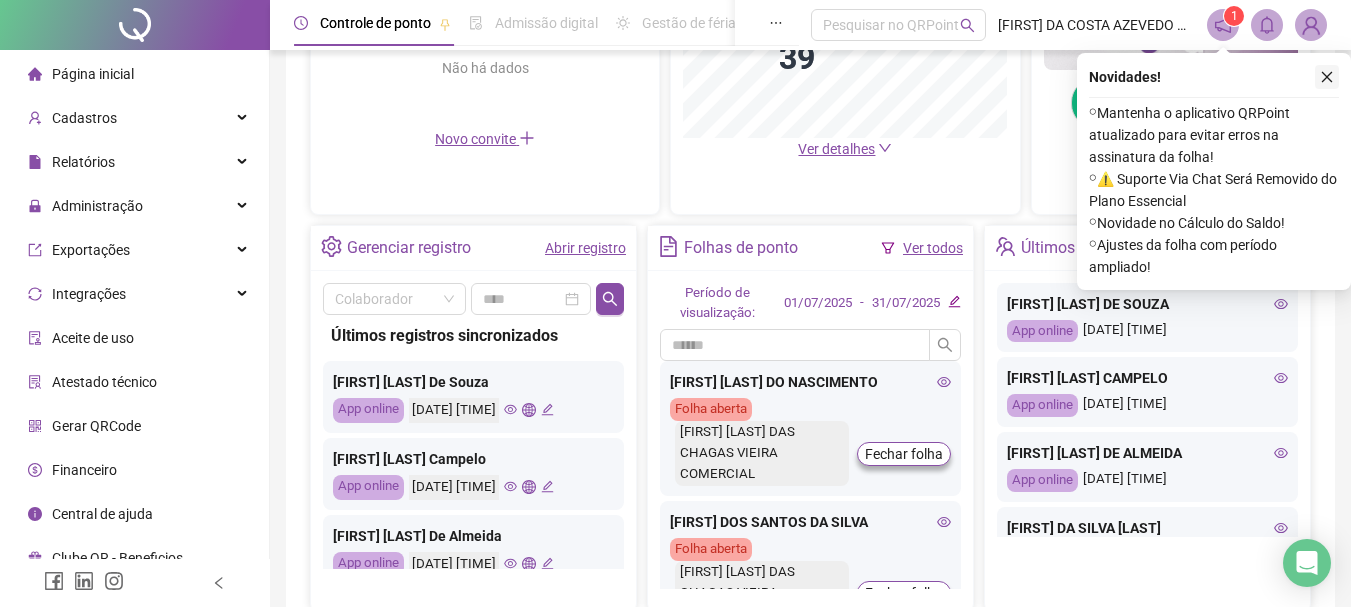 click 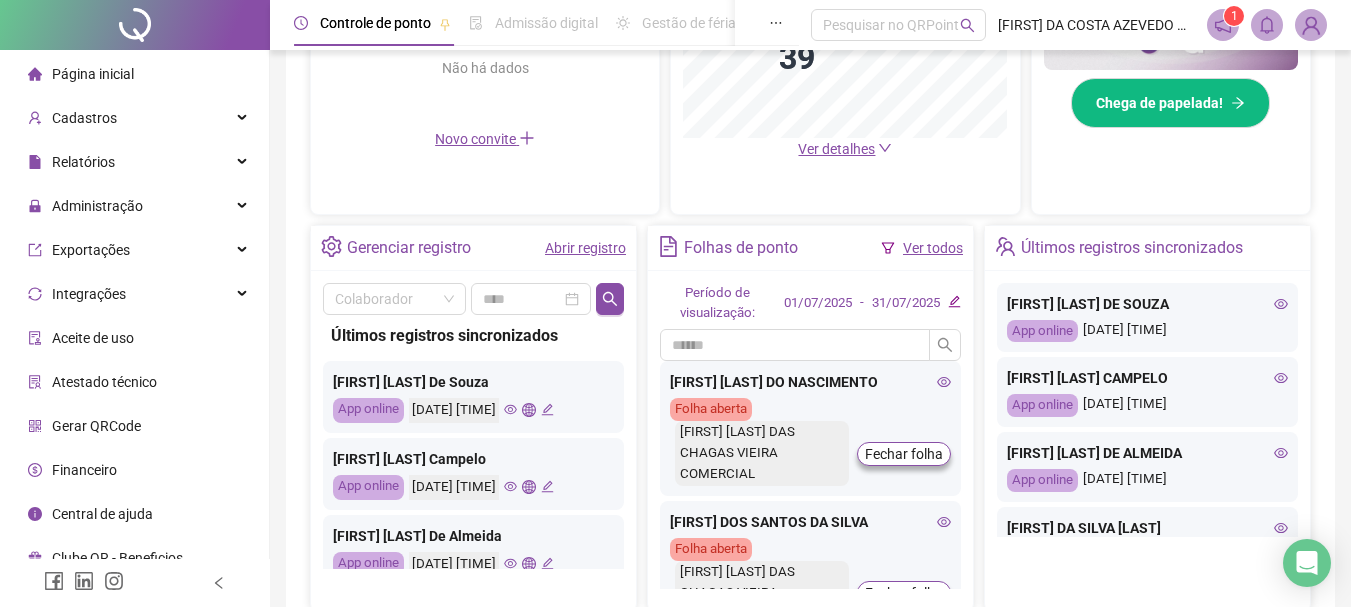 click on "Abrir registro" at bounding box center (585, 248) 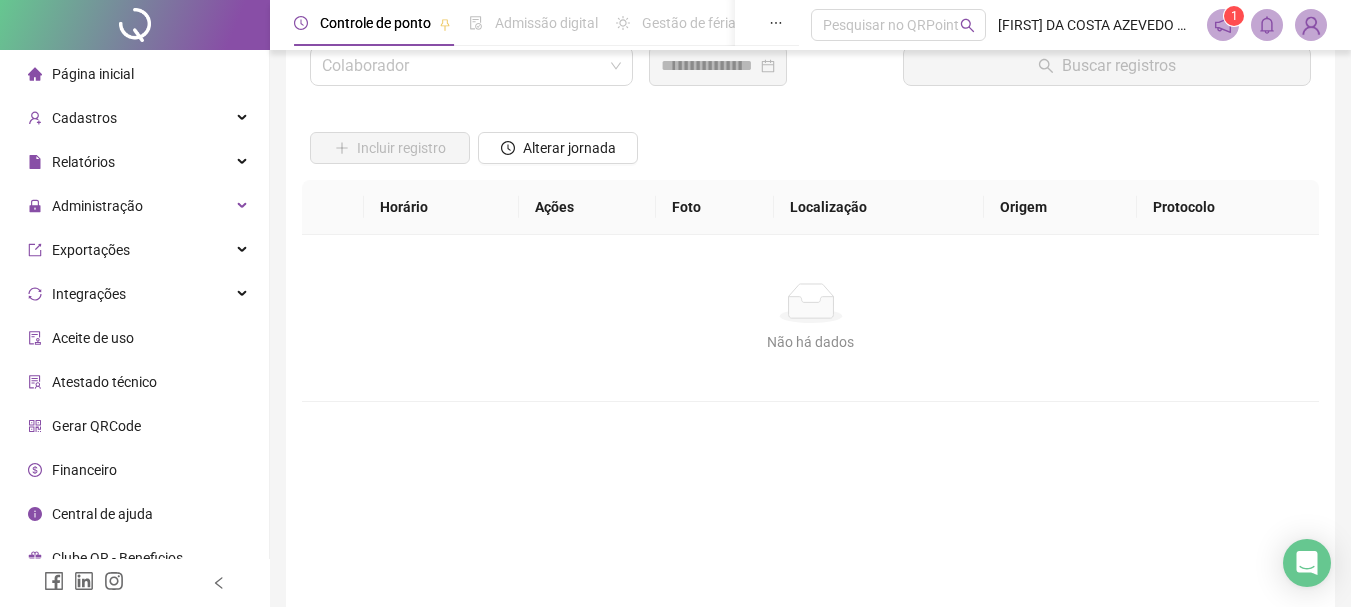 scroll, scrollTop: 0, scrollLeft: 0, axis: both 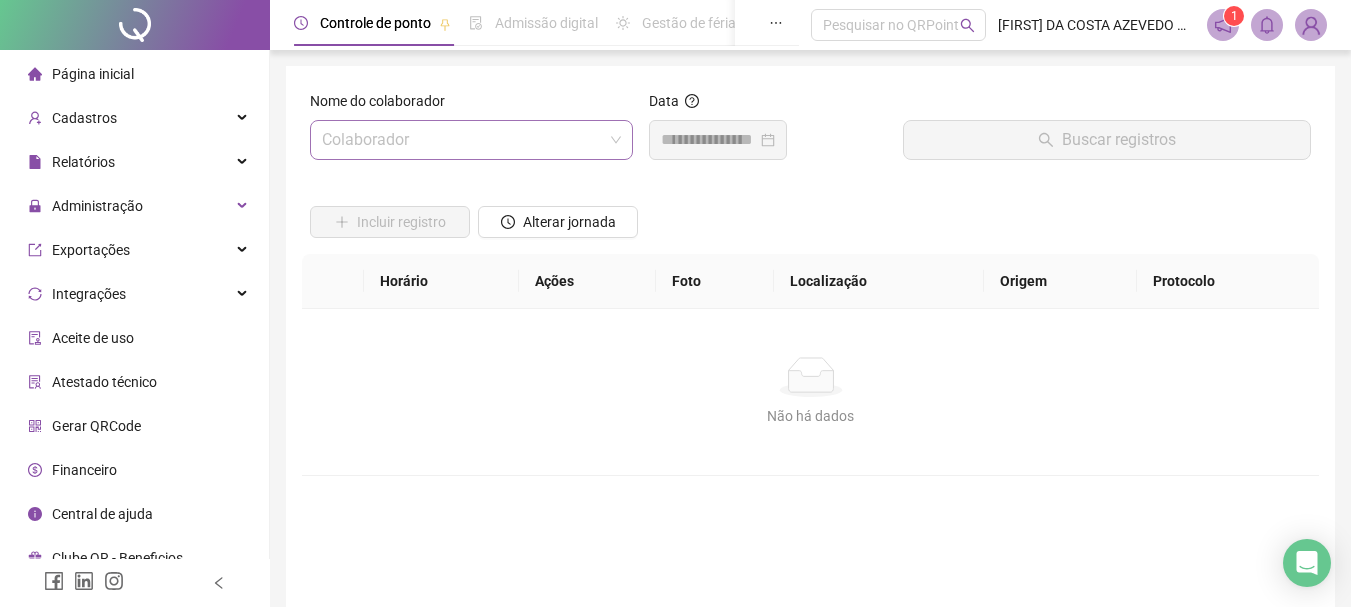 click at bounding box center [462, 140] 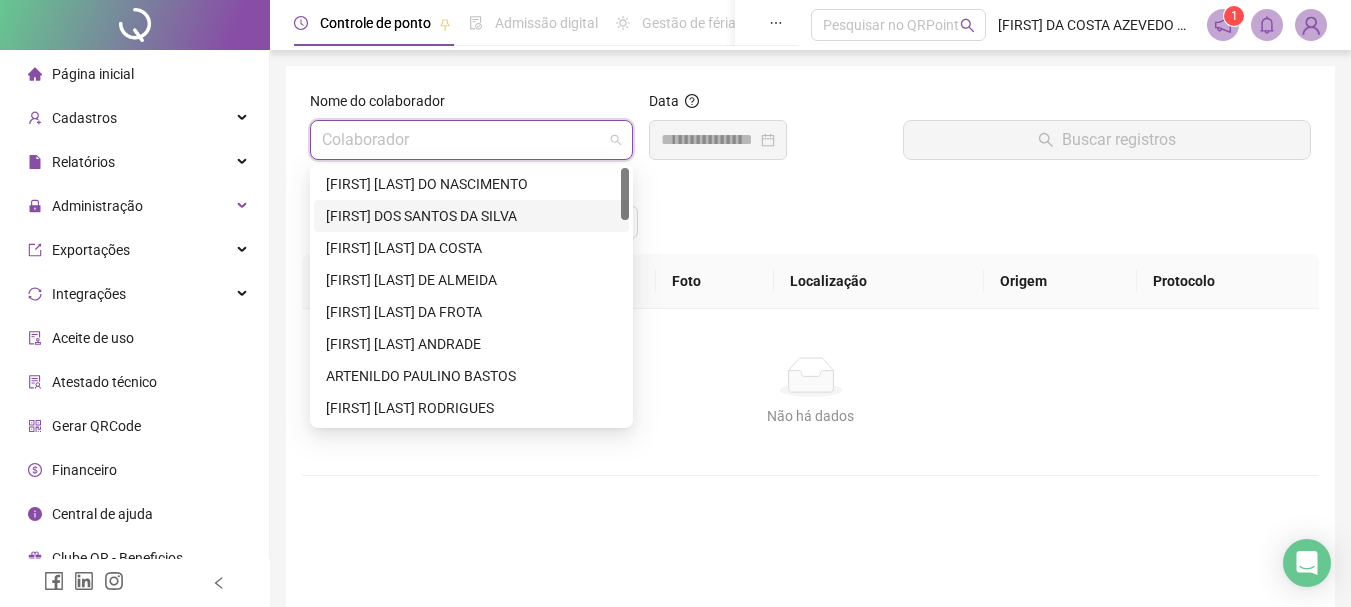 click on "[FIRST] [LAST] [LAST] [LAST]" at bounding box center [471, 216] 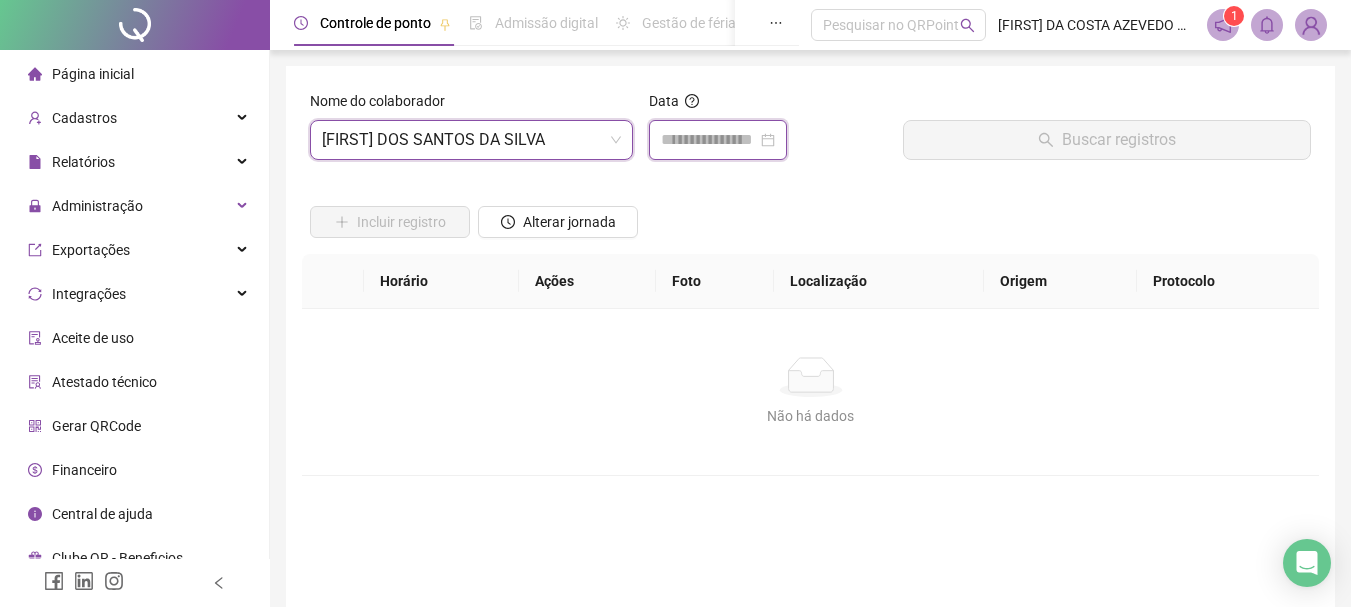 click at bounding box center [709, 140] 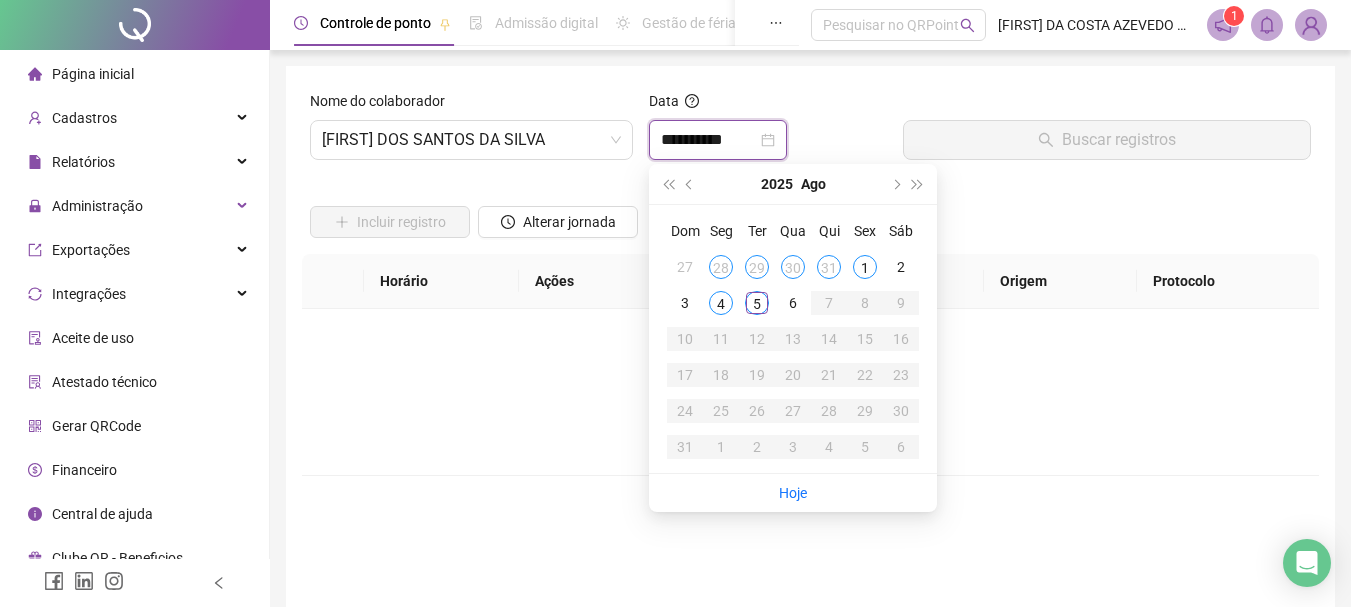 type on "**********" 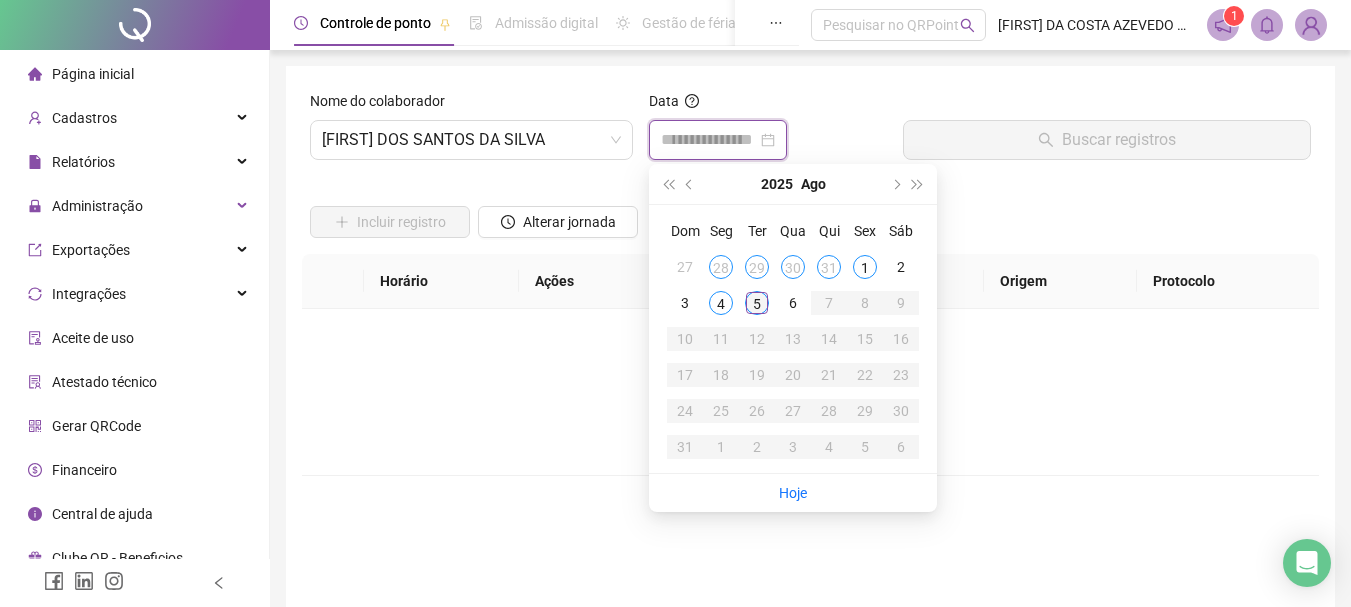 type on "**********" 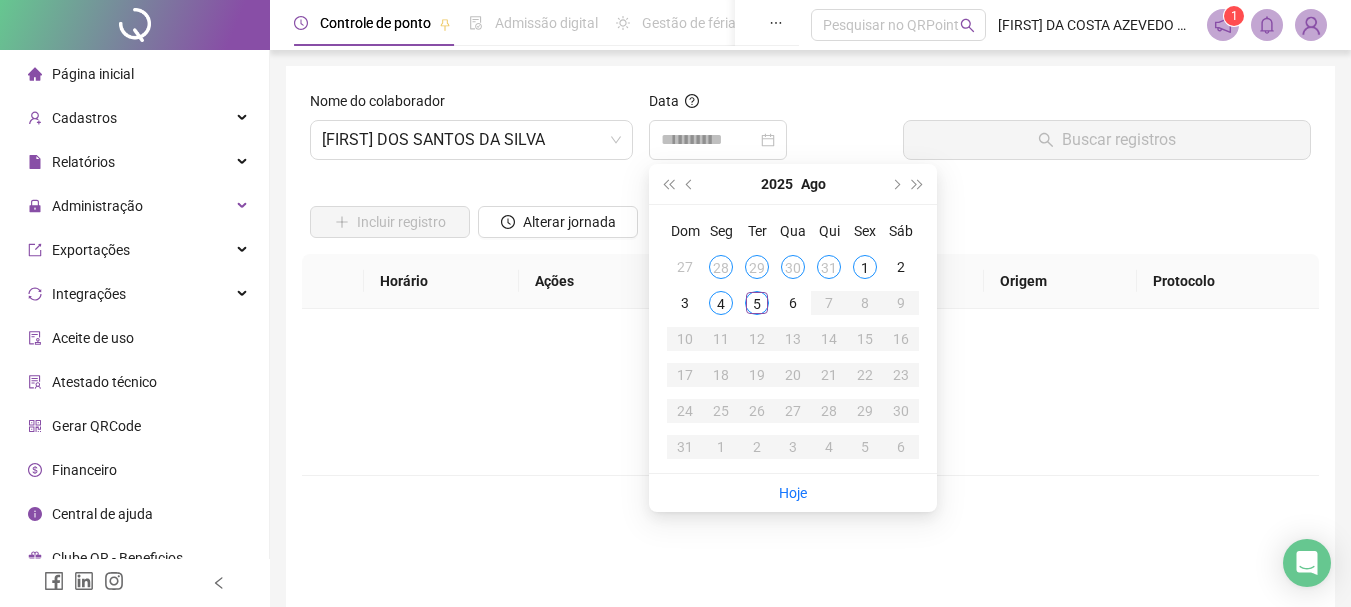 drag, startPoint x: 753, startPoint y: 306, endPoint x: 910, endPoint y: 223, distance: 177.58942 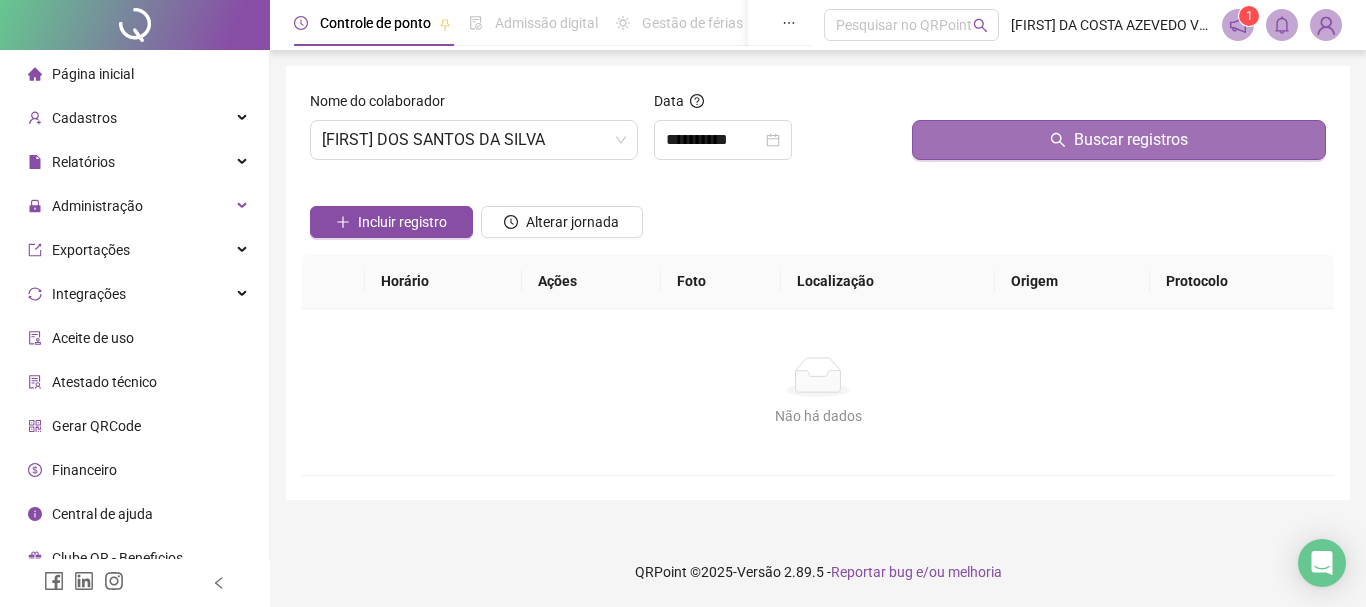 click on "Buscar registros" at bounding box center (1119, 140) 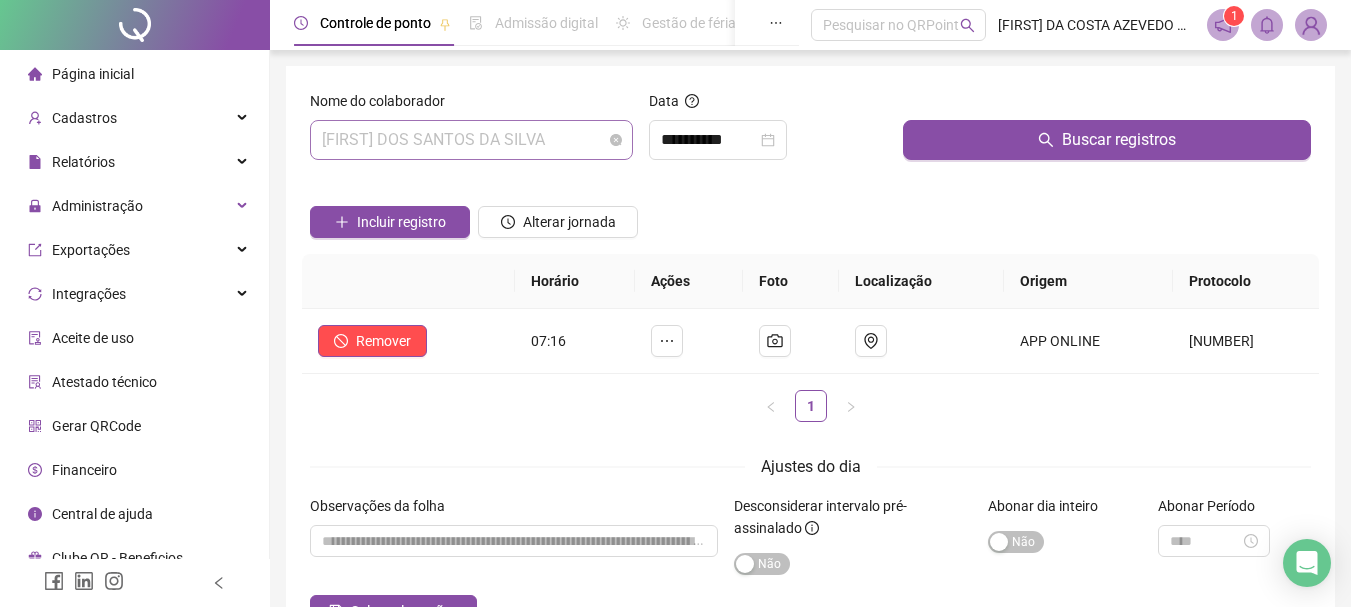 click on "[FIRST] [LAST] [LAST] [LAST]" at bounding box center (471, 140) 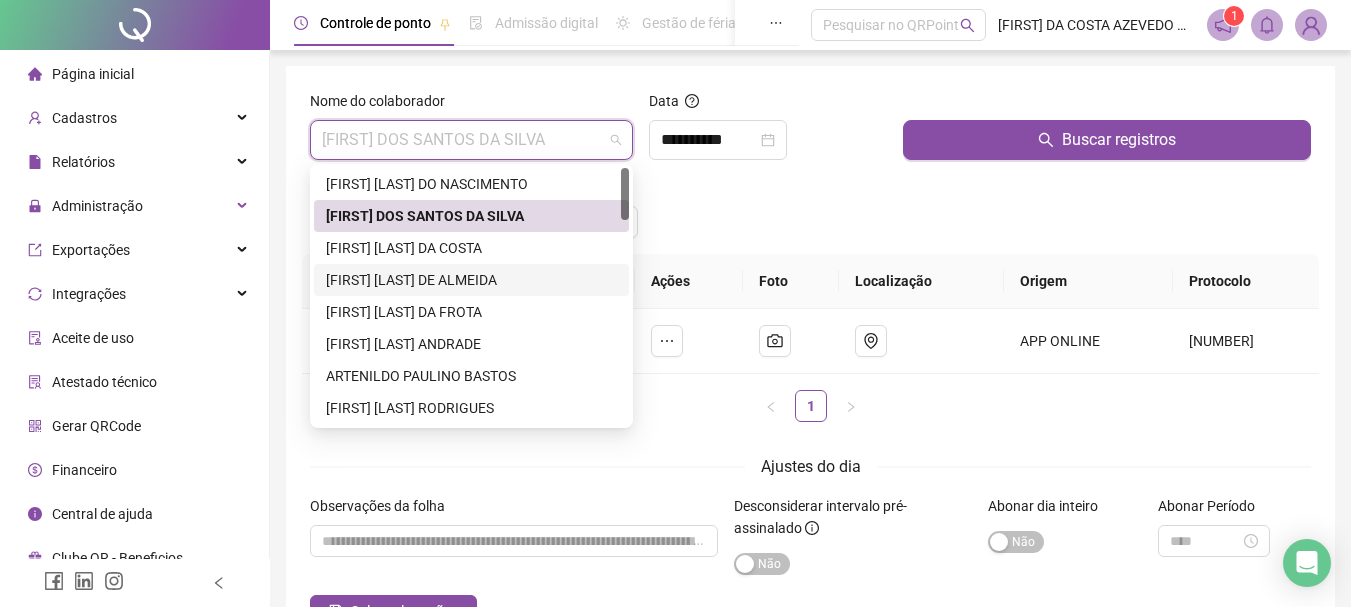 click on "[FIRST] [LAST] [LAST]" at bounding box center [471, 280] 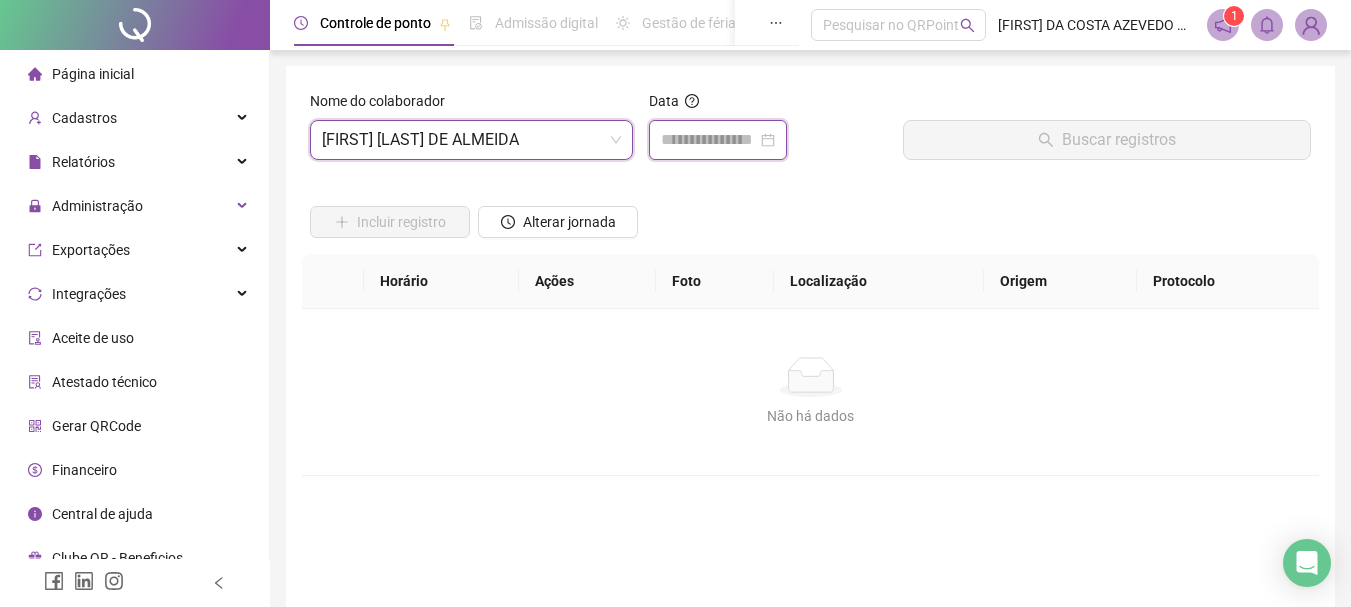 click at bounding box center [709, 140] 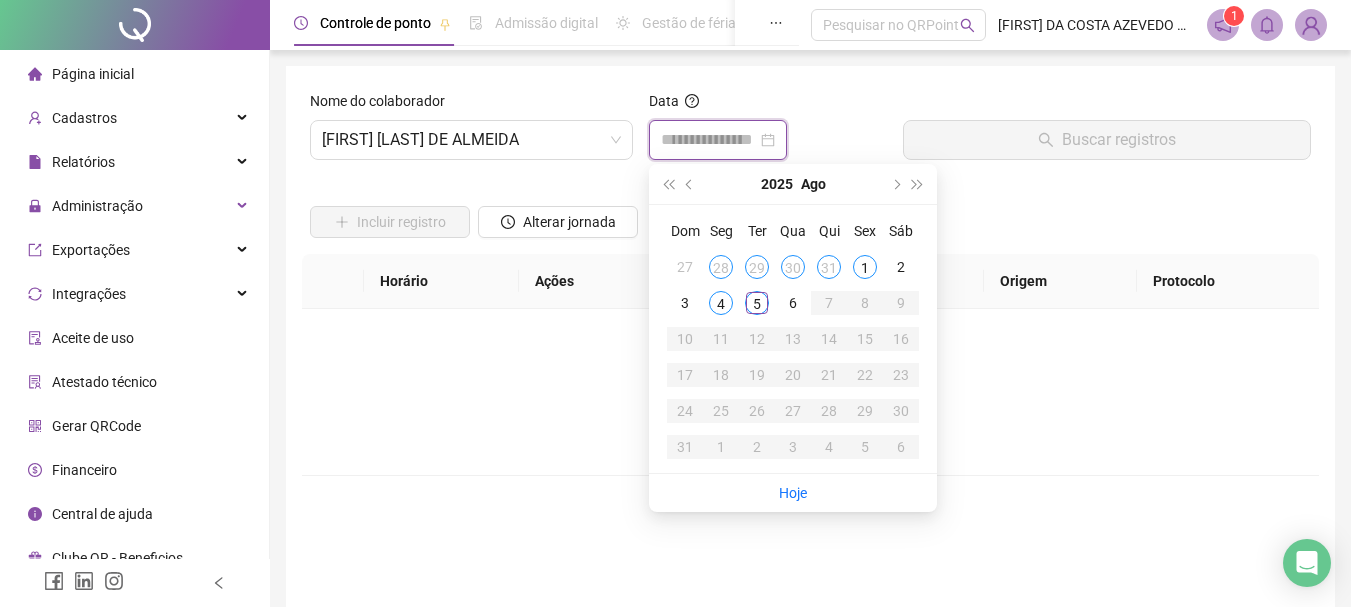 type on "**********" 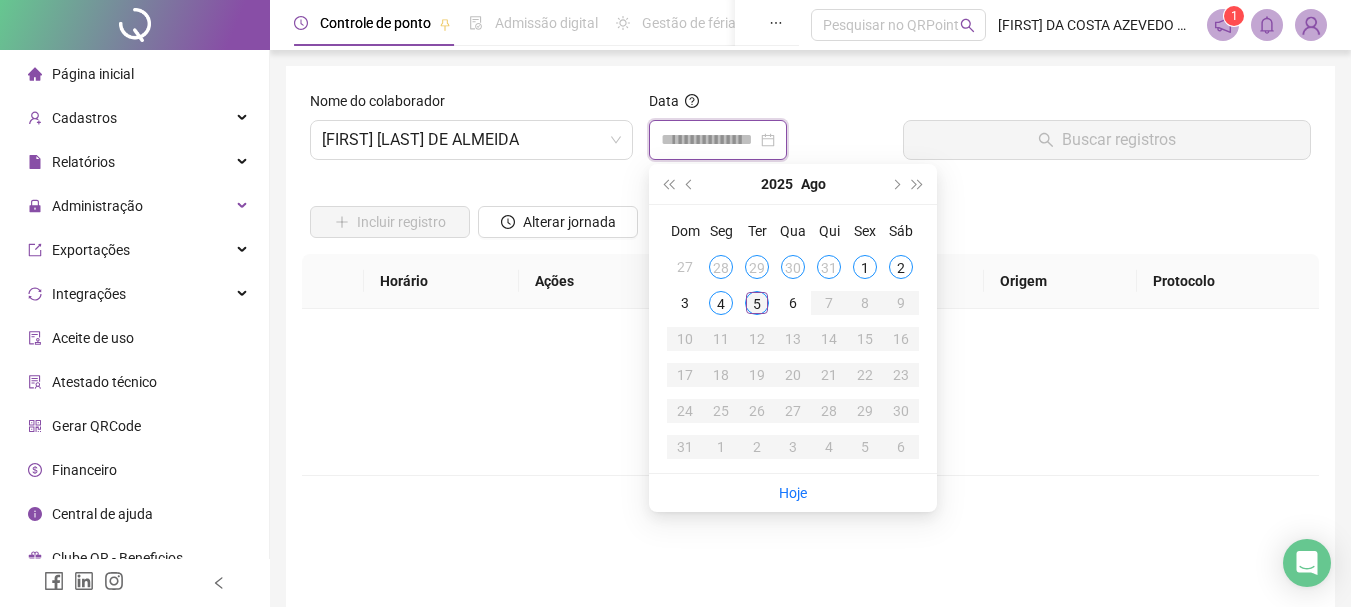 type on "**********" 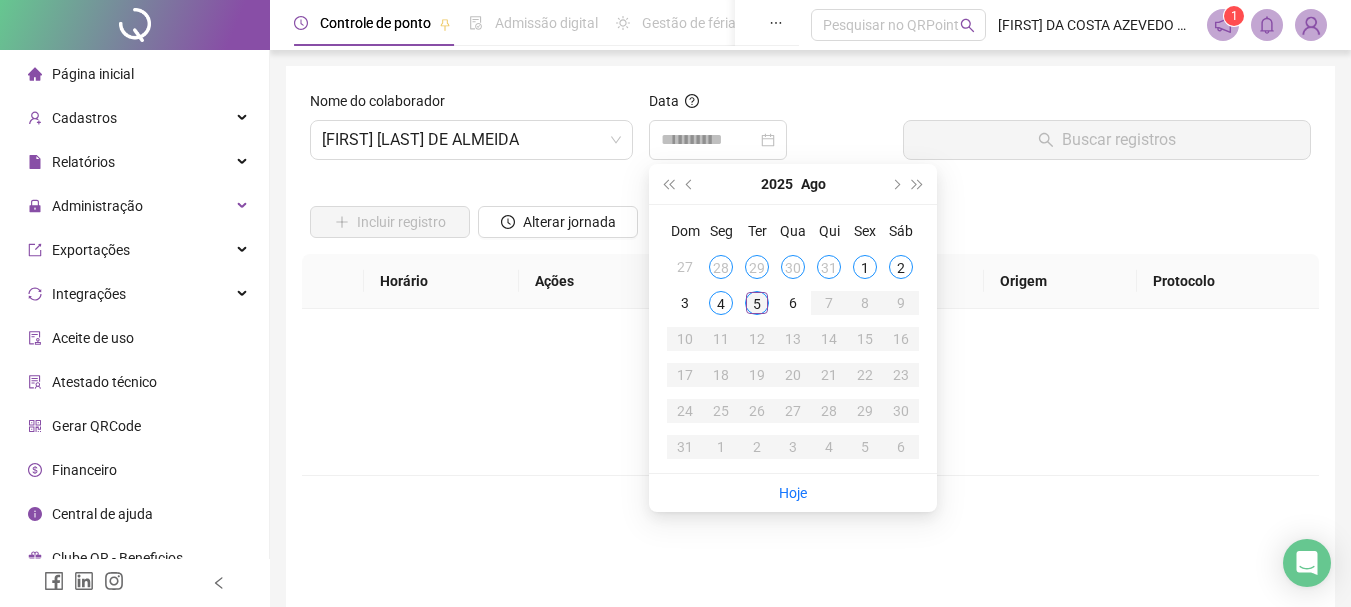 click on "5" at bounding box center (757, 303) 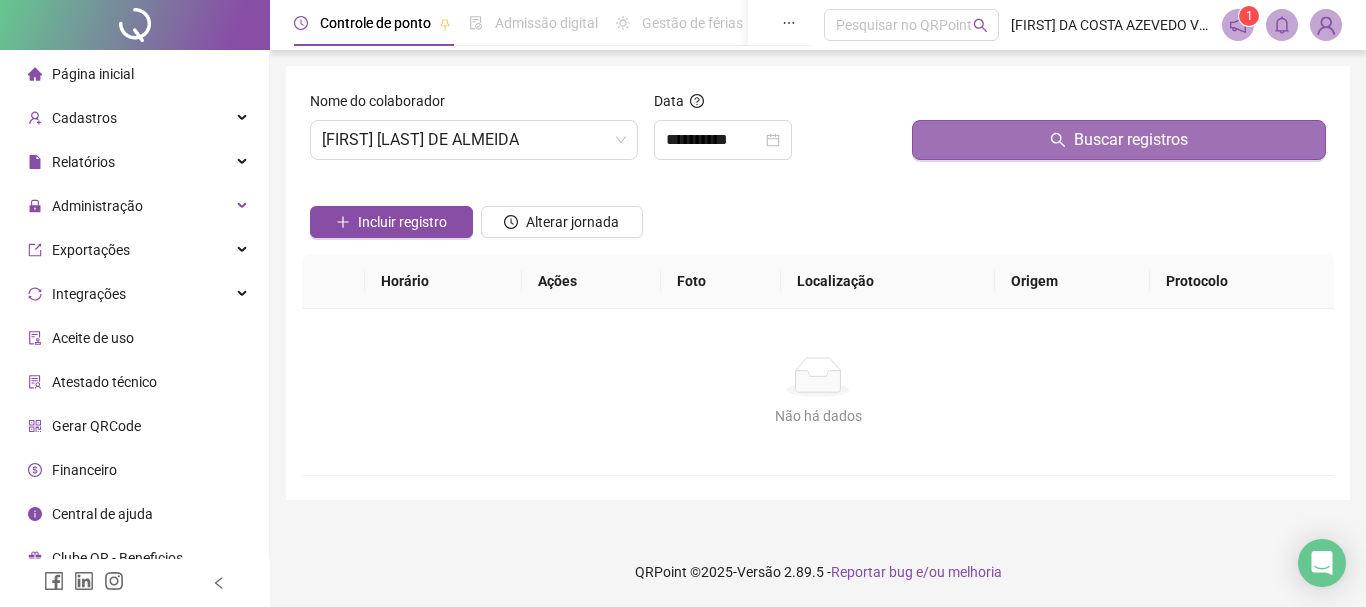 click on "Buscar registros" at bounding box center (1131, 140) 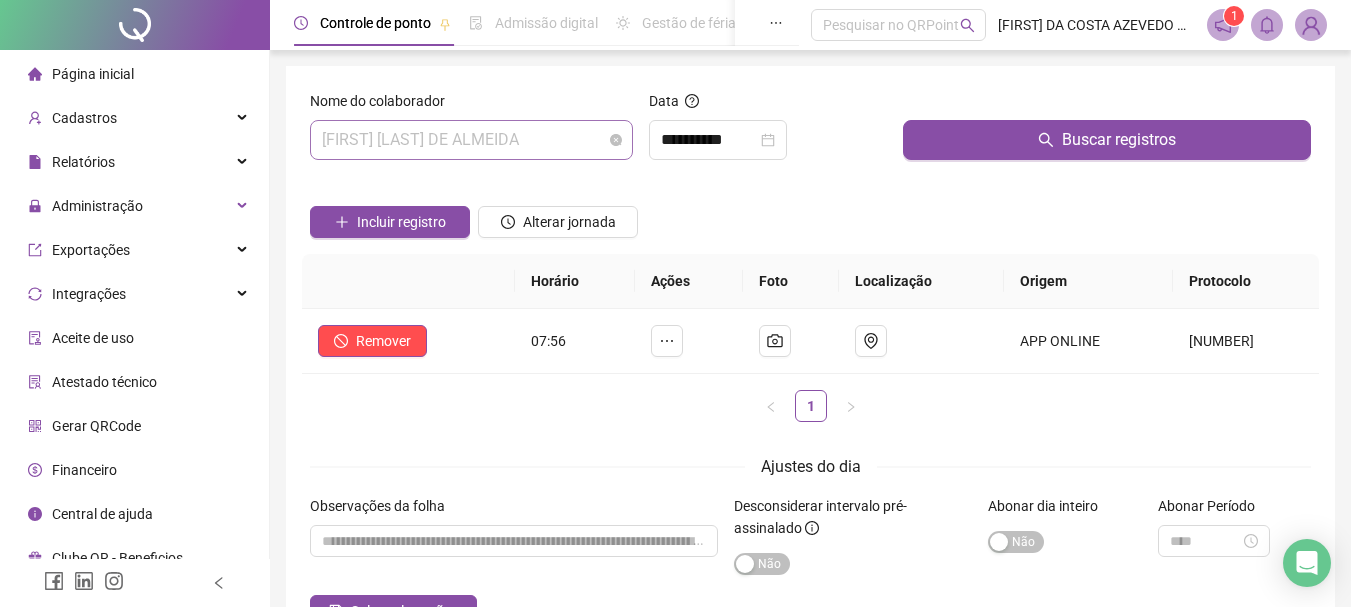 click on "[FIRST] [LAST] [LAST]" at bounding box center [471, 140] 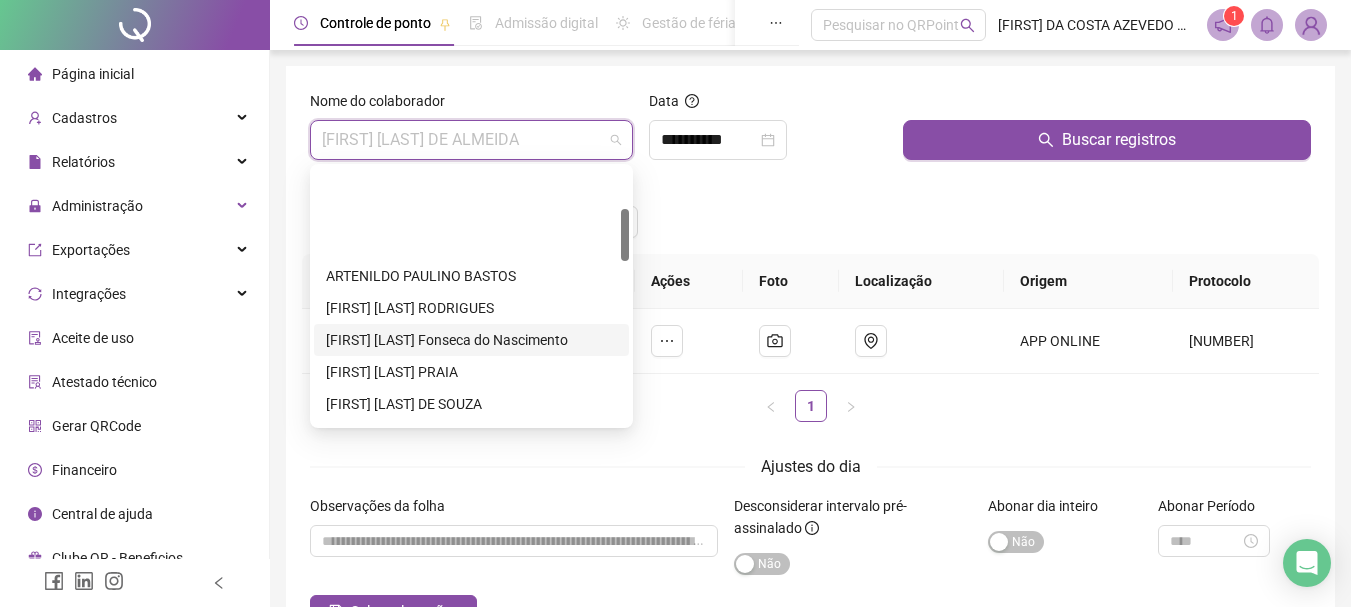 scroll, scrollTop: 200, scrollLeft: 0, axis: vertical 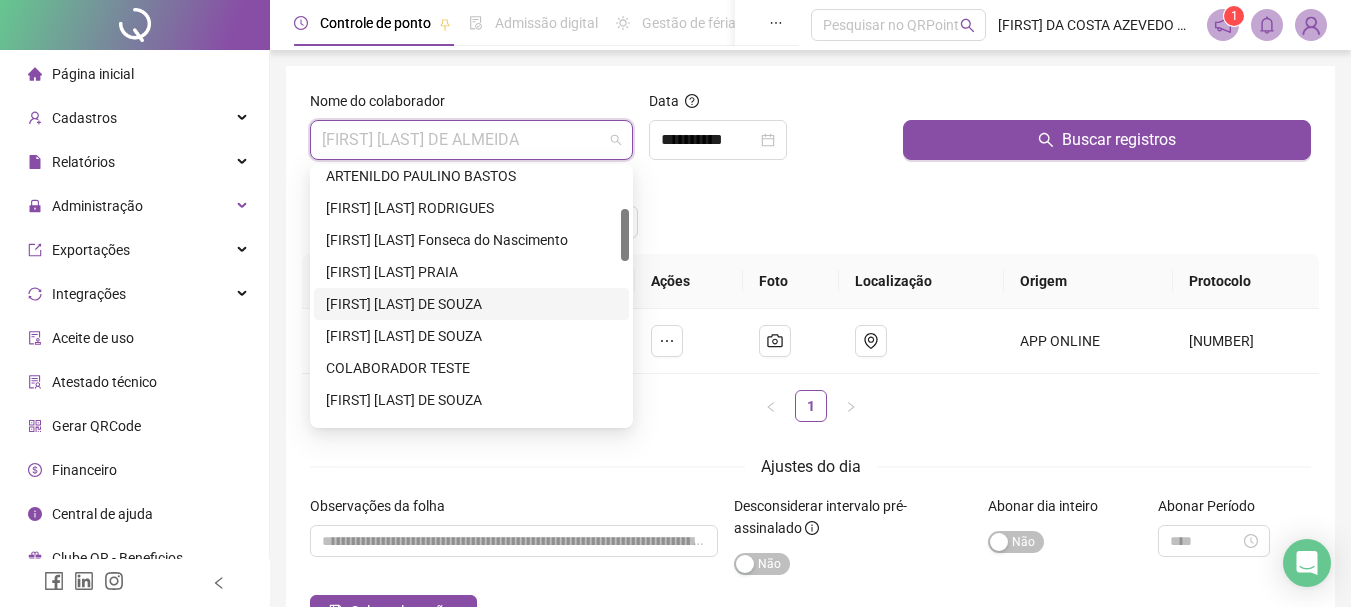 click on "[FIRST] [LAST] [LAST] [LAST]" at bounding box center [471, 304] 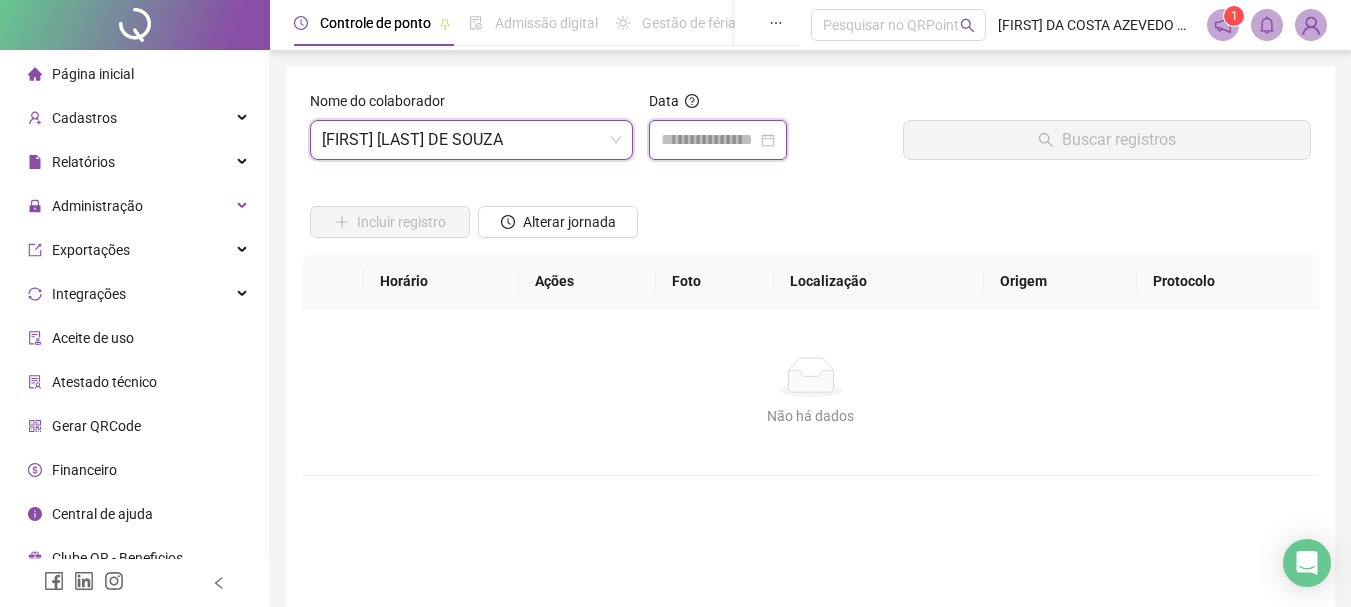 click at bounding box center [709, 140] 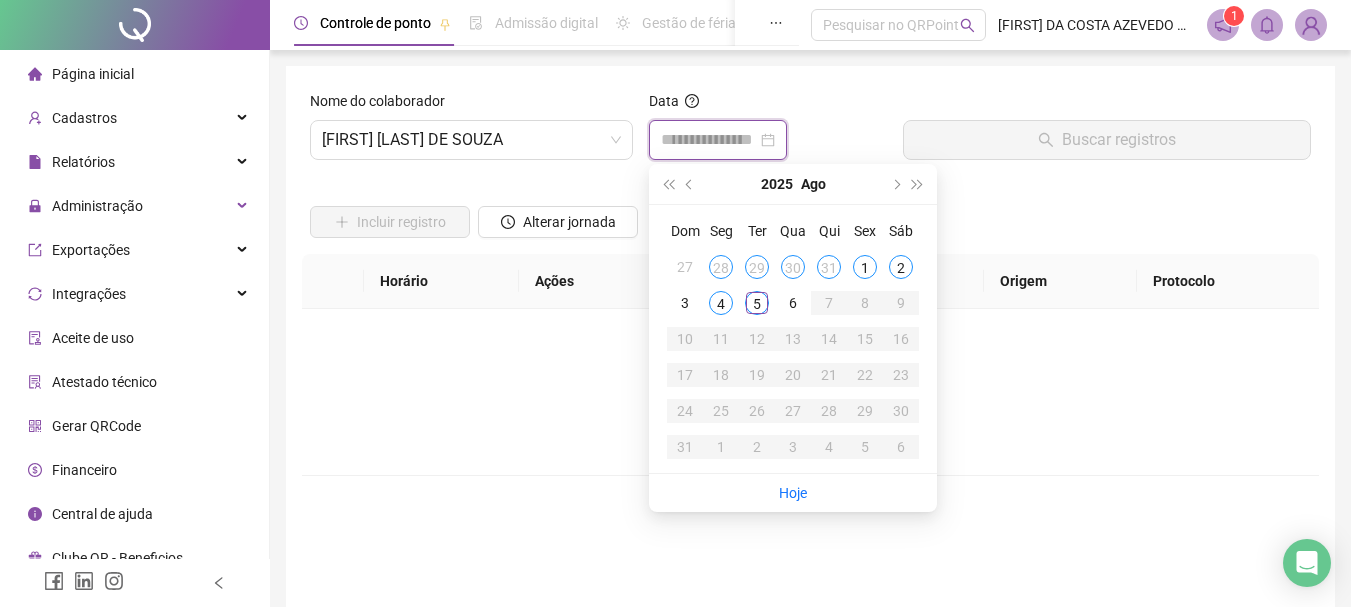 type on "**********" 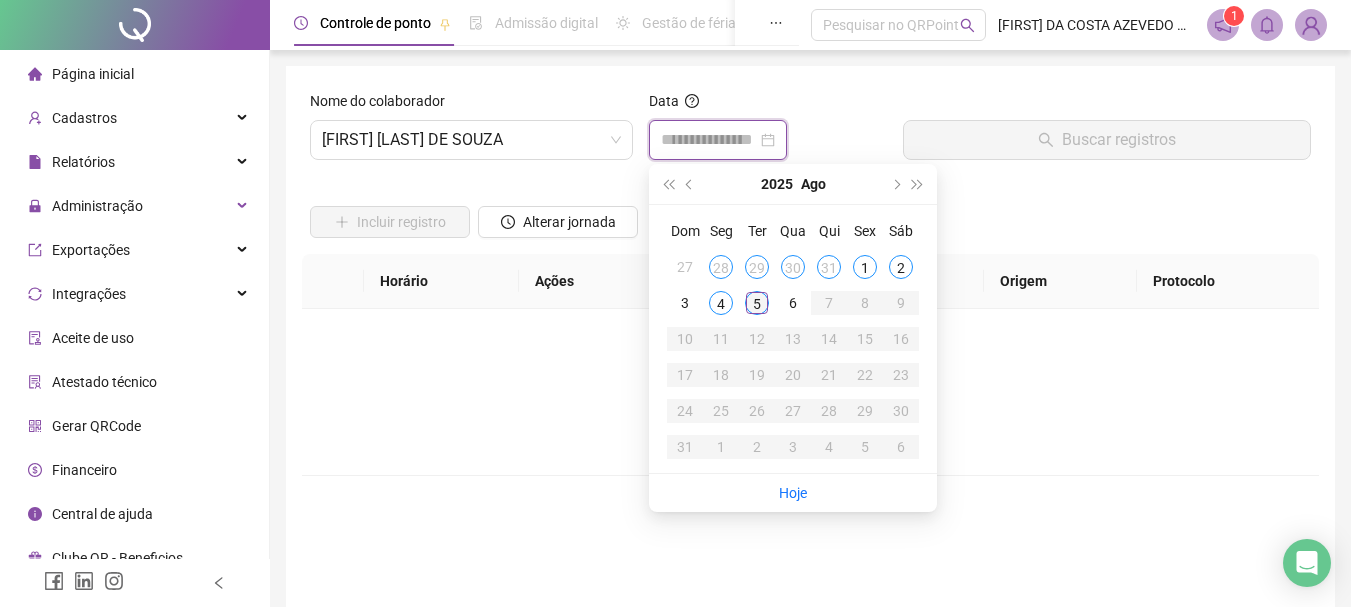 type on "**********" 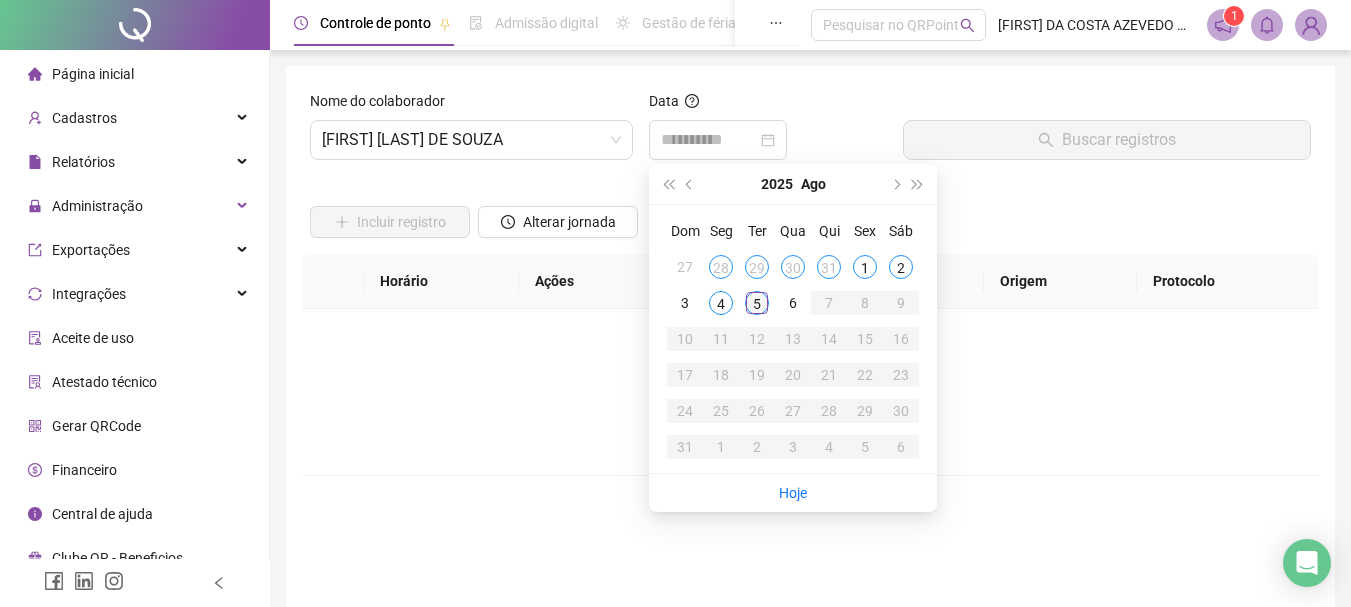click on "5" at bounding box center [757, 303] 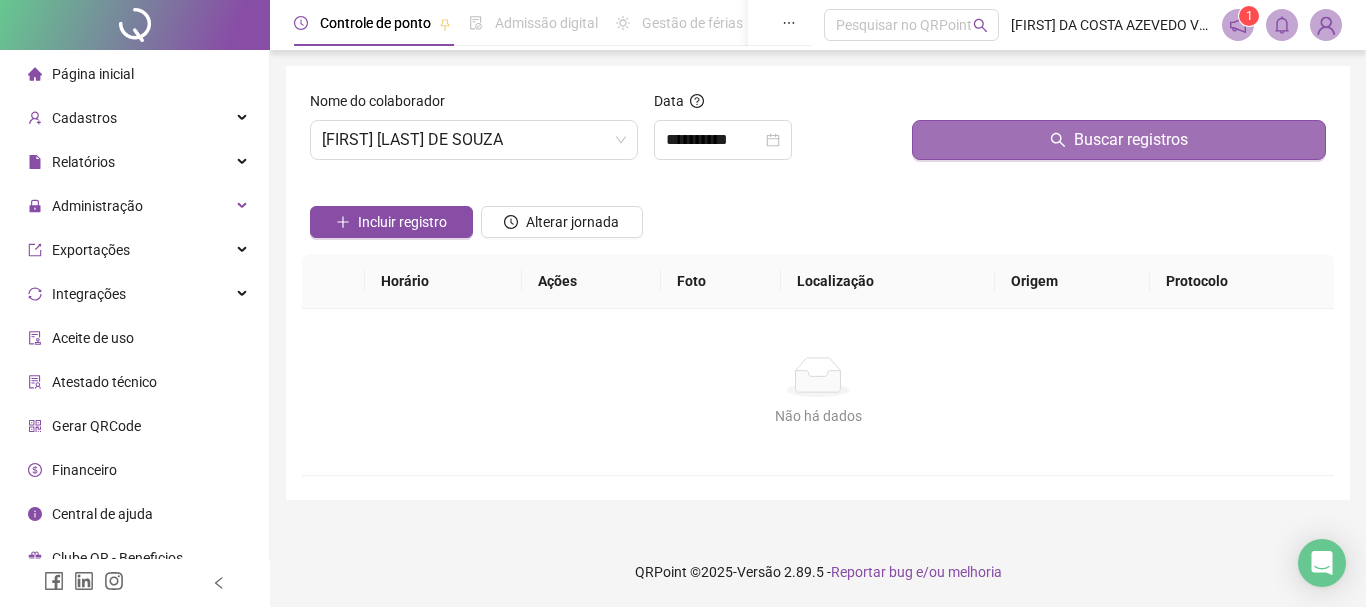 click on "Buscar registros" at bounding box center [1131, 140] 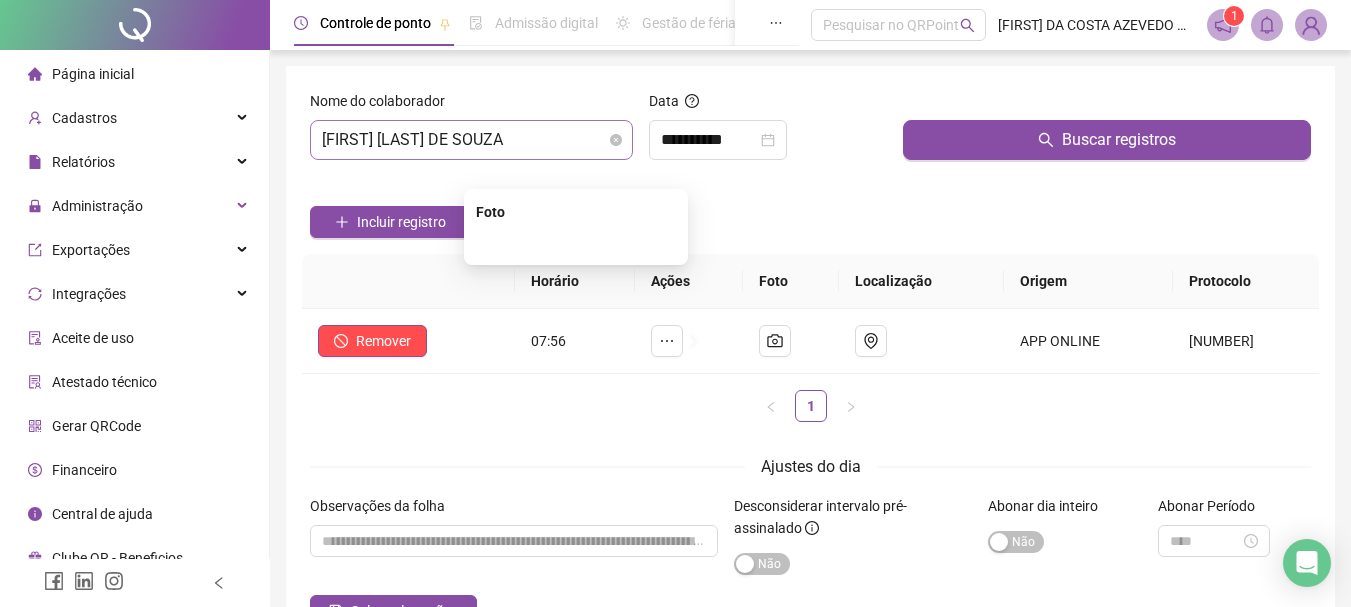 click on "[FIRST] [LAST] [LAST] [LAST]" at bounding box center (471, 140) 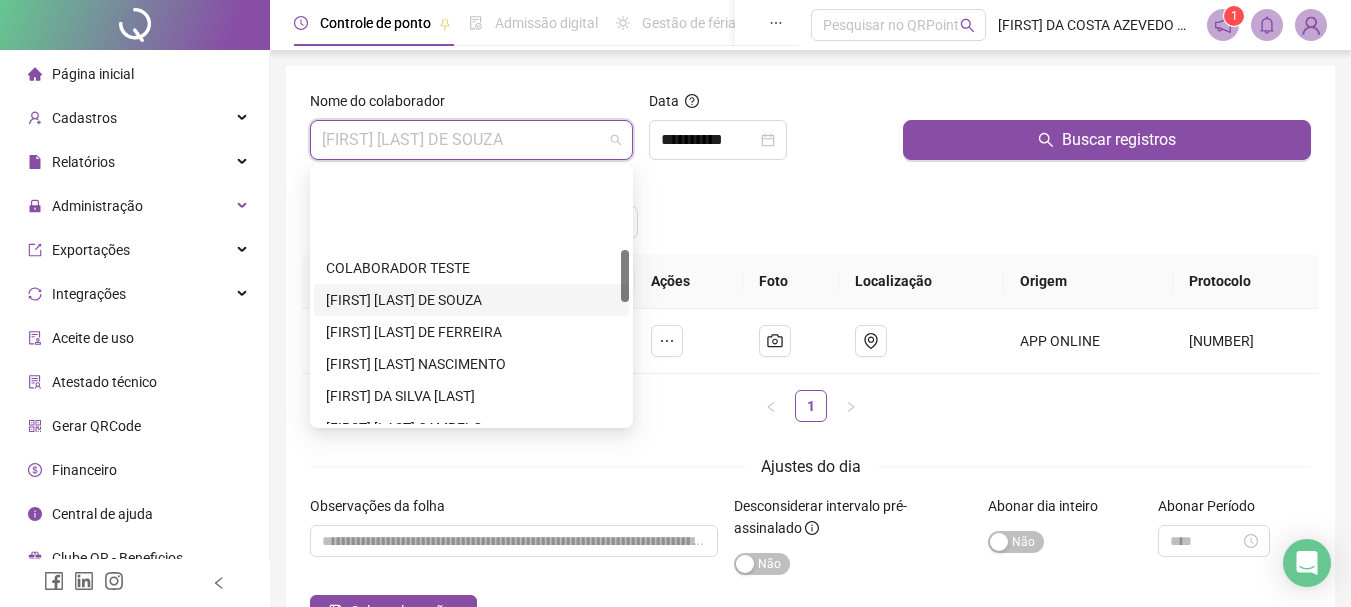 scroll, scrollTop: 400, scrollLeft: 0, axis: vertical 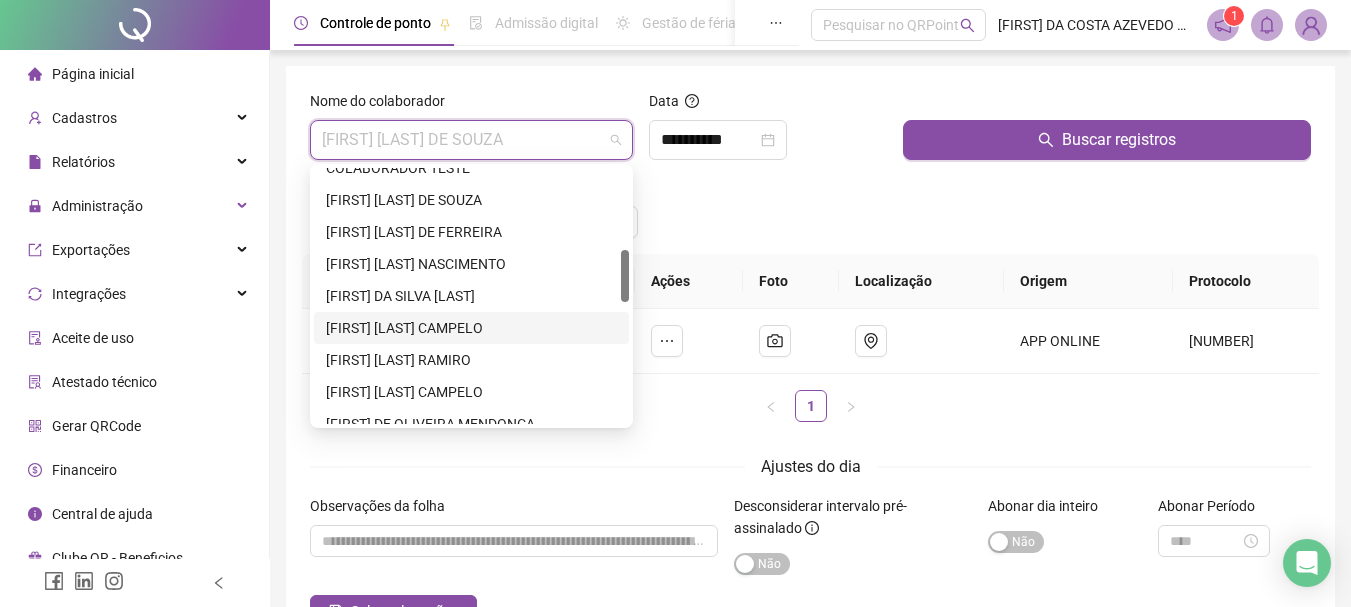 click on "[FIRST] [LAST] [LAST] [LAST]" at bounding box center [471, 328] 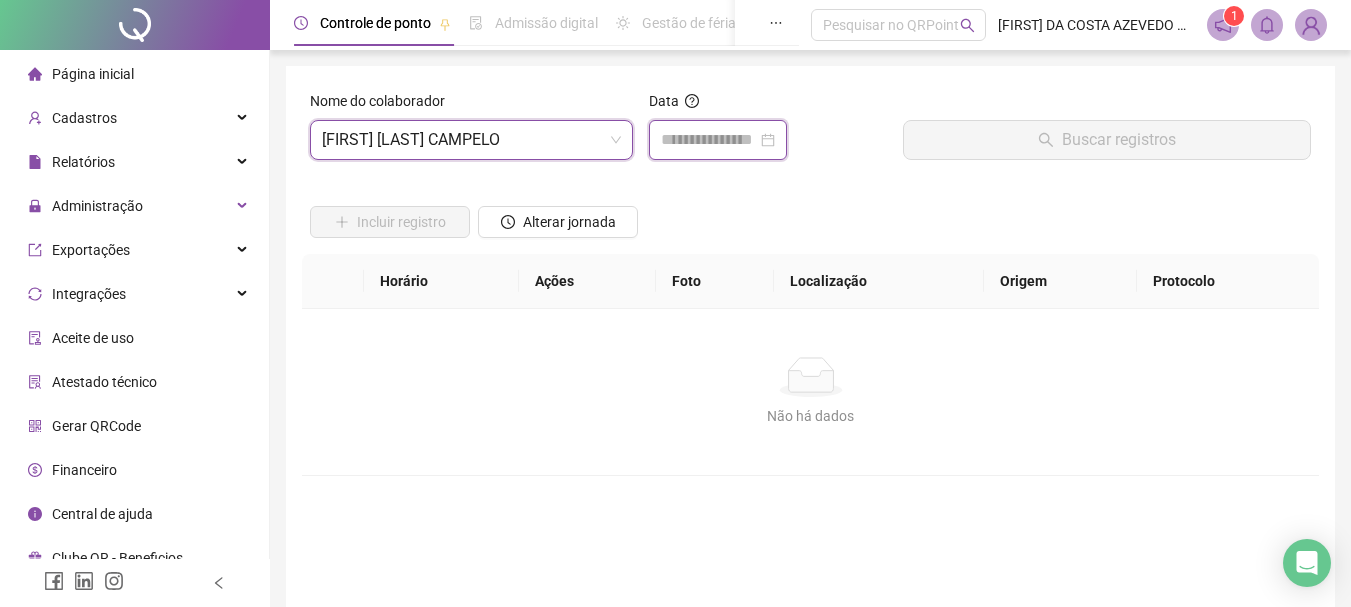 click at bounding box center (709, 140) 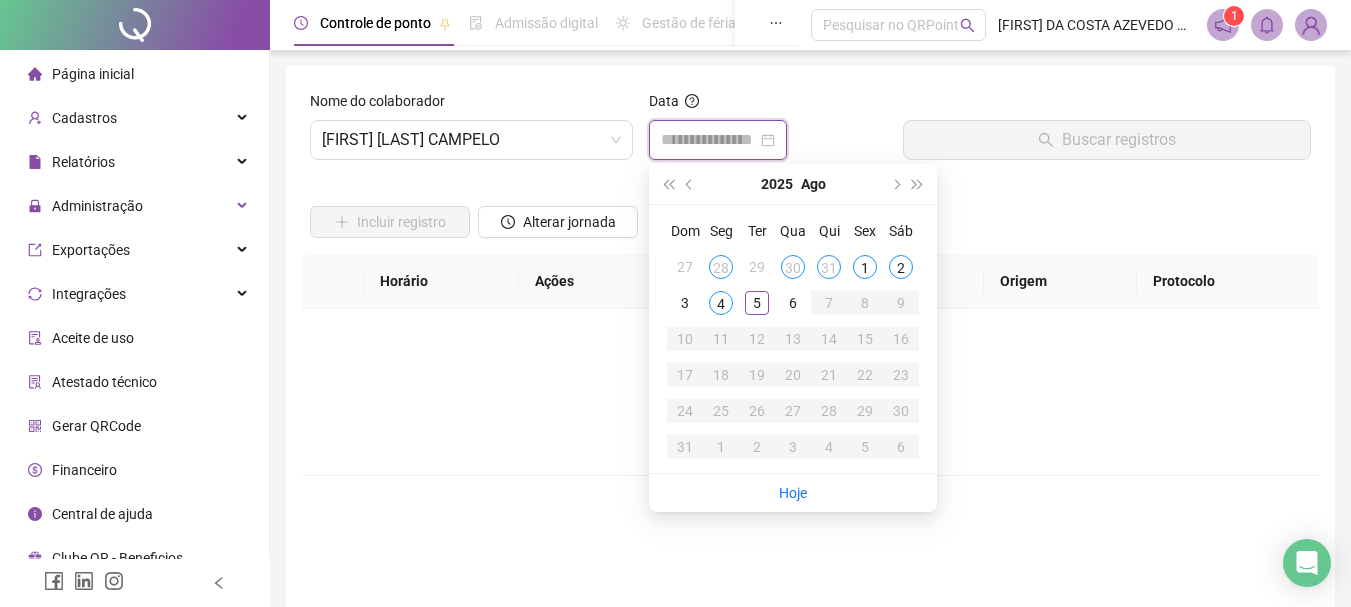 type on "**********" 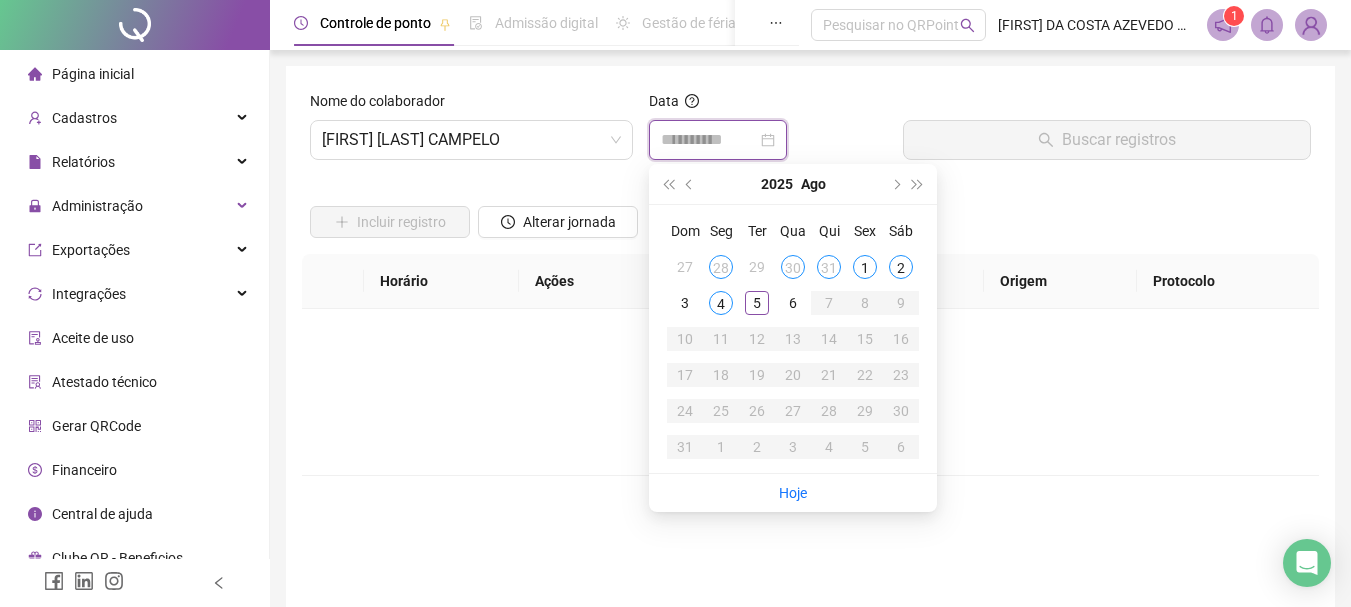 type on "**********" 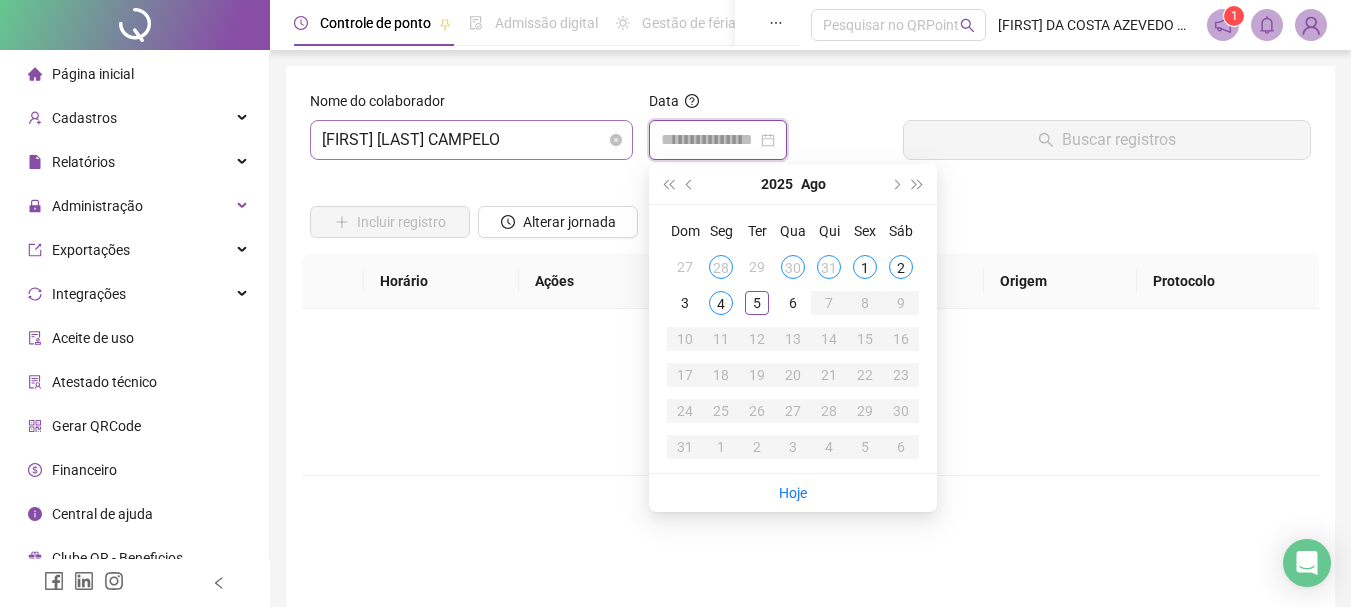 click on "[FIRST] [LAST] [LAST] [LAST]" at bounding box center (471, 140) 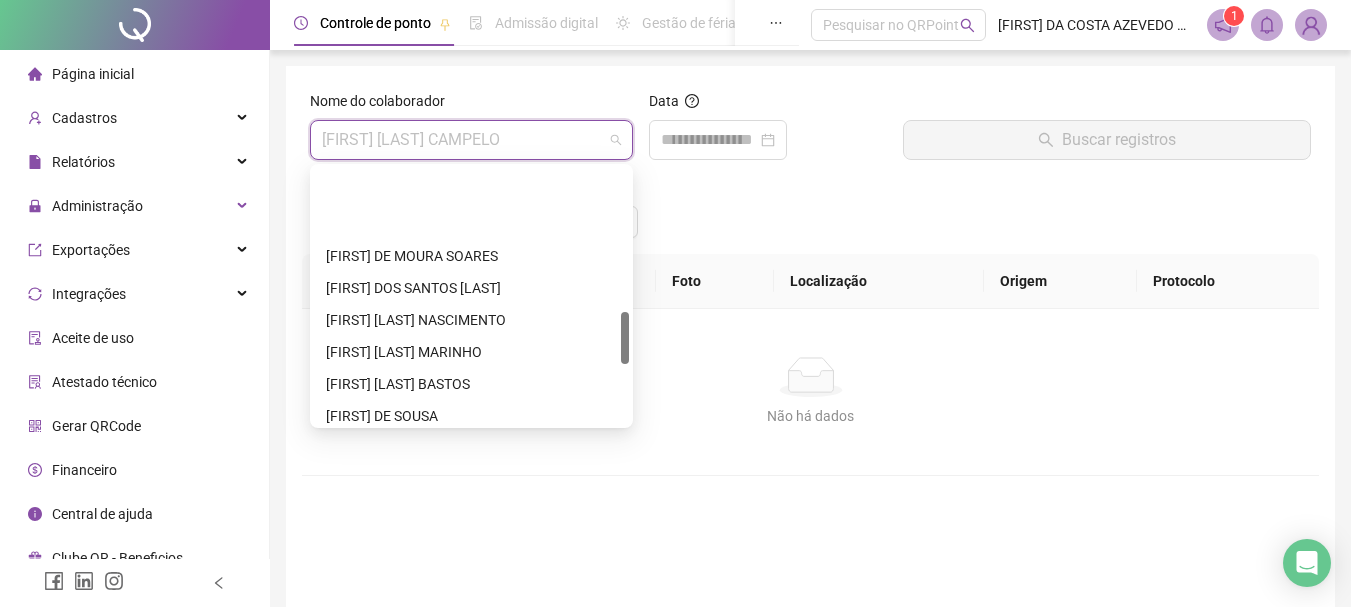 scroll, scrollTop: 700, scrollLeft: 0, axis: vertical 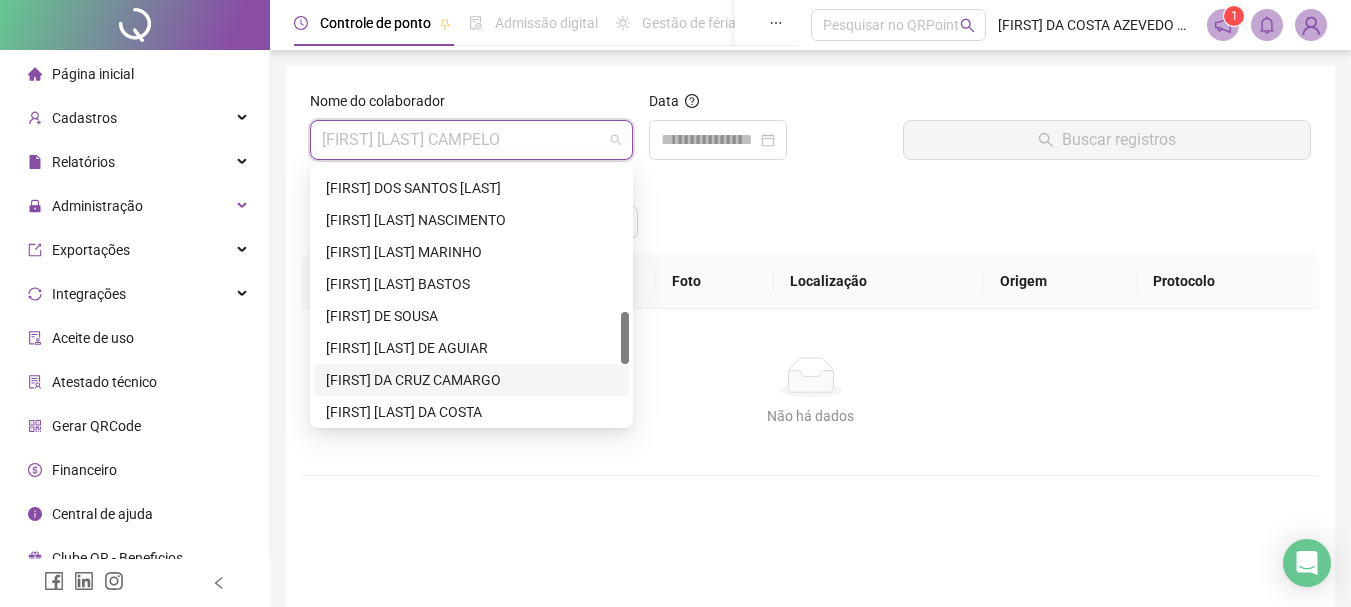 click on "[FIRST] [LAST] [LAST]" at bounding box center [471, 380] 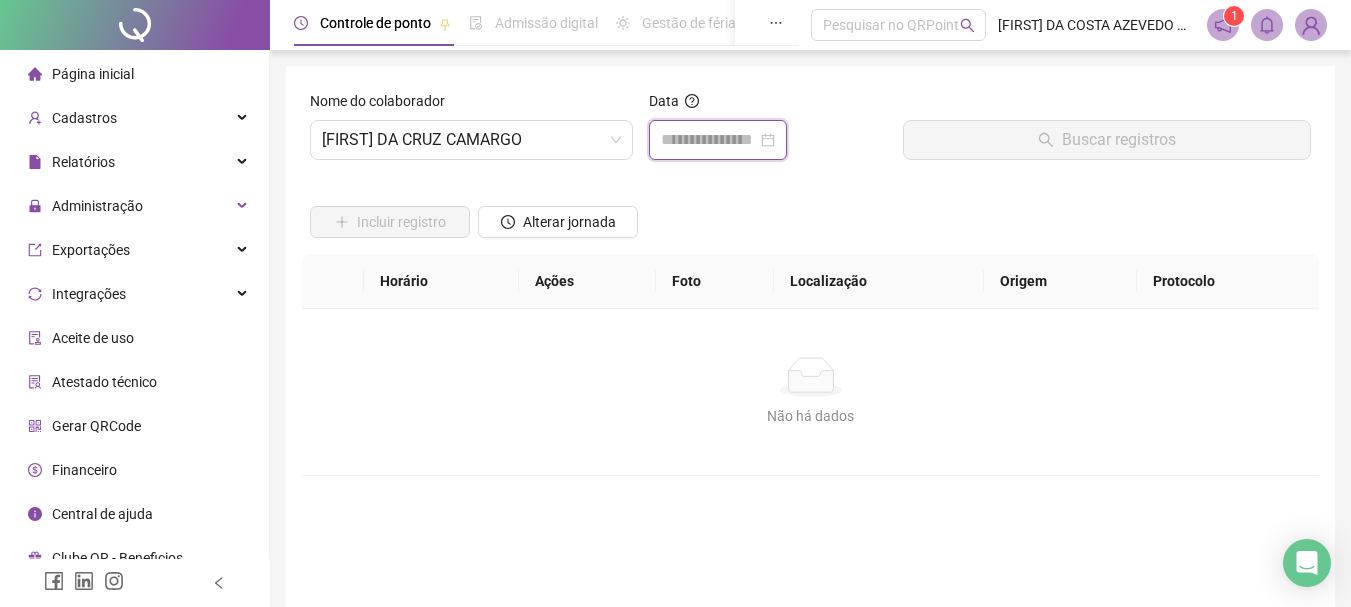 click at bounding box center [709, 140] 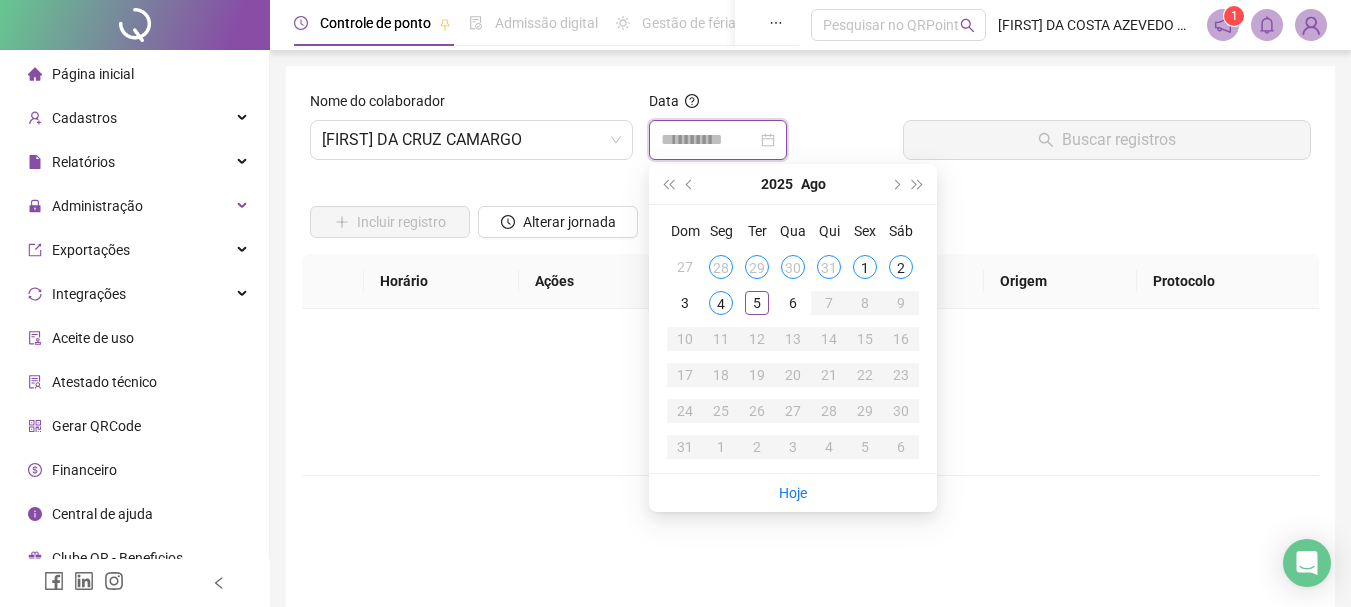 type on "**********" 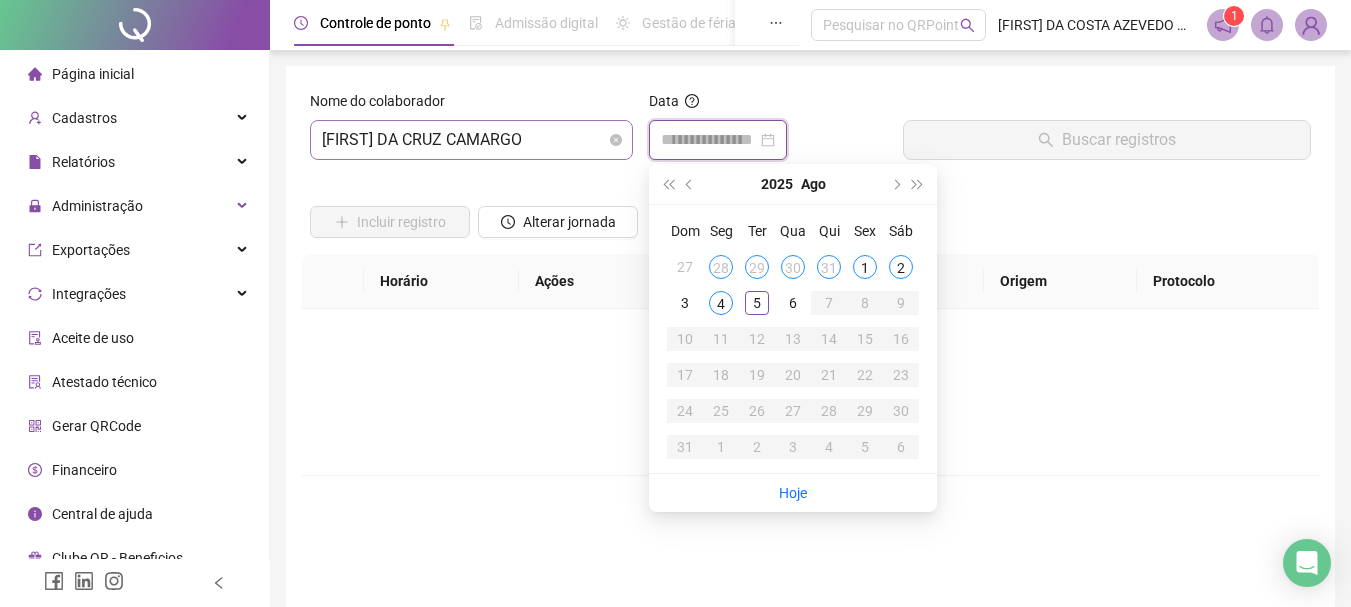 click on "[FIRST] [LAST] [LAST]" at bounding box center (471, 140) 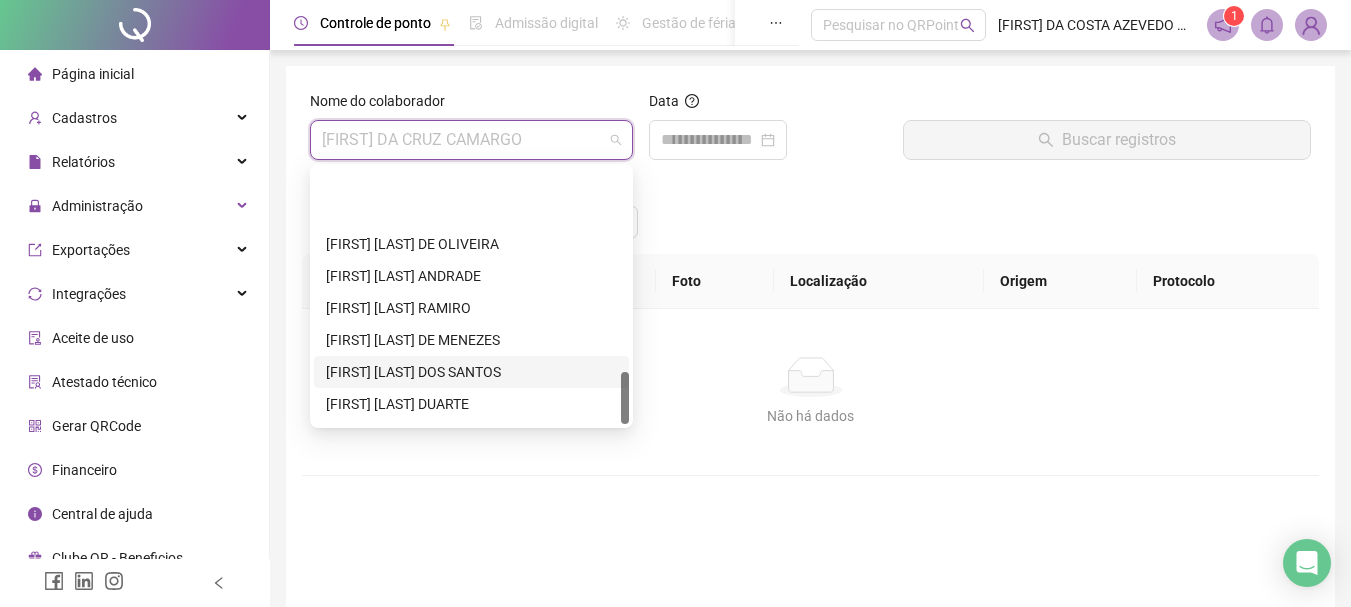 scroll, scrollTop: 992, scrollLeft: 0, axis: vertical 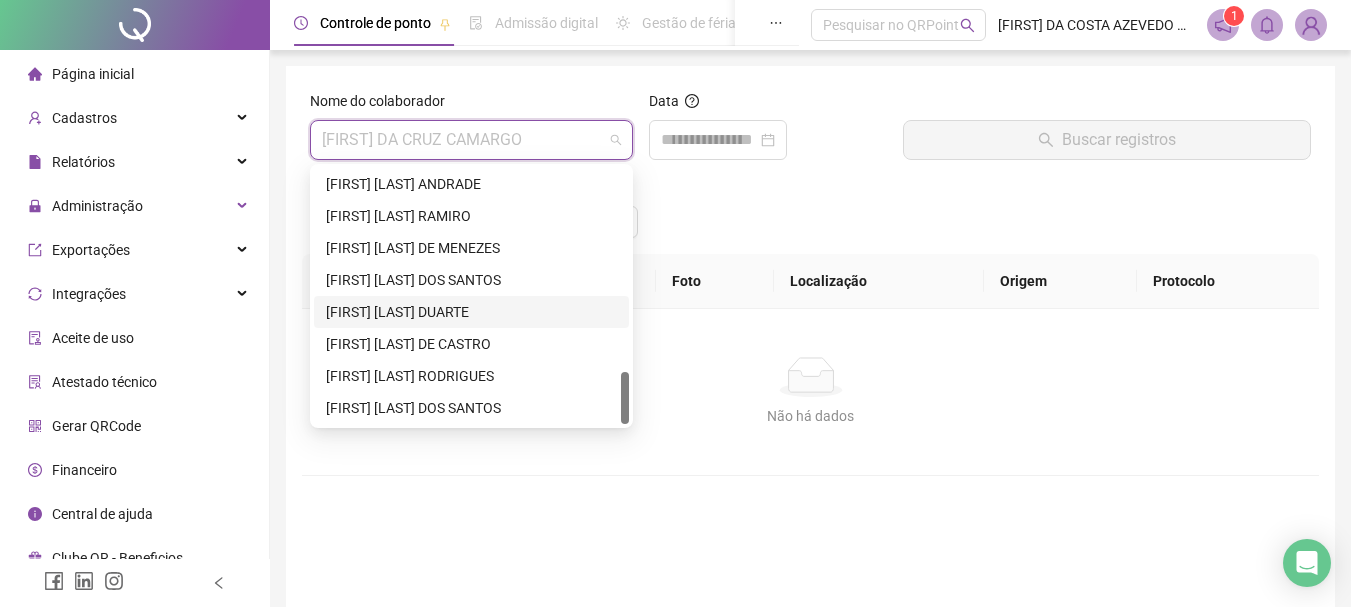 click on "[FIRST] [LAST] [LAST]" at bounding box center (471, 312) 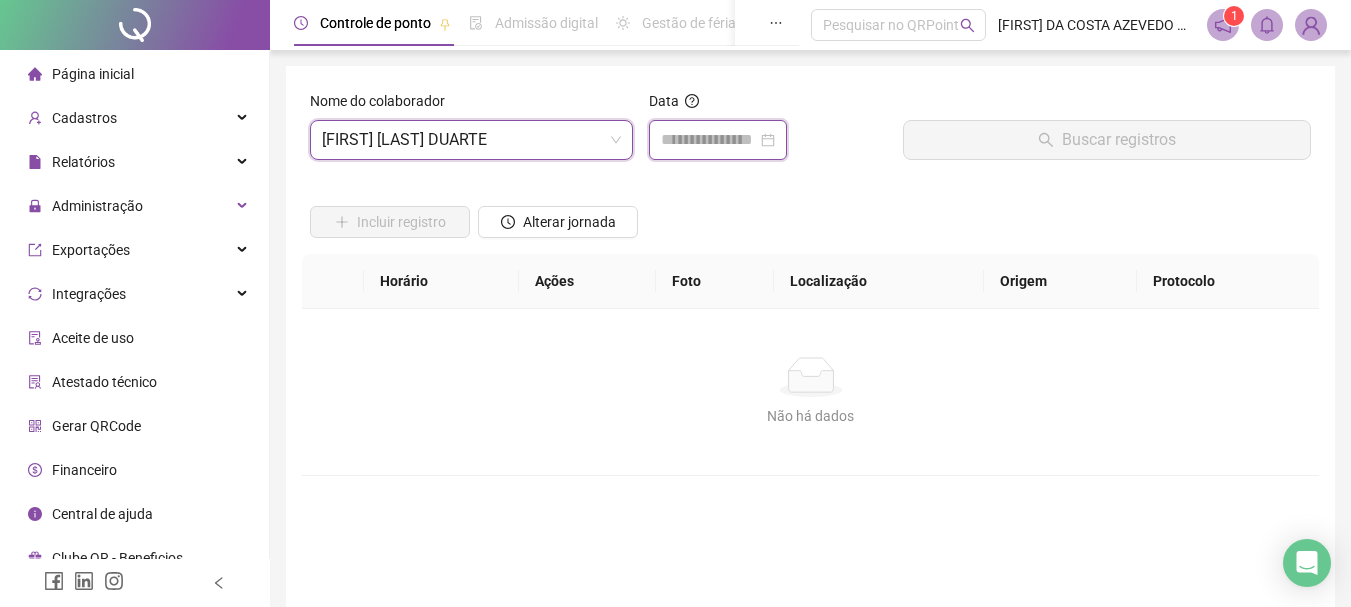 click at bounding box center [709, 140] 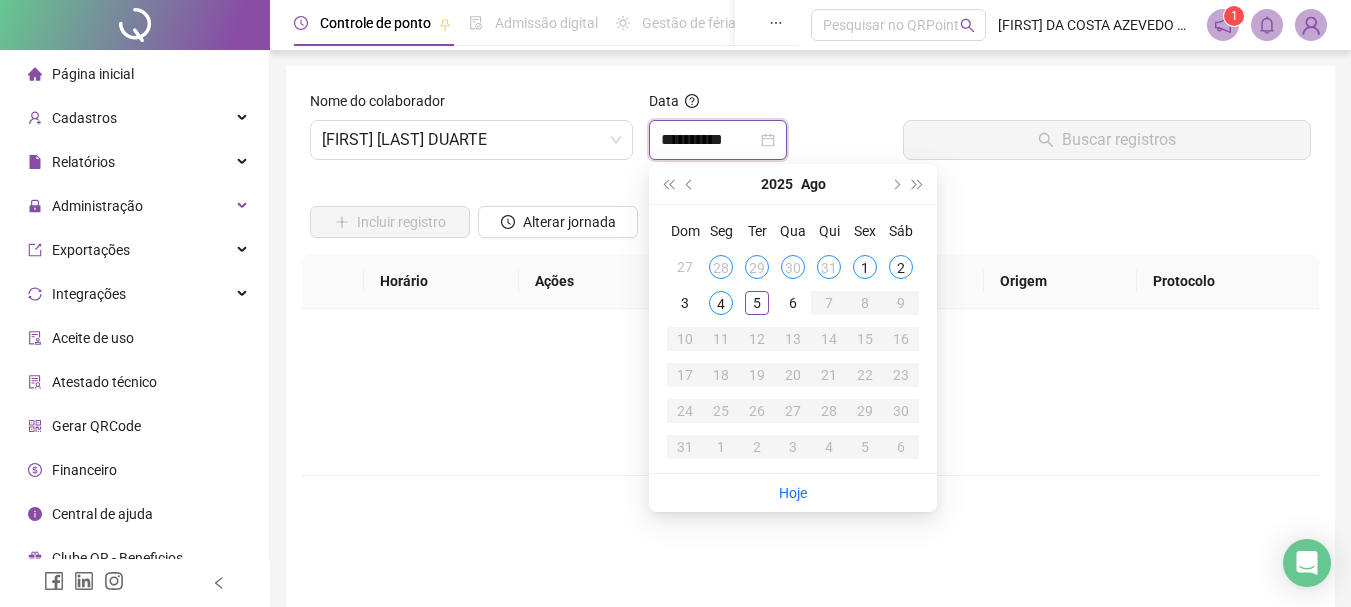 type on "**********" 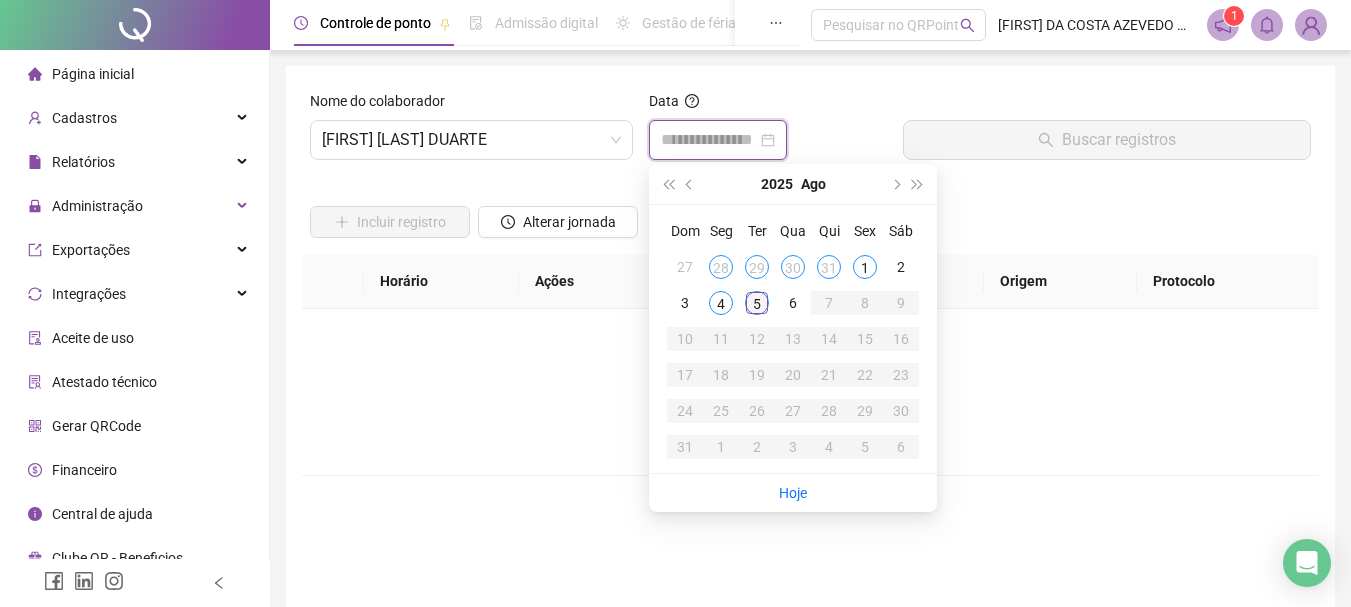 type on "**********" 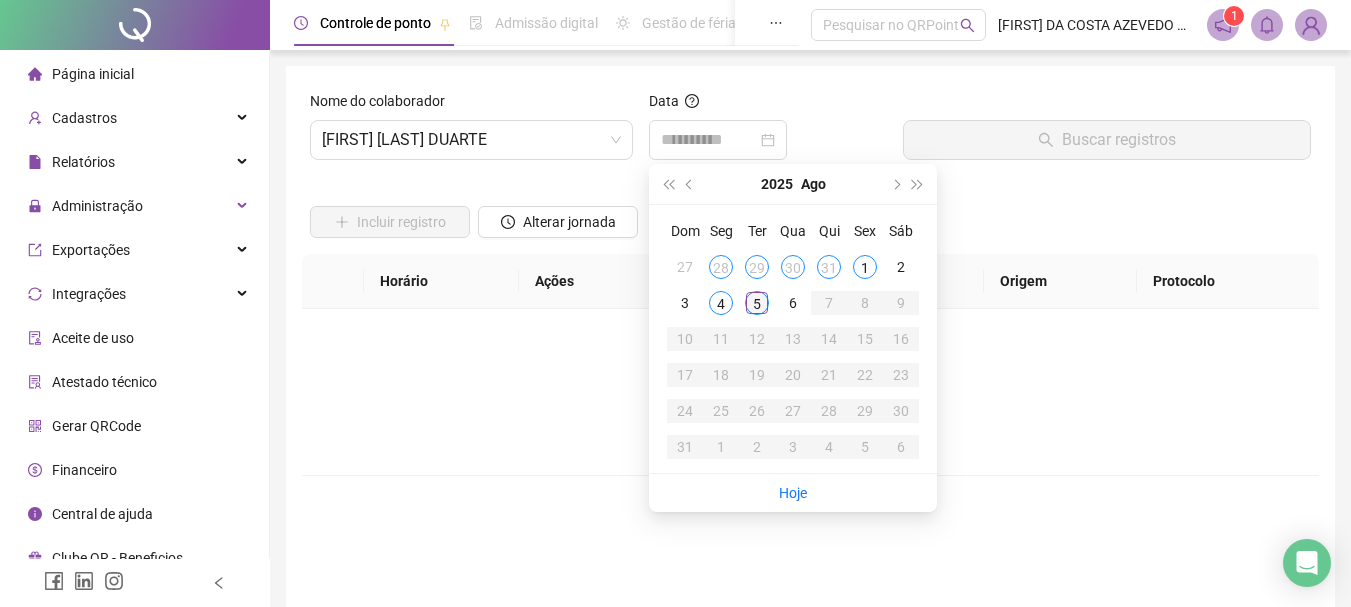 click on "5" at bounding box center [757, 303] 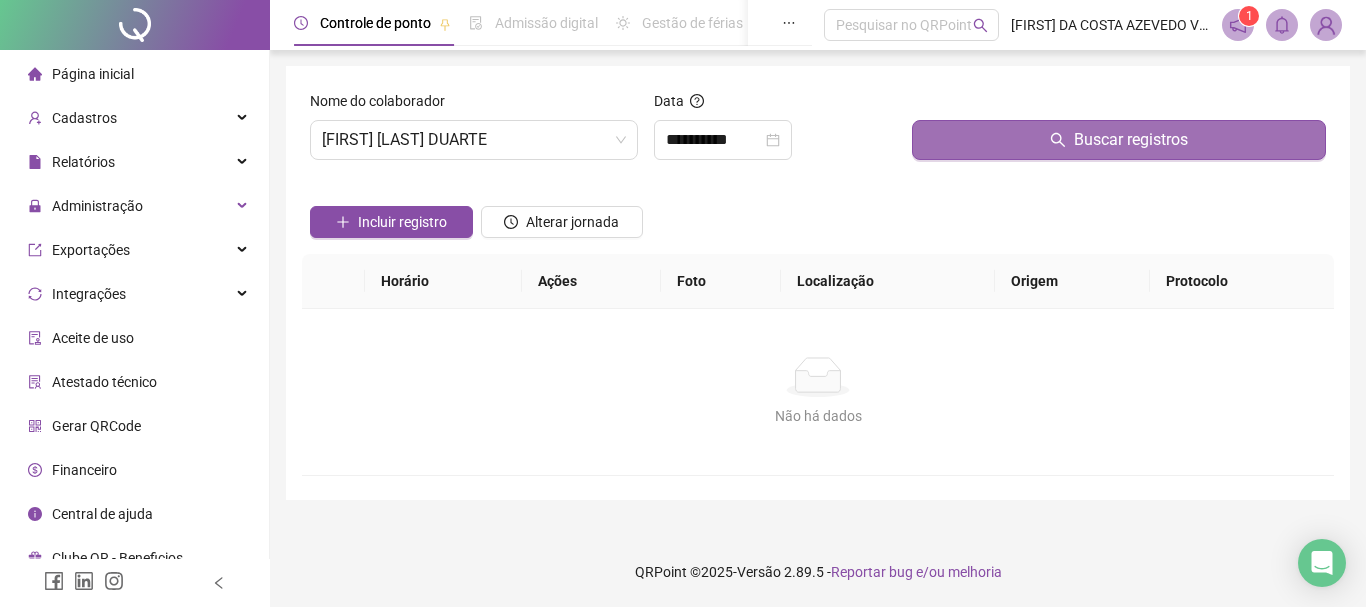 click on "Buscar registros" at bounding box center (1131, 140) 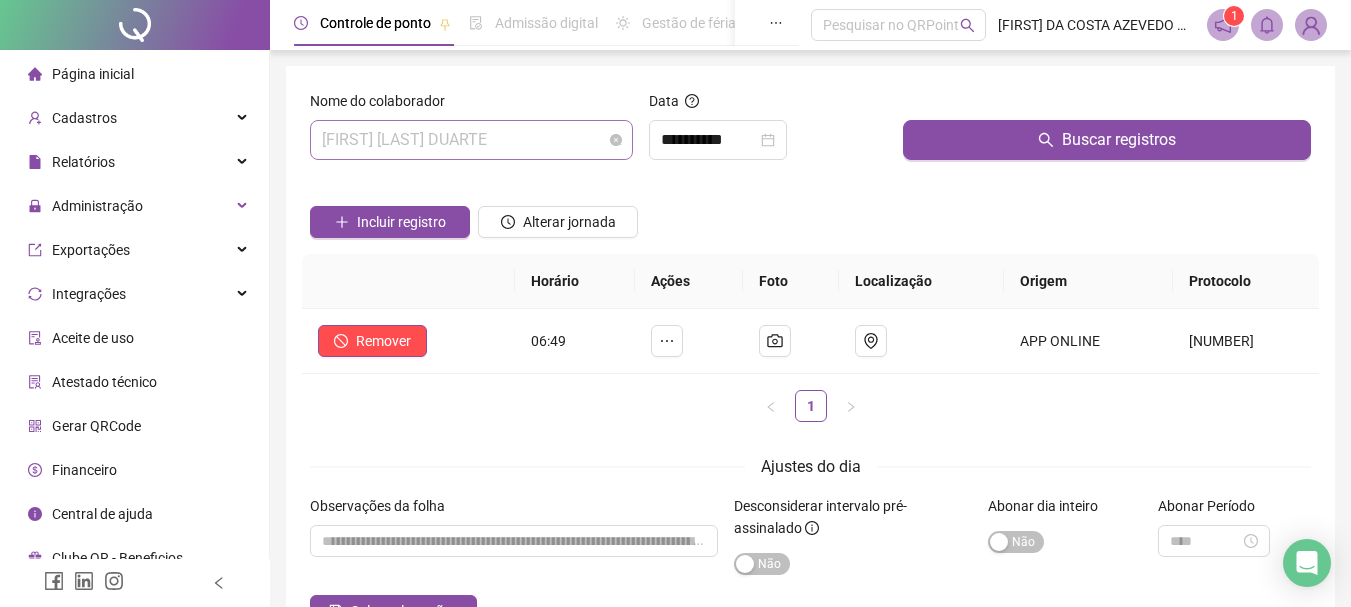 click on "[FIRST] [LAST] [LAST]" at bounding box center [471, 140] 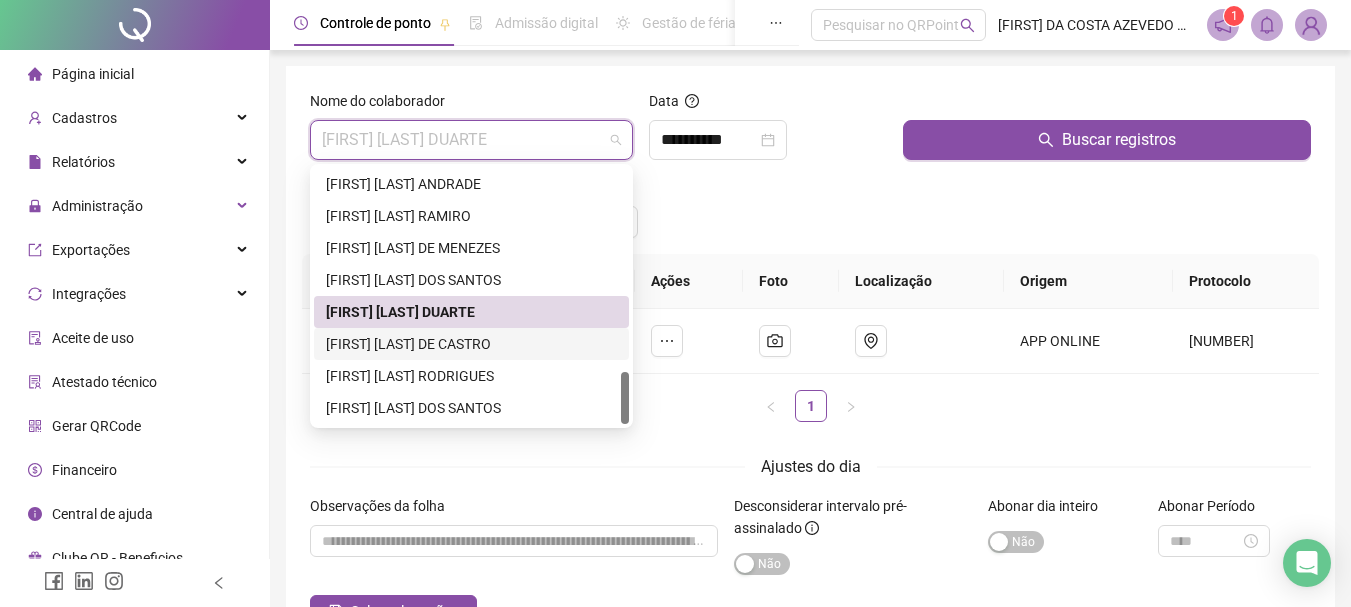 click on "[FIRST] [LAST] [LAST]" at bounding box center [471, 344] 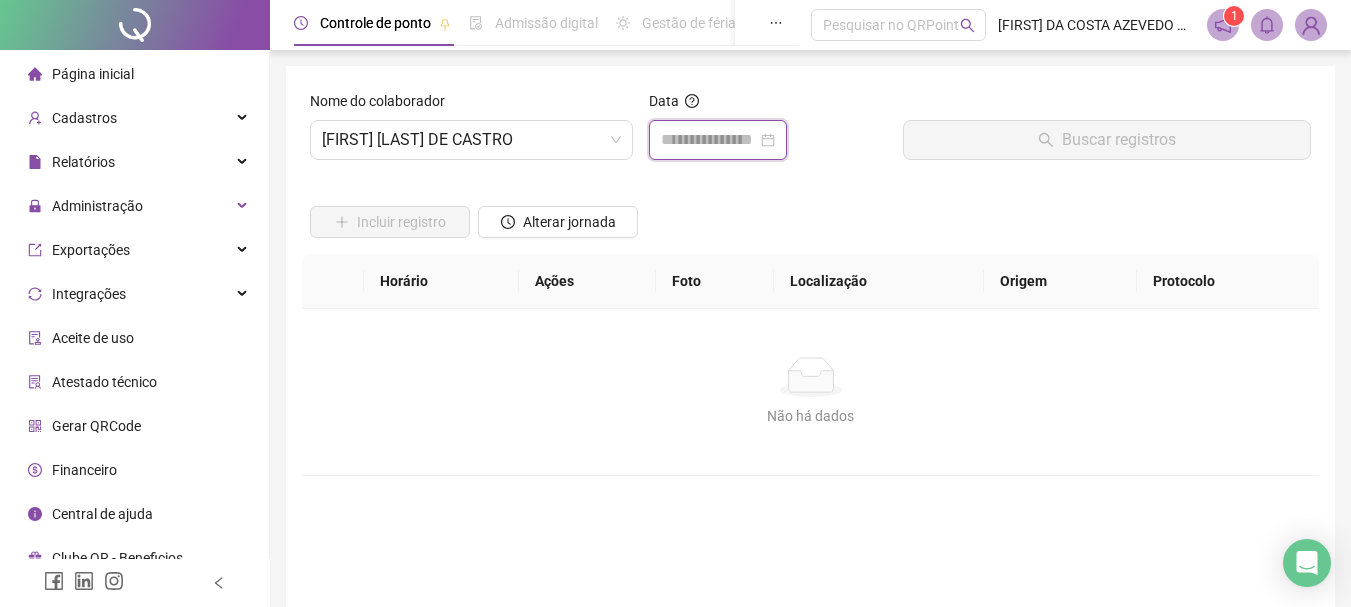 click at bounding box center (709, 140) 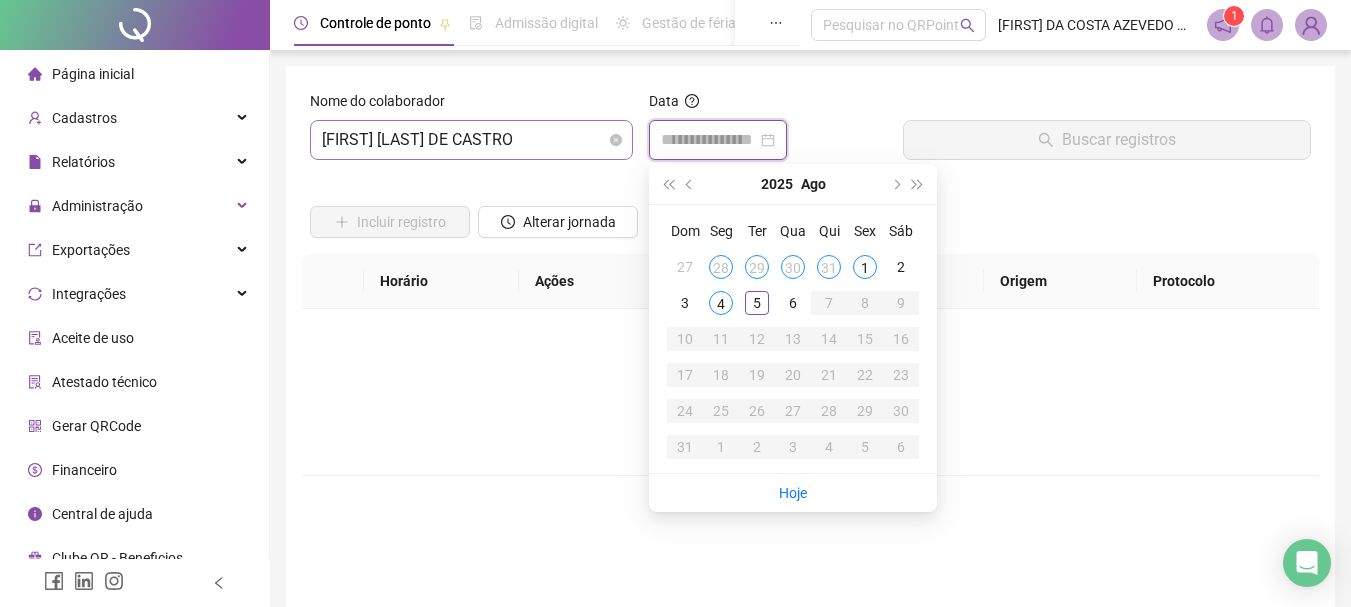 click on "[FIRST] [LAST] [LAST]" at bounding box center [471, 140] 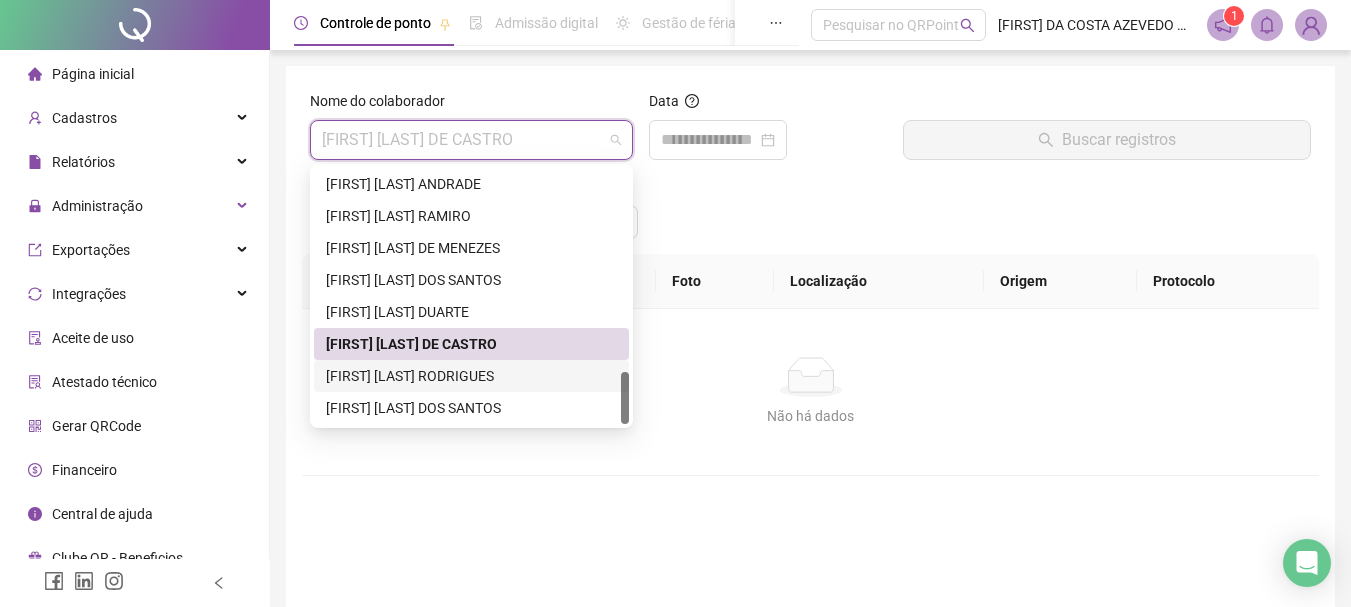 click on "[FIRST] [LAST] [LAST]" at bounding box center (471, 376) 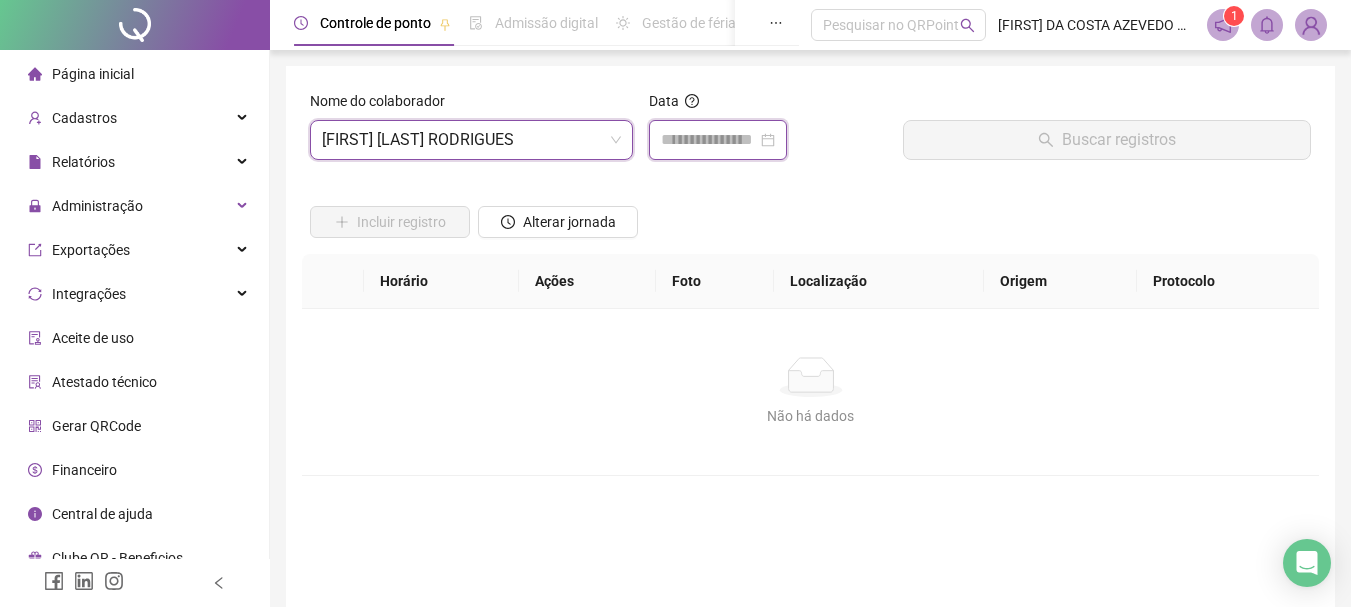click at bounding box center (709, 140) 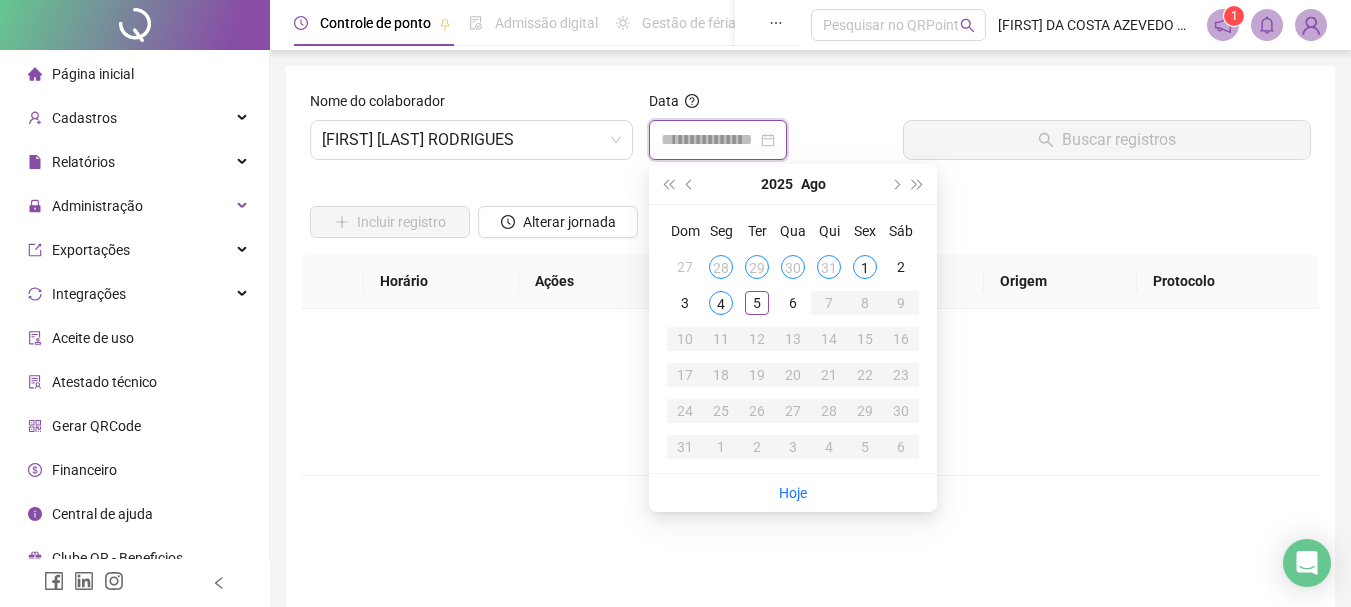 type on "**********" 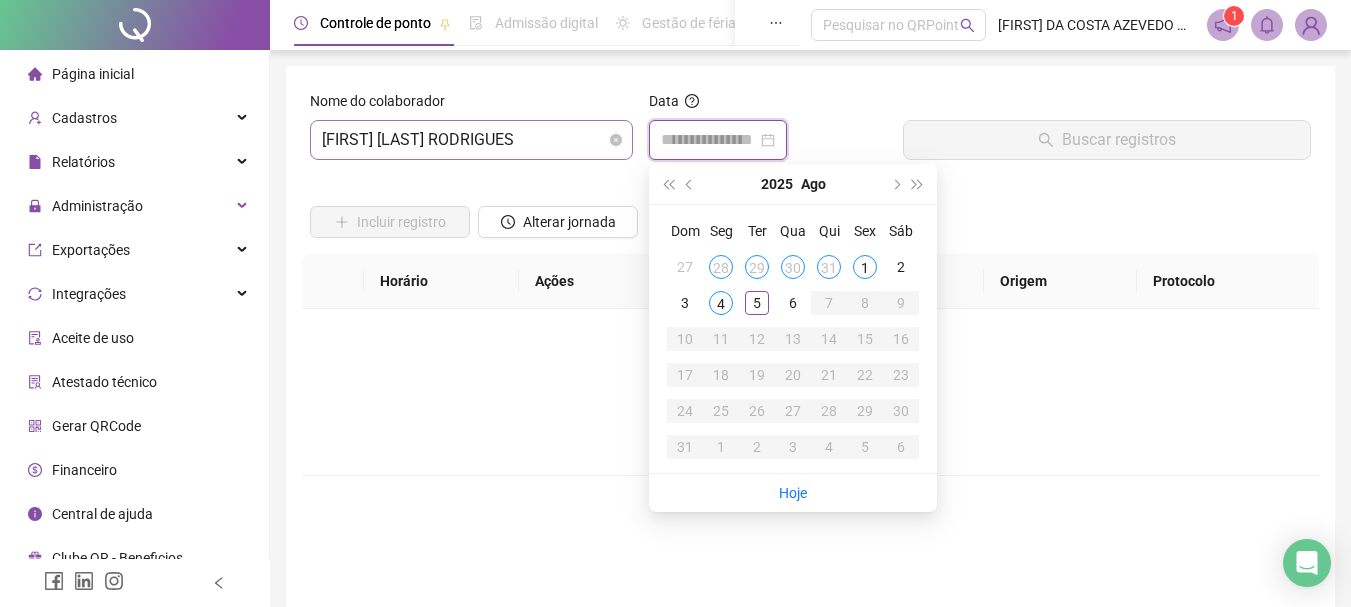 type on "**********" 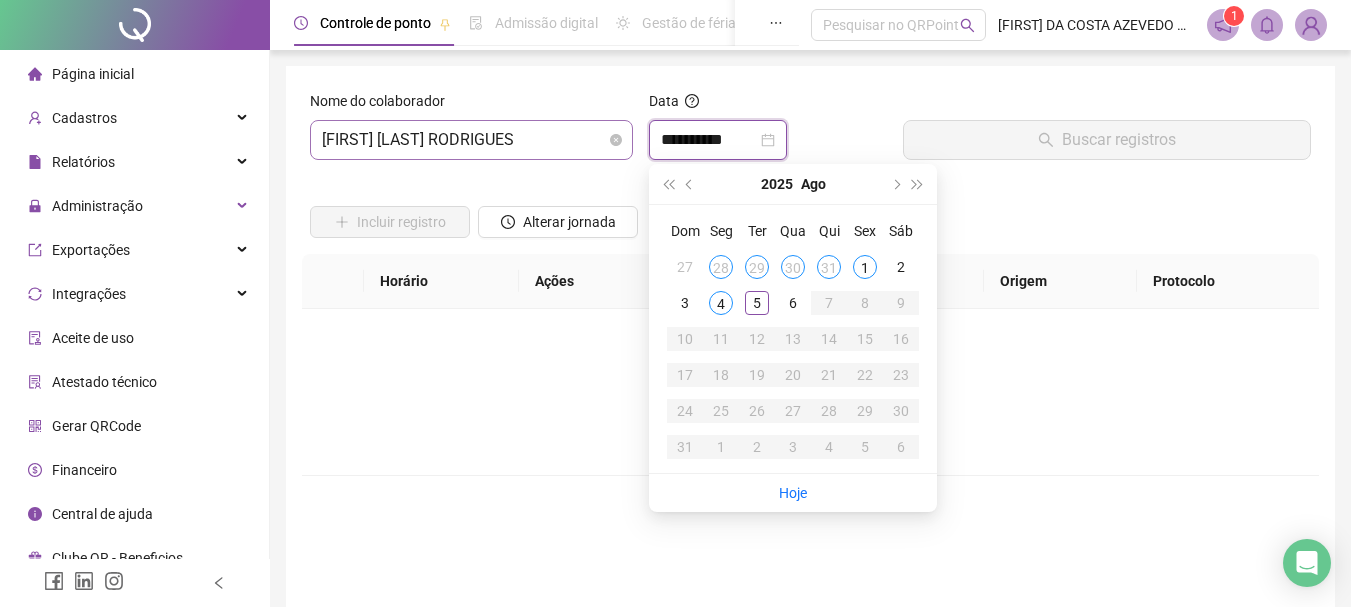 type 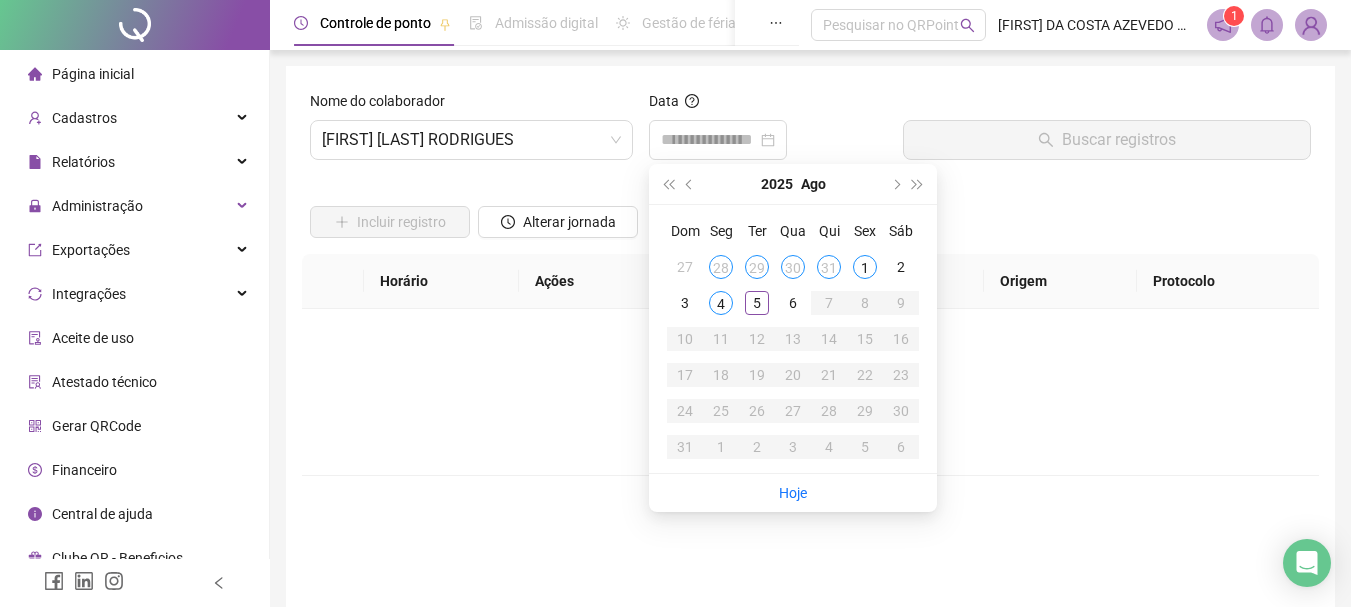click on "Página inicial" at bounding box center [93, 74] 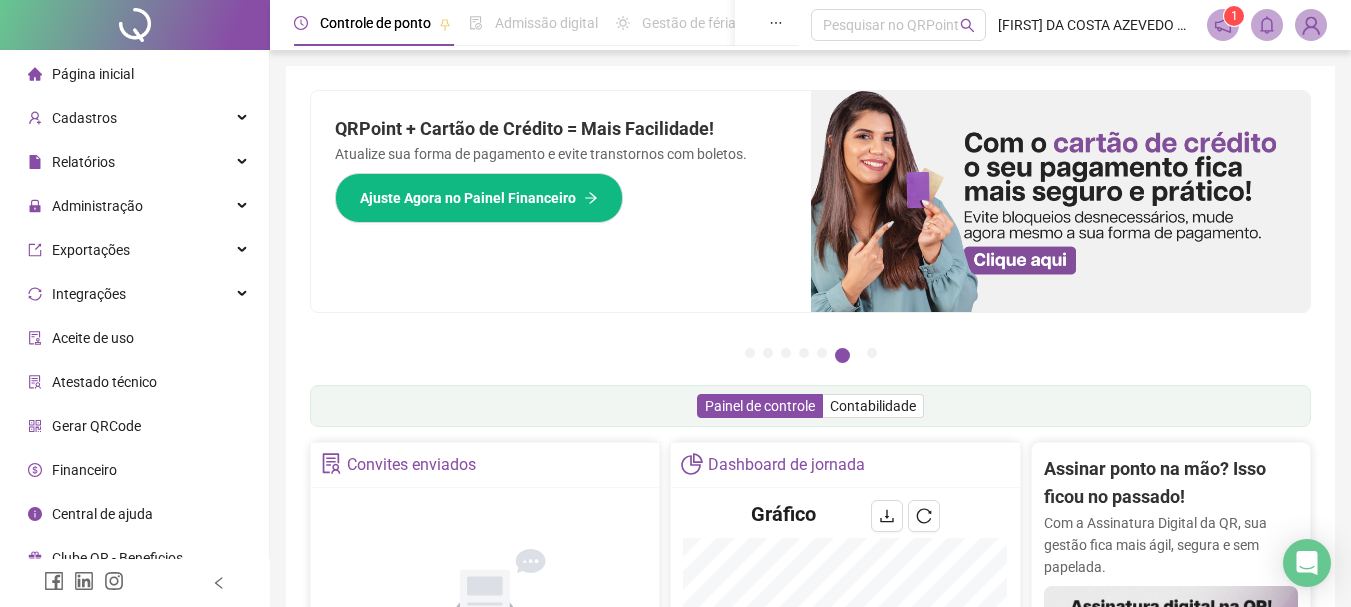 scroll, scrollTop: 400, scrollLeft: 0, axis: vertical 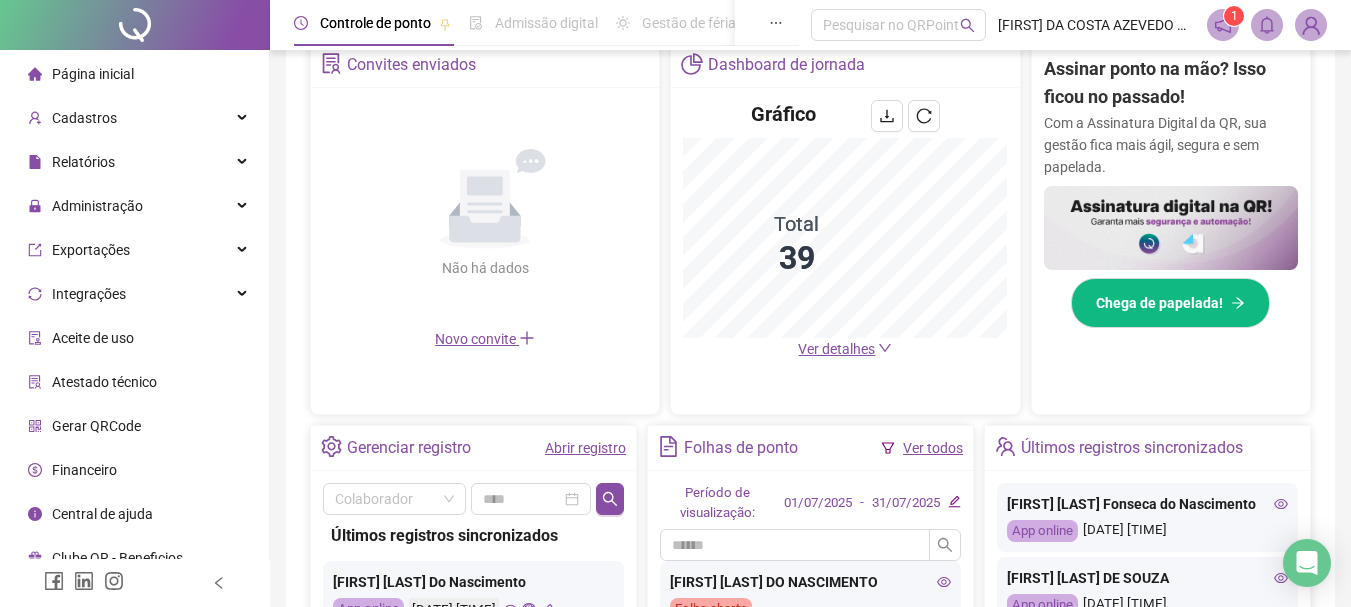 click on "Abrir registro" at bounding box center [585, 448] 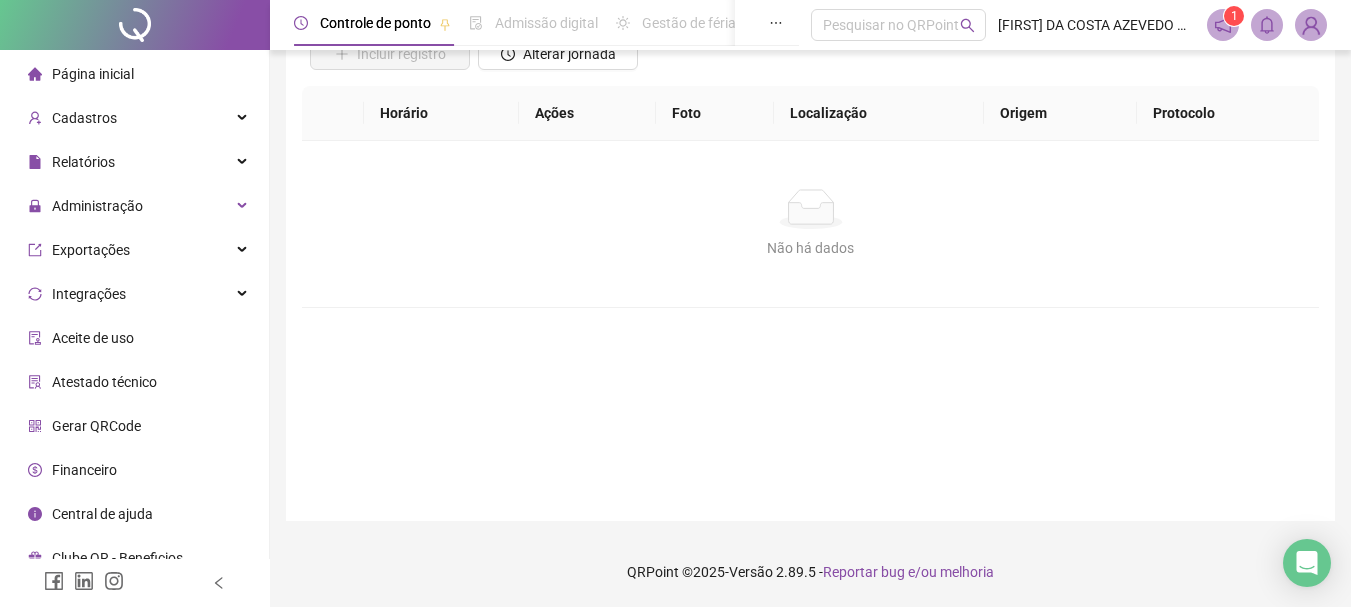 scroll, scrollTop: 78, scrollLeft: 0, axis: vertical 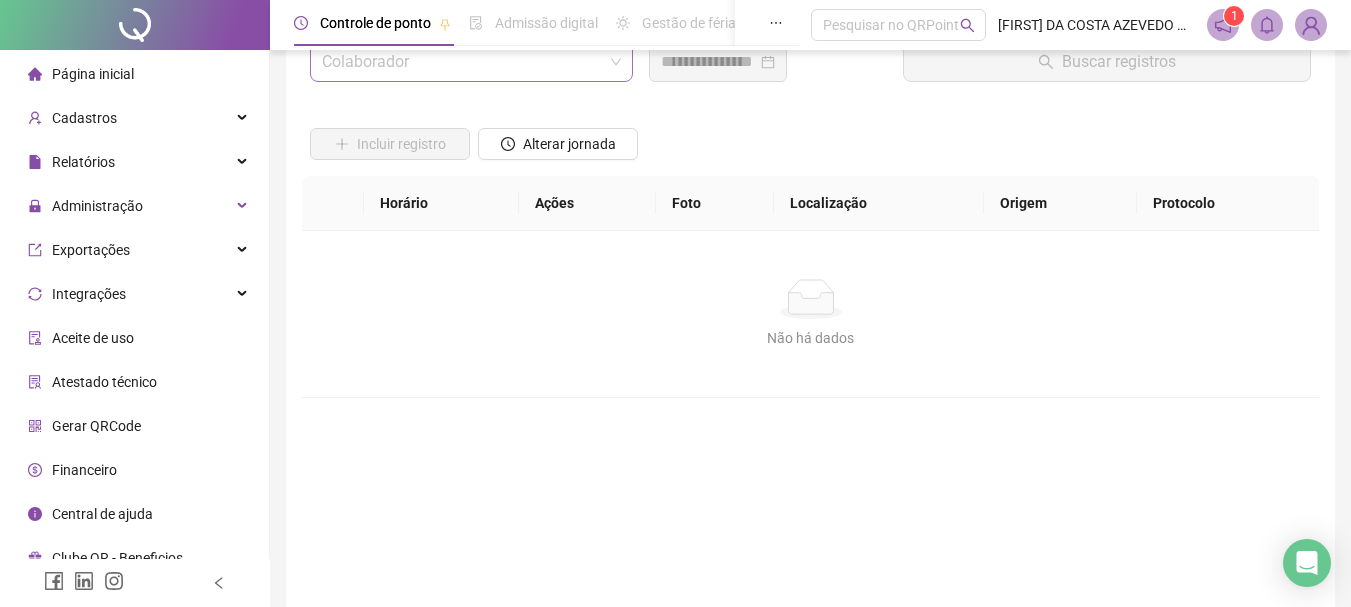 click at bounding box center (462, 62) 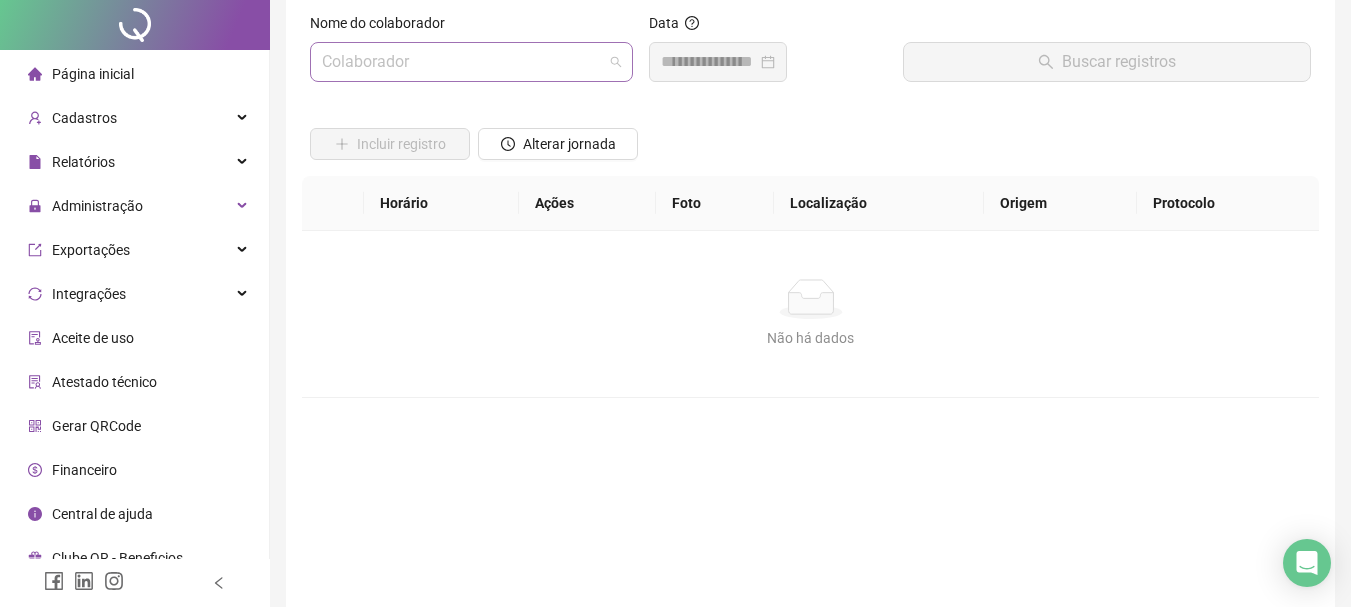 scroll, scrollTop: 0, scrollLeft: 0, axis: both 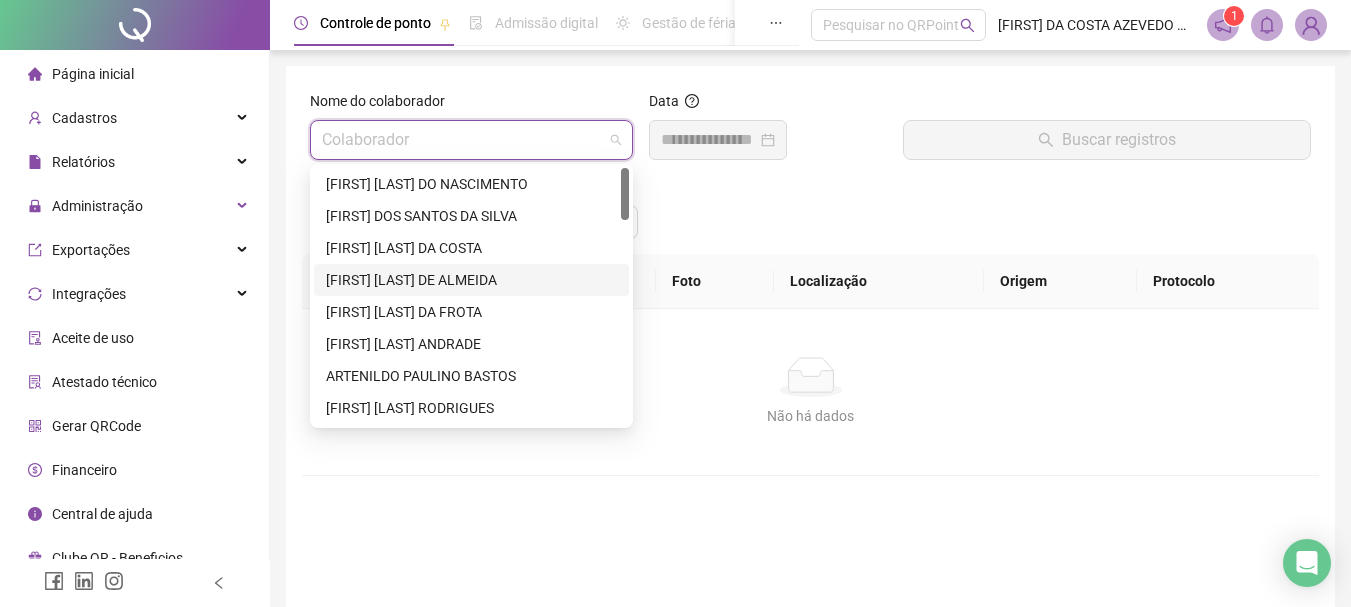 click on "[FIRST] [LAST] [LAST]" at bounding box center [471, 280] 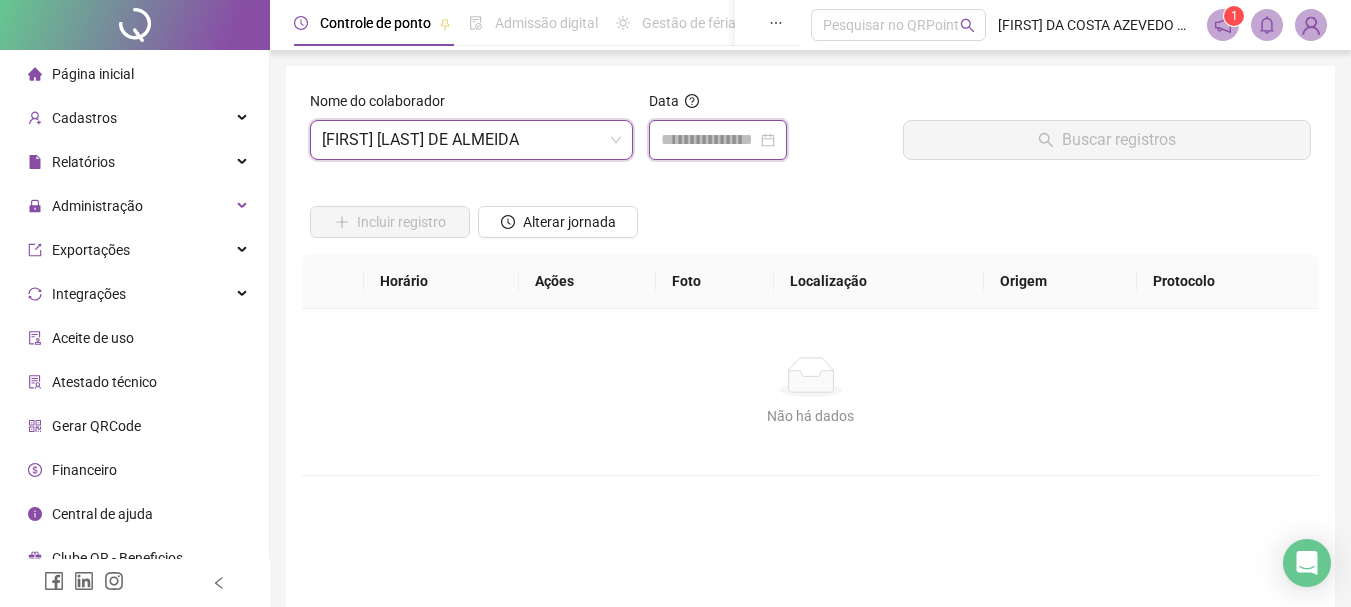 click at bounding box center [709, 140] 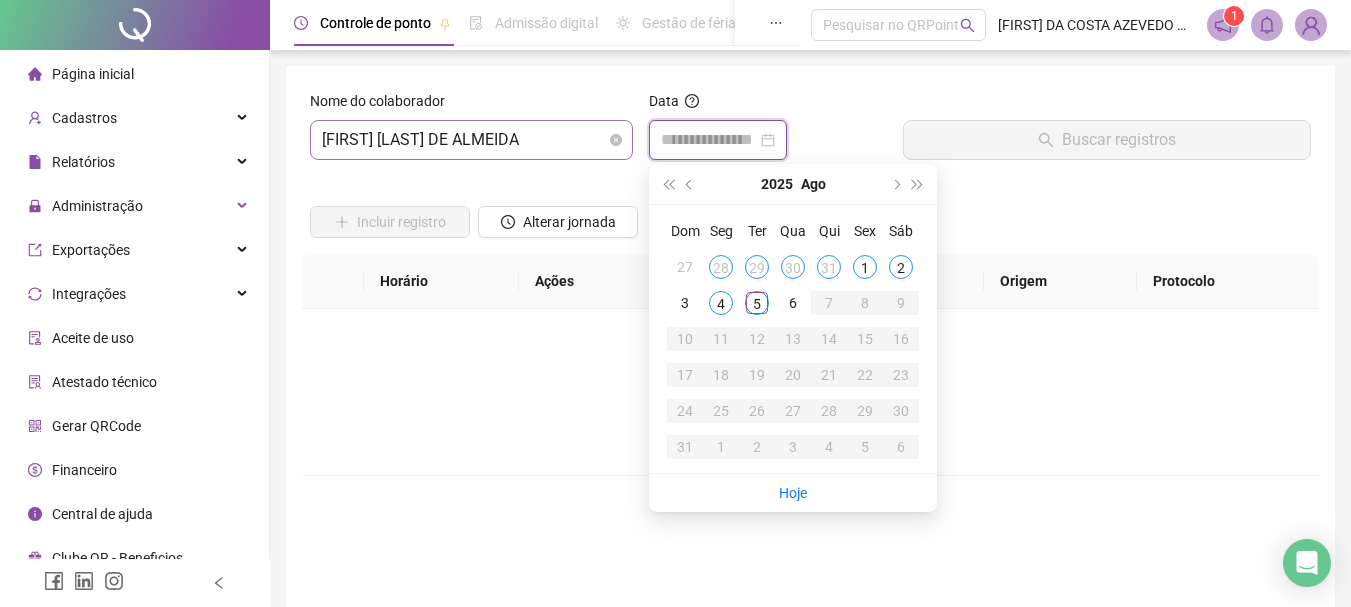 click on "[FIRST] [LAST] [LAST]" at bounding box center [471, 140] 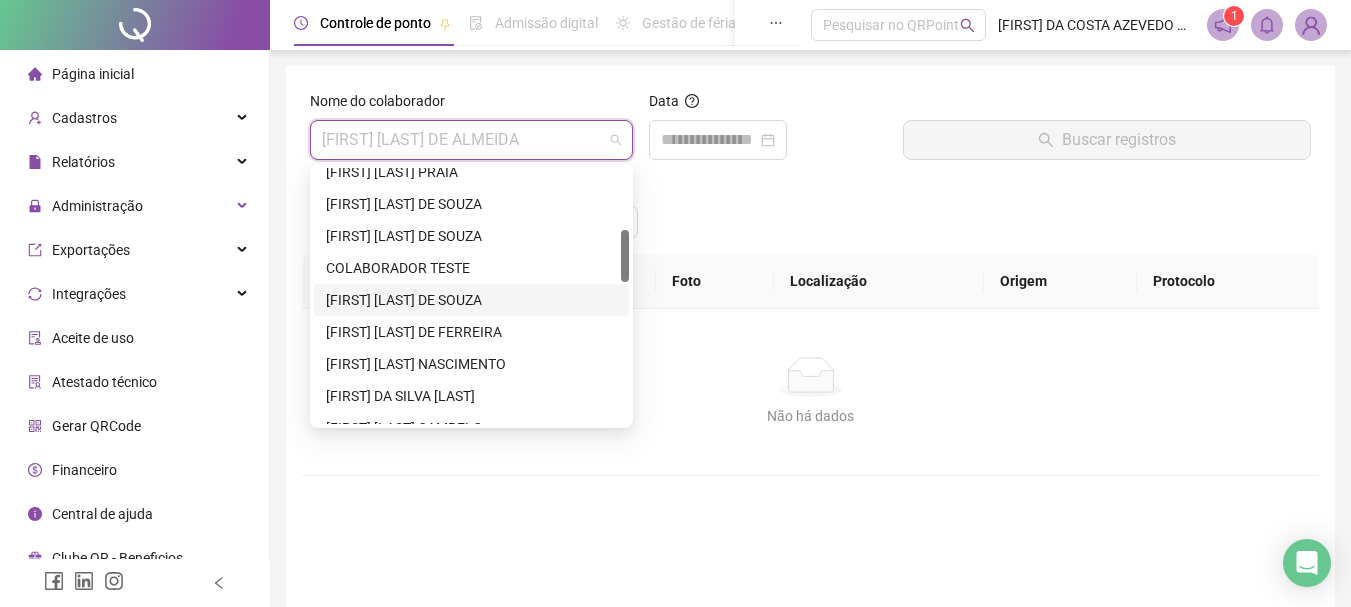 scroll, scrollTop: 400, scrollLeft: 0, axis: vertical 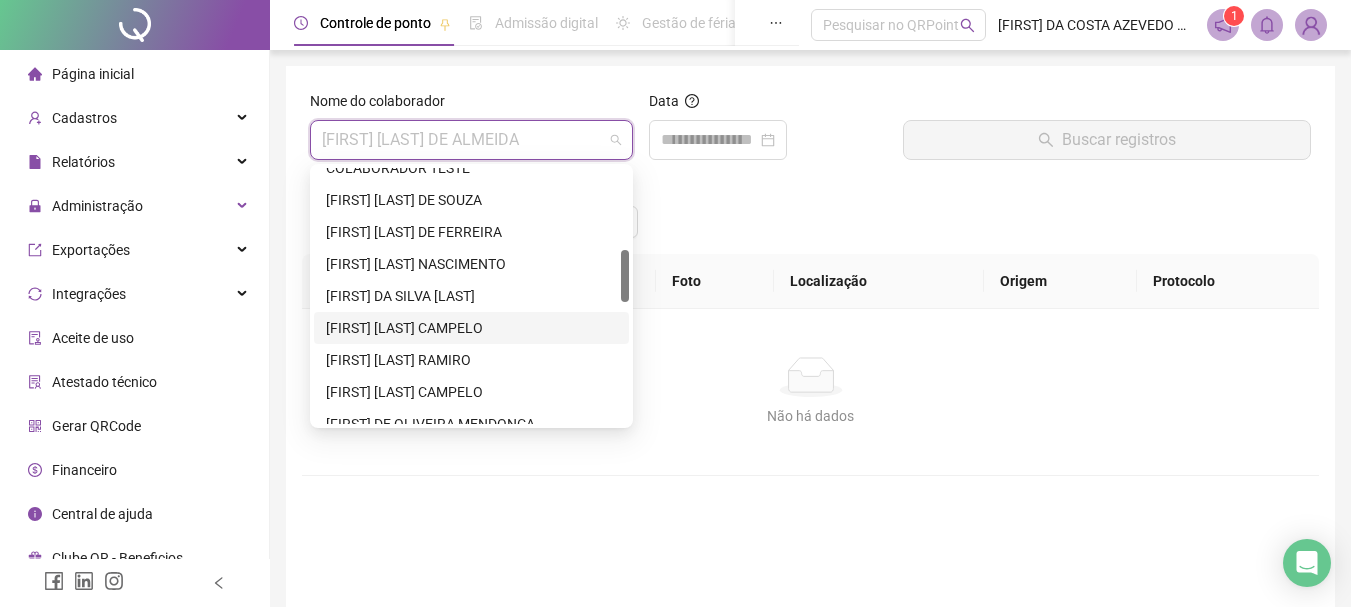 click on "[FIRST] [LAST] [LAST] [LAST]" at bounding box center [471, 328] 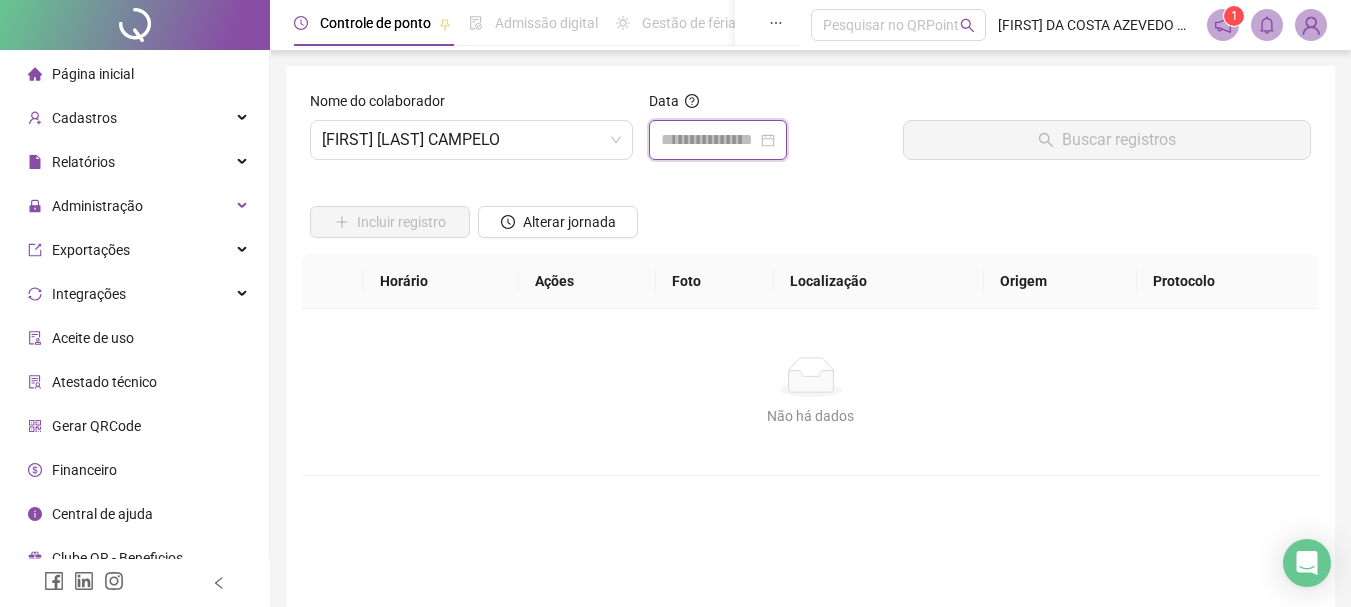 click at bounding box center (709, 140) 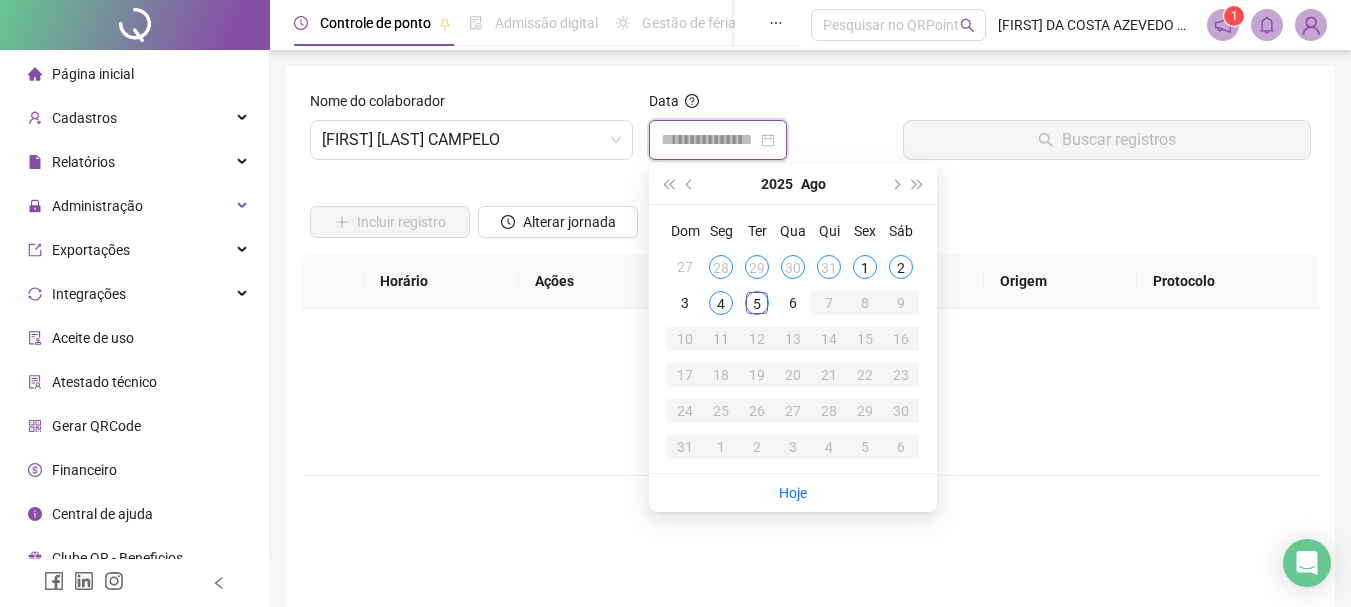 type on "**********" 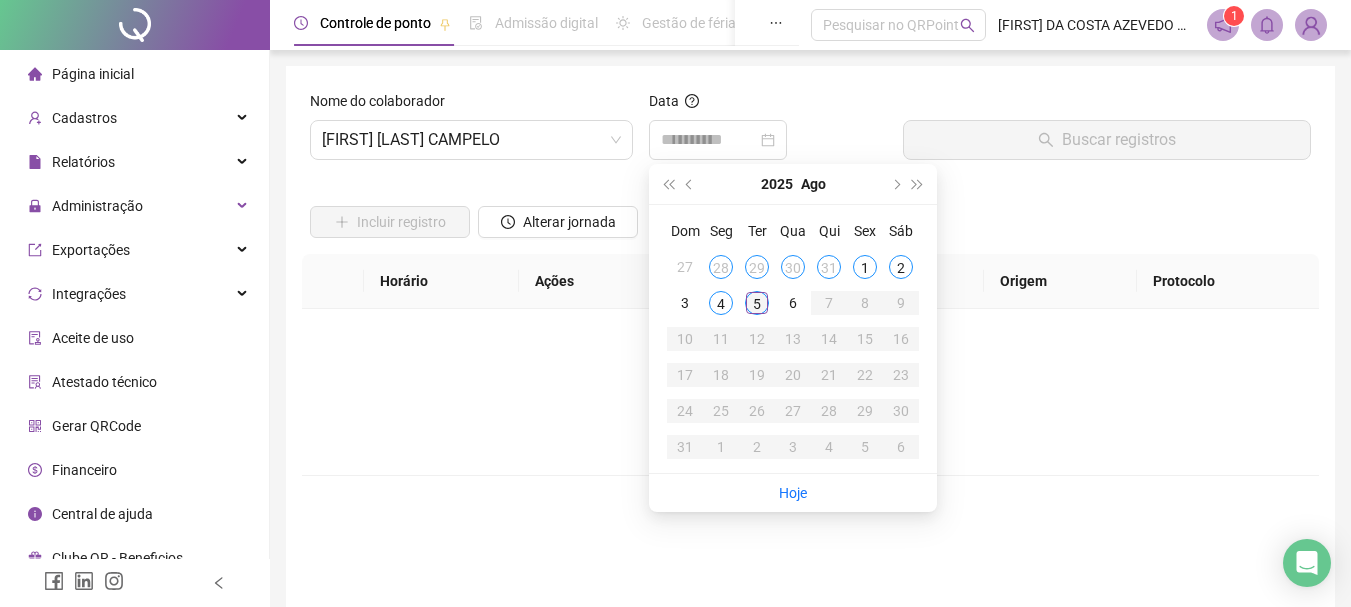 click on "5" at bounding box center [757, 303] 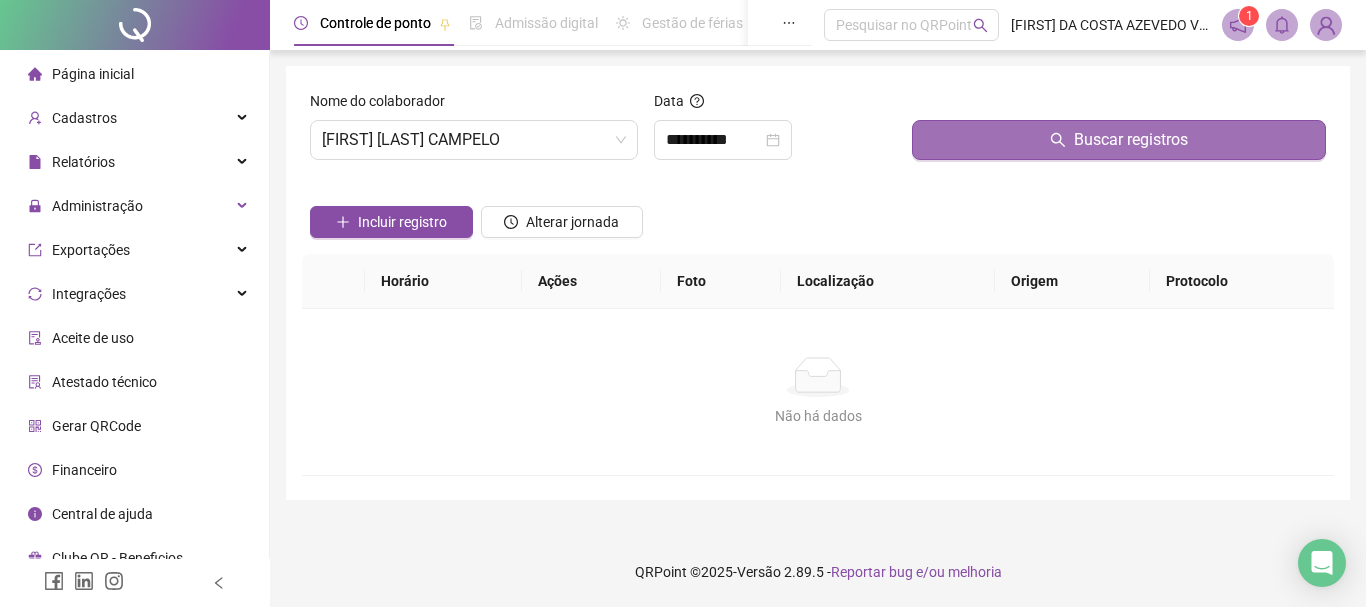 click on "Buscar registros" at bounding box center [1131, 140] 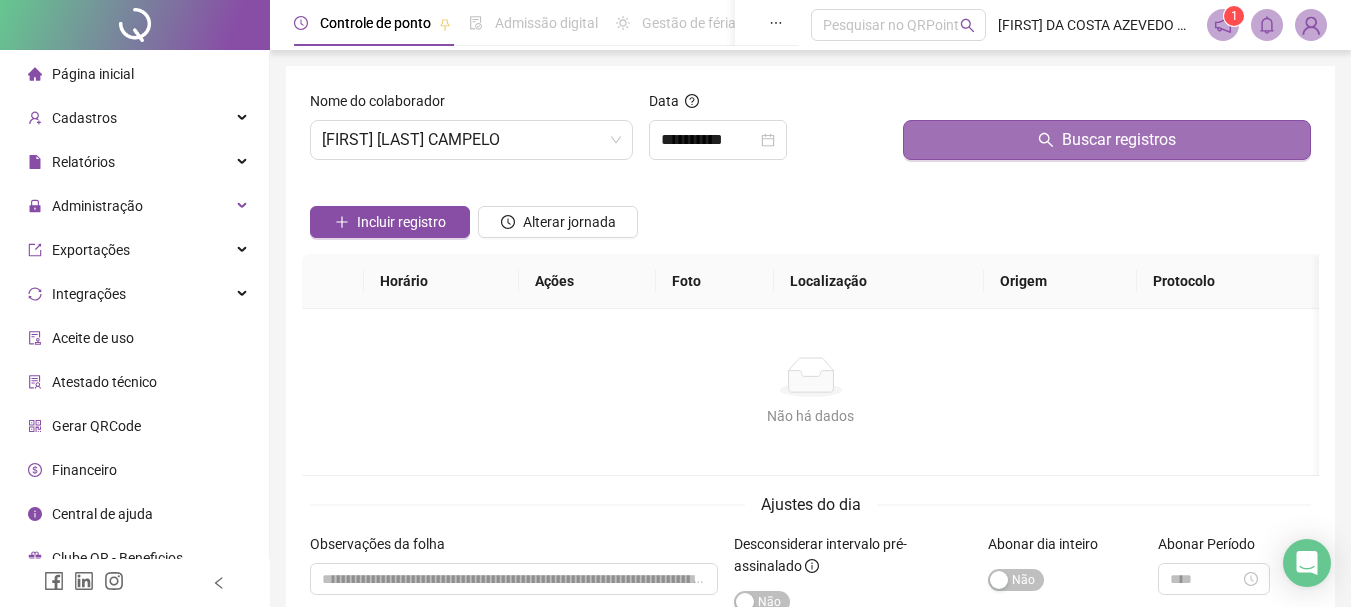 click 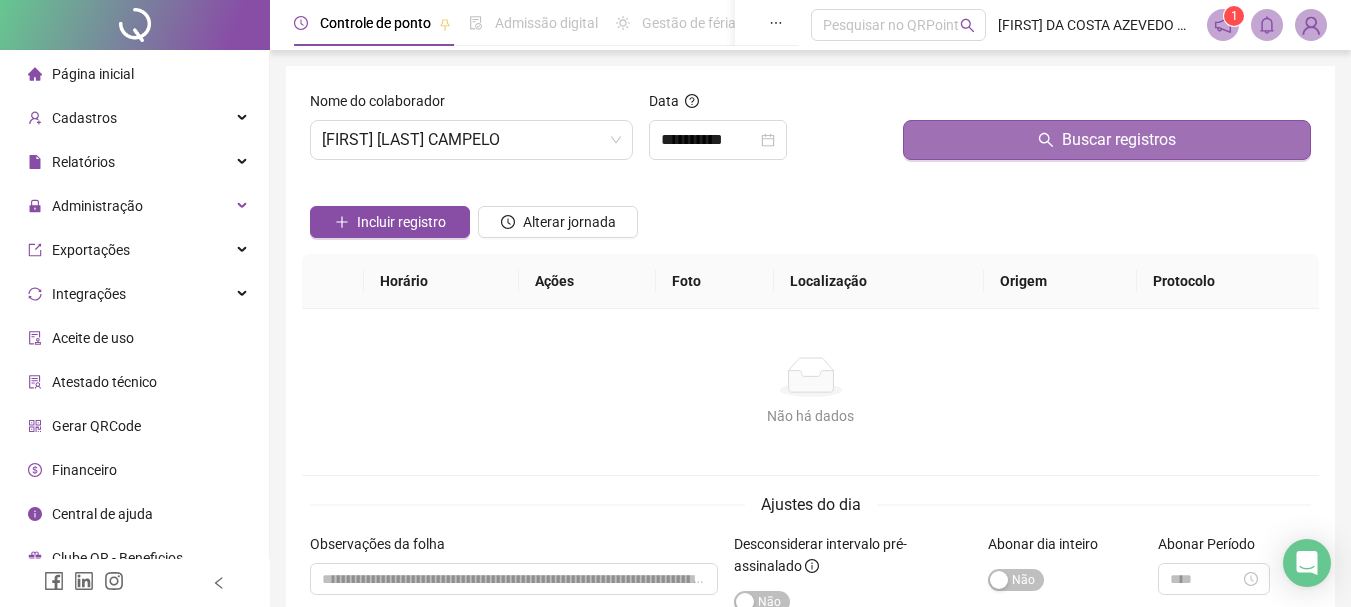 click 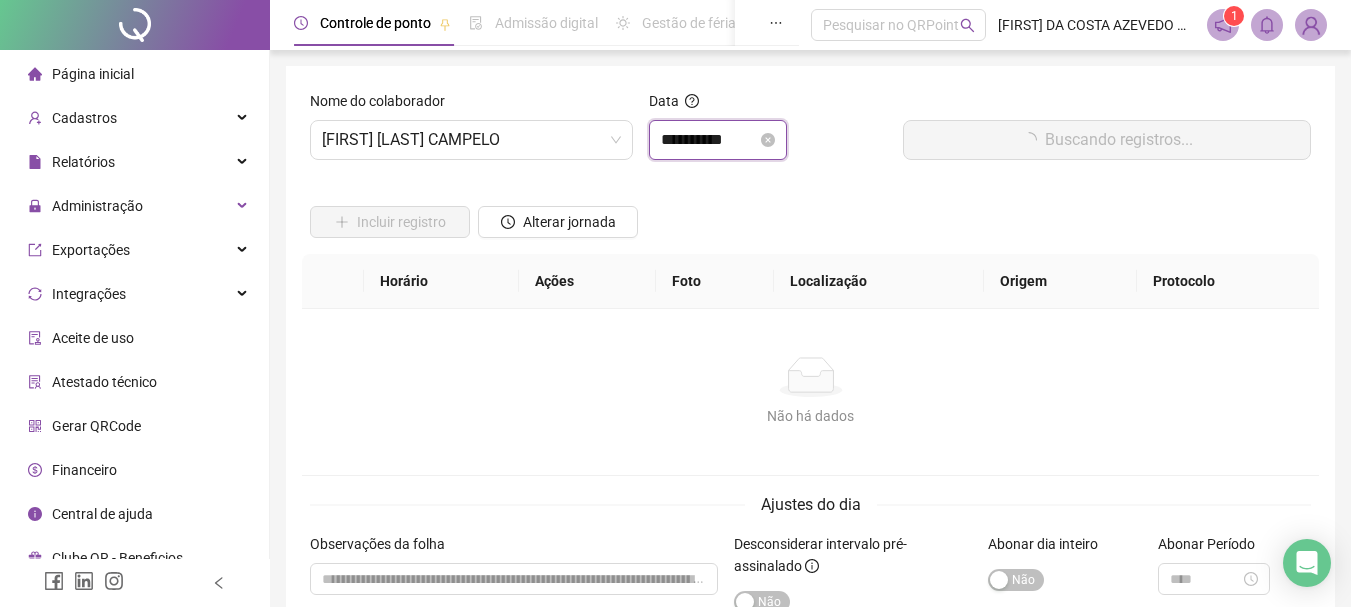 click on "**********" at bounding box center (709, 140) 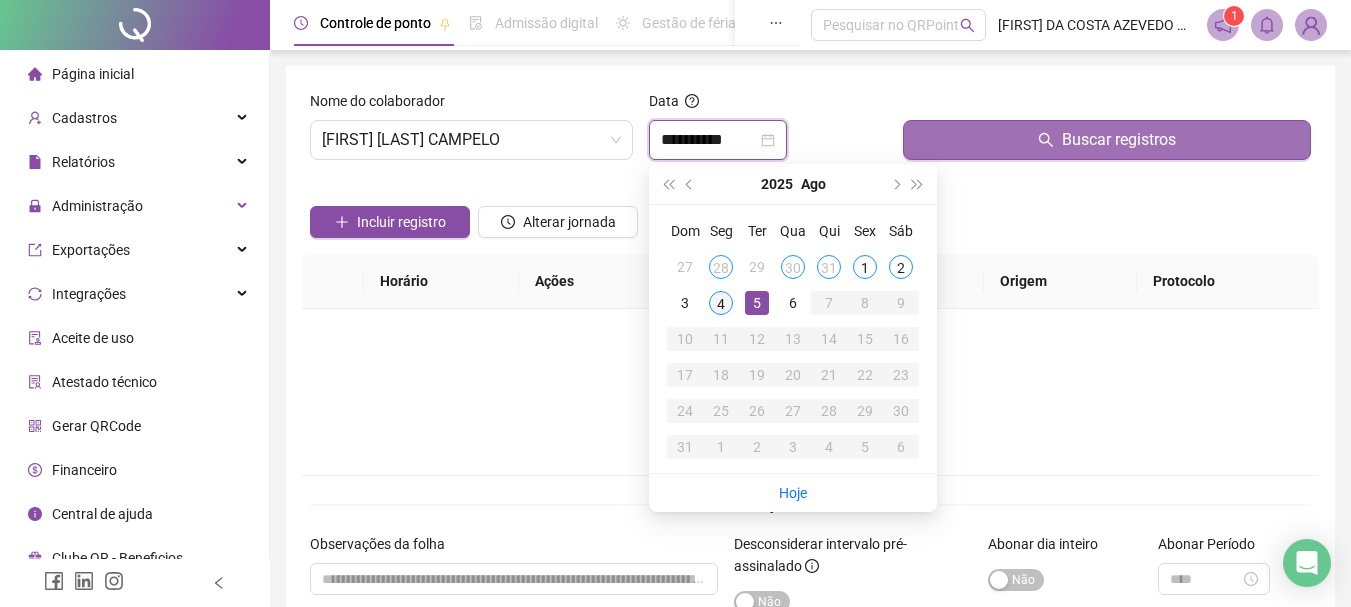 type on "**********" 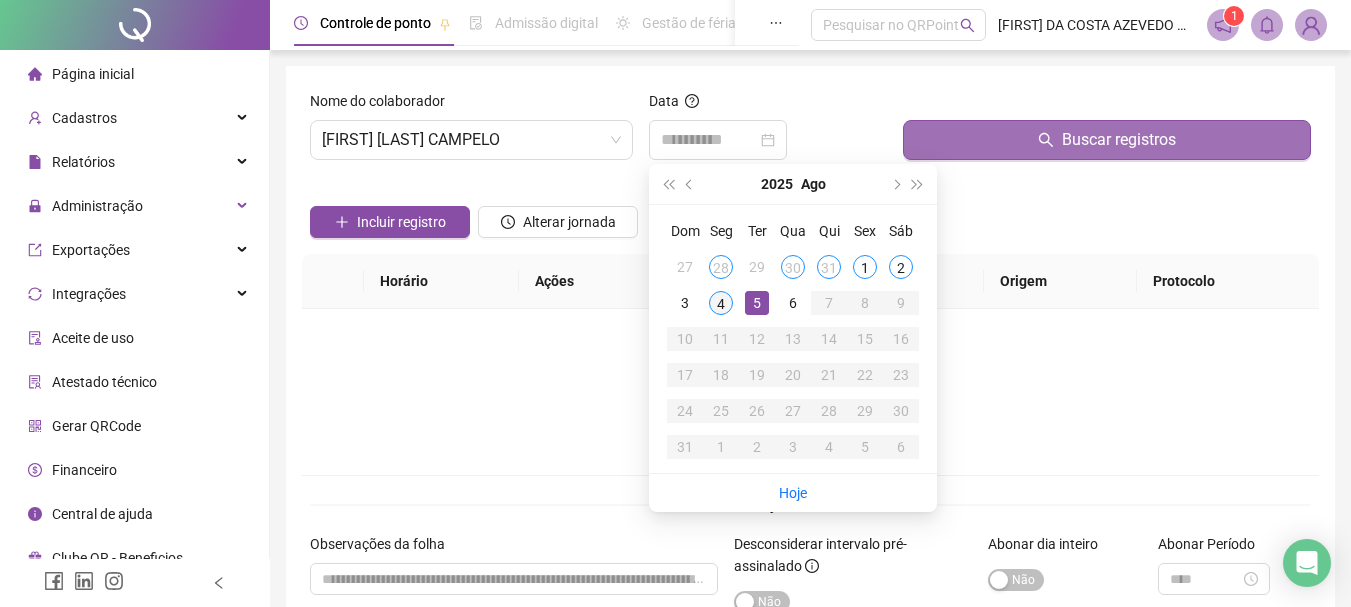 click on "4" at bounding box center (721, 303) 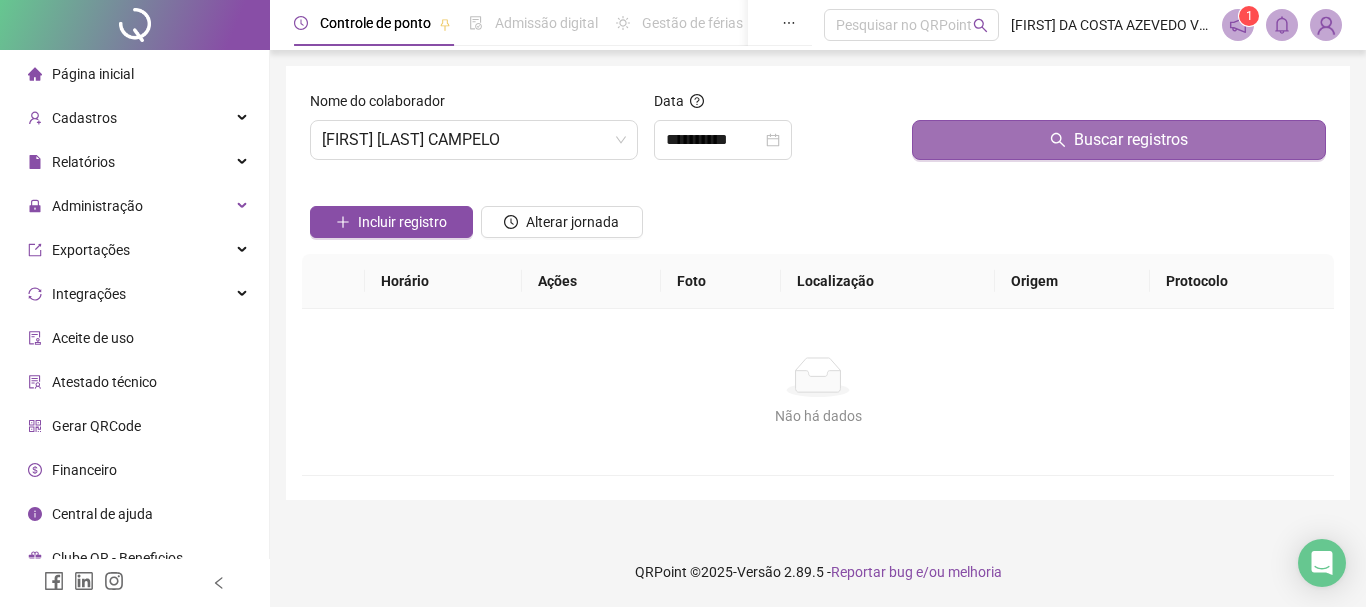 click on "Buscar registros" at bounding box center [1131, 140] 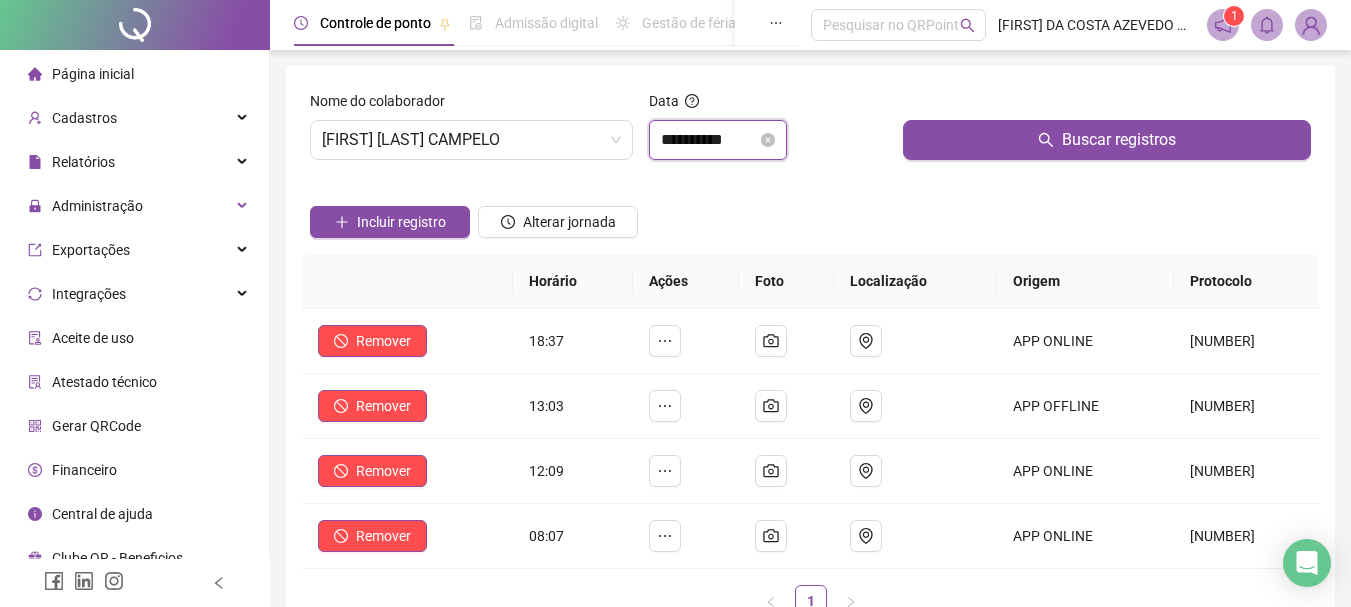 click on "**********" at bounding box center [709, 140] 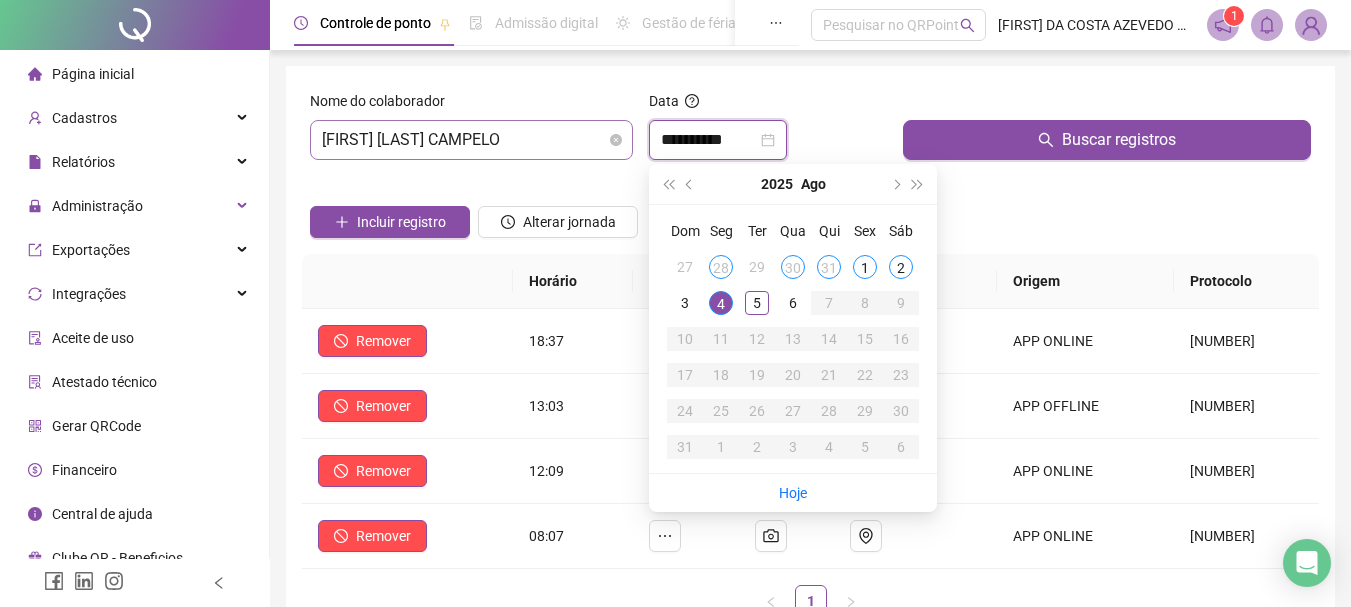 click on "[FIRST] [LAST] [LAST] [LAST]" at bounding box center [471, 140] 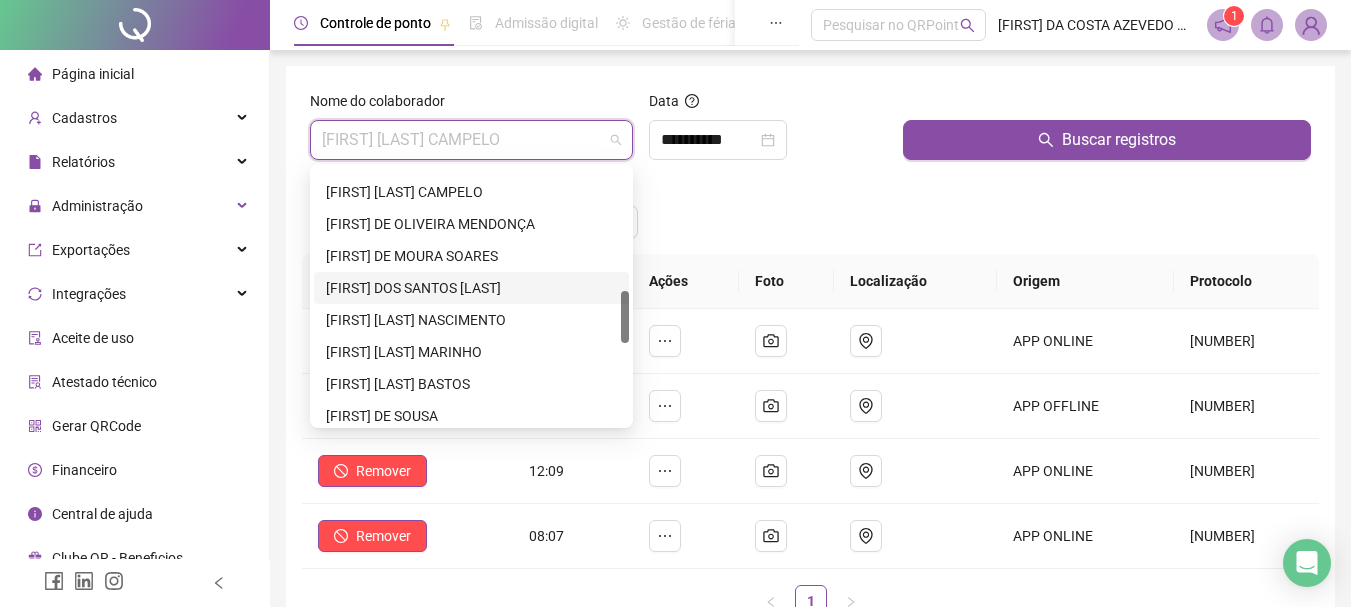 scroll, scrollTop: 800, scrollLeft: 0, axis: vertical 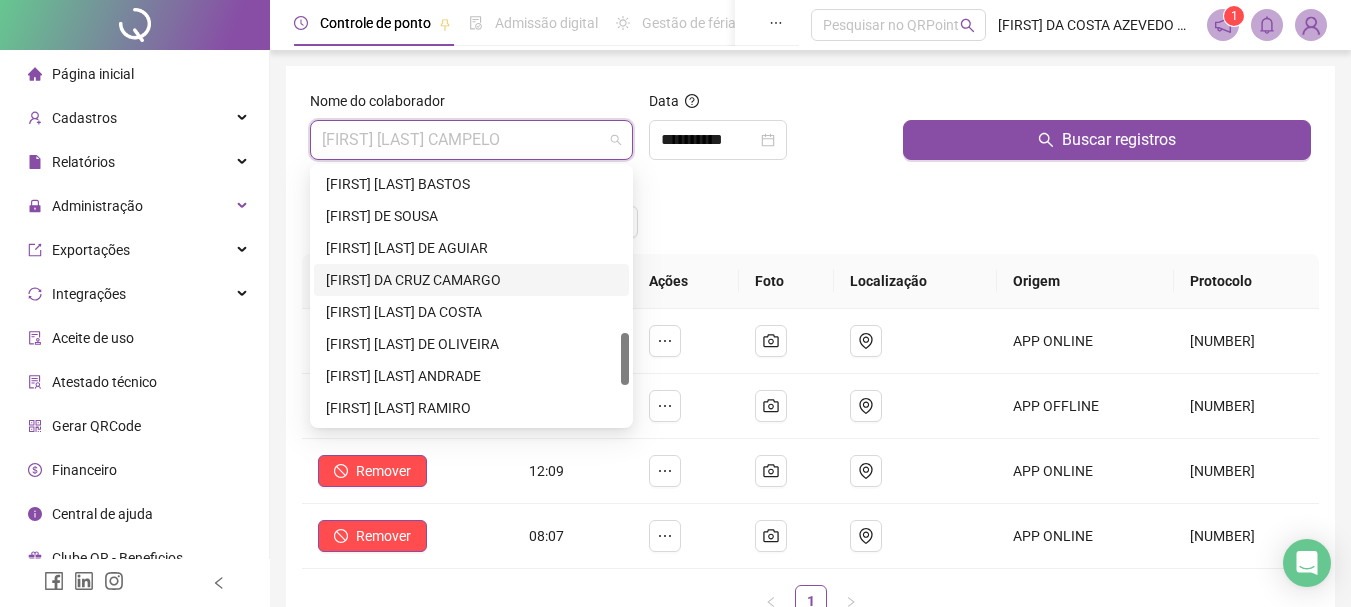 click on "[FIRST] [LAST] [LAST]" at bounding box center (471, 280) 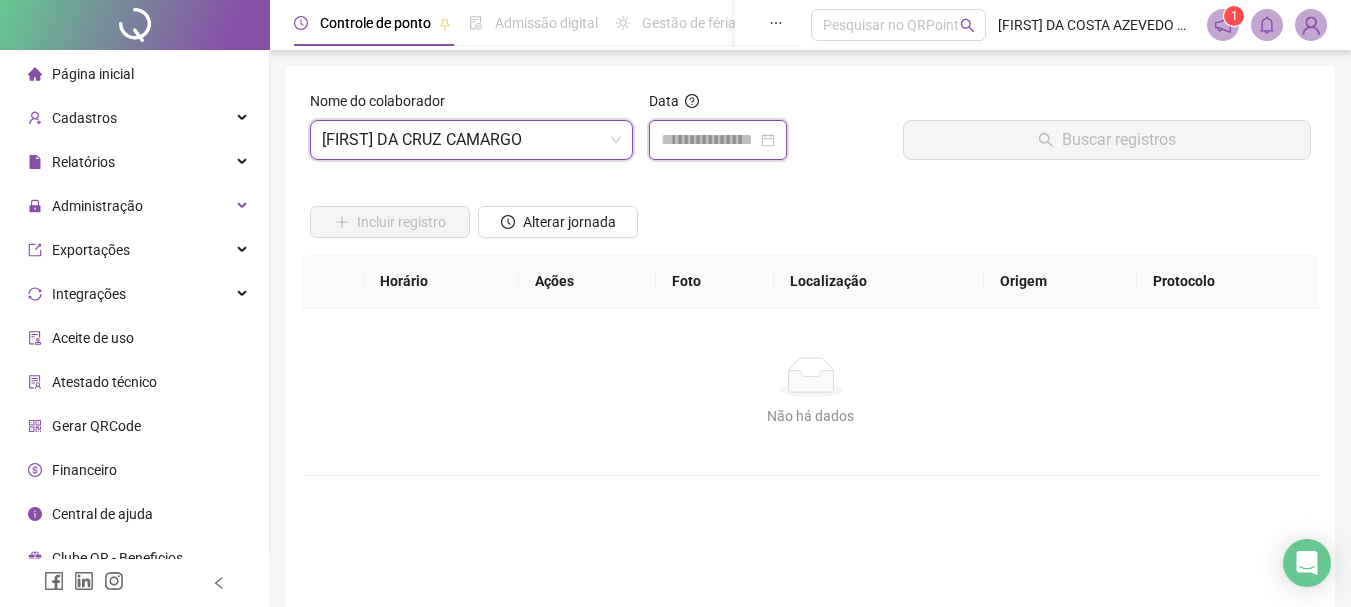 click at bounding box center [709, 140] 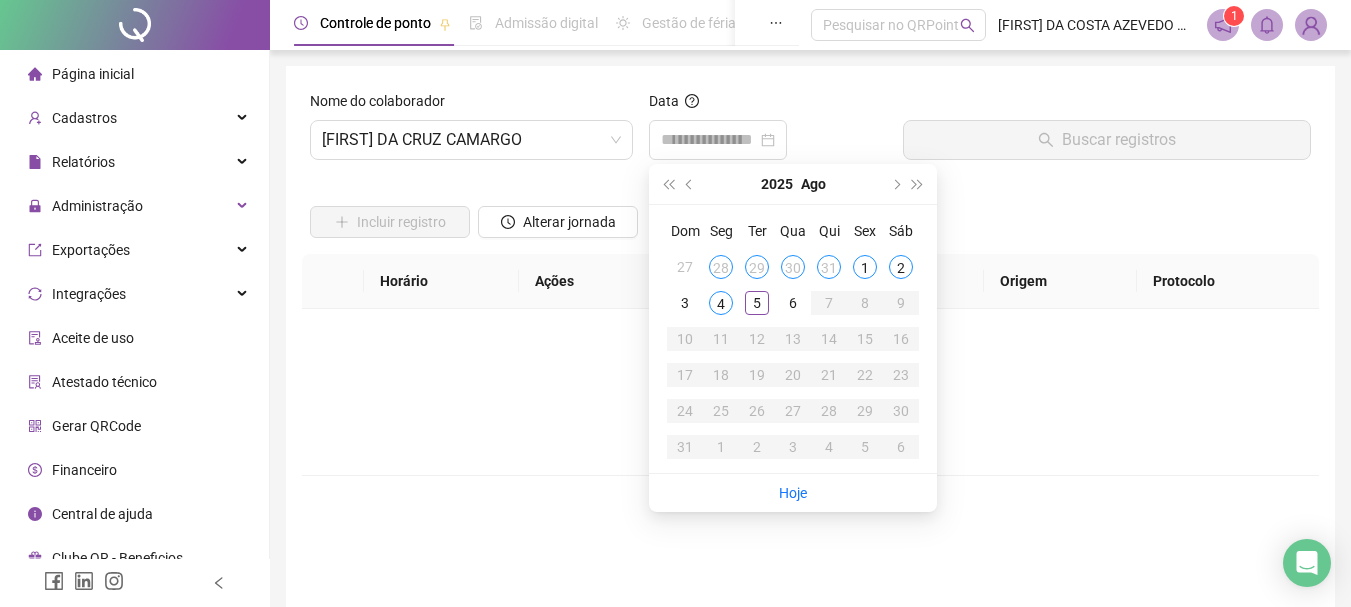 click on "Não há dados" at bounding box center [810, 377] 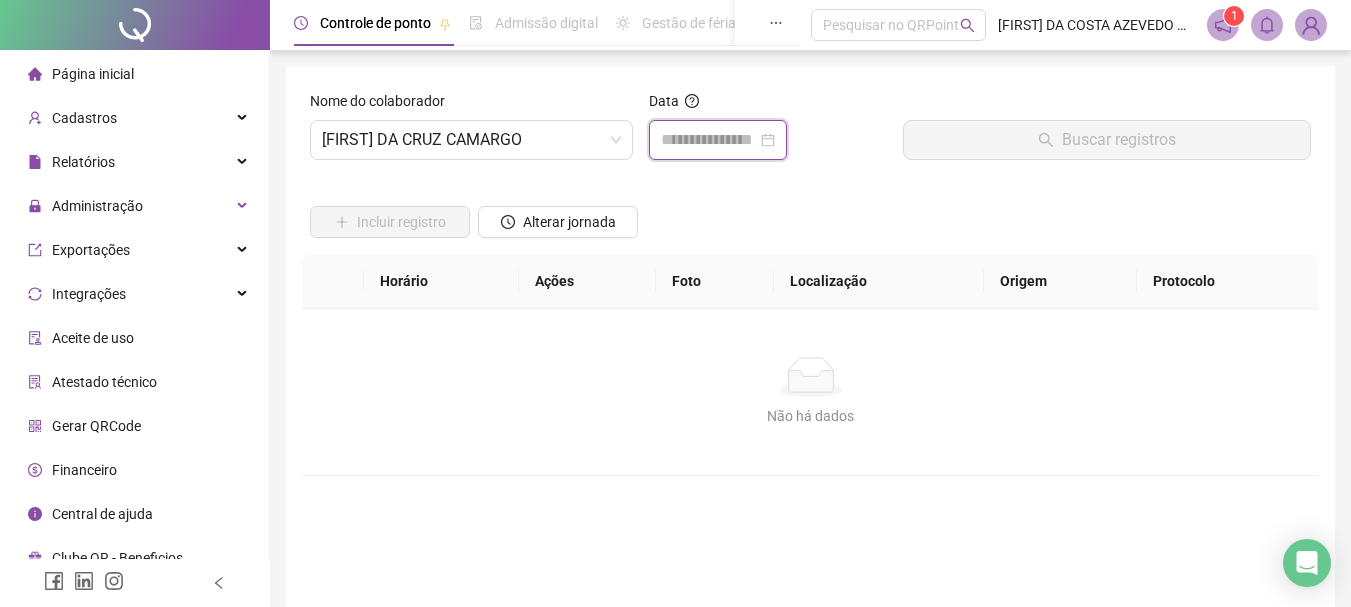 click at bounding box center [709, 140] 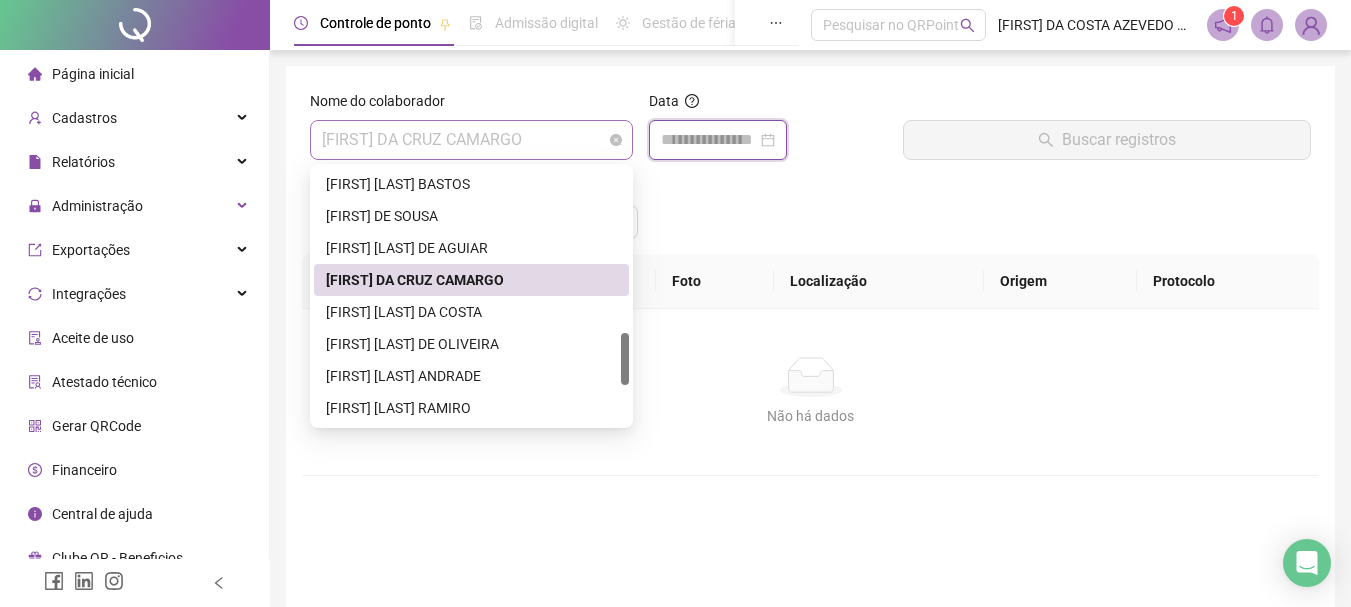 click on "[FIRST] [LAST] [LAST]" at bounding box center [471, 140] 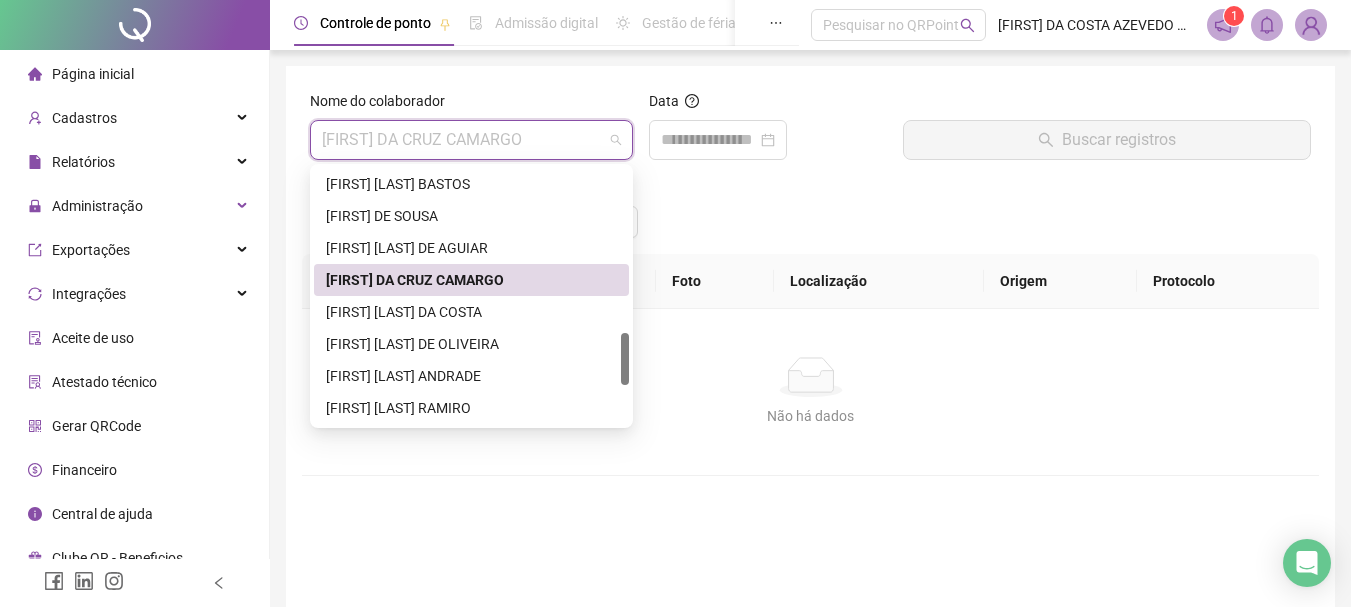 scroll, scrollTop: 992, scrollLeft: 0, axis: vertical 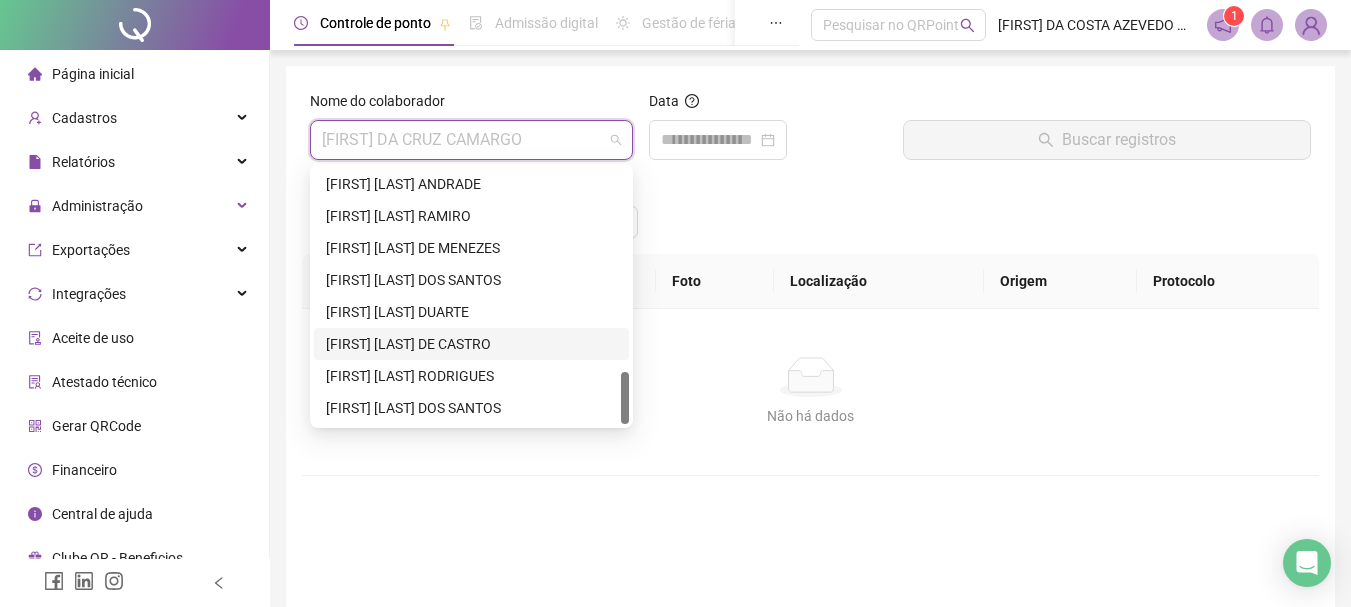 click on "[FIRST] [LAST] [LAST]" at bounding box center [471, 344] 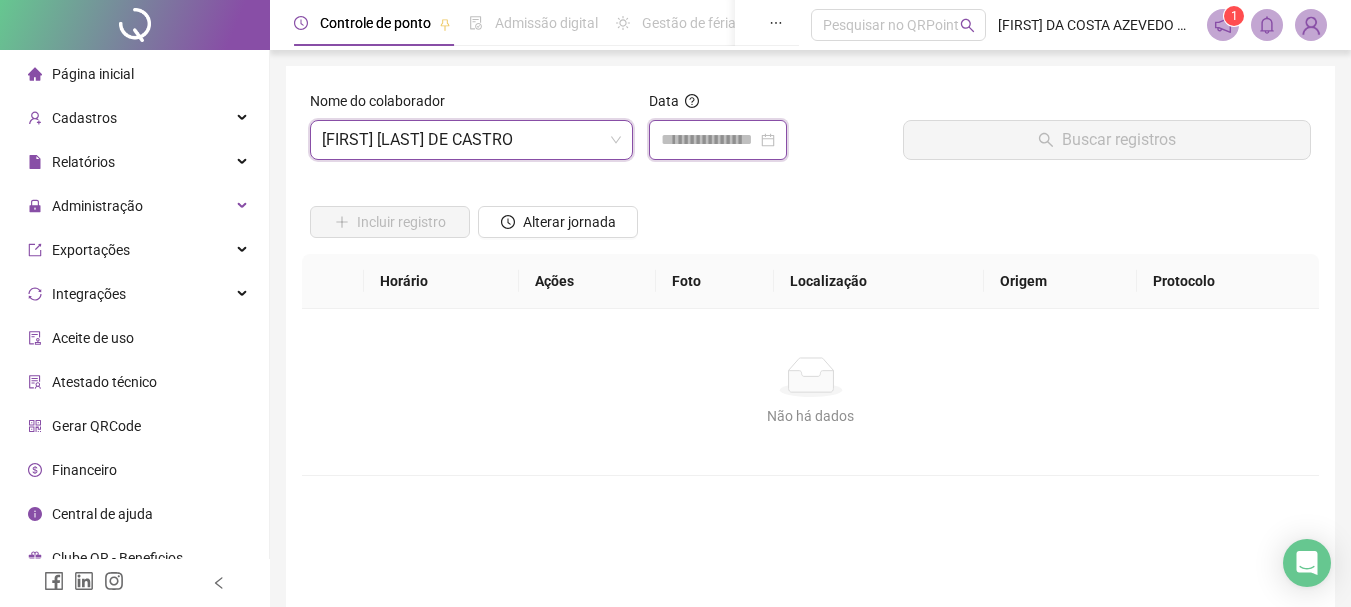 click at bounding box center (709, 140) 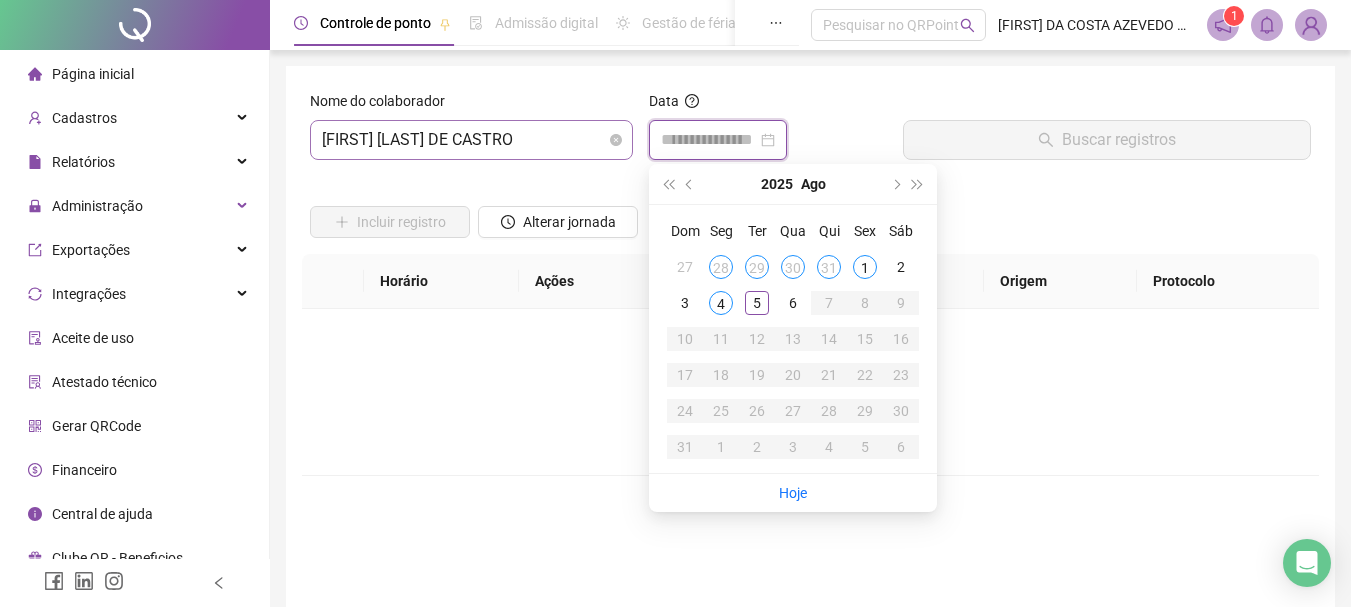 click on "[FIRST] [LAST] [LAST]" at bounding box center [471, 140] 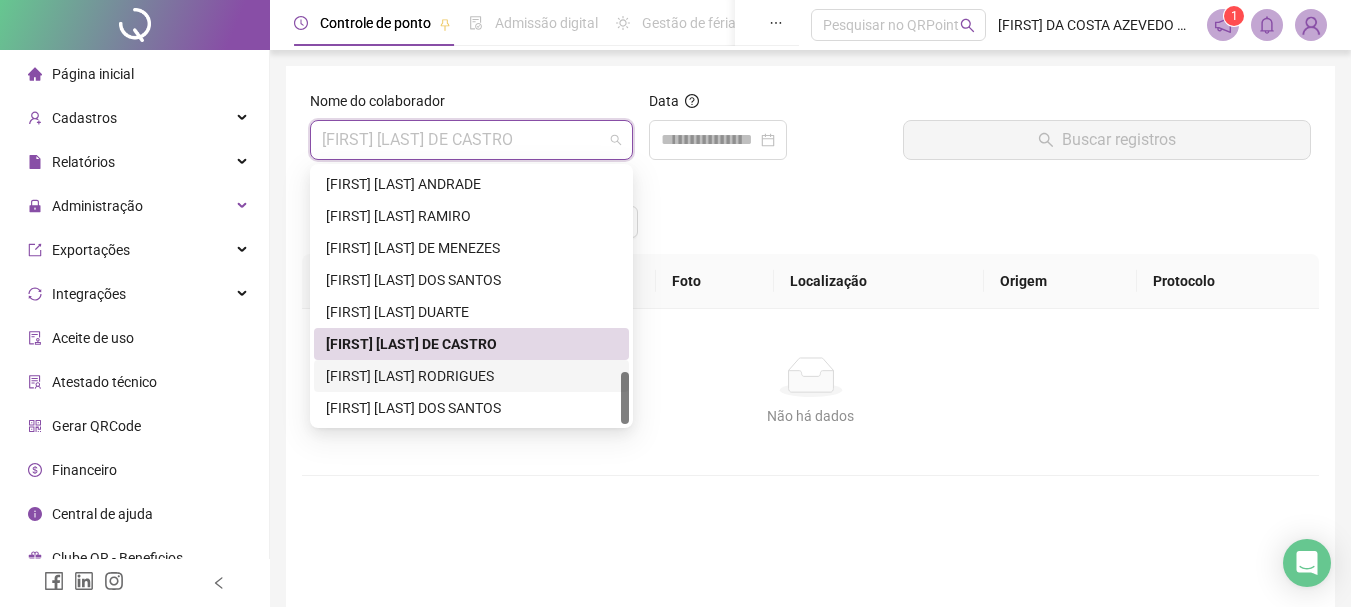 click on "[FIRST] [LAST] [LAST]" at bounding box center (471, 376) 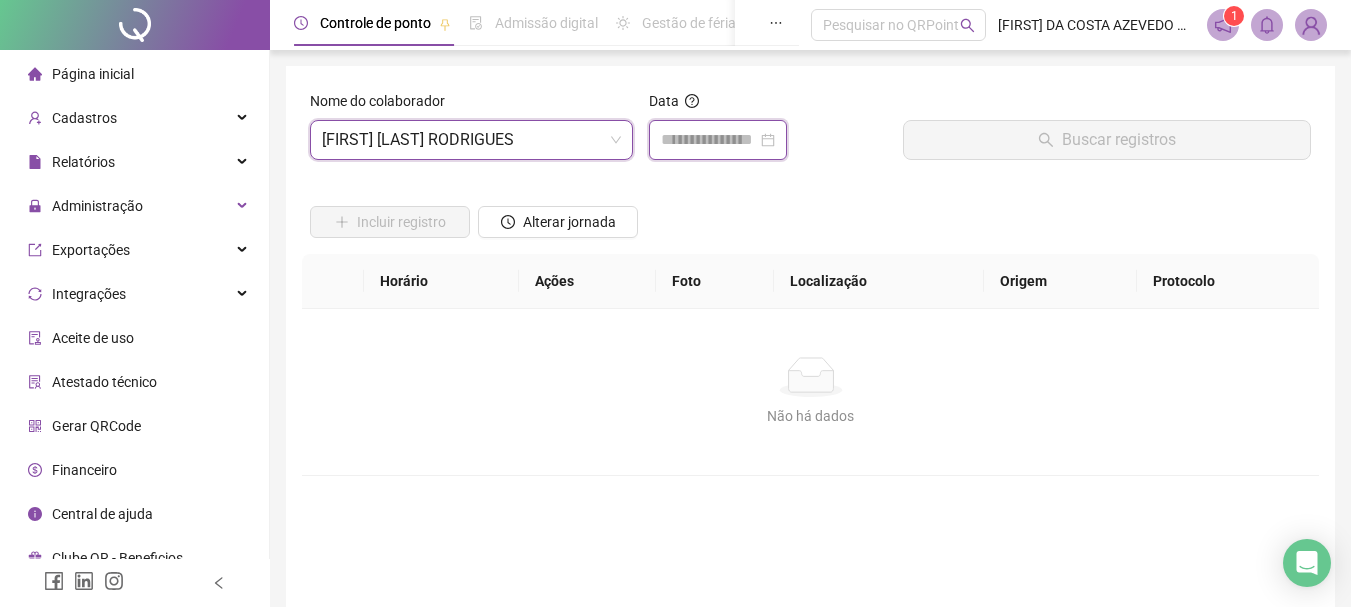 click at bounding box center (709, 140) 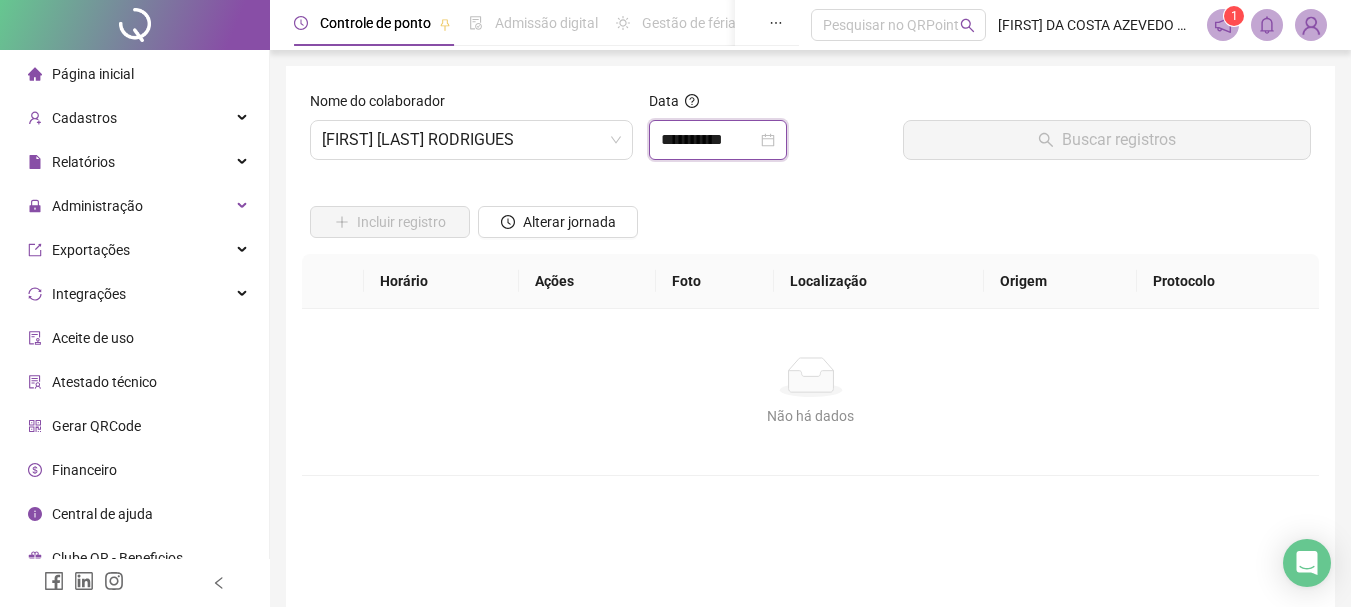type on "**********" 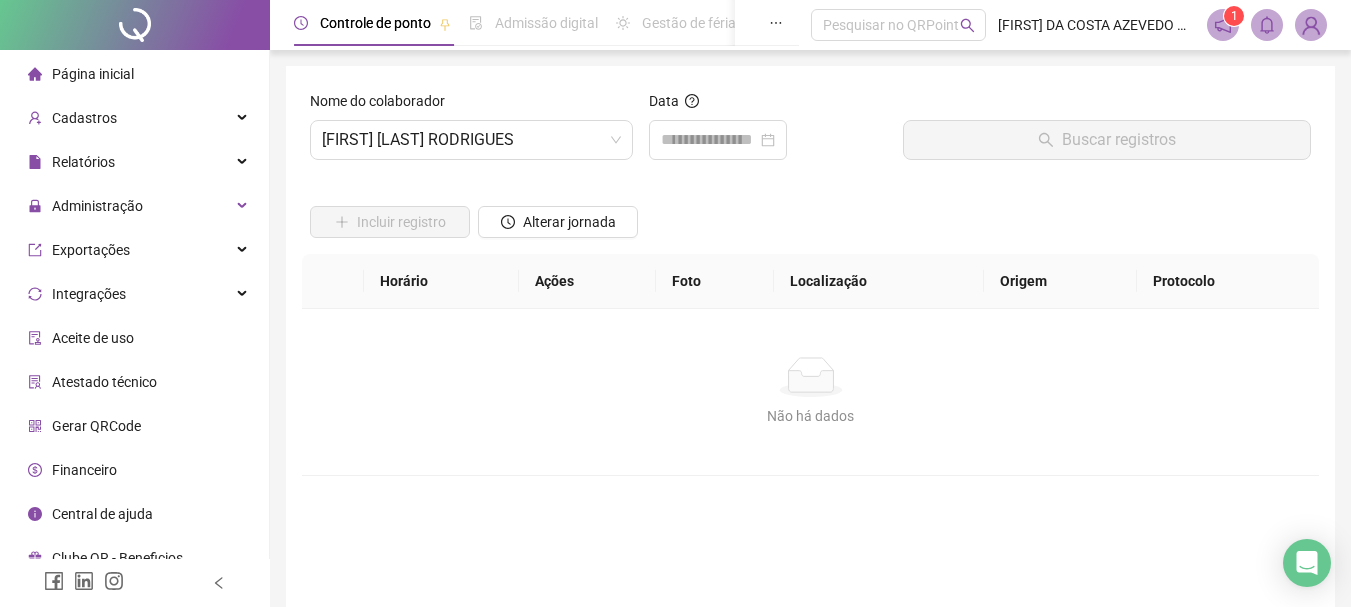 click on "Página inicial" at bounding box center (93, 74) 